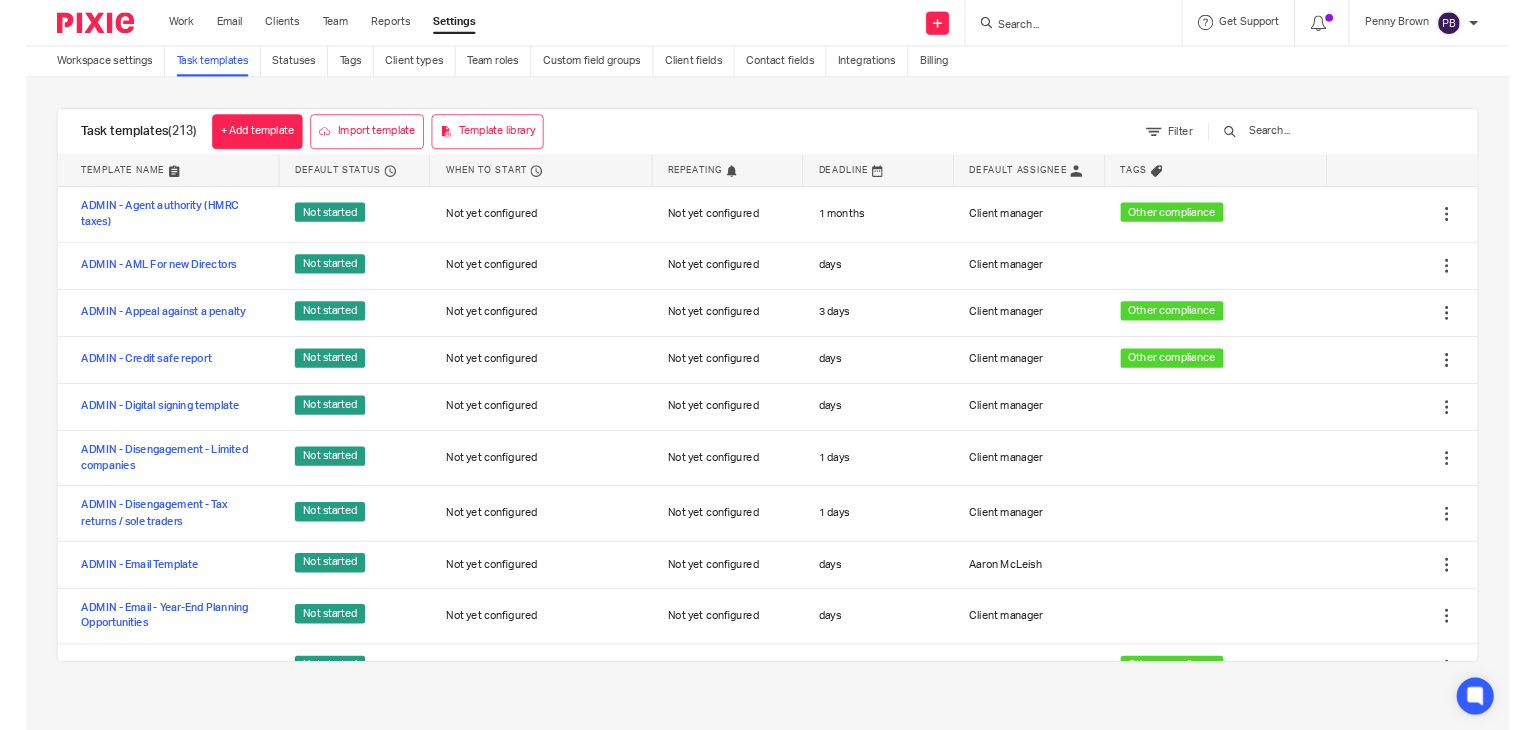 scroll, scrollTop: 0, scrollLeft: 0, axis: both 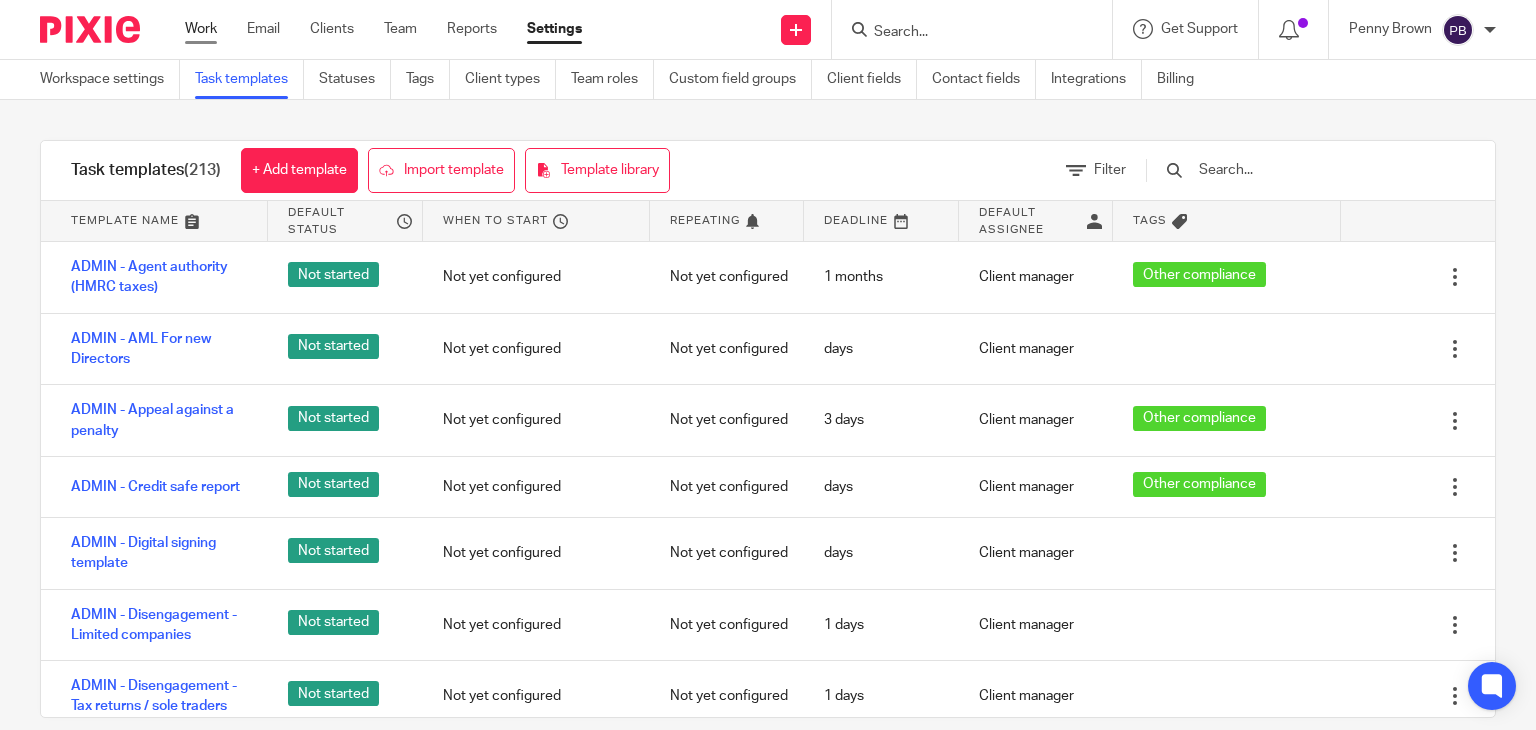 click on "Work" at bounding box center (201, 29) 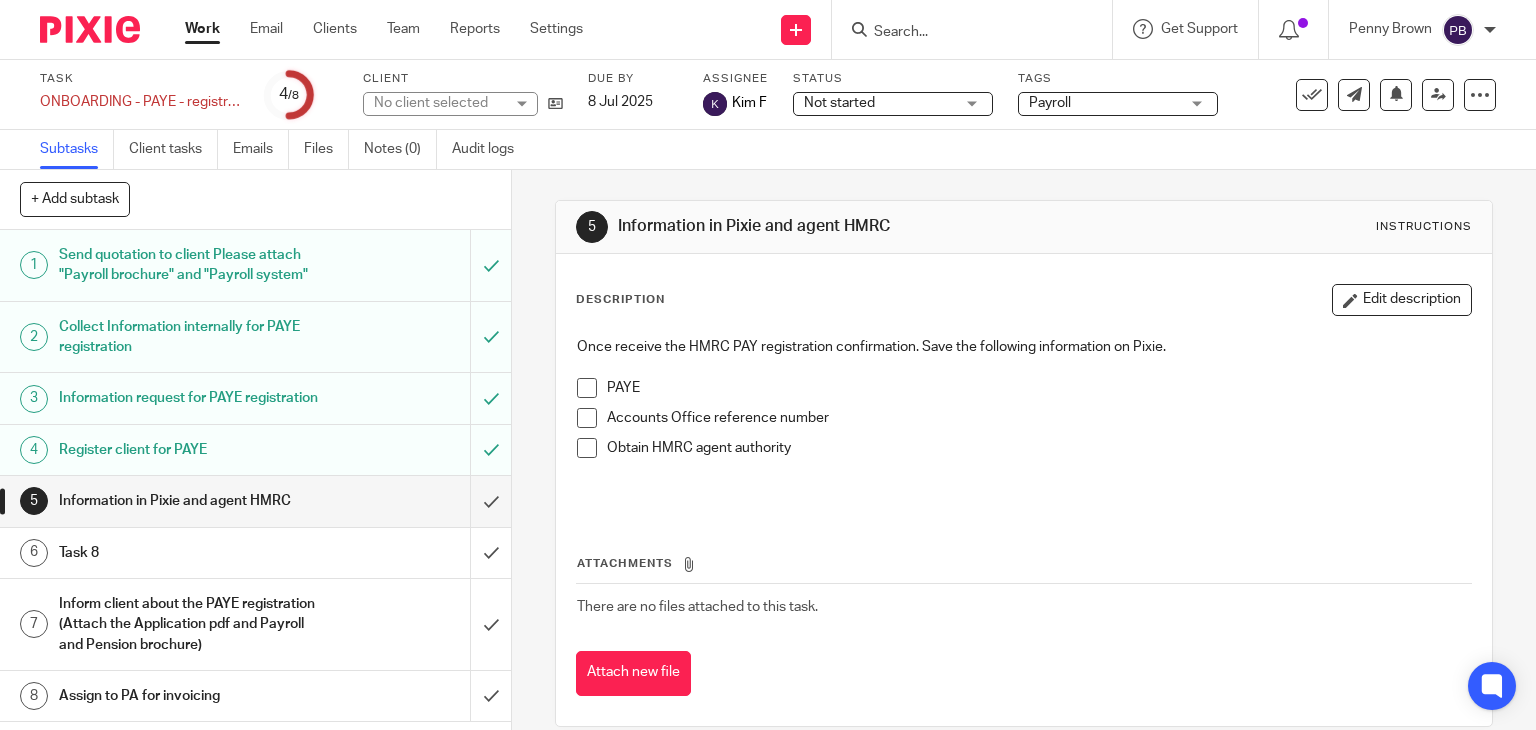 scroll, scrollTop: 0, scrollLeft: 0, axis: both 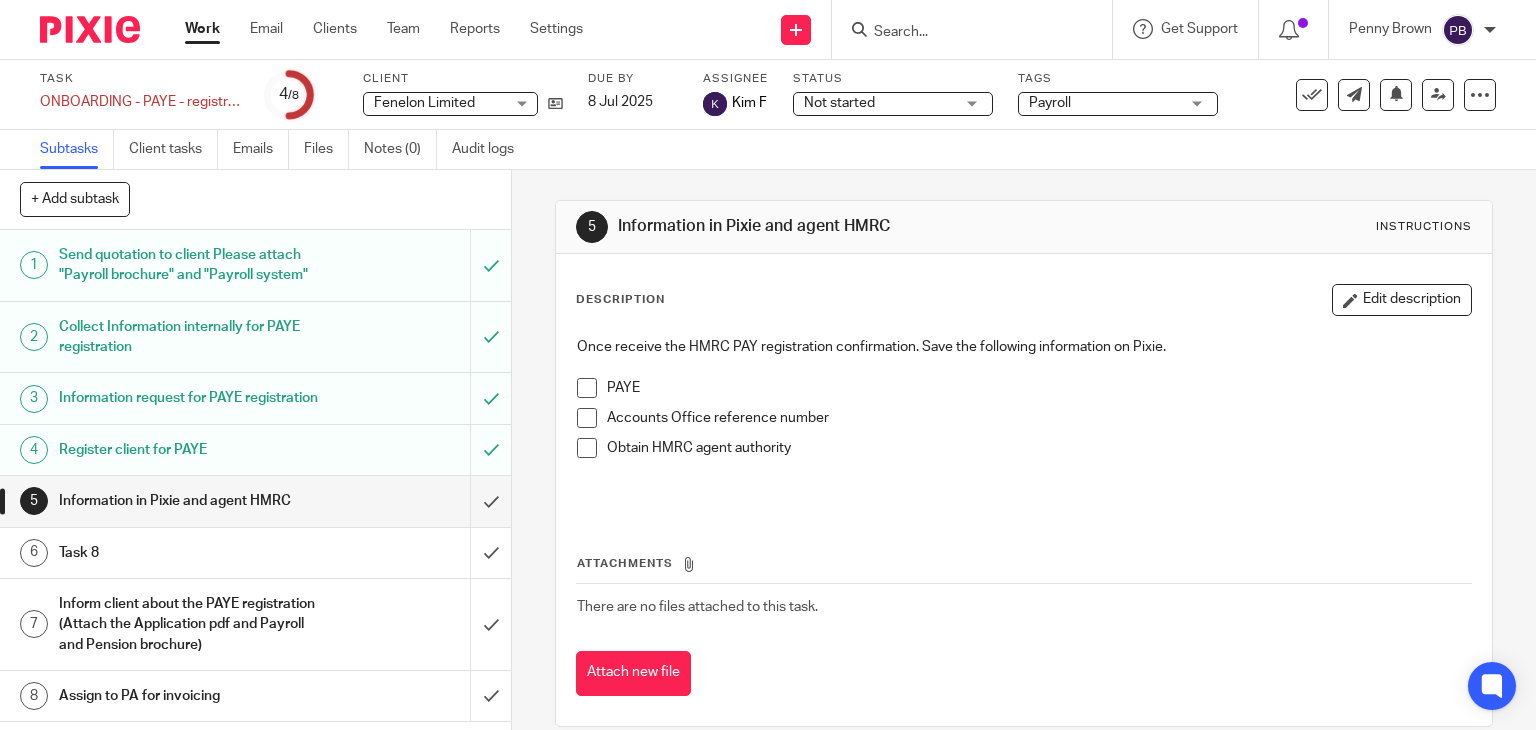 click on "Work" at bounding box center (202, 29) 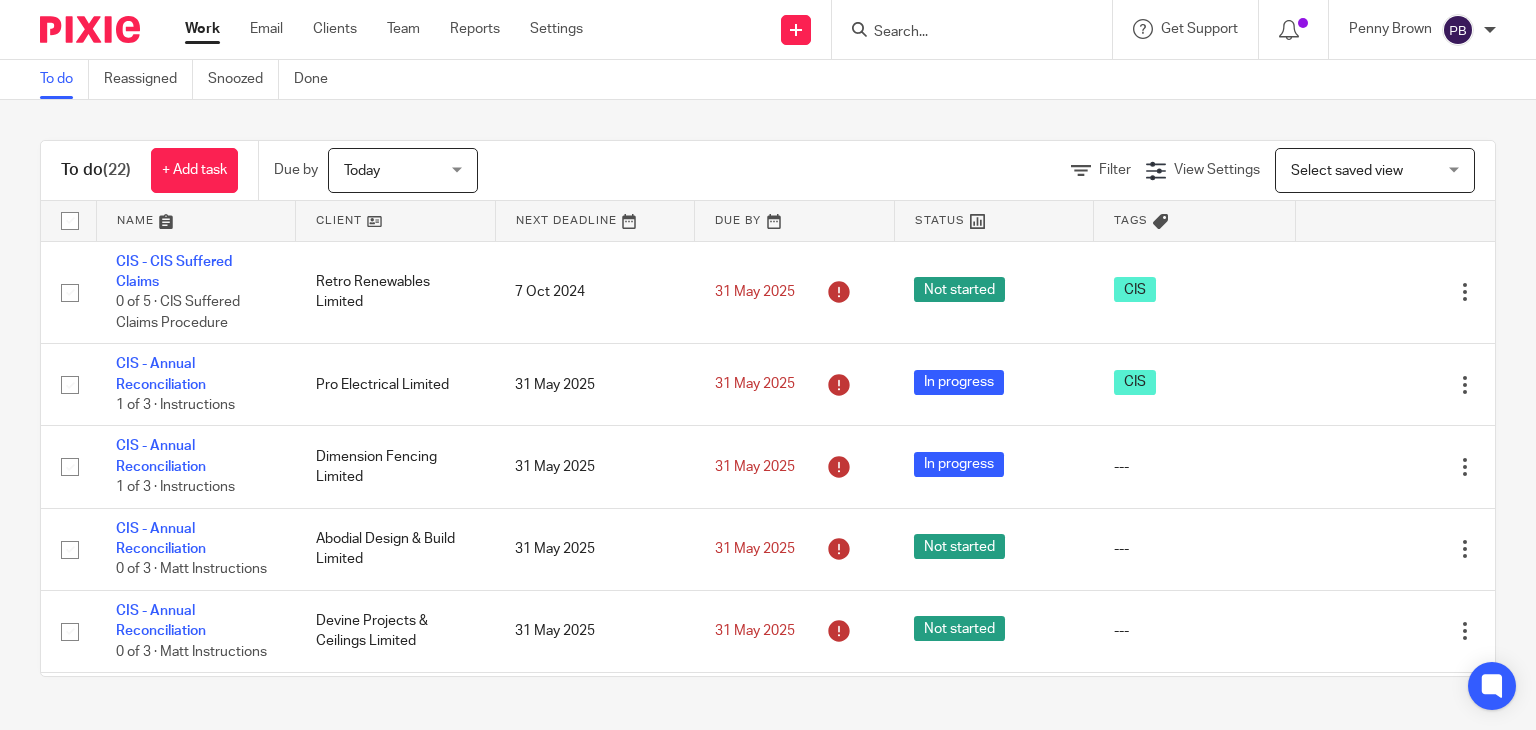 scroll, scrollTop: 0, scrollLeft: 0, axis: both 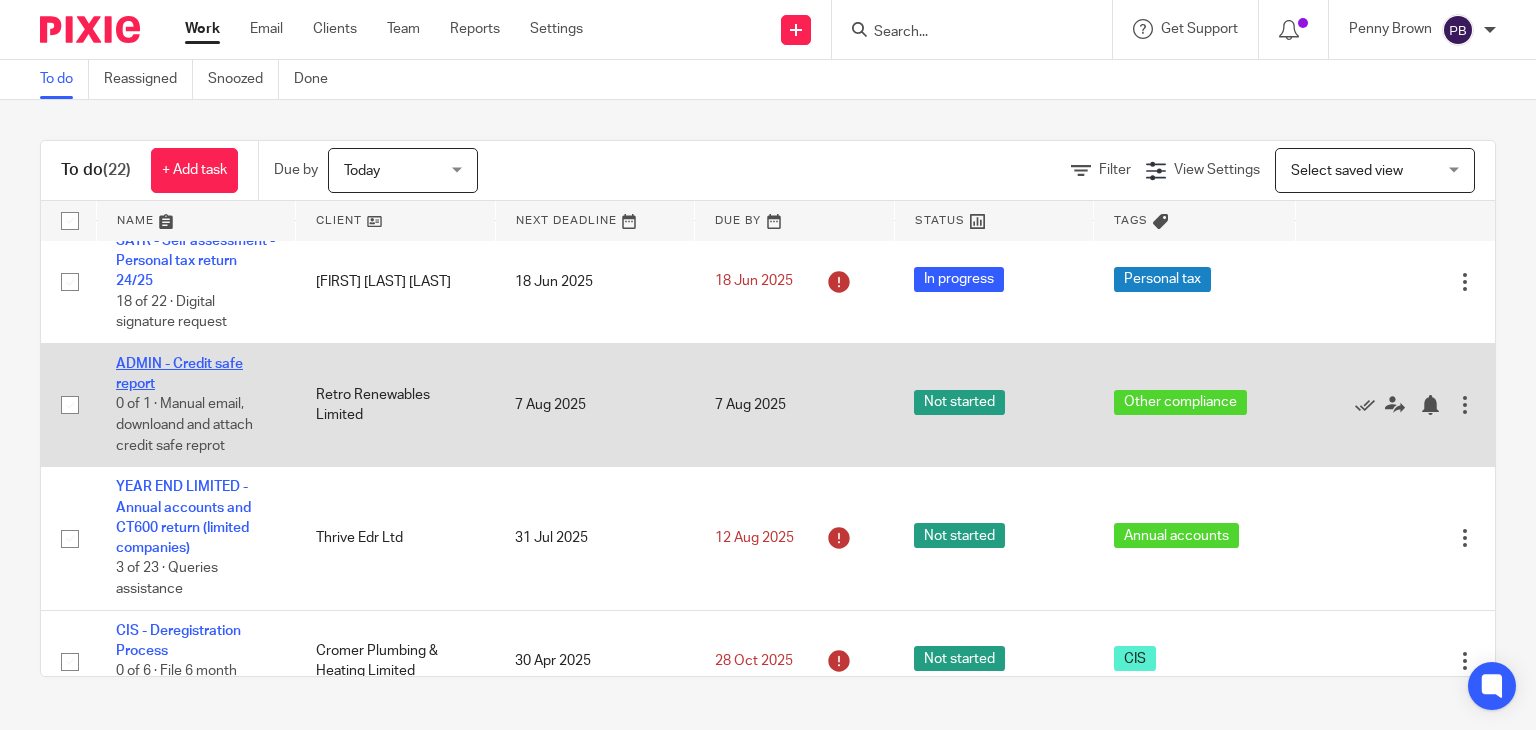 click on "ADMIN - Credit safe report" 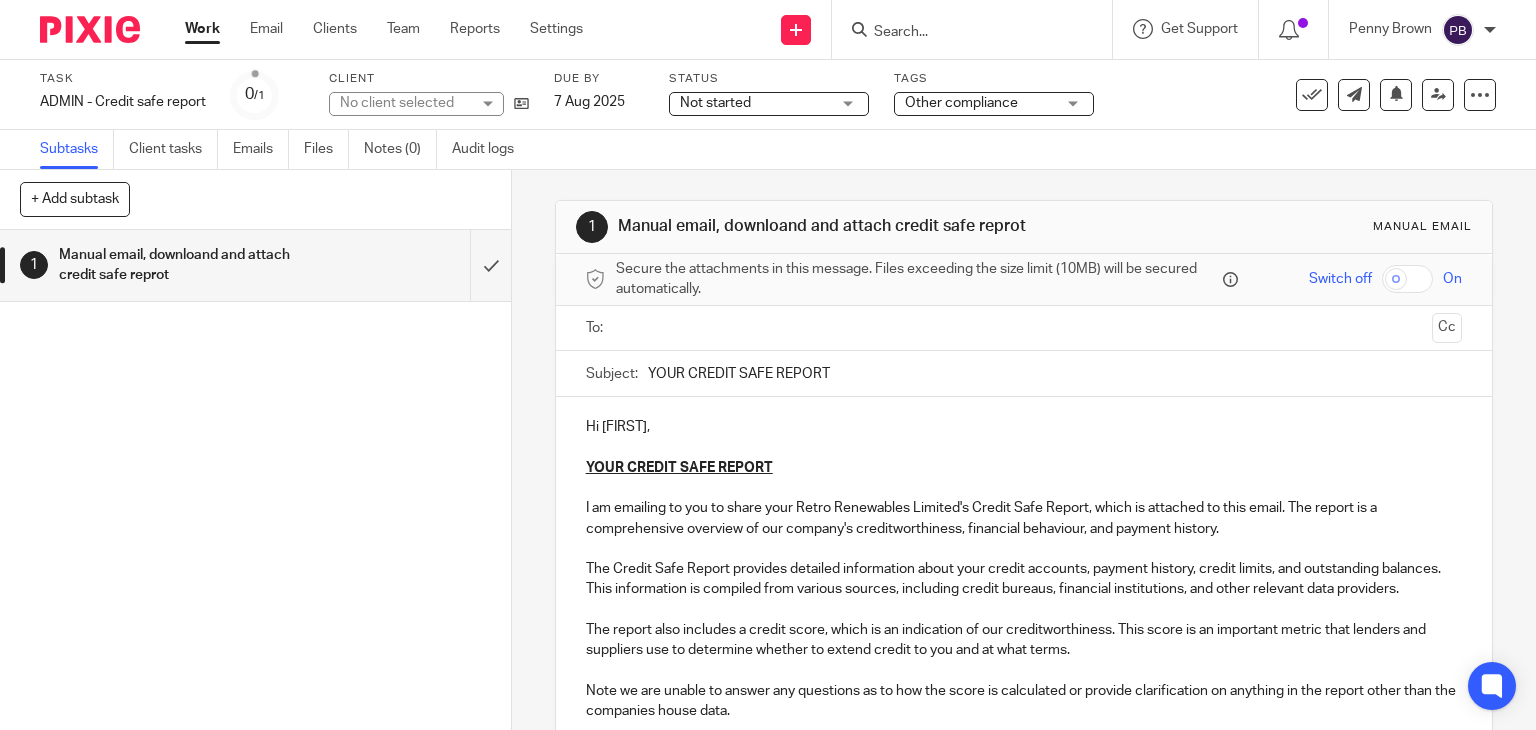 scroll, scrollTop: 0, scrollLeft: 0, axis: both 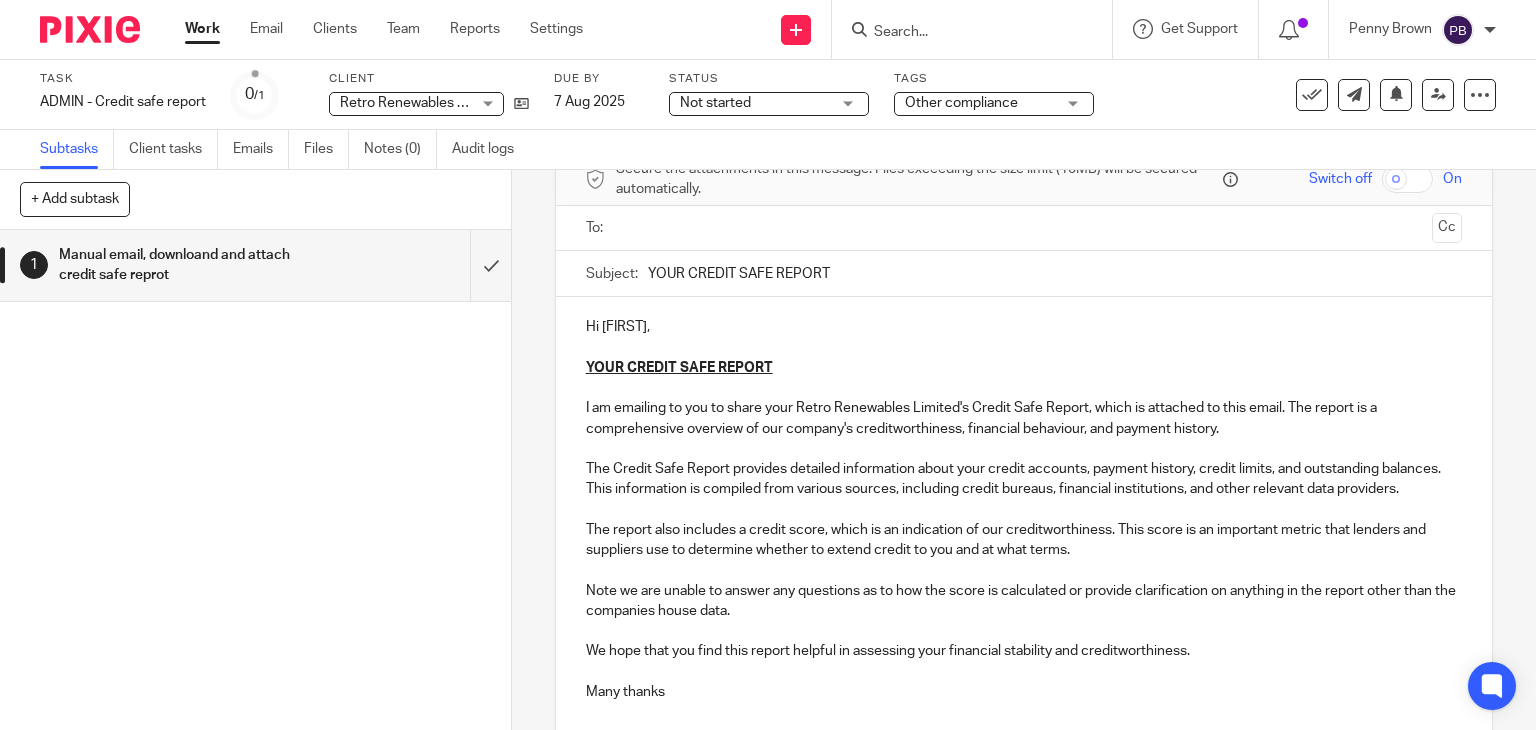 click on "I am emailing to you to share your Retro Renewables Limited's Credit Safe Report, which is attached to this email. The report is a comprehensive overview of our company's creditworthiness, financial behaviour, and payment history." at bounding box center [1024, 418] 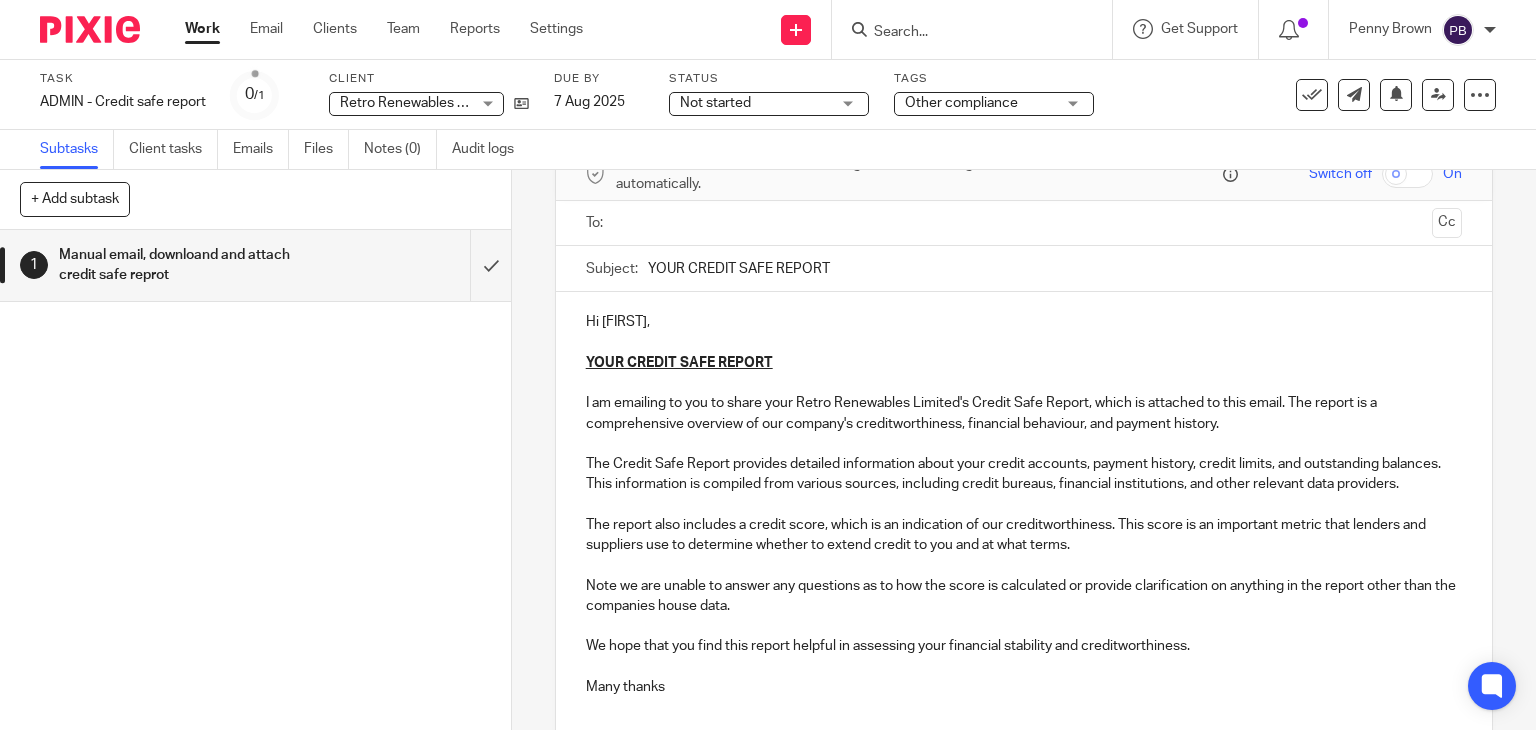 scroll, scrollTop: 0, scrollLeft: 0, axis: both 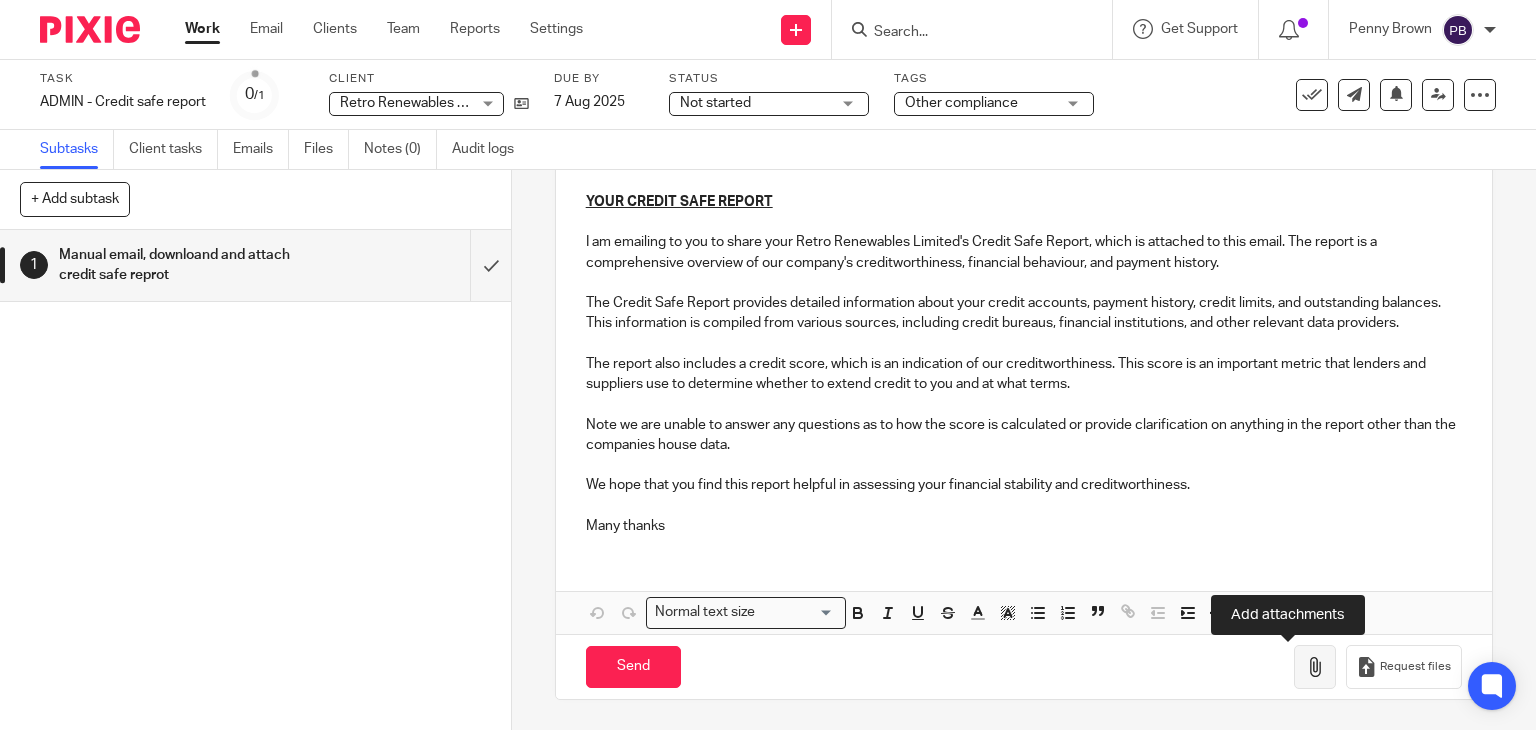 click at bounding box center (1315, 667) 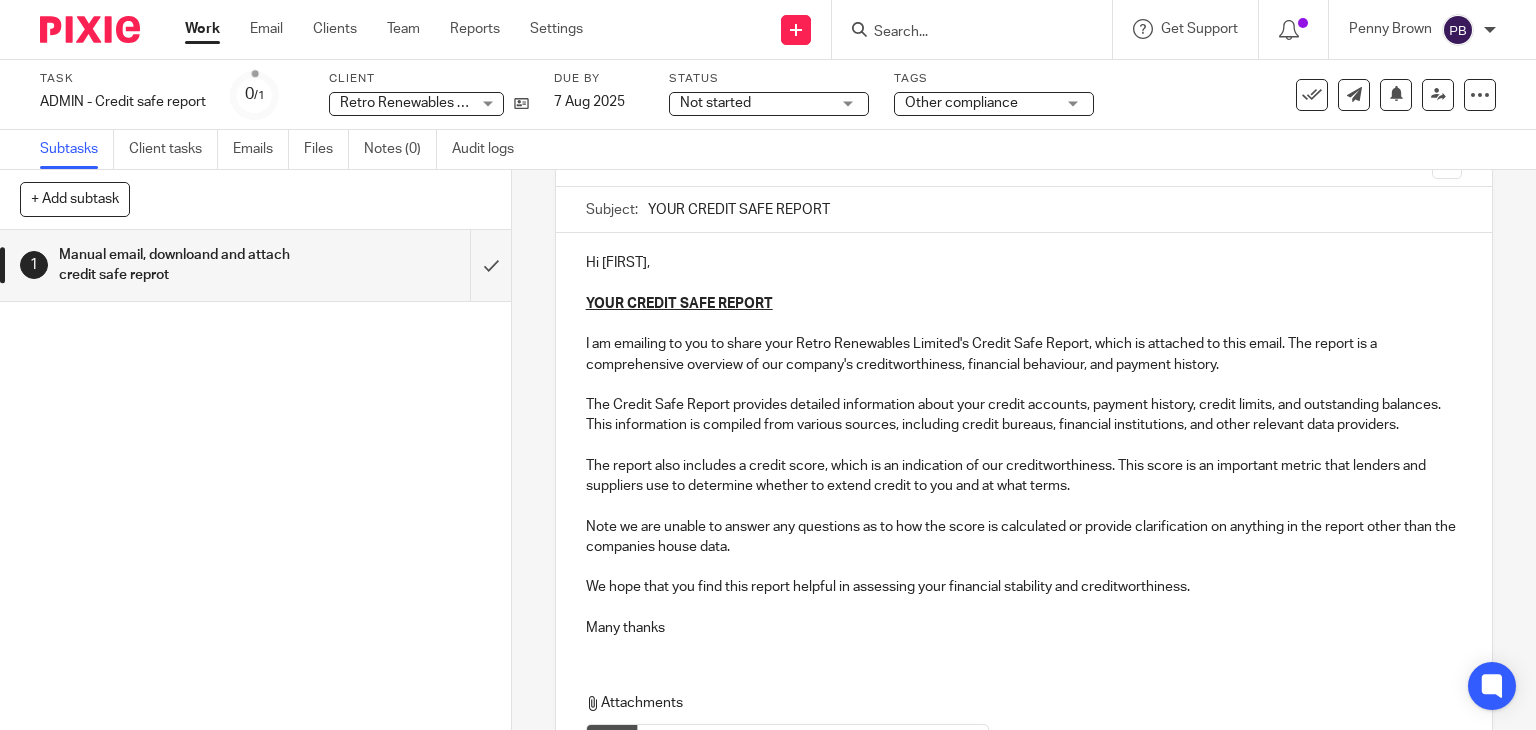 scroll, scrollTop: 0, scrollLeft: 0, axis: both 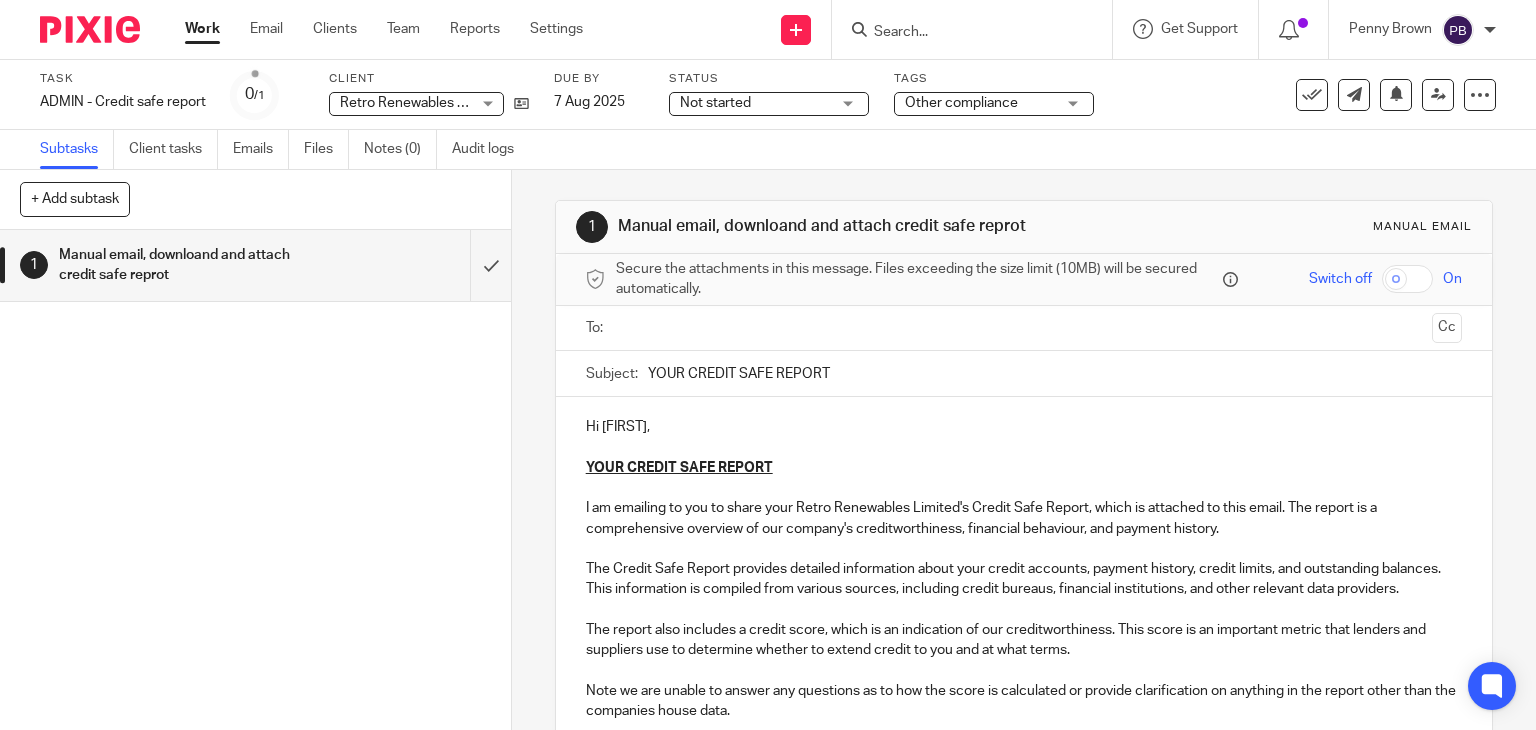 click on "Hi Jennie," at bounding box center (1024, 427) 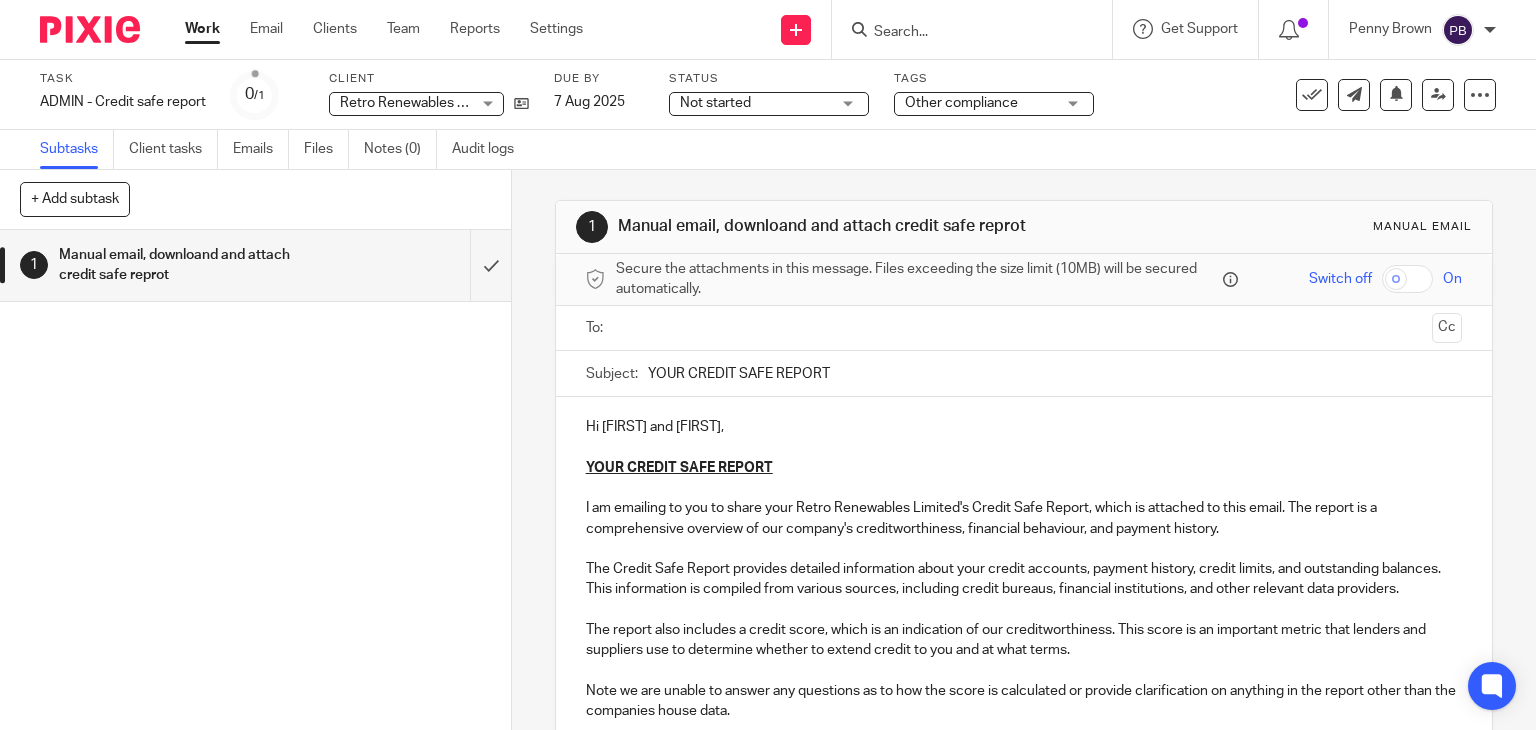 click at bounding box center (1023, 328) 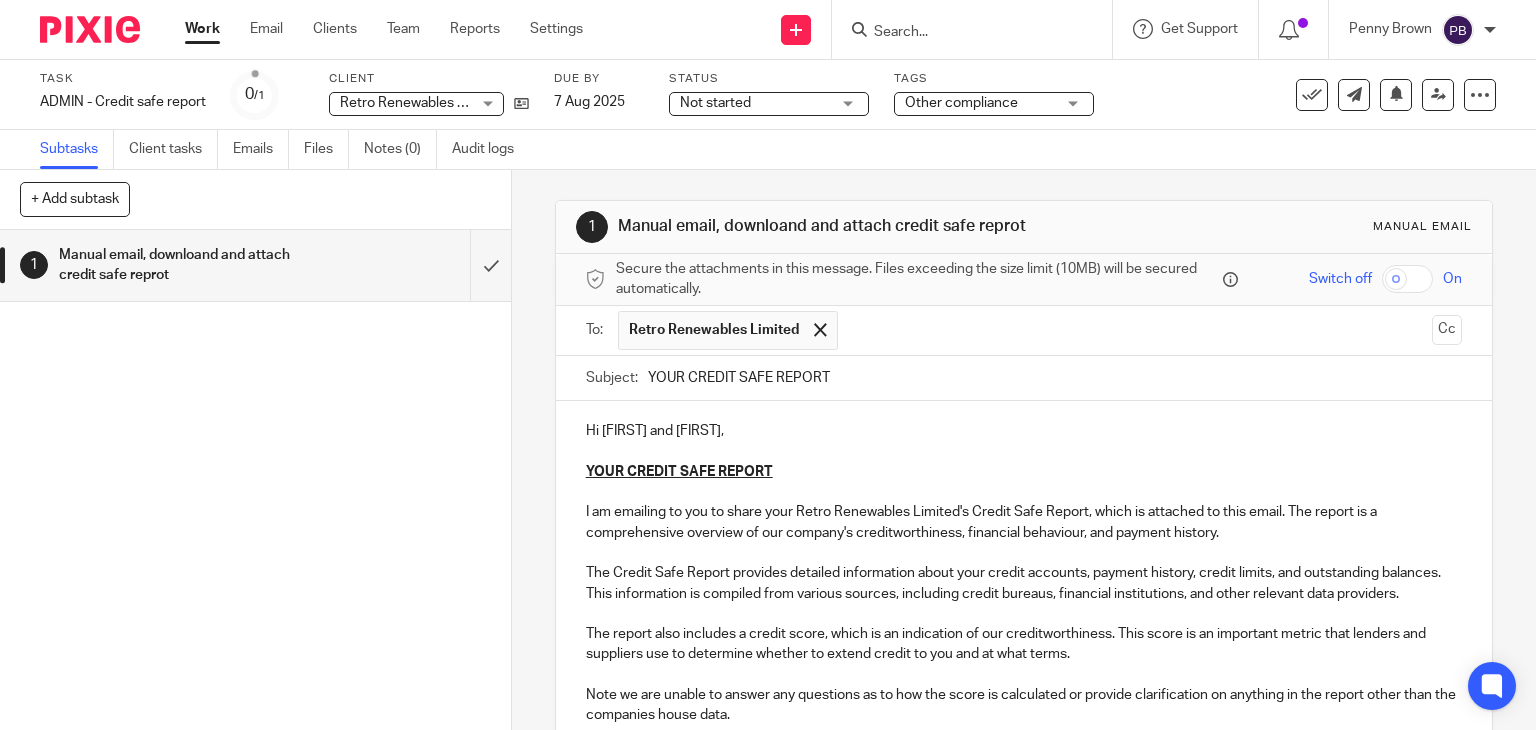 click at bounding box center [1136, 330] 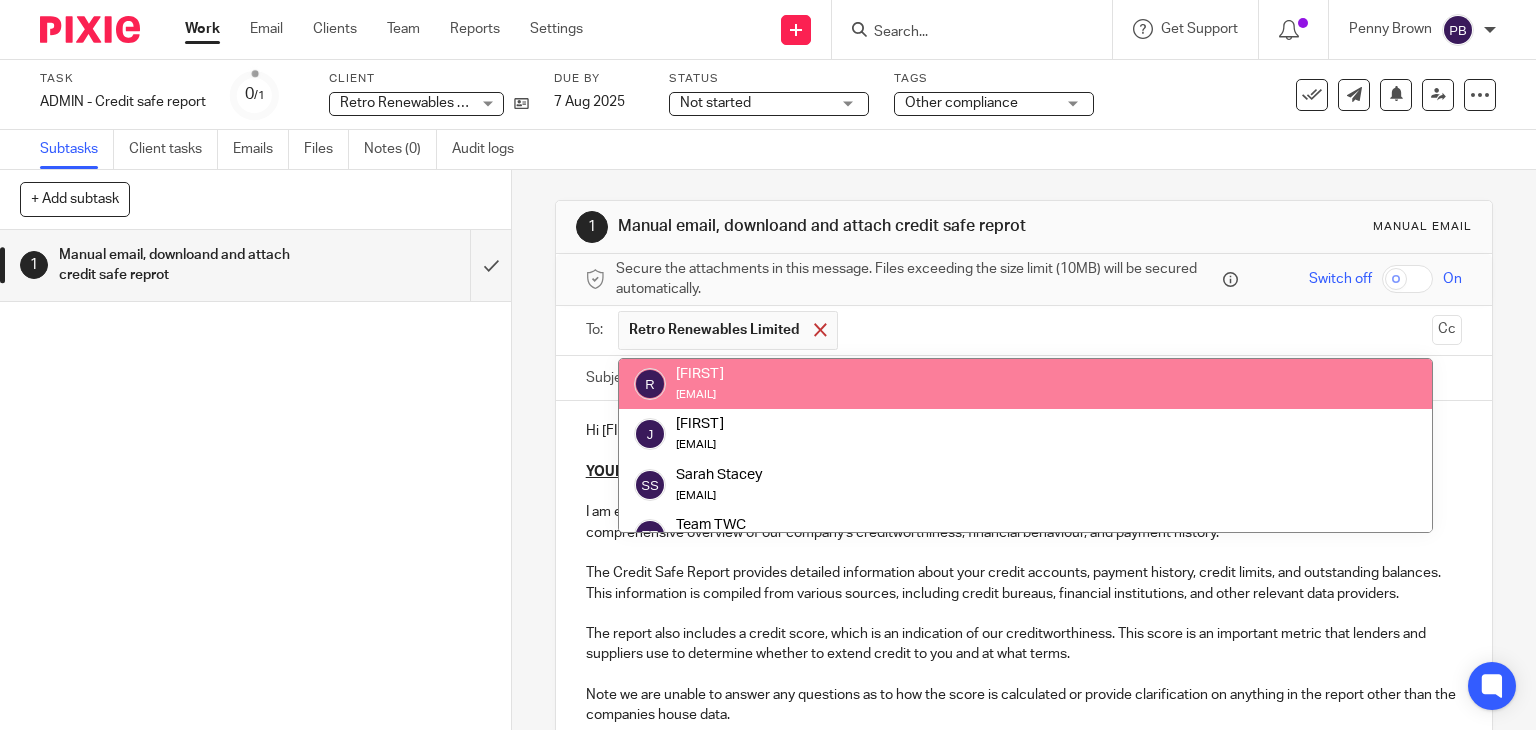 click at bounding box center (820, 329) 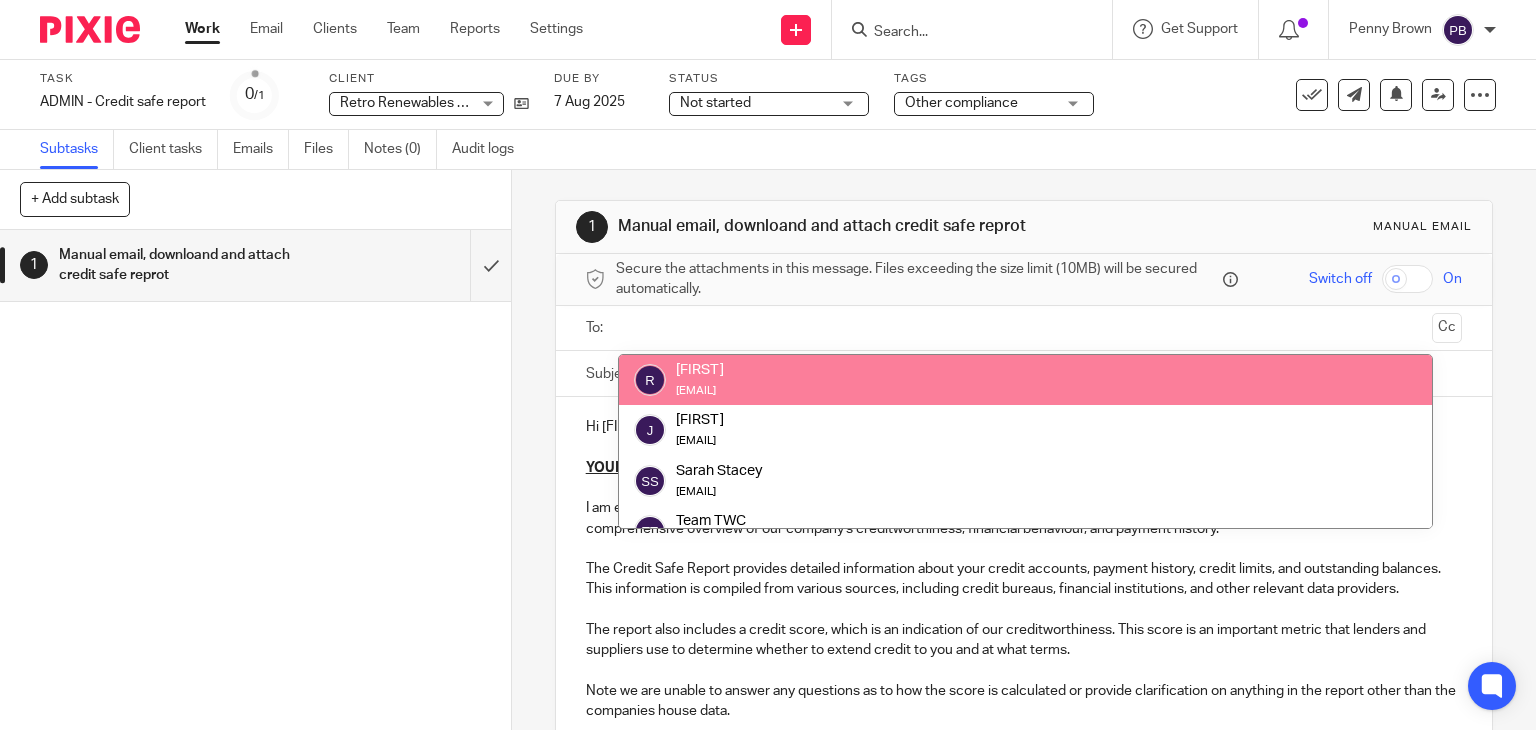 click on "Ralph" at bounding box center [700, 370] 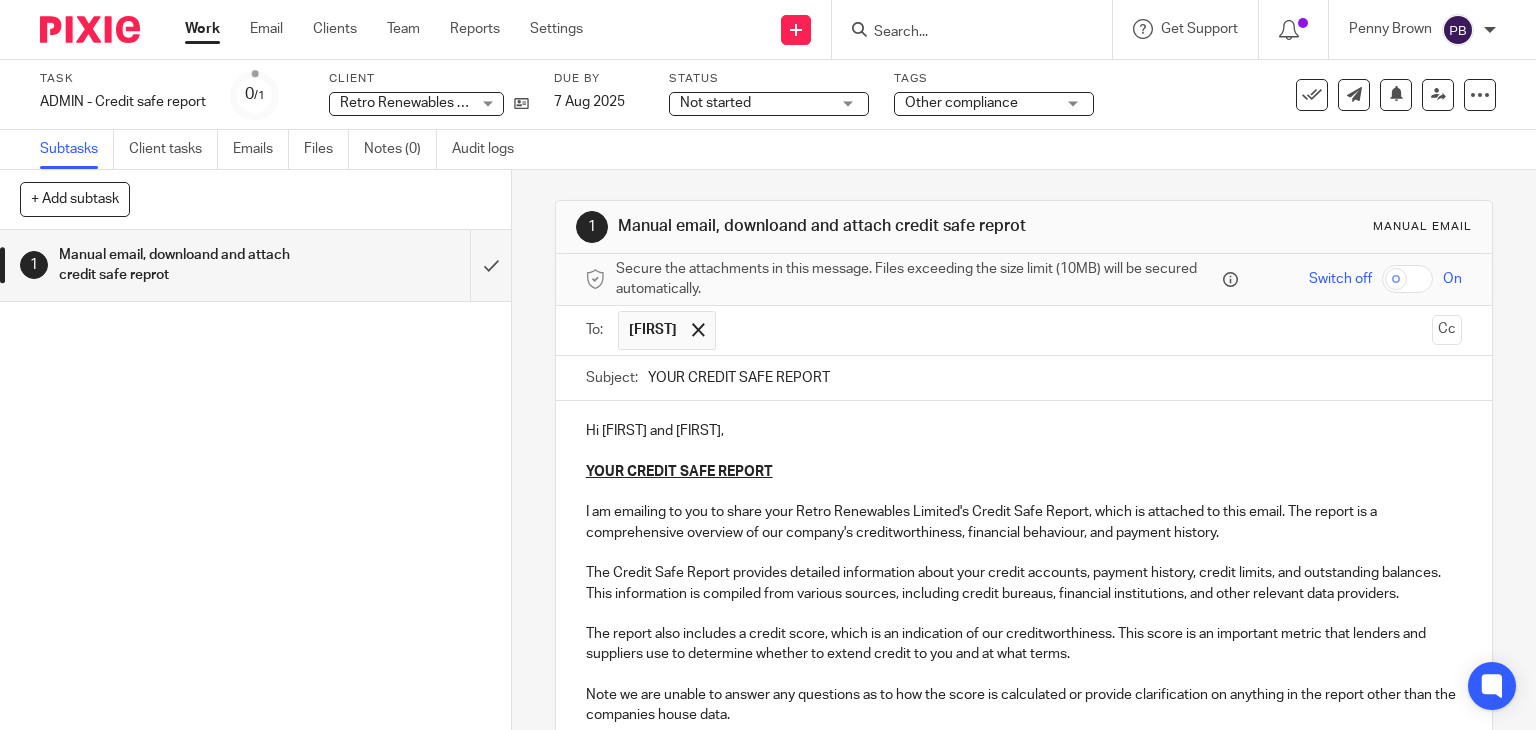 click at bounding box center [1075, 330] 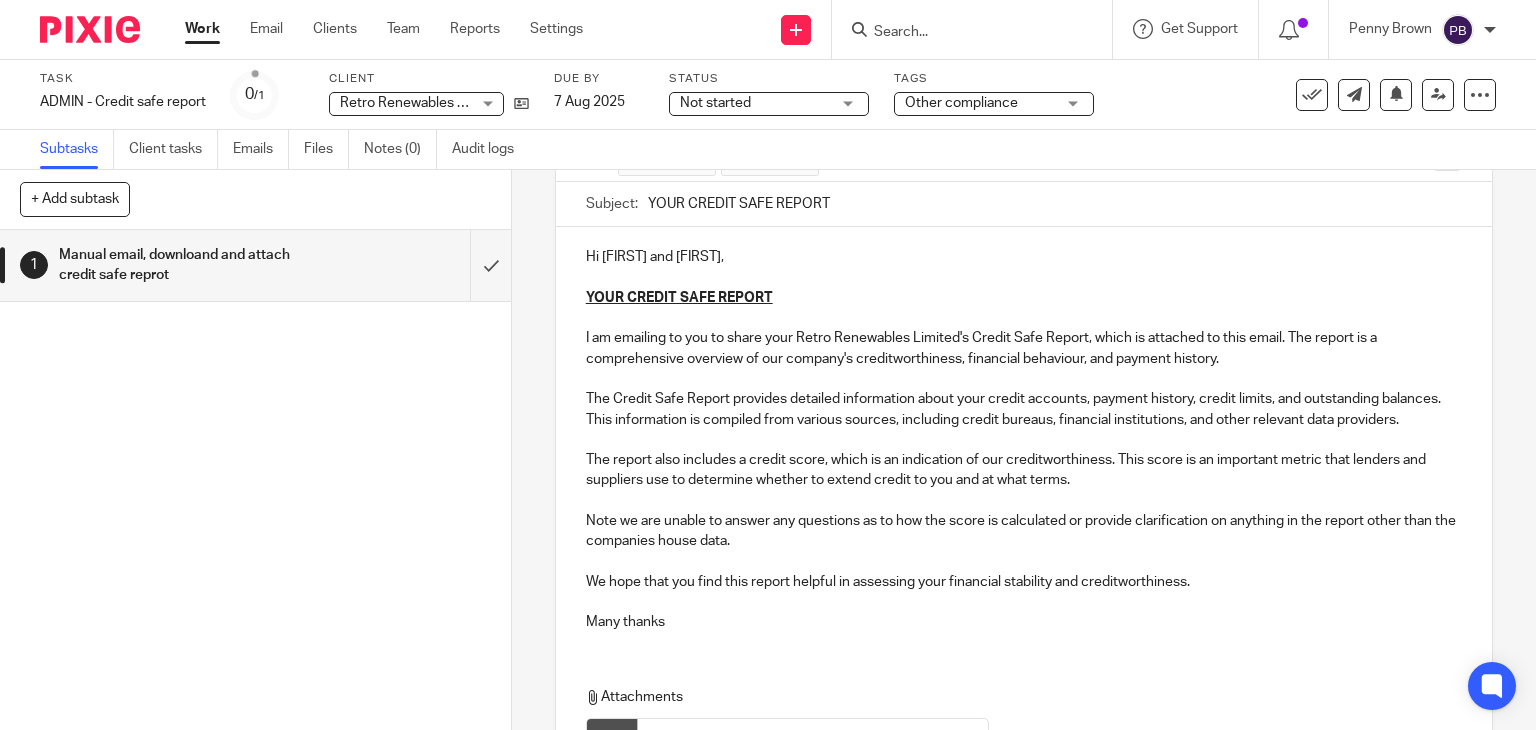 scroll, scrollTop: 400, scrollLeft: 0, axis: vertical 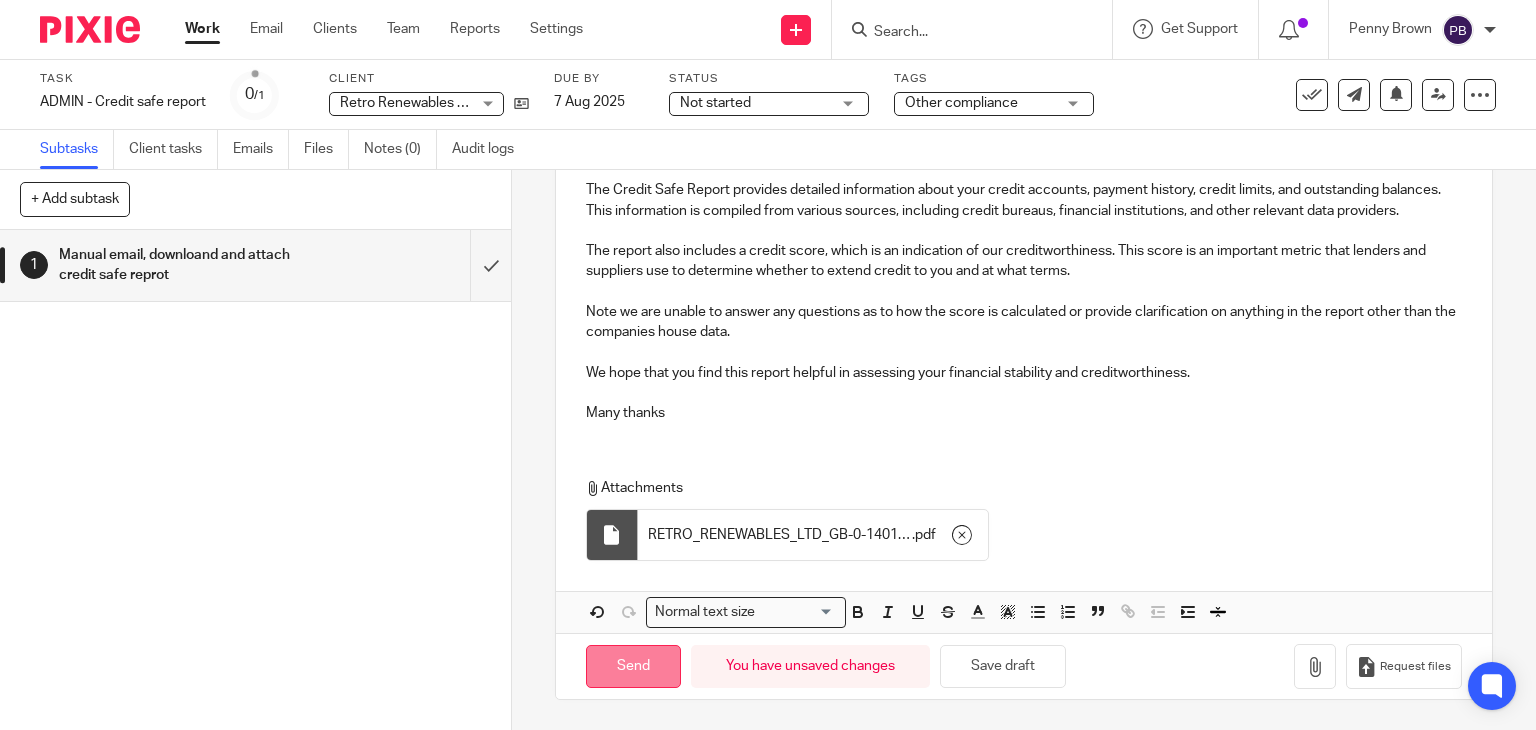 click on "Send" at bounding box center (633, 666) 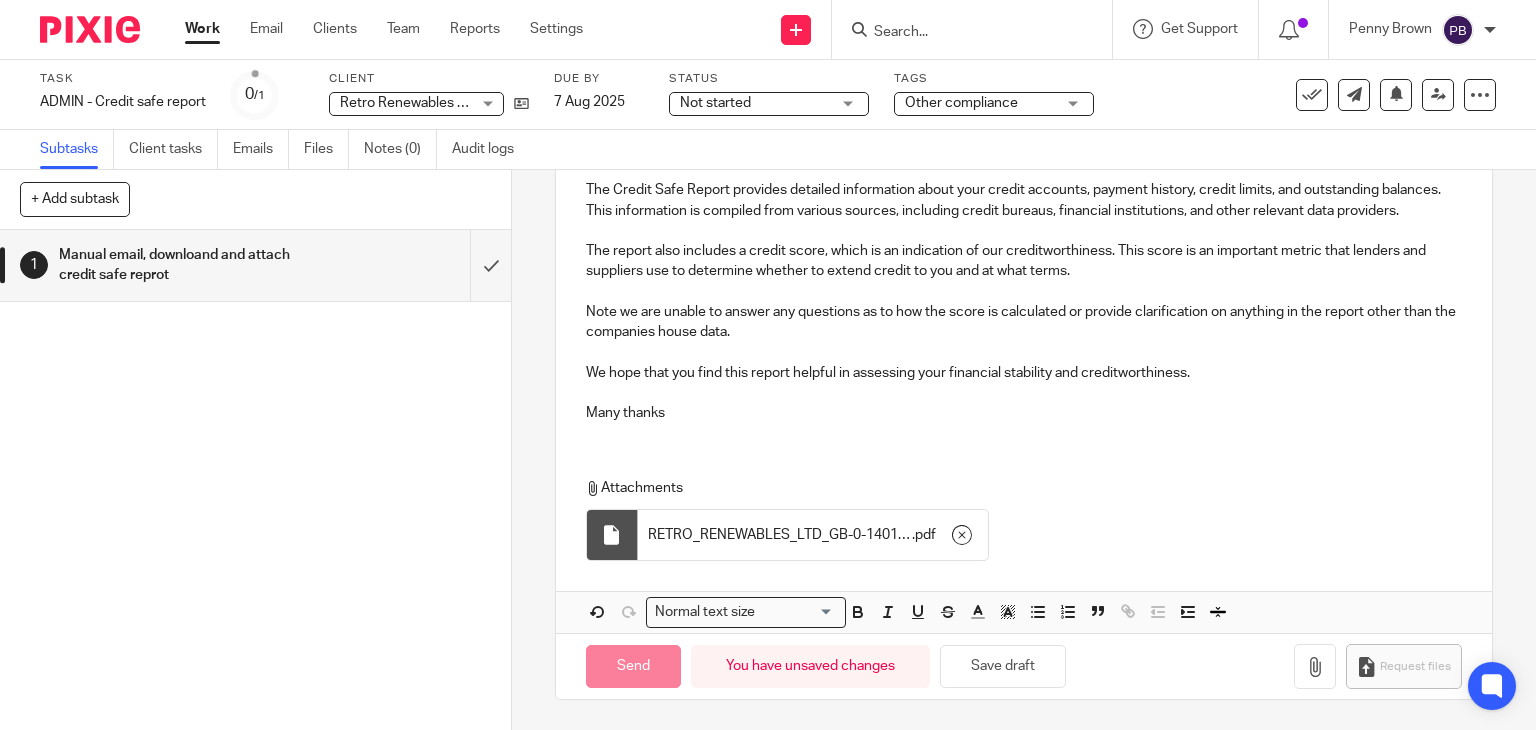 type on "Sent" 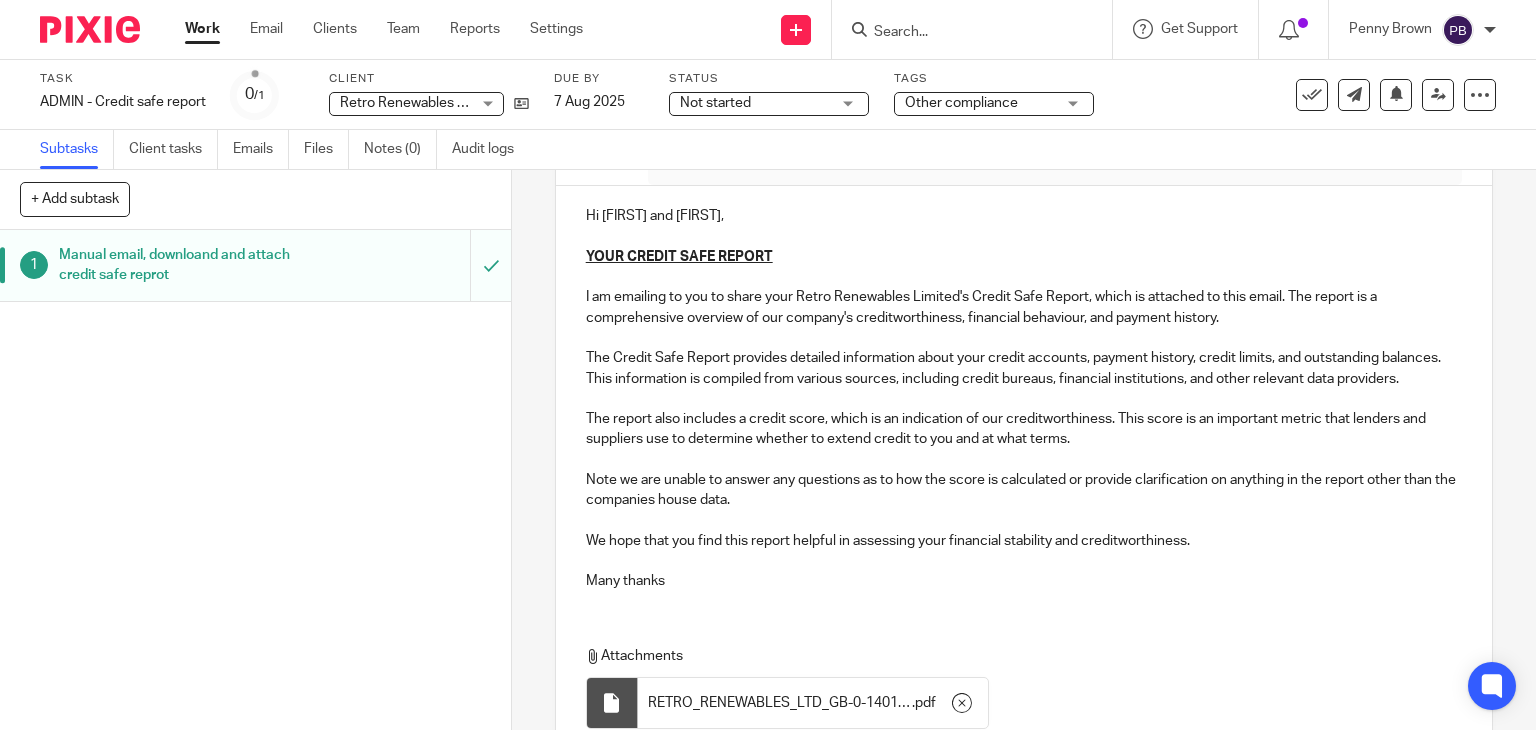 scroll, scrollTop: 0, scrollLeft: 0, axis: both 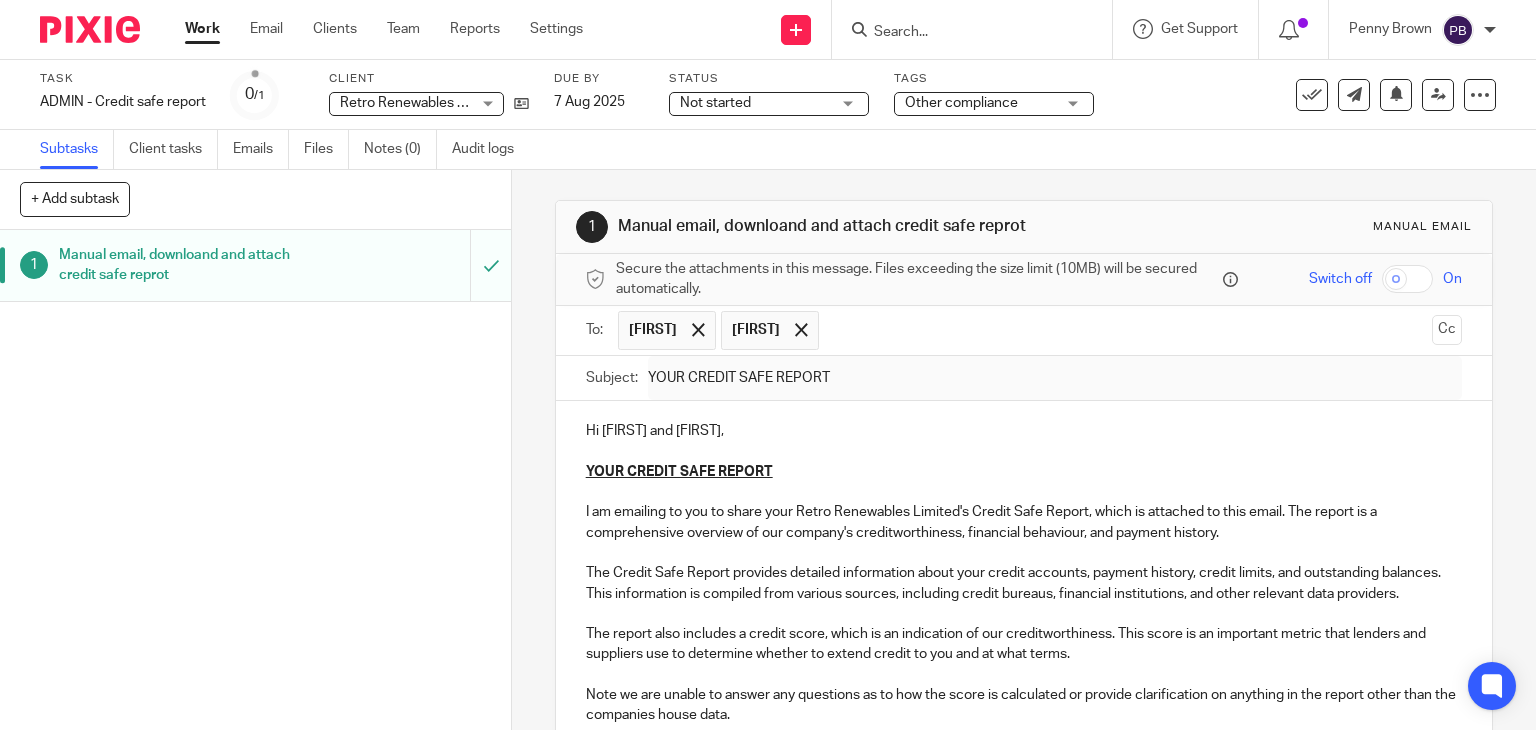 click on "0 /1" at bounding box center [255, 94] 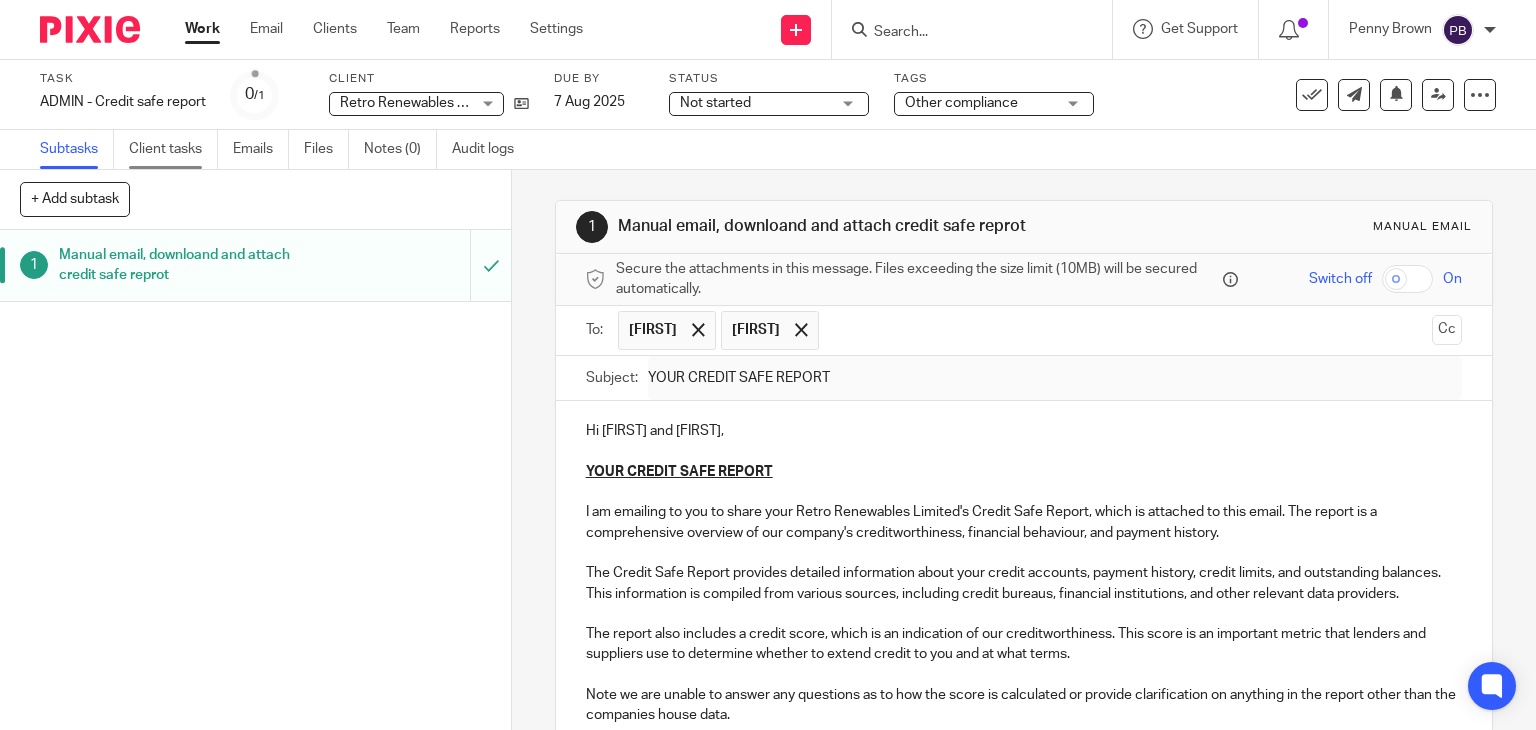click on "Client tasks" at bounding box center (173, 149) 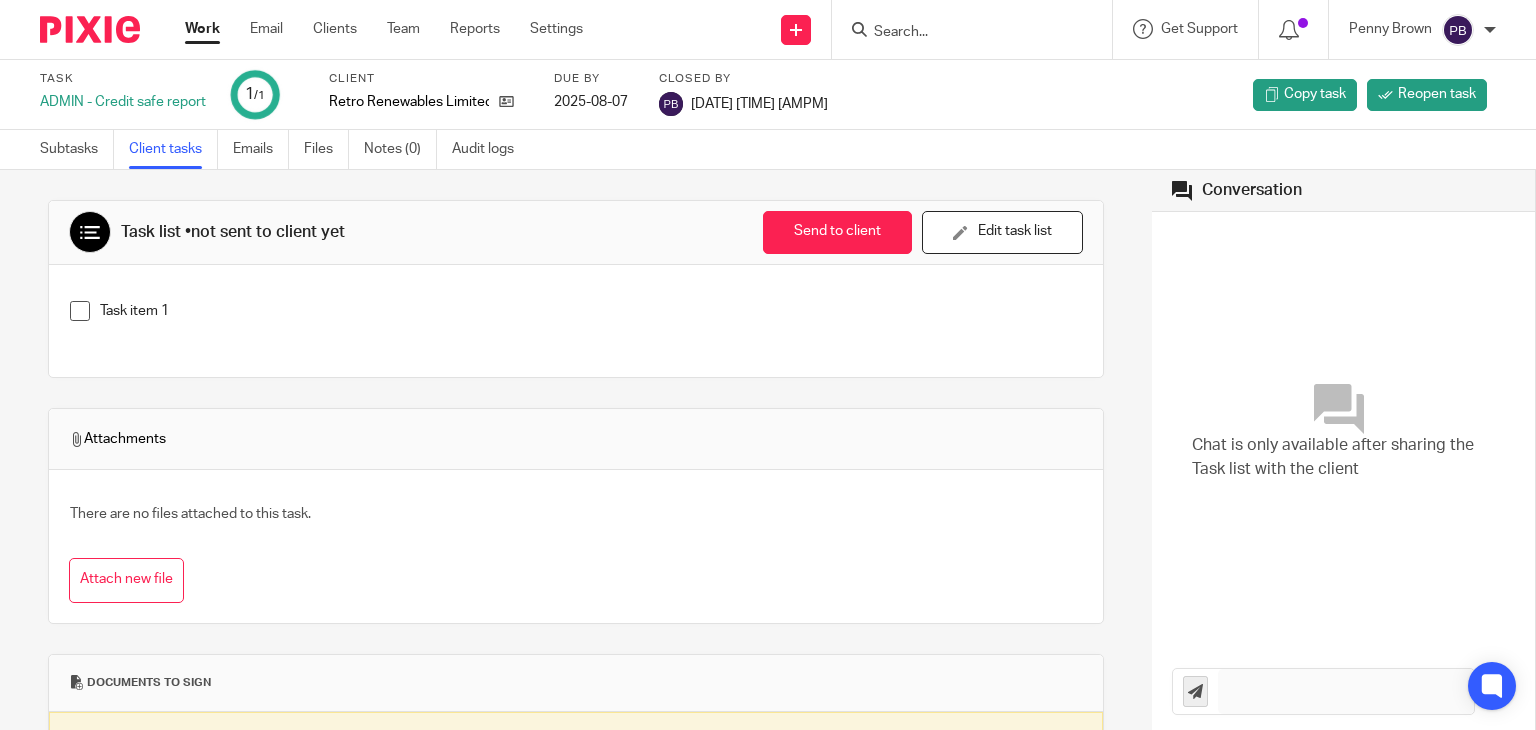 scroll, scrollTop: 0, scrollLeft: 0, axis: both 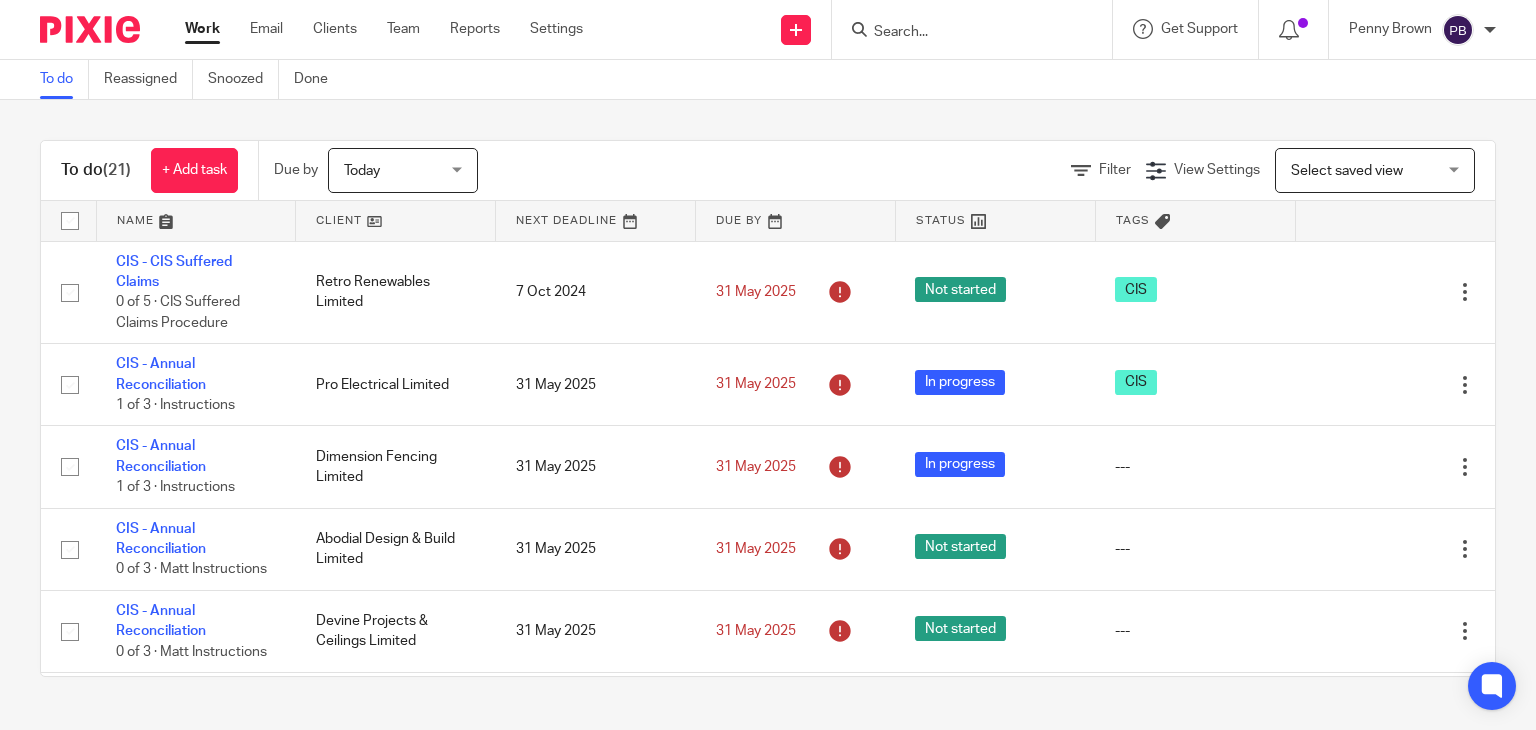 click at bounding box center (962, 33) 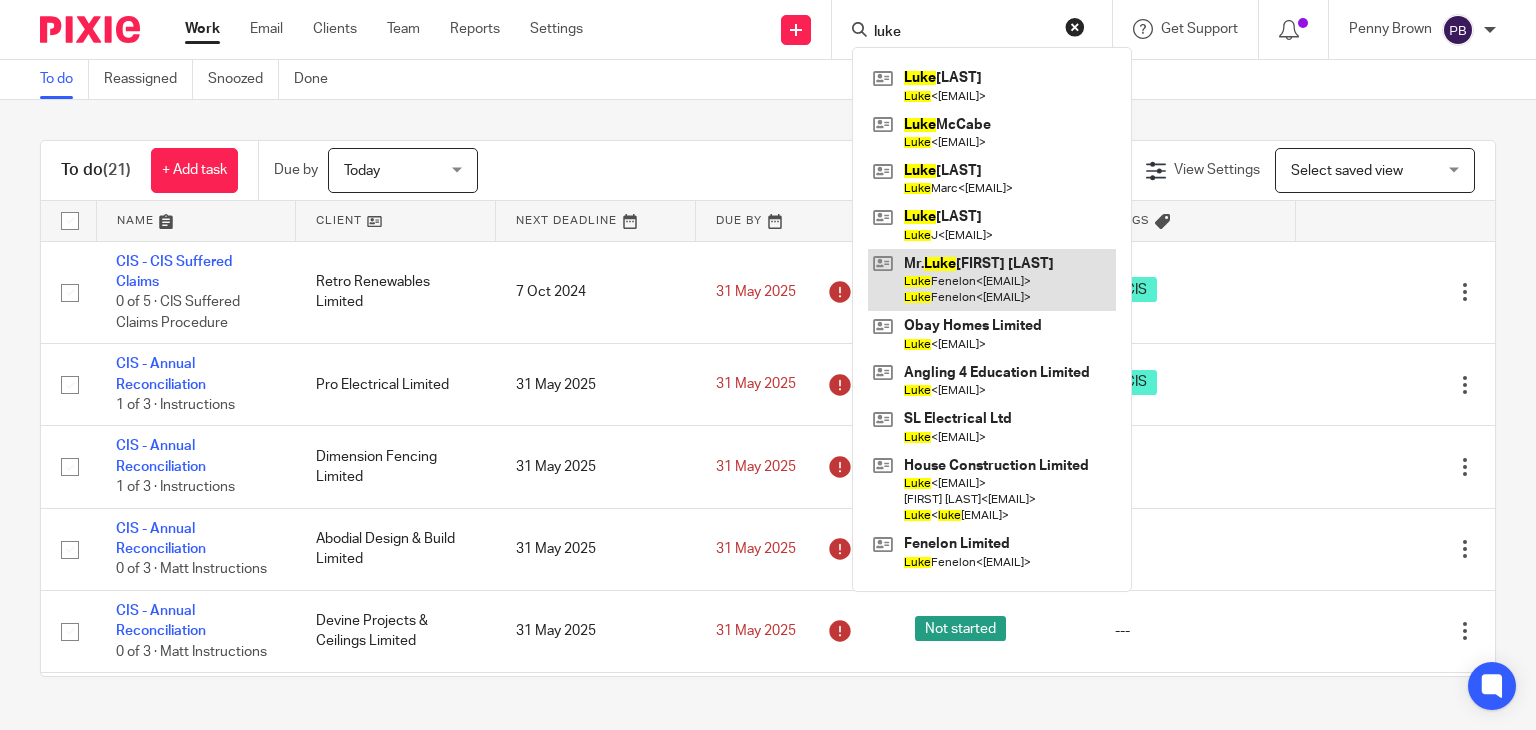 type on "luke" 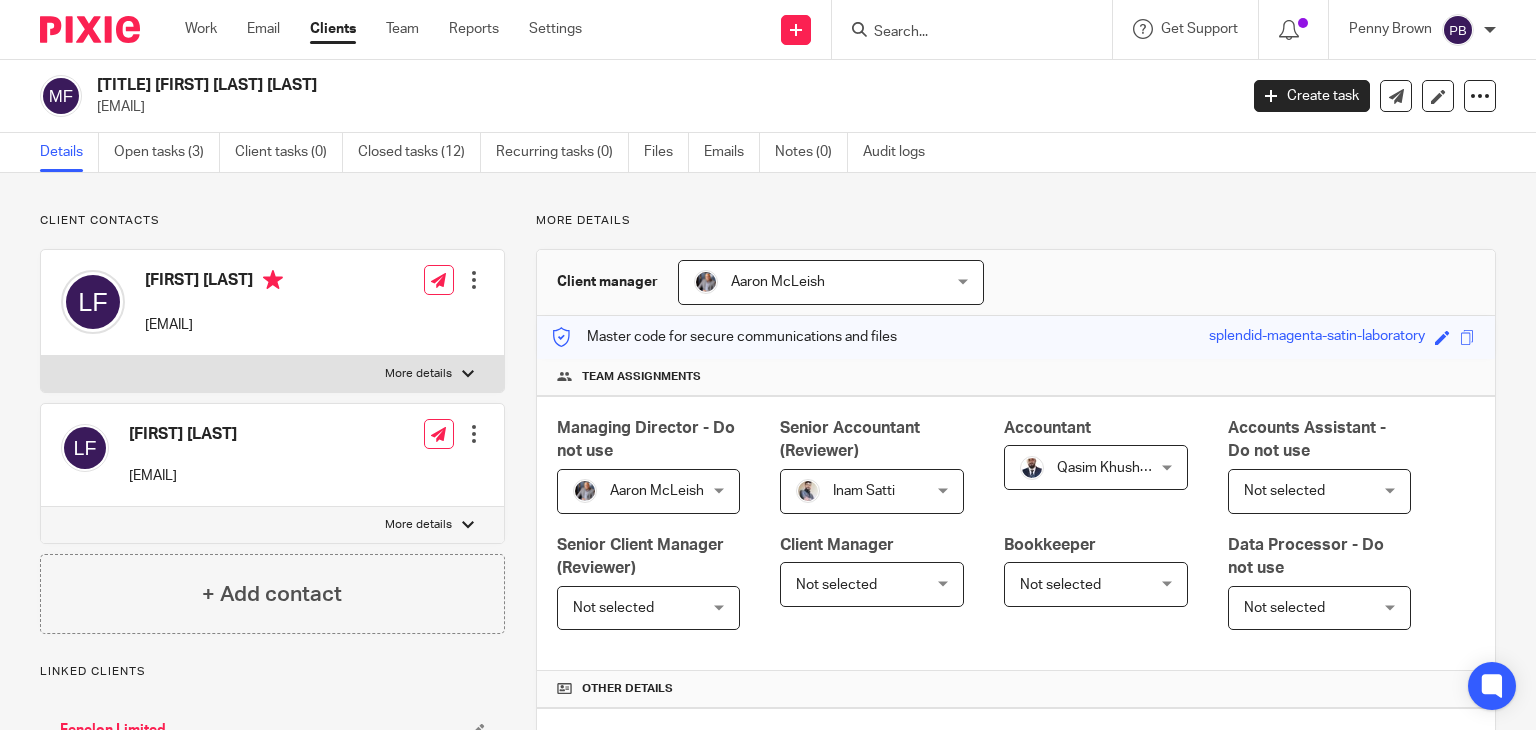 scroll, scrollTop: 0, scrollLeft: 0, axis: both 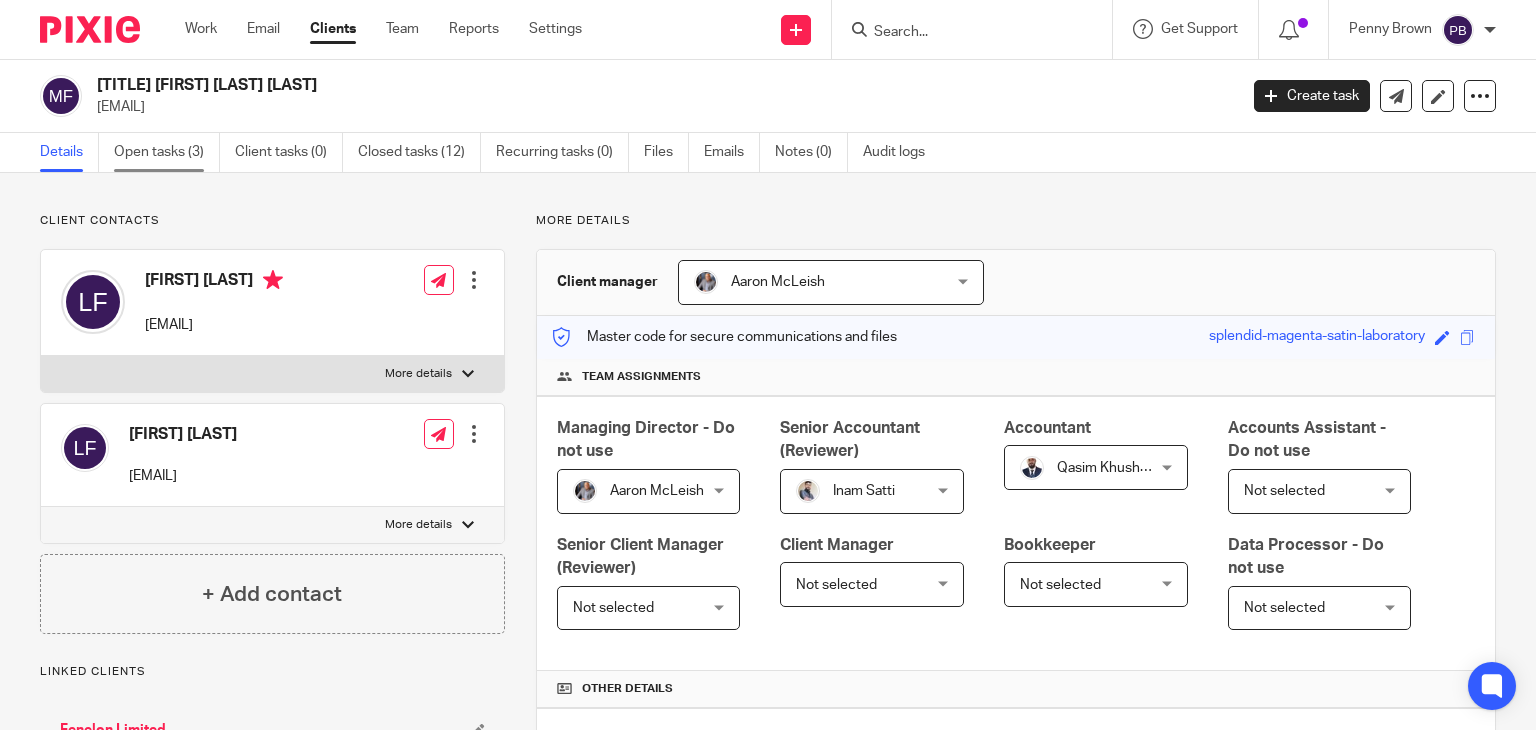 click on "Open tasks (3)" at bounding box center (167, 152) 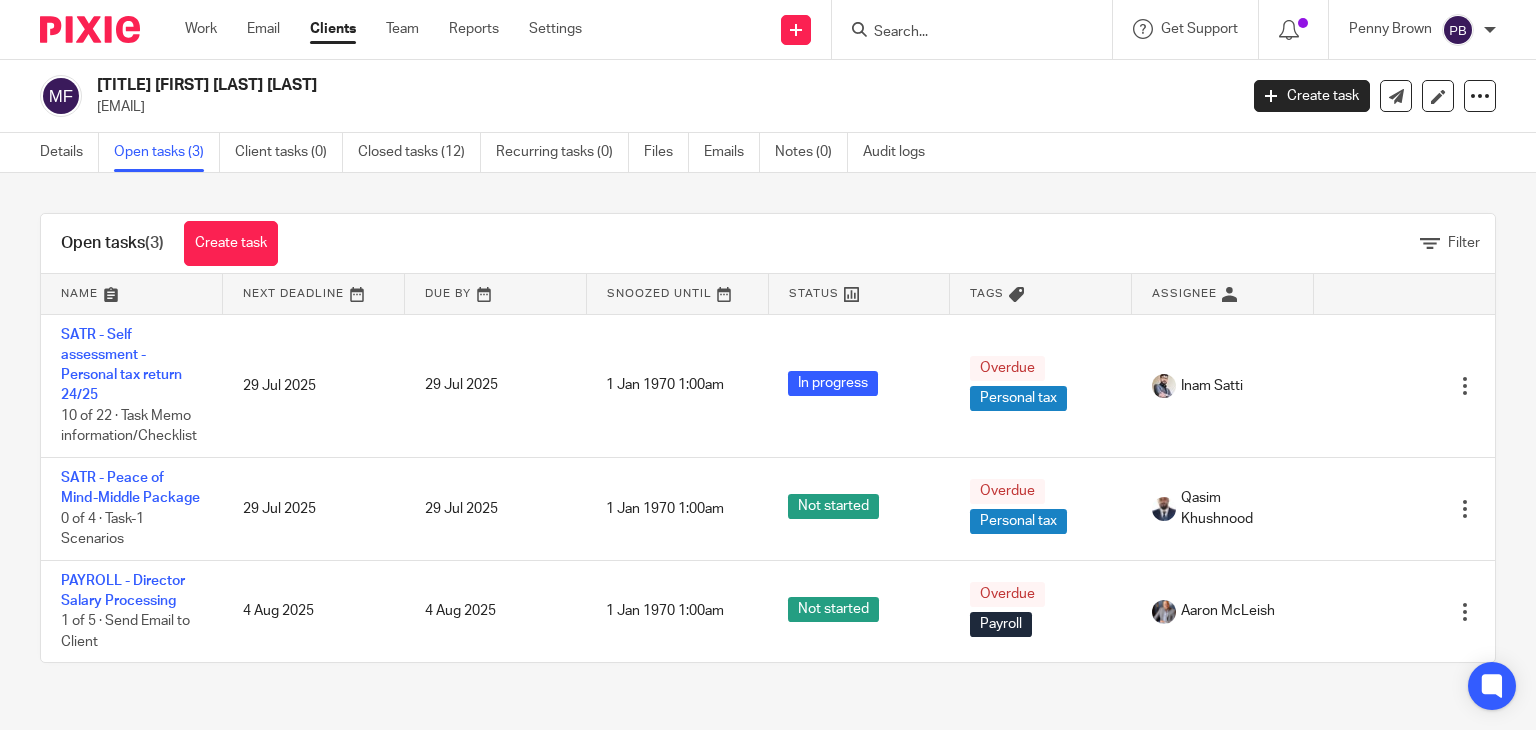 scroll, scrollTop: 0, scrollLeft: 0, axis: both 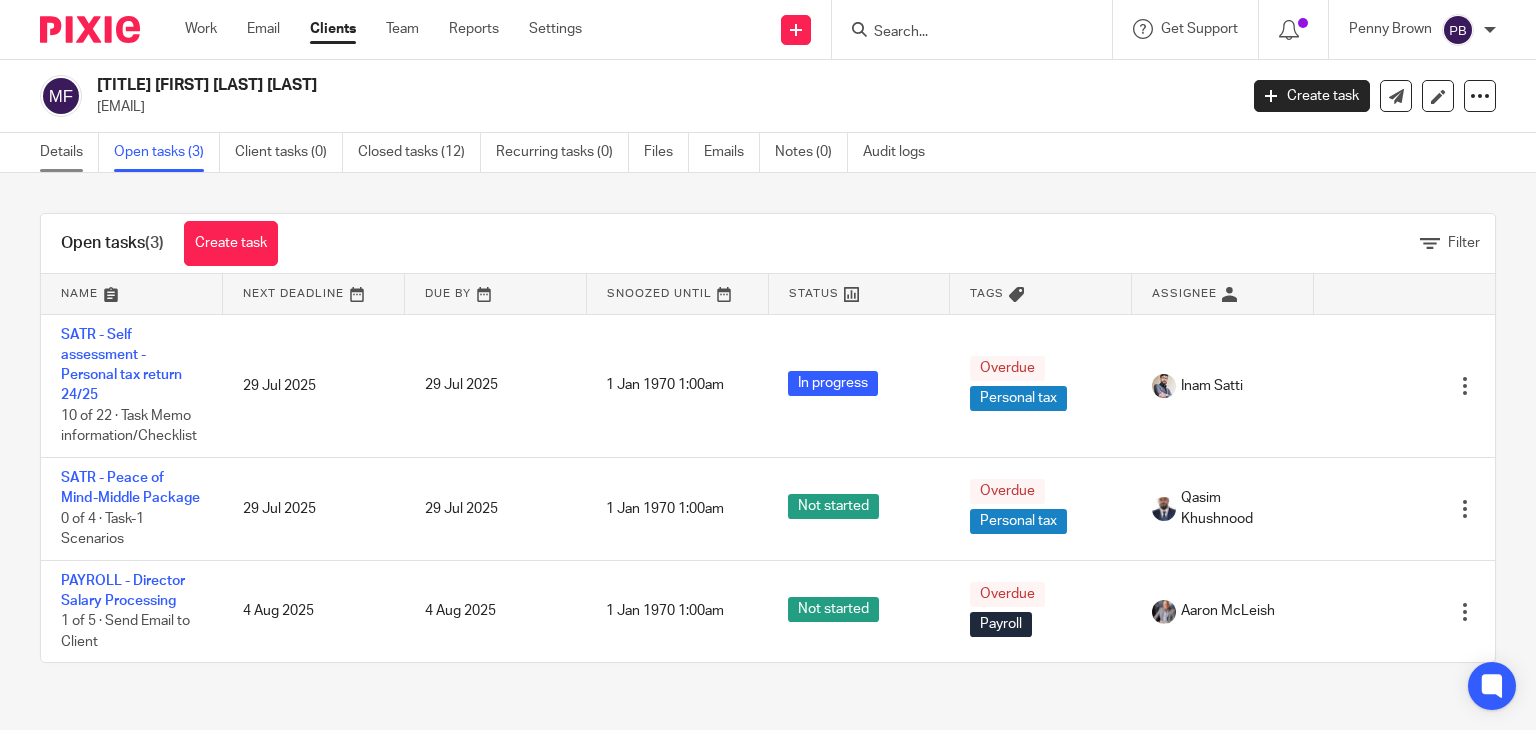 click on "Details" at bounding box center (69, 152) 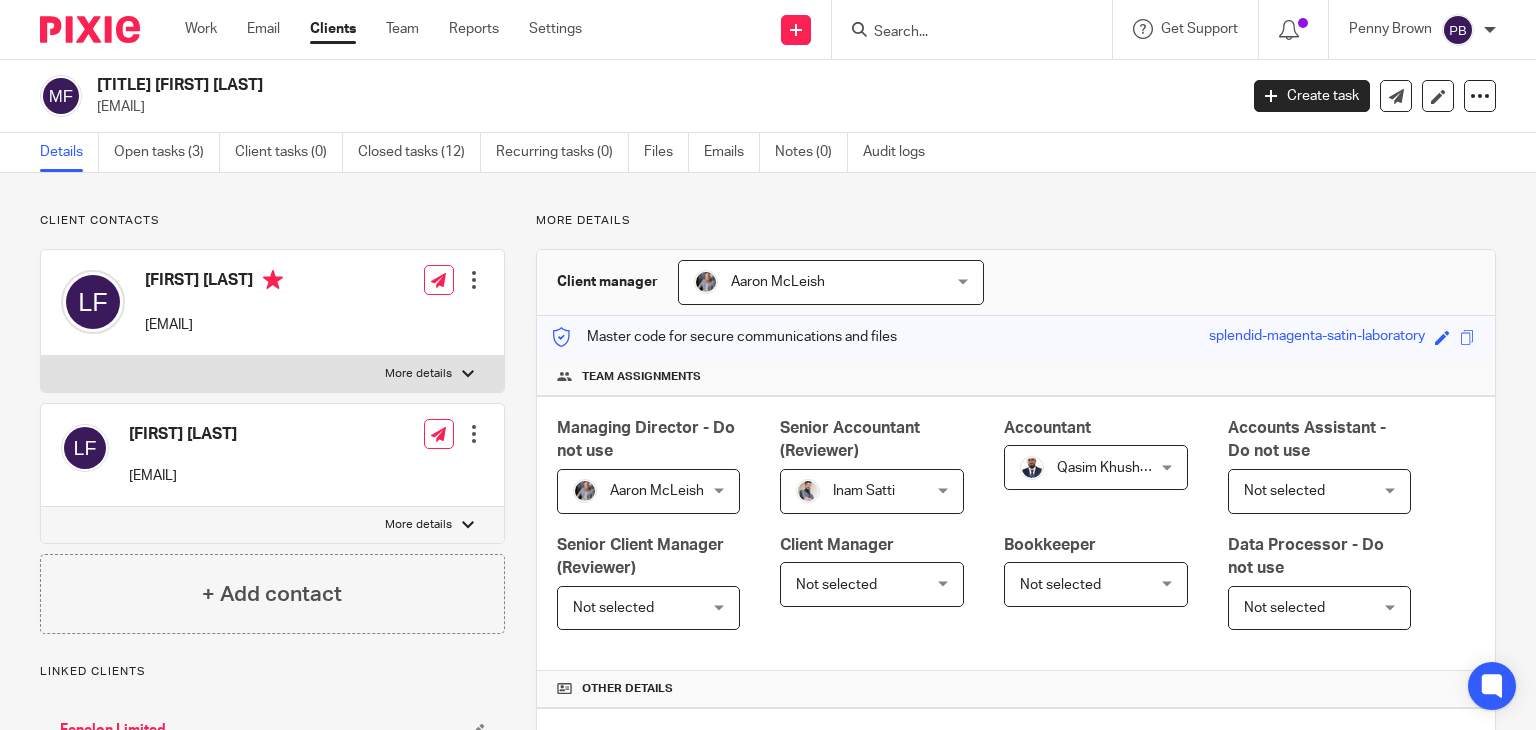 scroll, scrollTop: 0, scrollLeft: 0, axis: both 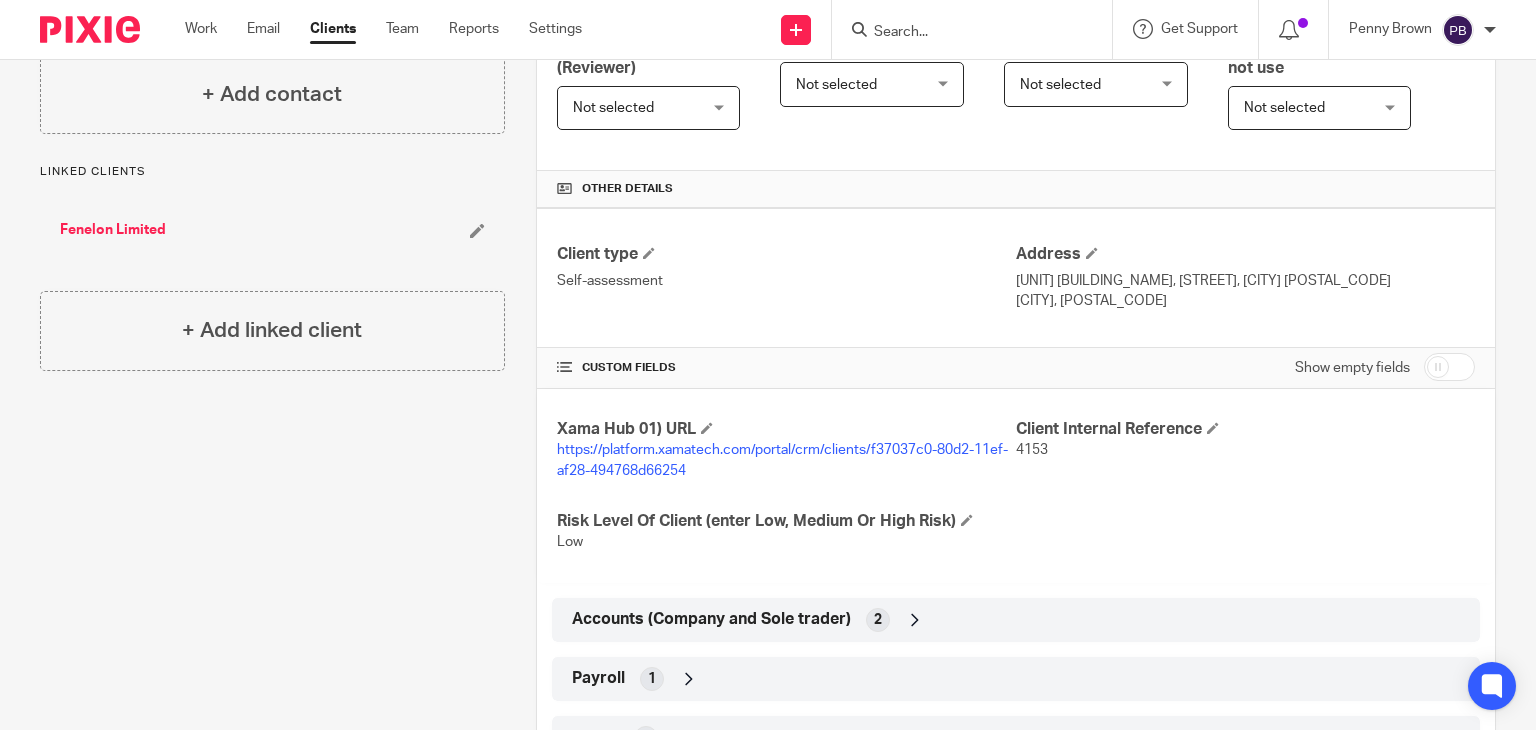 click at bounding box center [1449, 367] 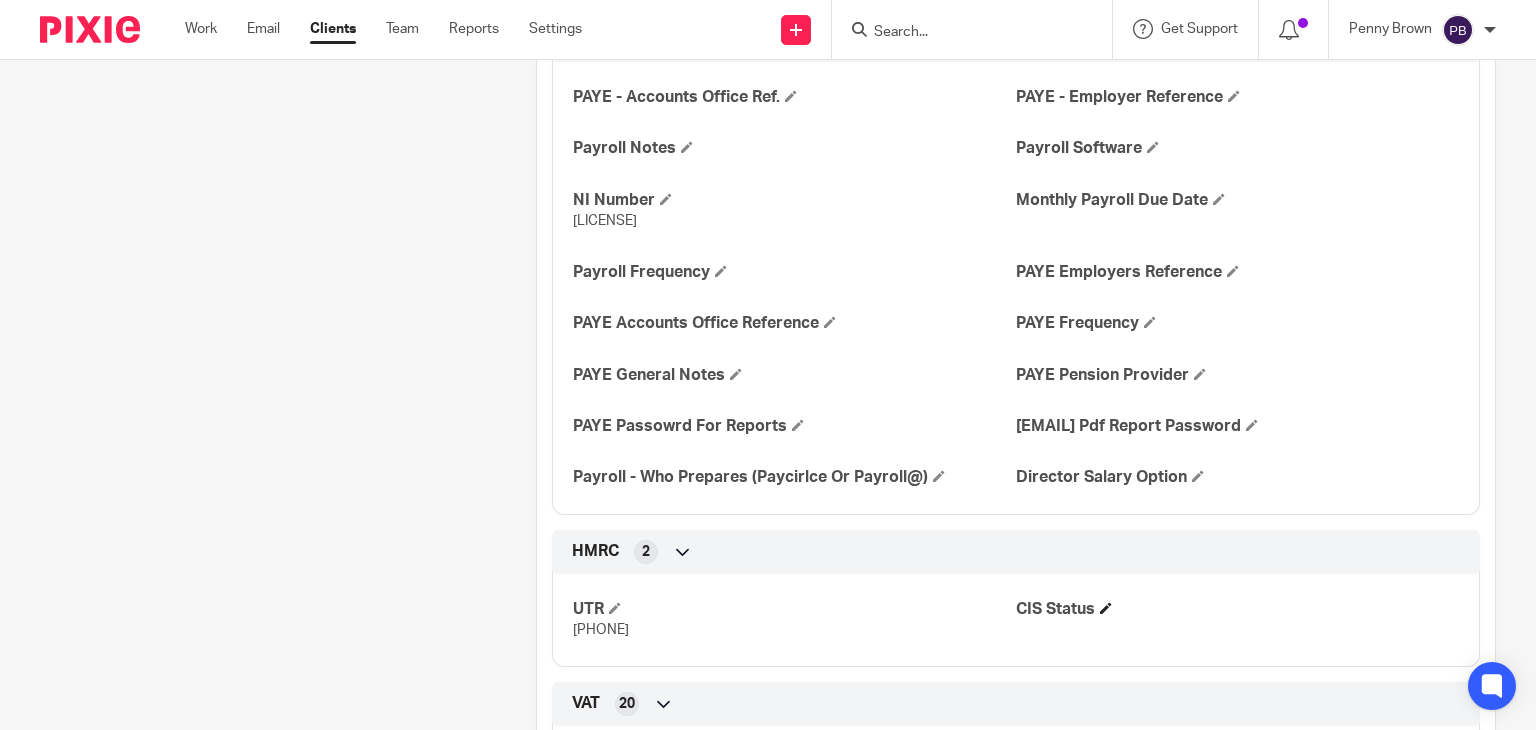 scroll, scrollTop: 2000, scrollLeft: 0, axis: vertical 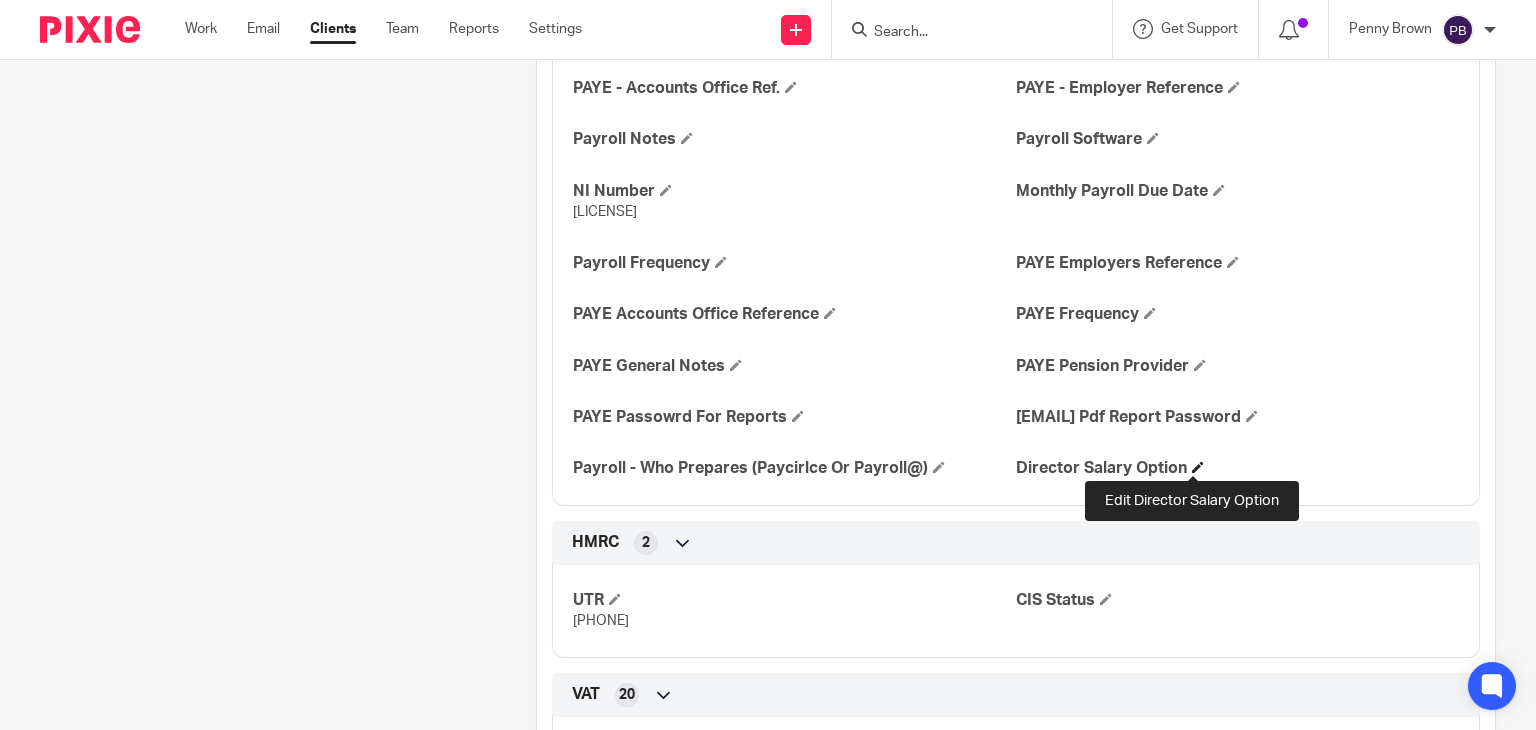 click at bounding box center [1198, 467] 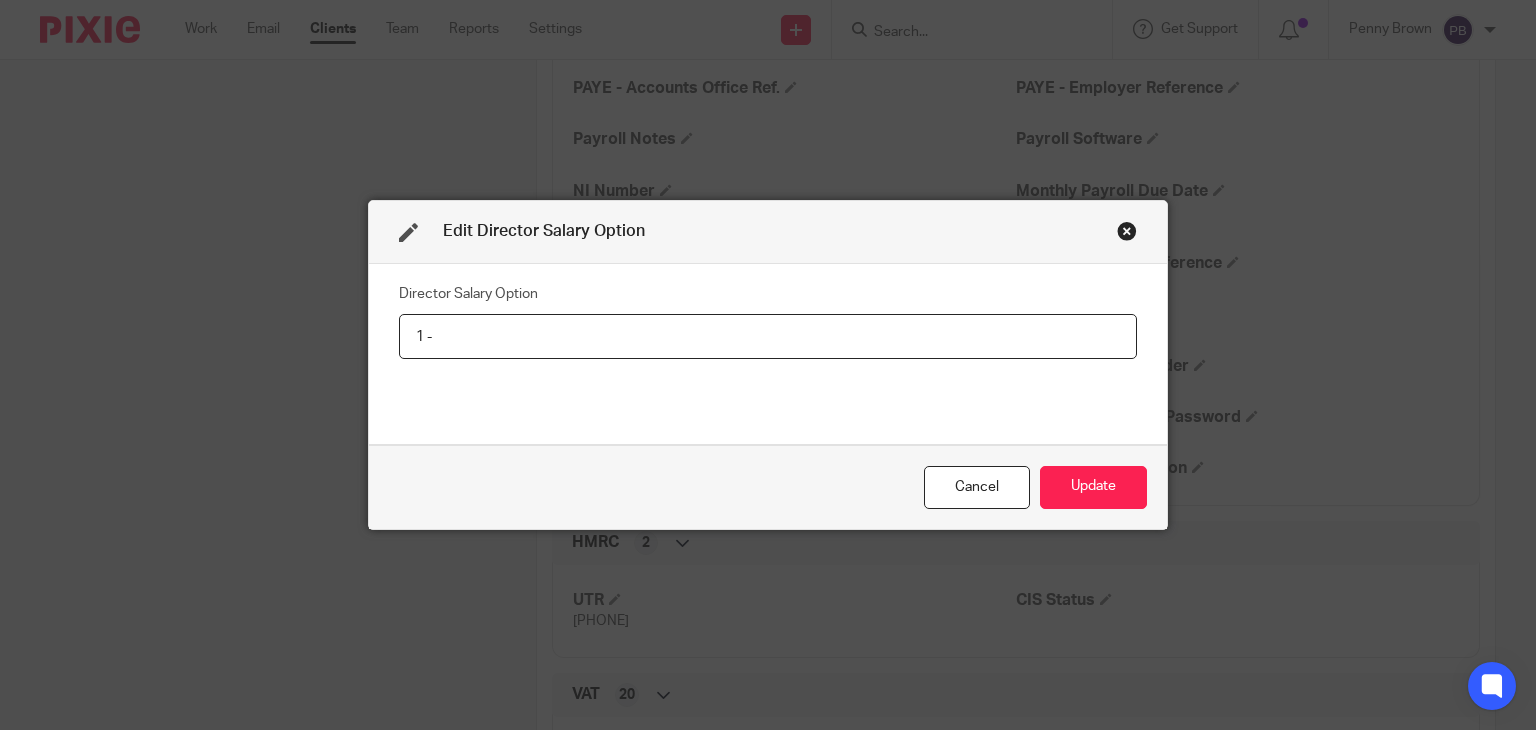 click on "1 -" at bounding box center [768, 336] 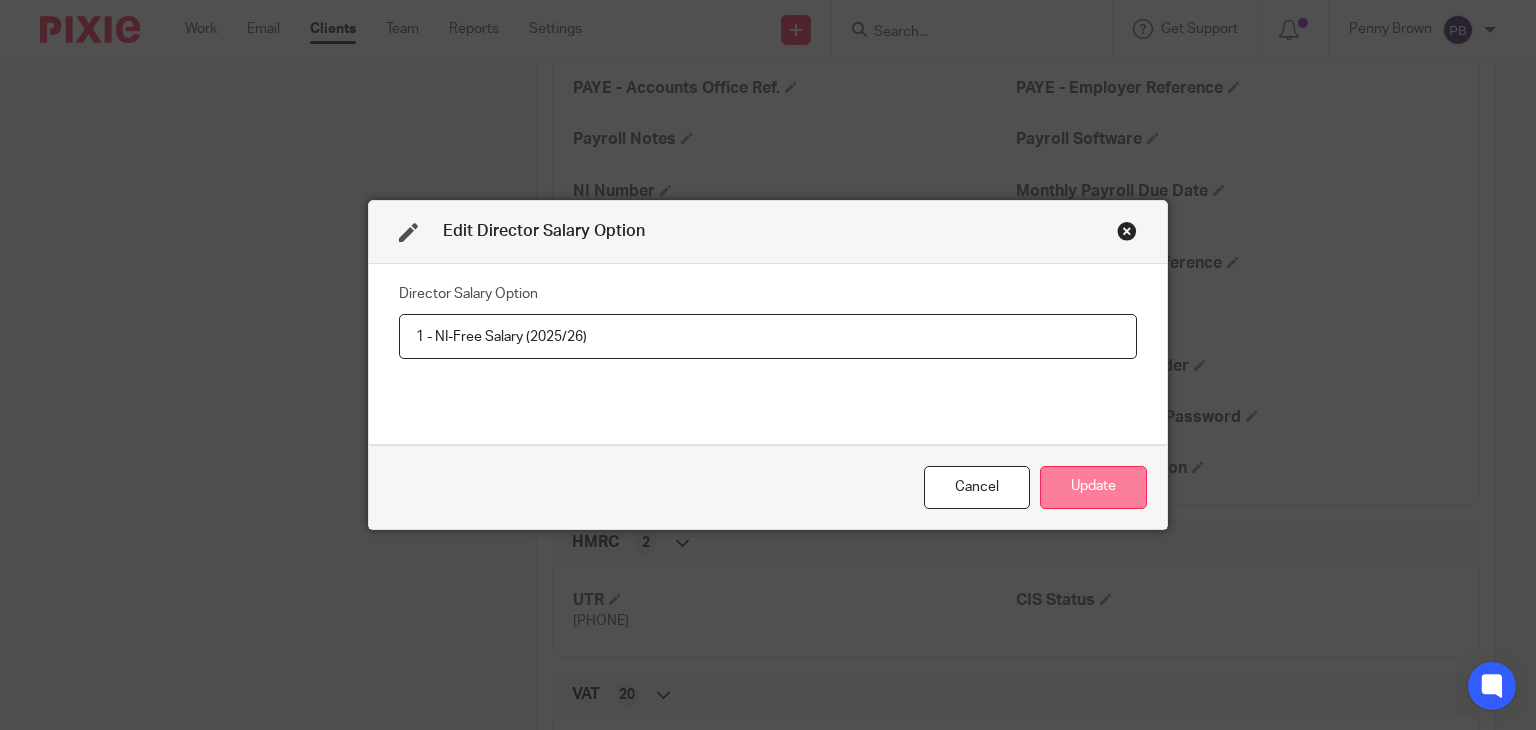 type on "1 - NI-Free Salary (2025/26)" 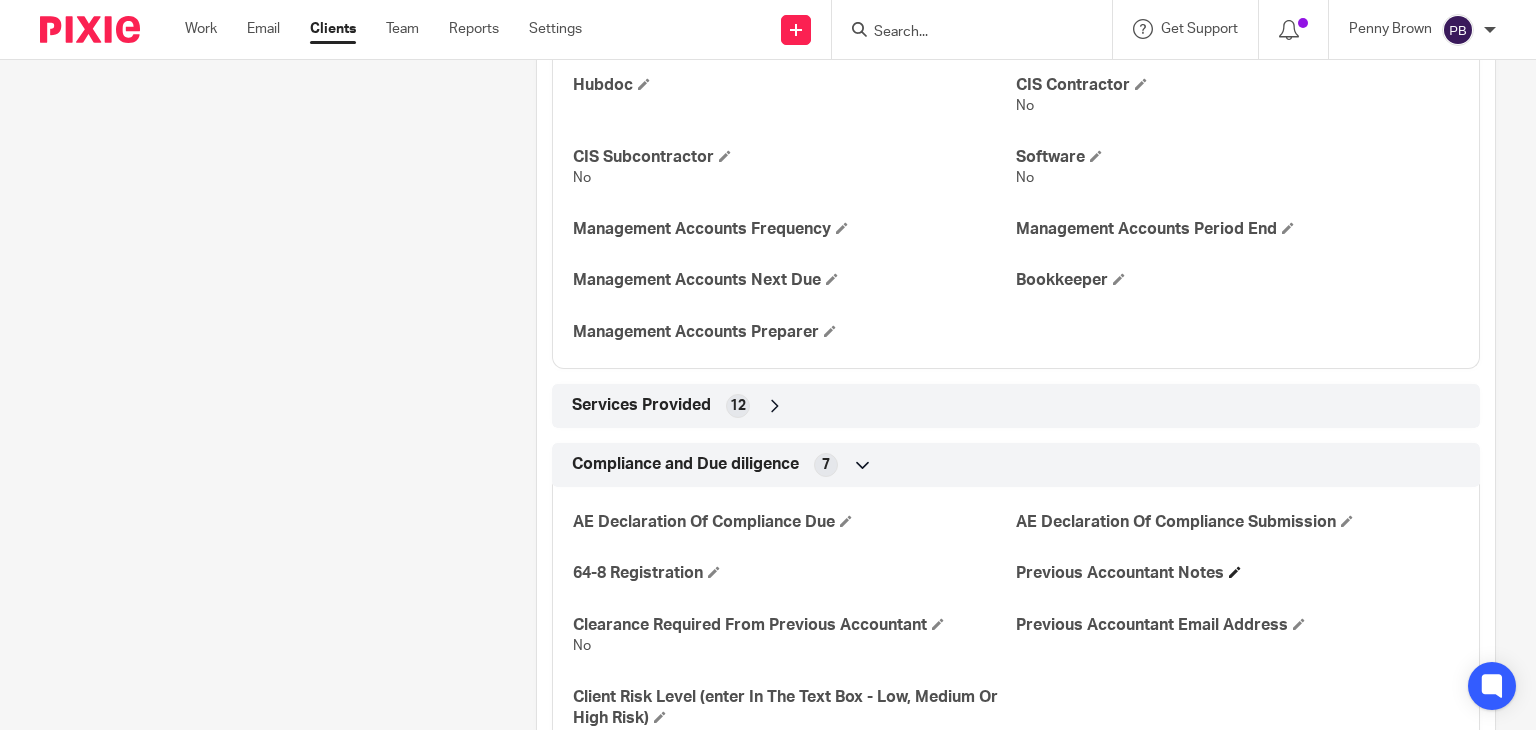 scroll, scrollTop: 3799, scrollLeft: 0, axis: vertical 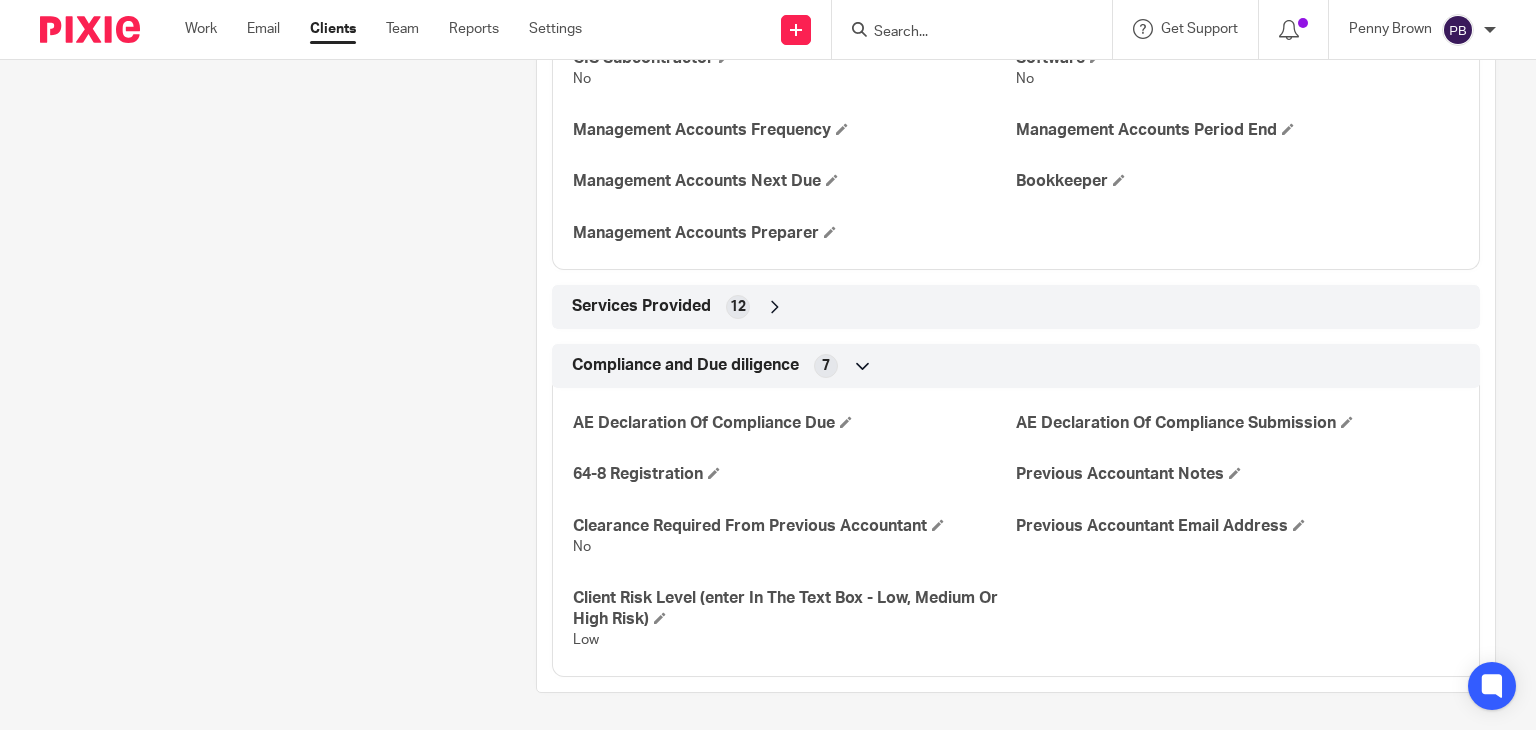 click at bounding box center (775, 307) 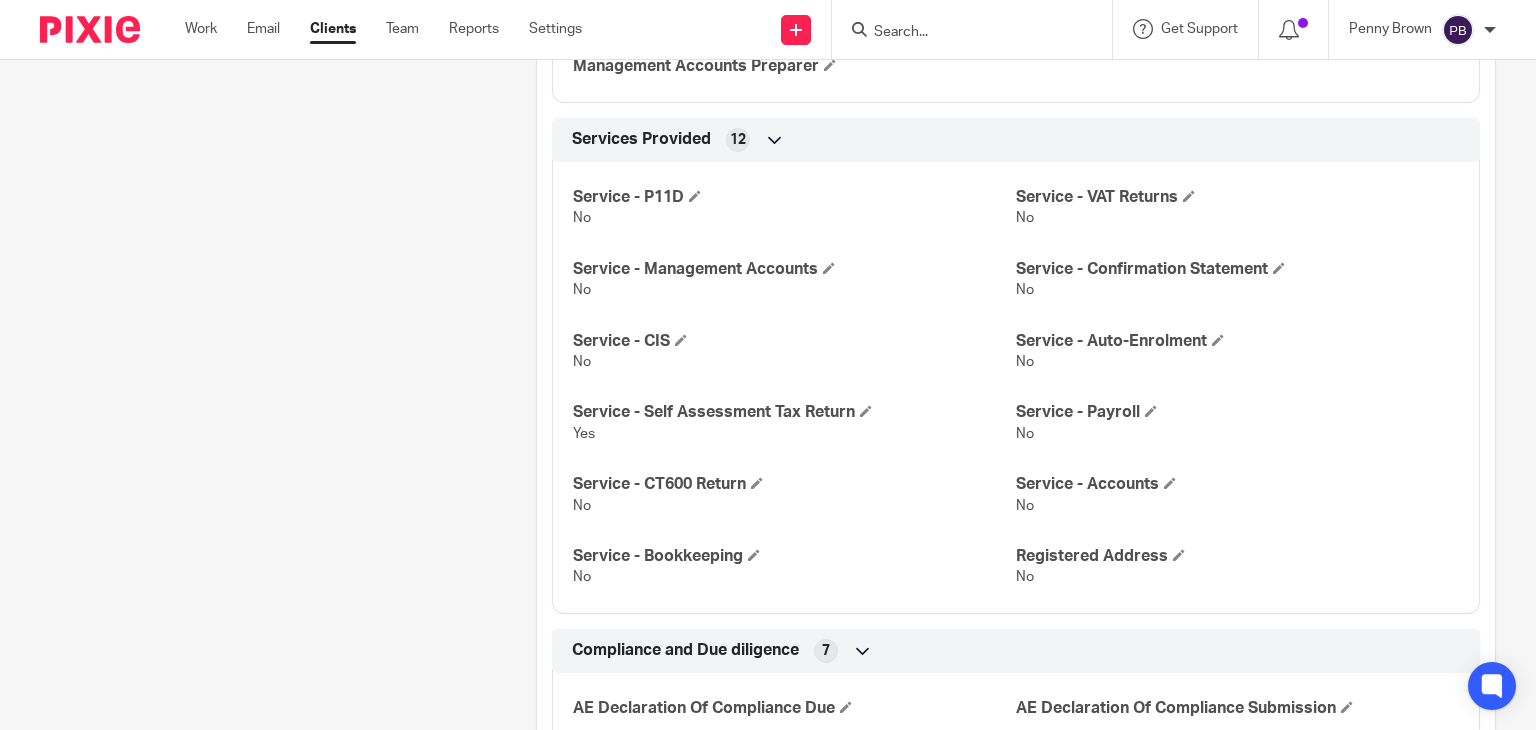 scroll, scrollTop: 3950, scrollLeft: 0, axis: vertical 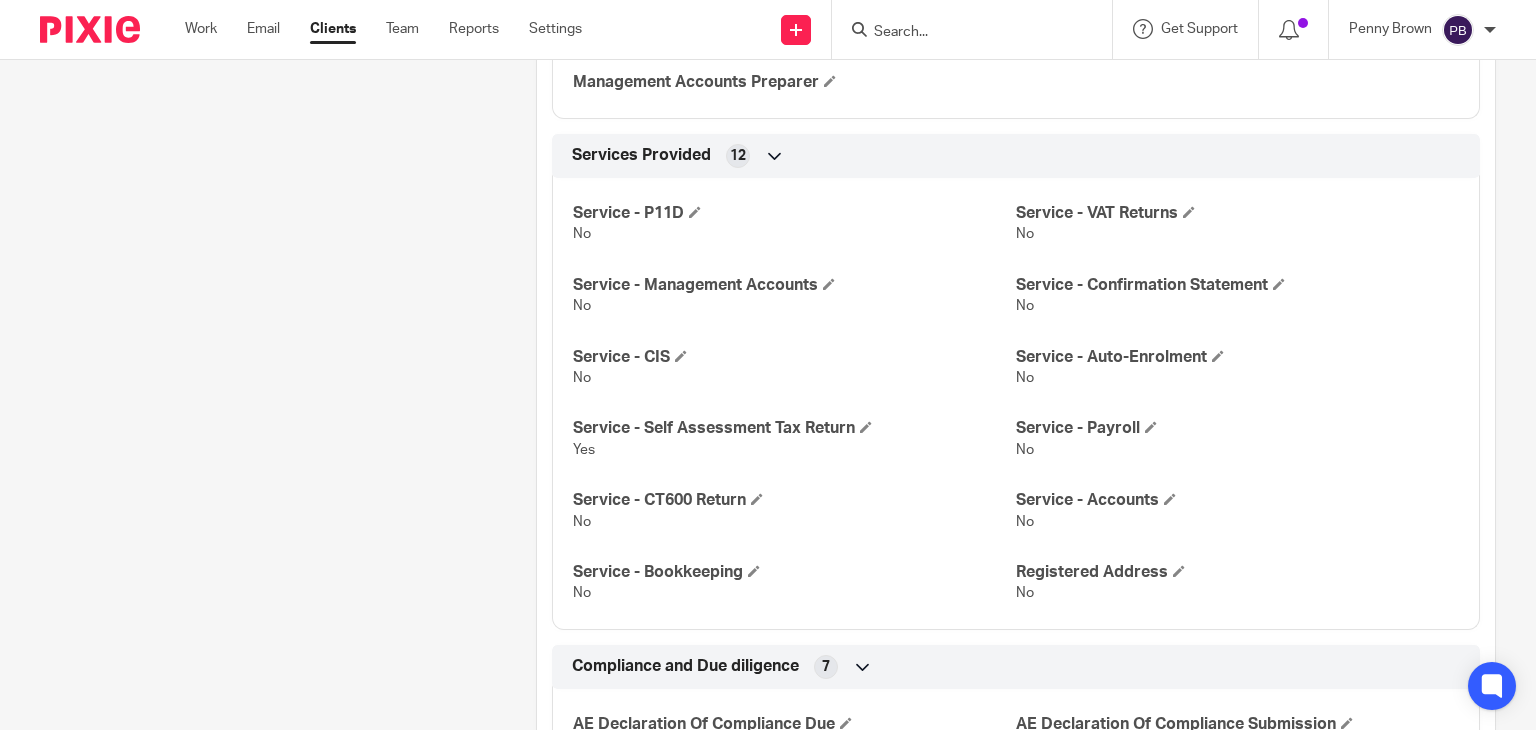 click at bounding box center [775, 156] 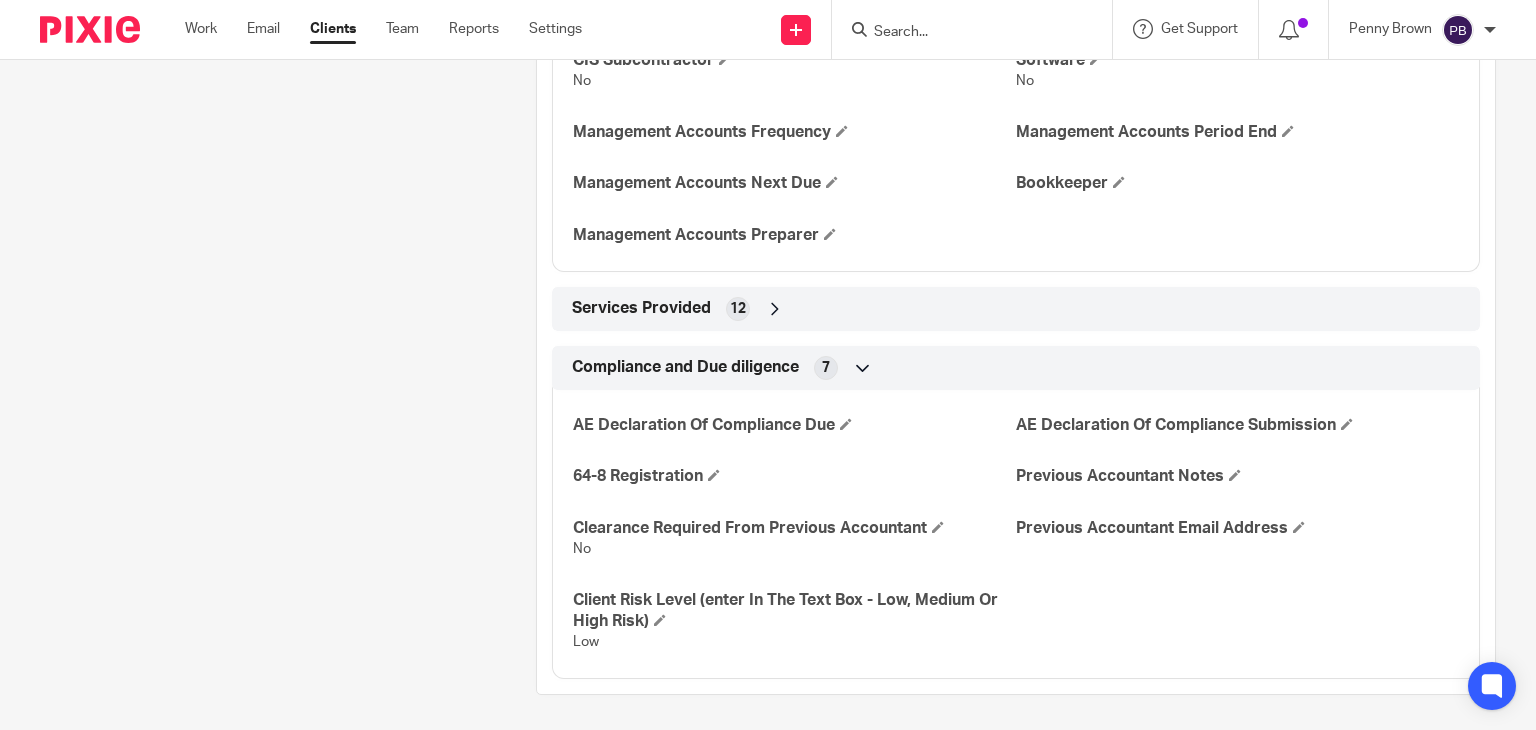 scroll, scrollTop: 3799, scrollLeft: 0, axis: vertical 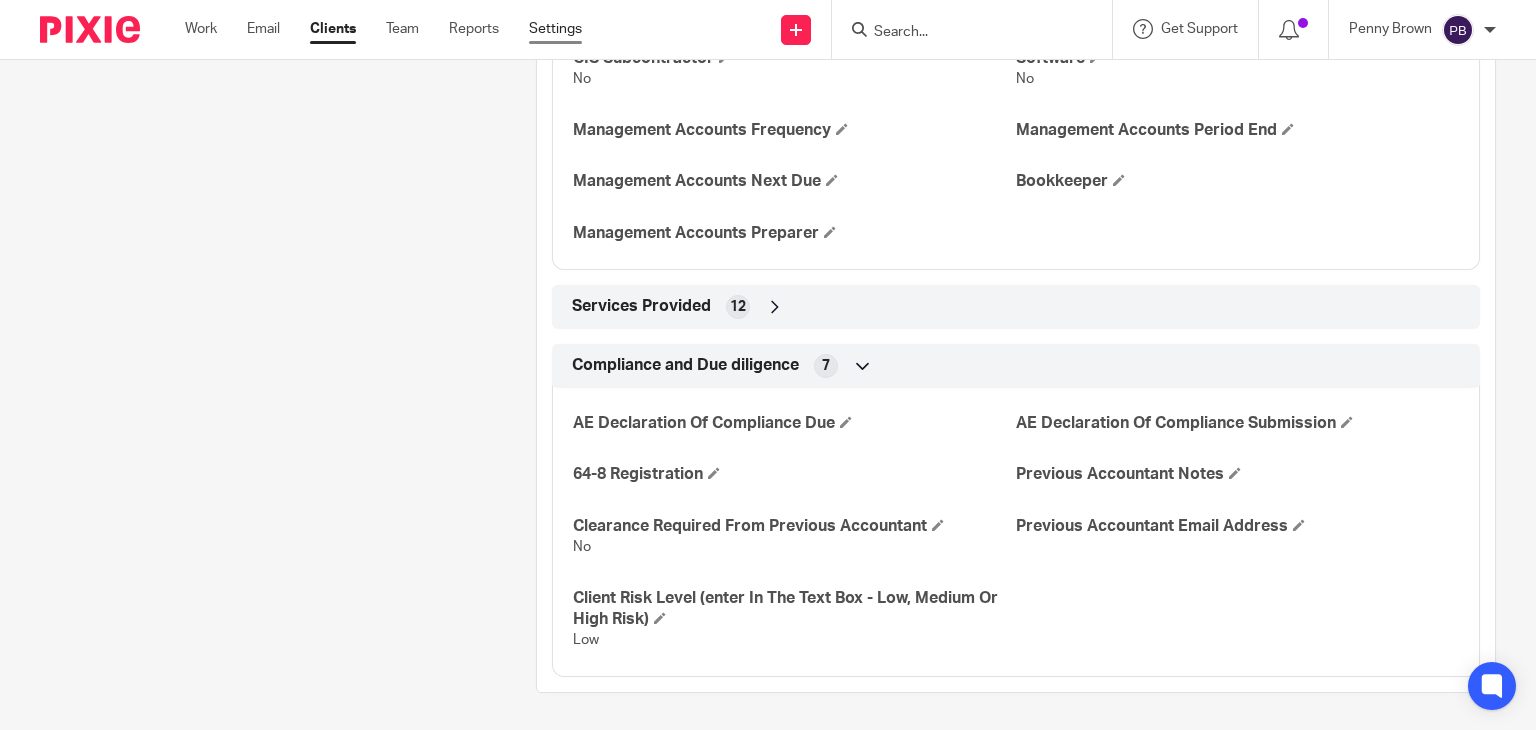 click on "Settings" at bounding box center [555, 29] 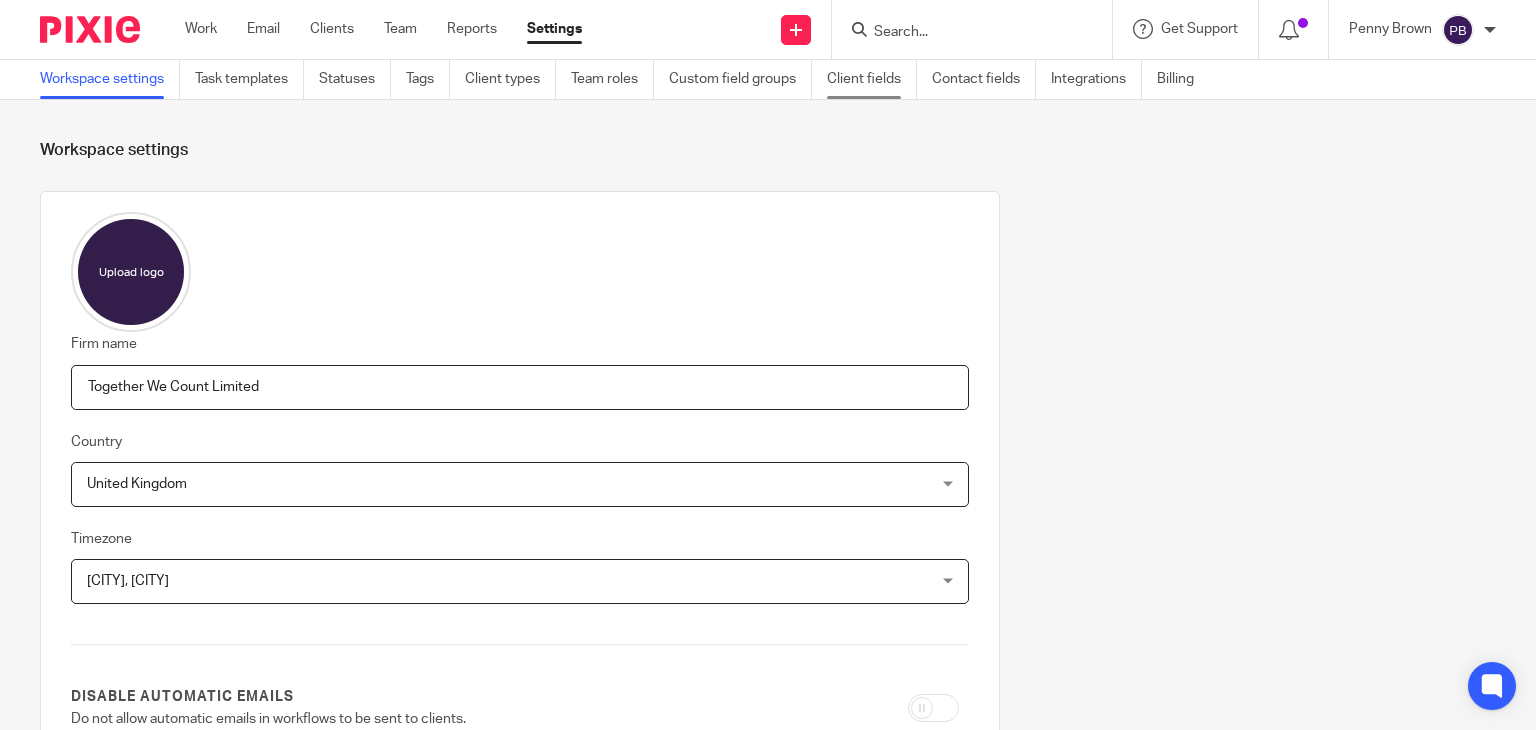 scroll, scrollTop: 0, scrollLeft: 0, axis: both 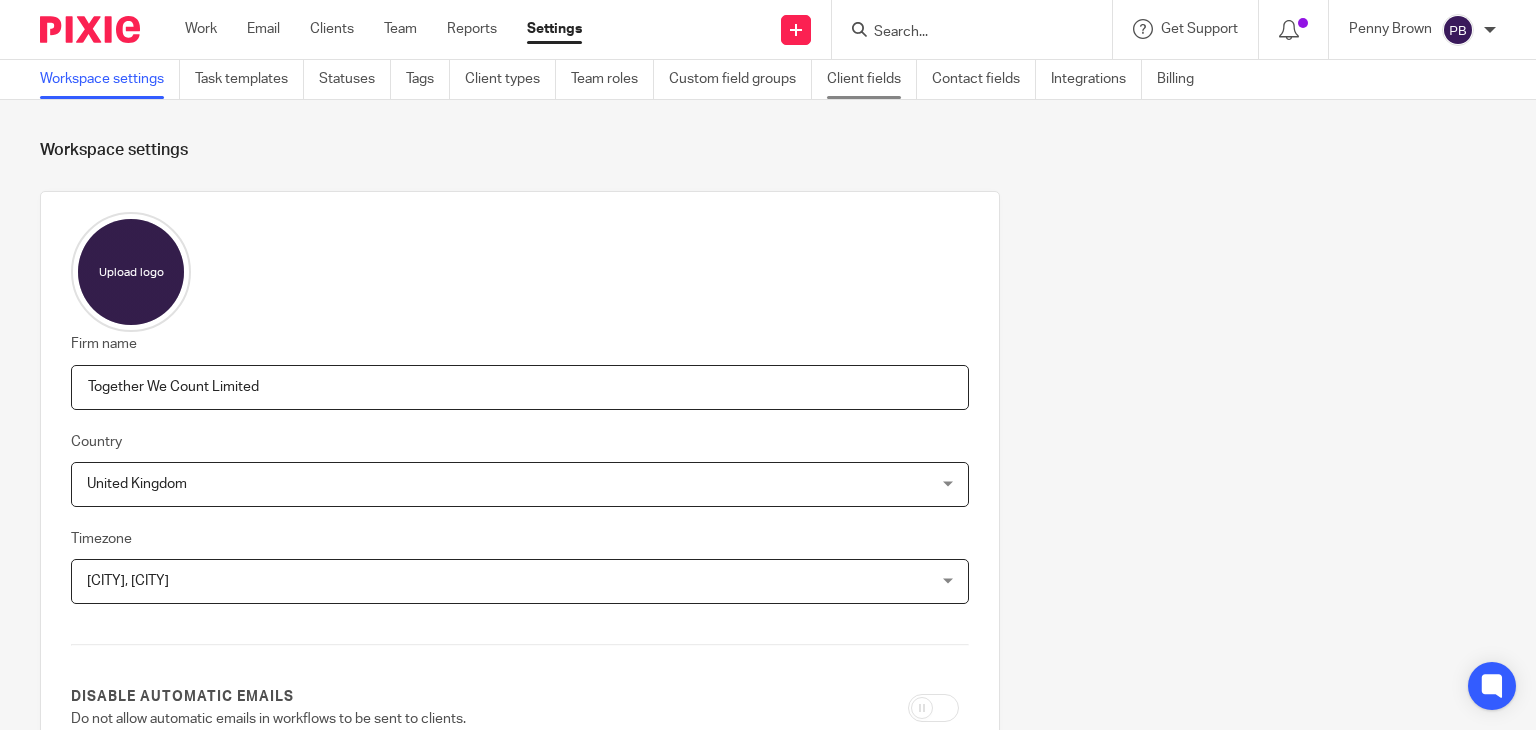 click on "Client fields" at bounding box center (872, 79) 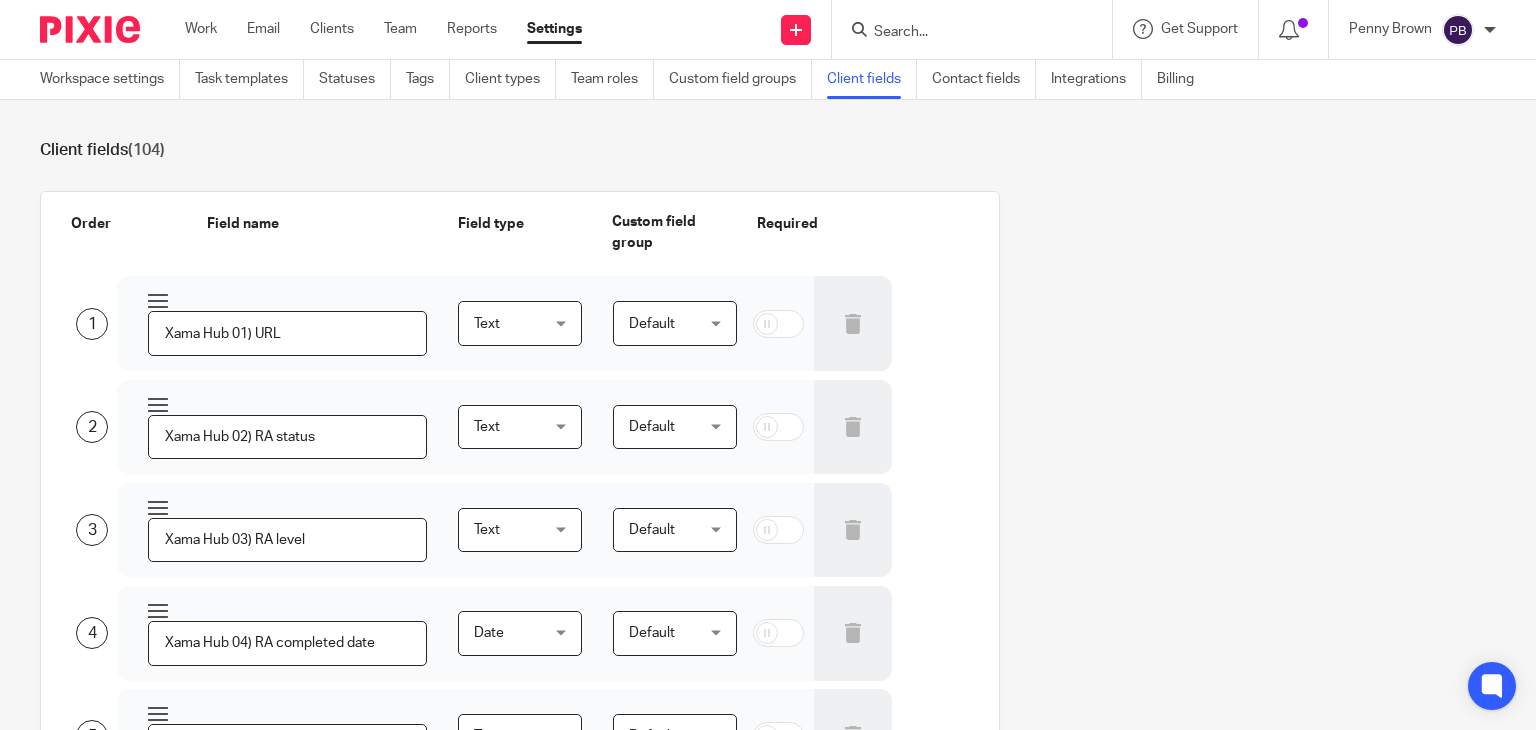 scroll, scrollTop: 0, scrollLeft: 0, axis: both 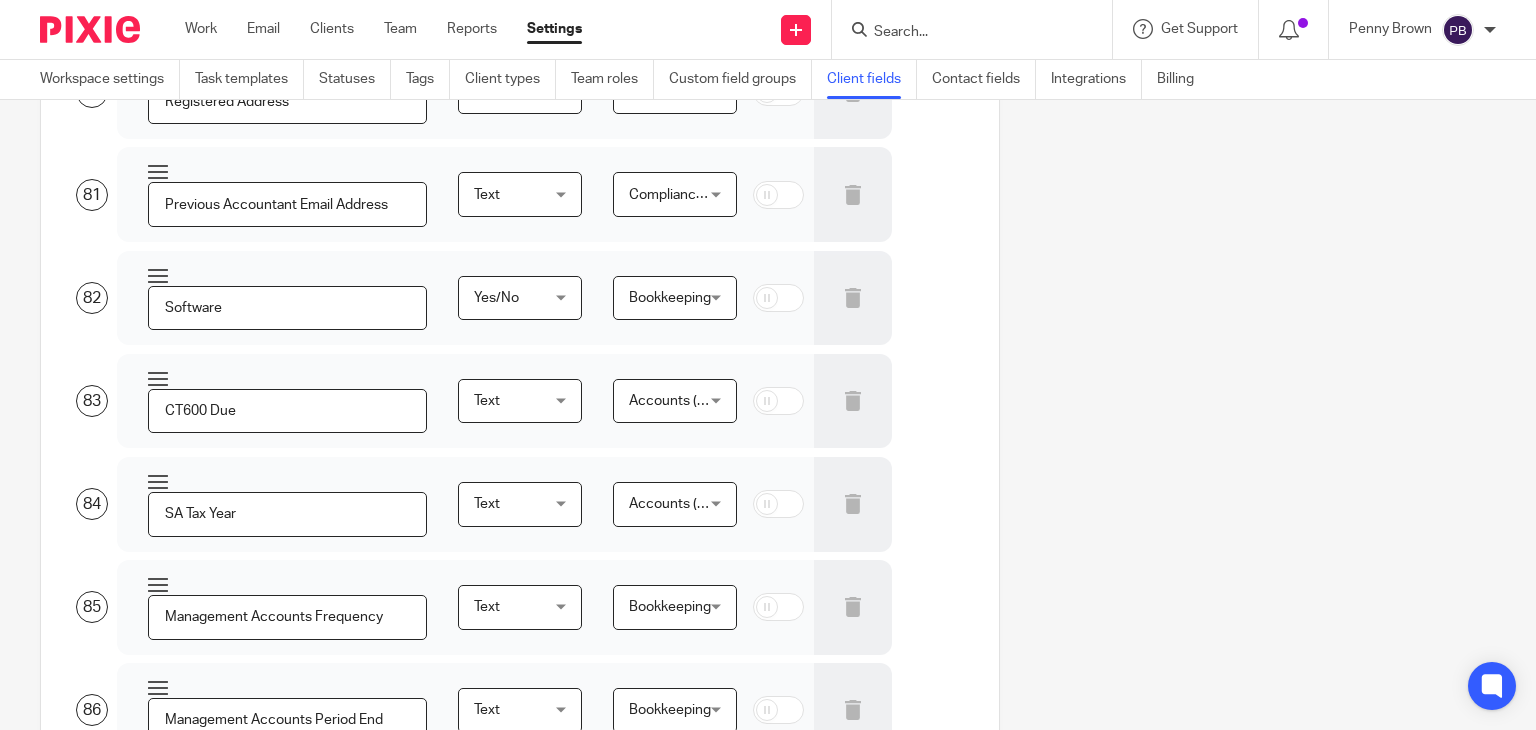 click on "+ Add new field" at bounding box center [129, 2666] 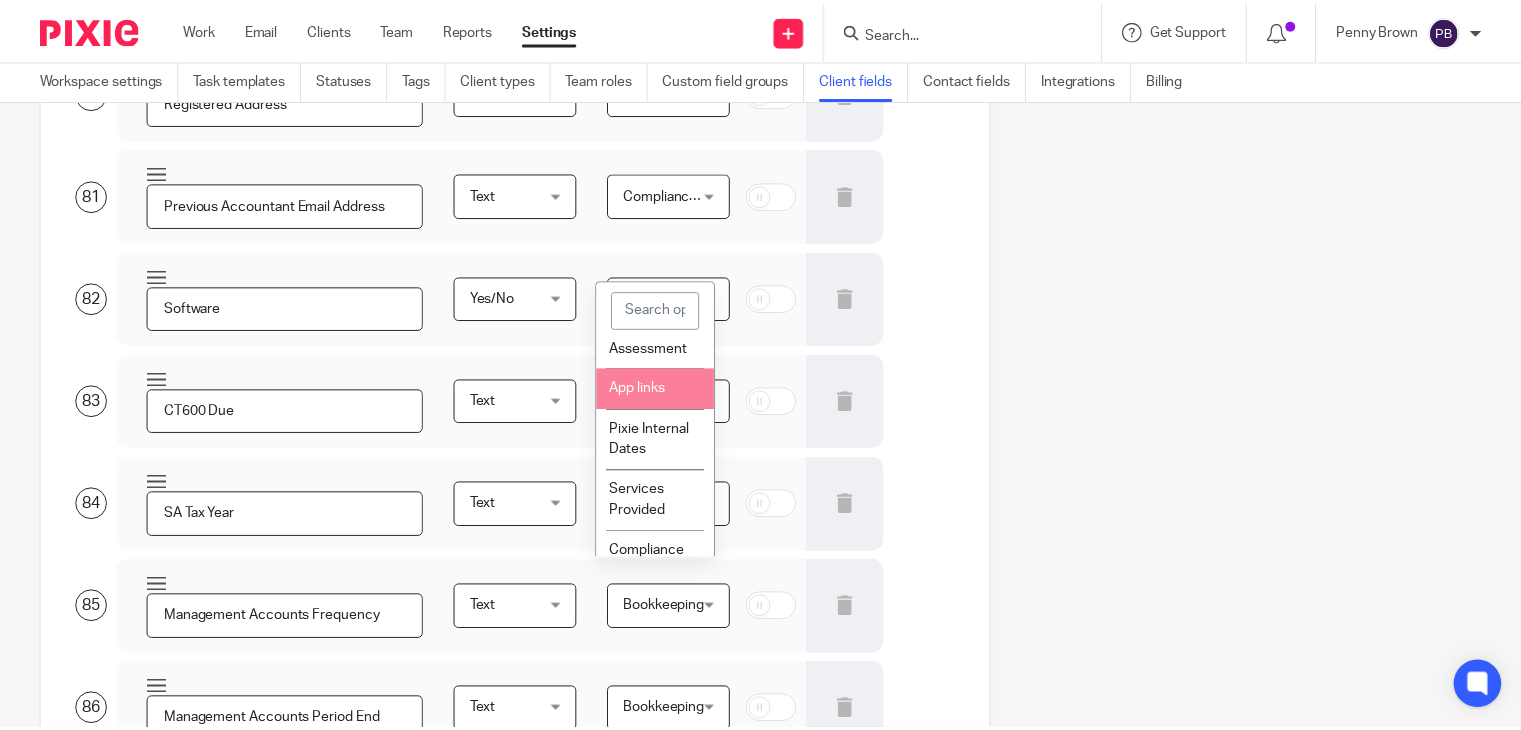 scroll, scrollTop: 600, scrollLeft: 0, axis: vertical 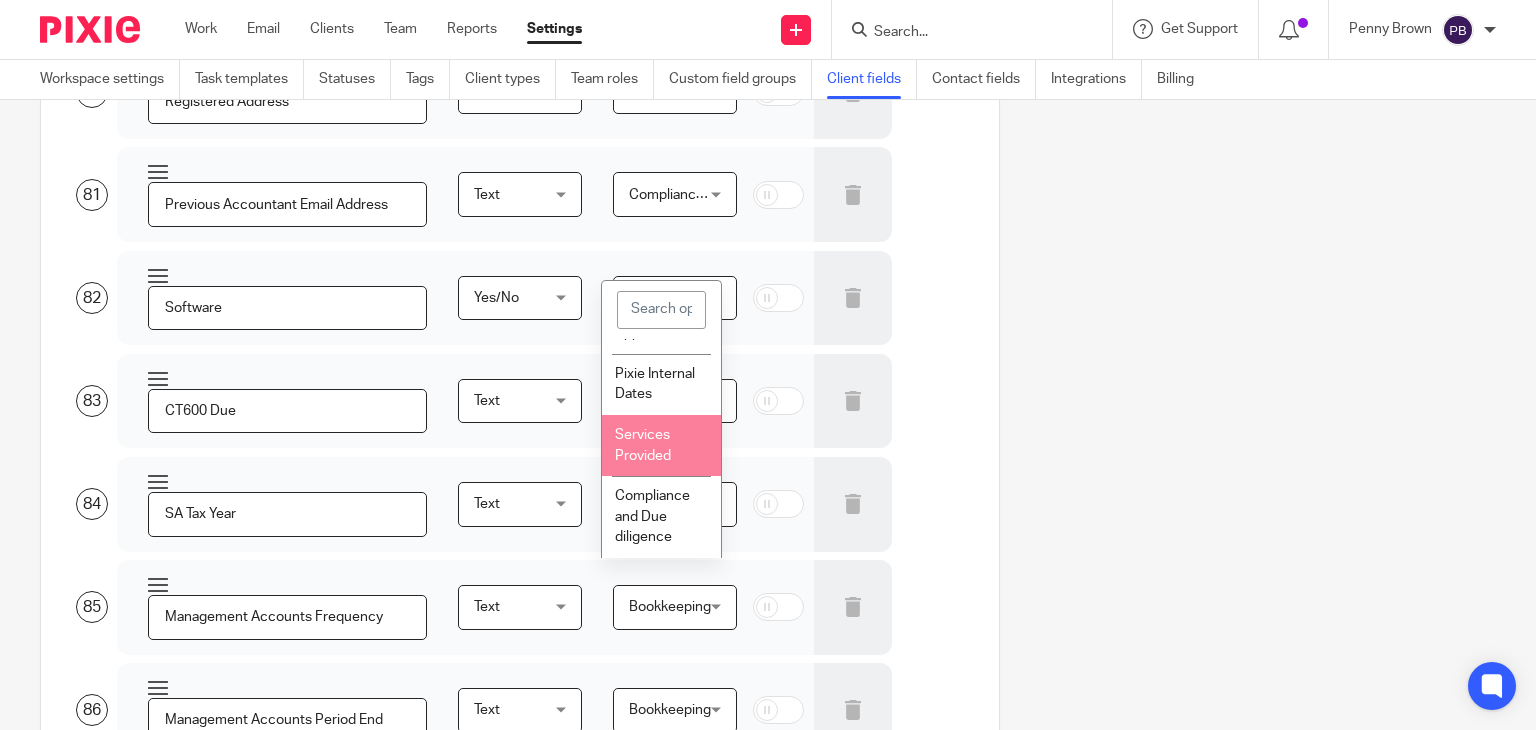 click on "Services Provided" at bounding box center (661, 445) 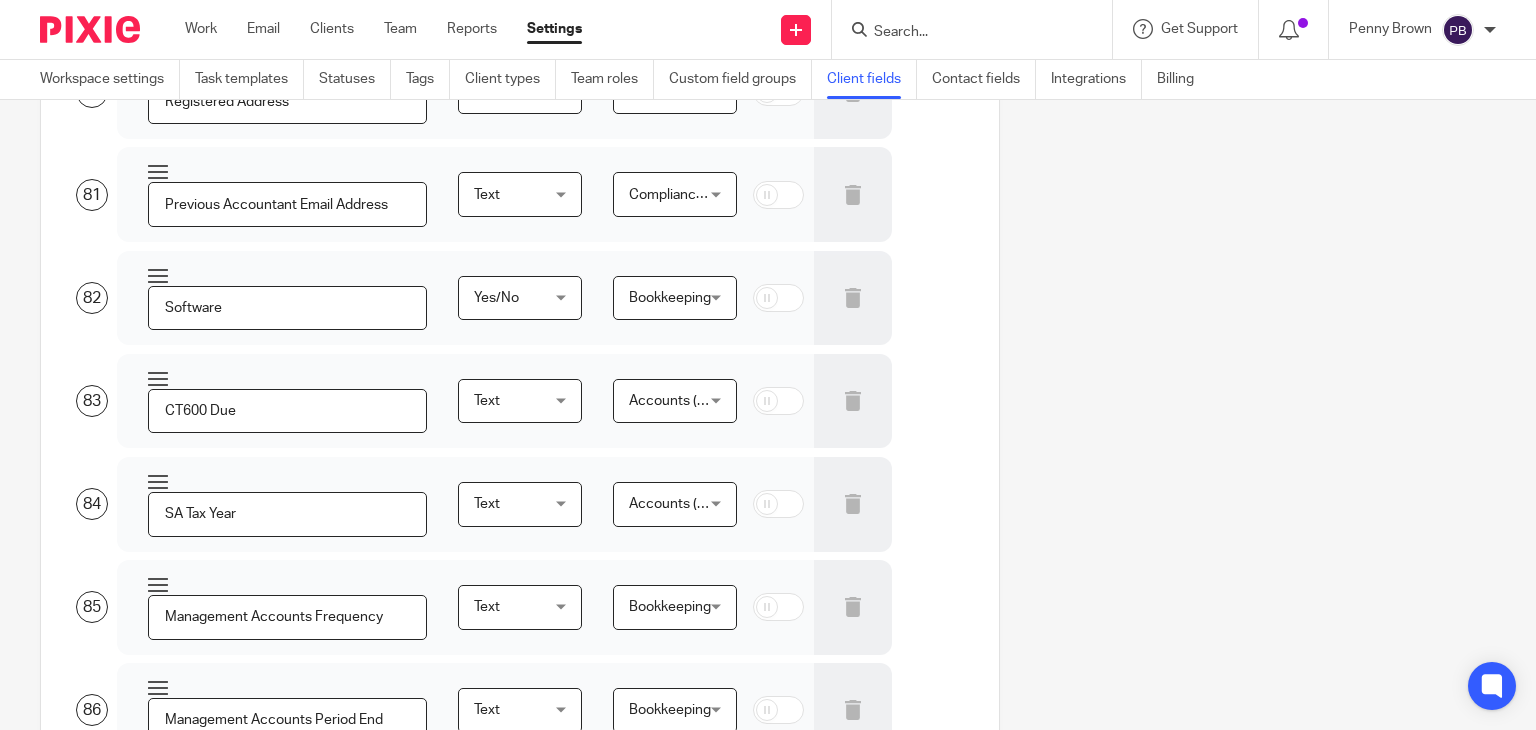 click on "Save all changes" at bounding box center [886, 2769] 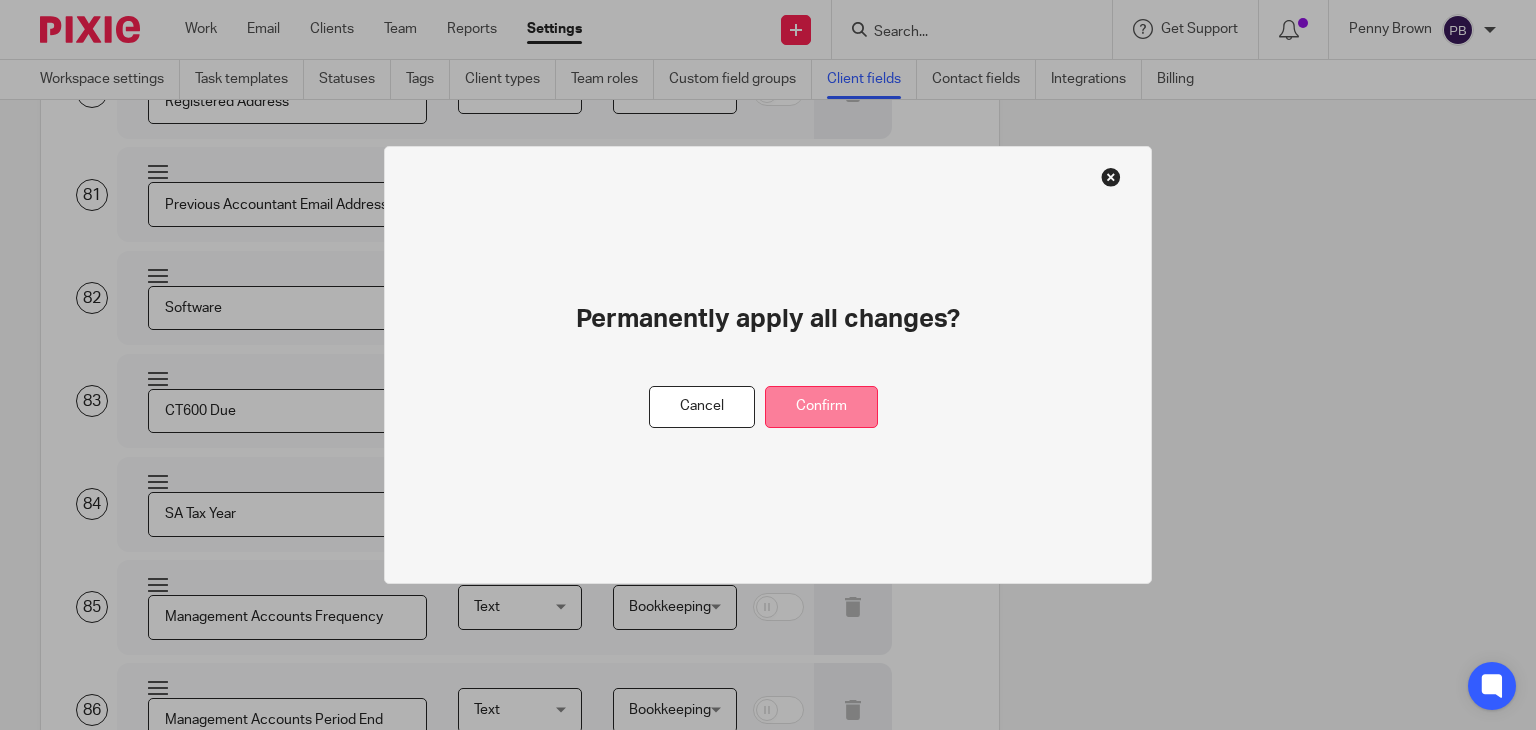 click on "Confirm" at bounding box center (821, 407) 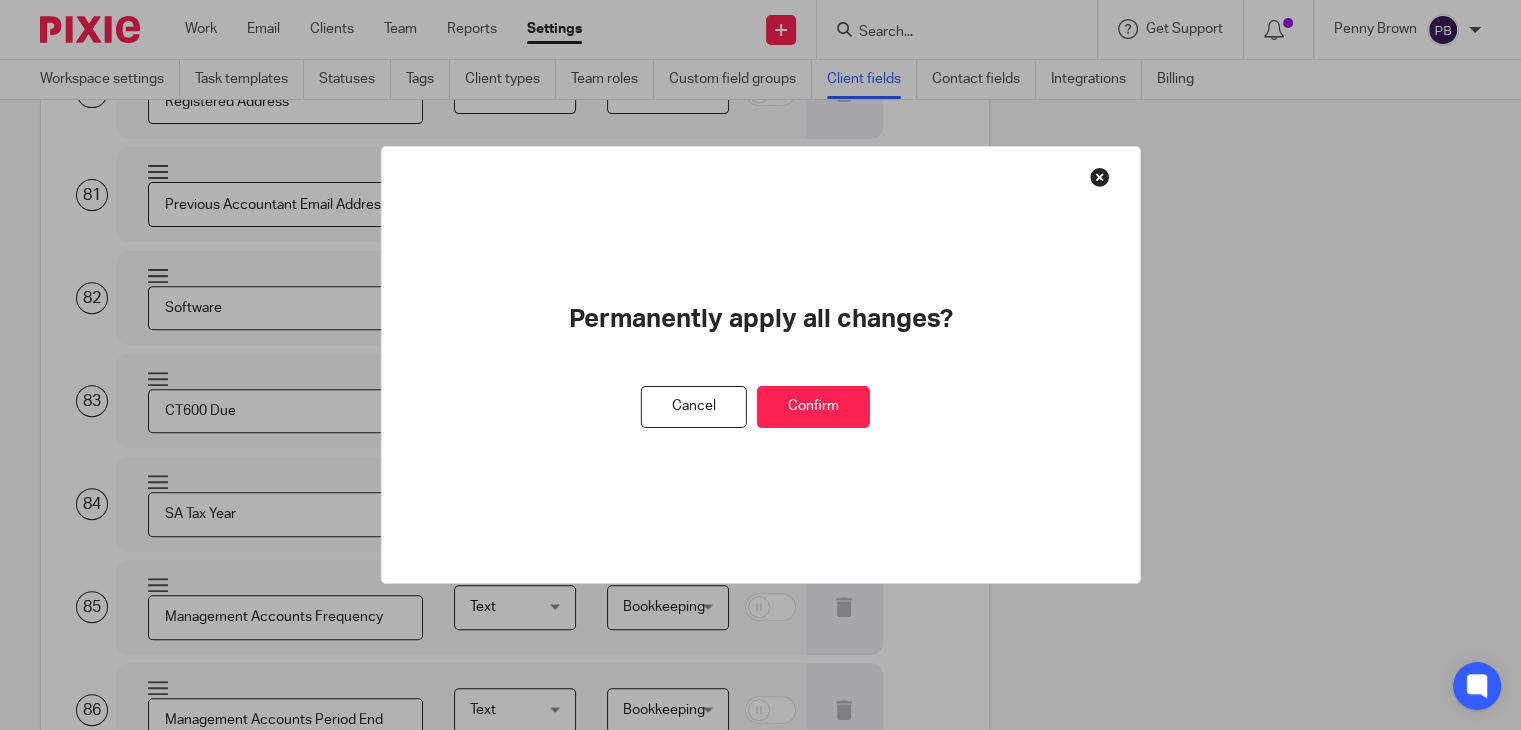 scroll, scrollTop: 0, scrollLeft: 0, axis: both 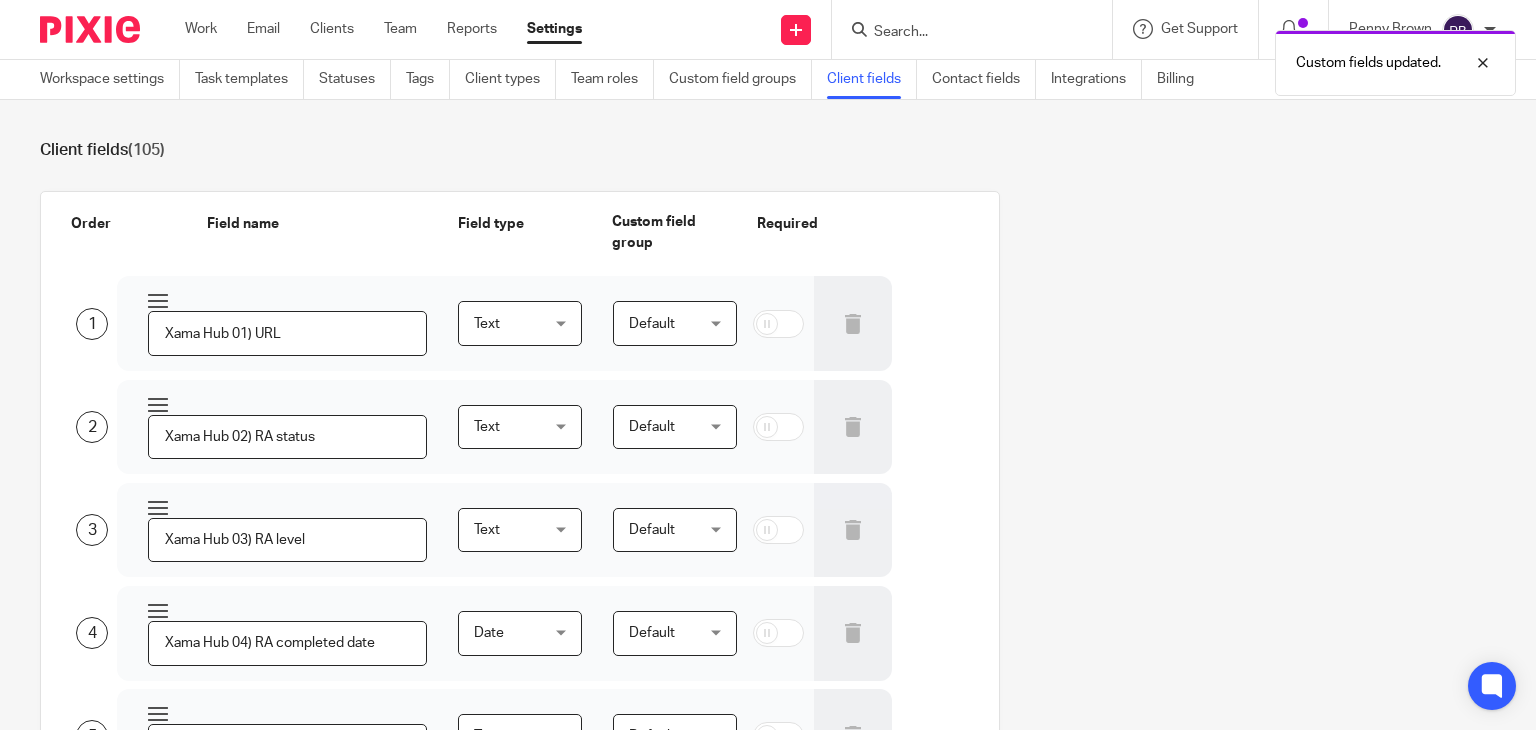 click on "Custom fields updated." at bounding box center (1142, 58) 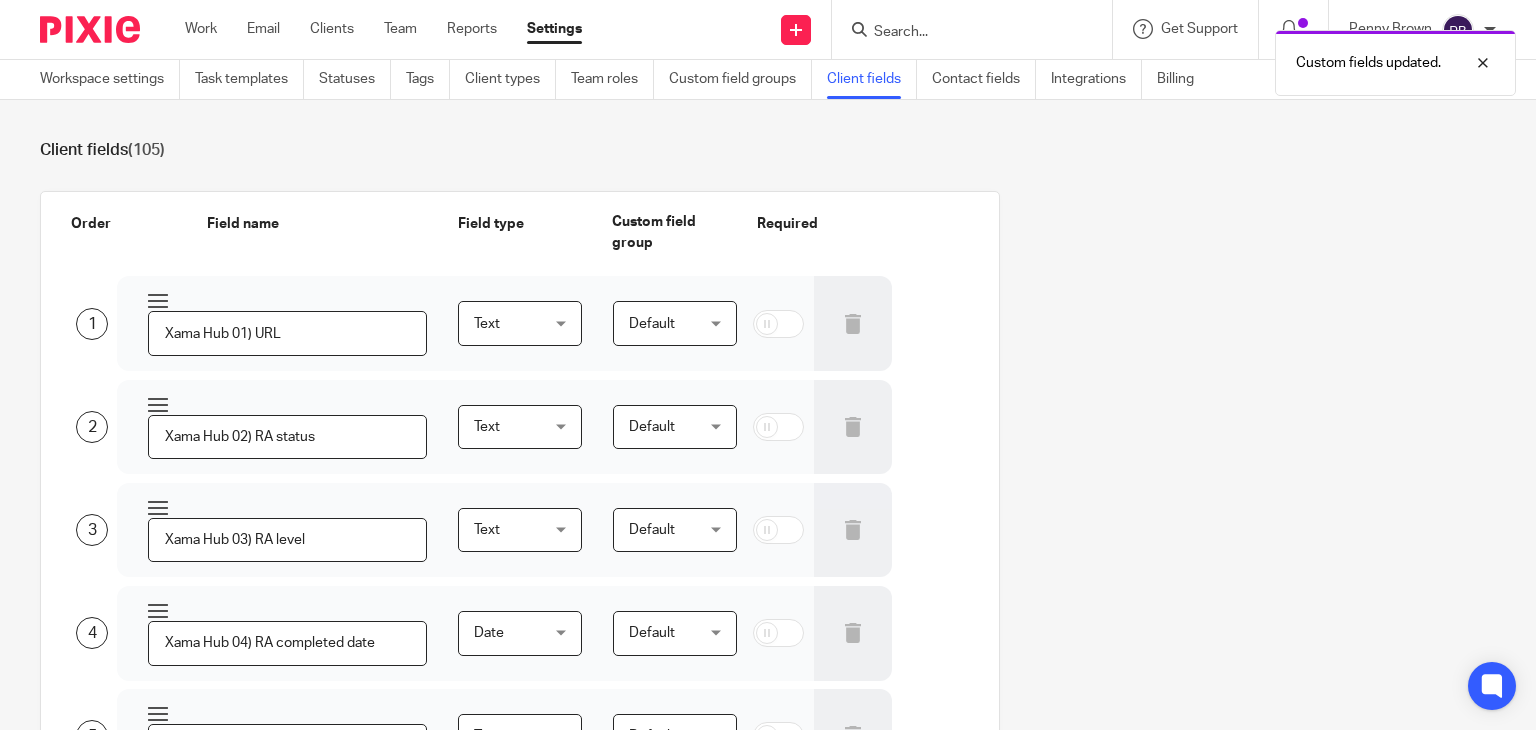 click on "Custom fields updated." at bounding box center (1142, 58) 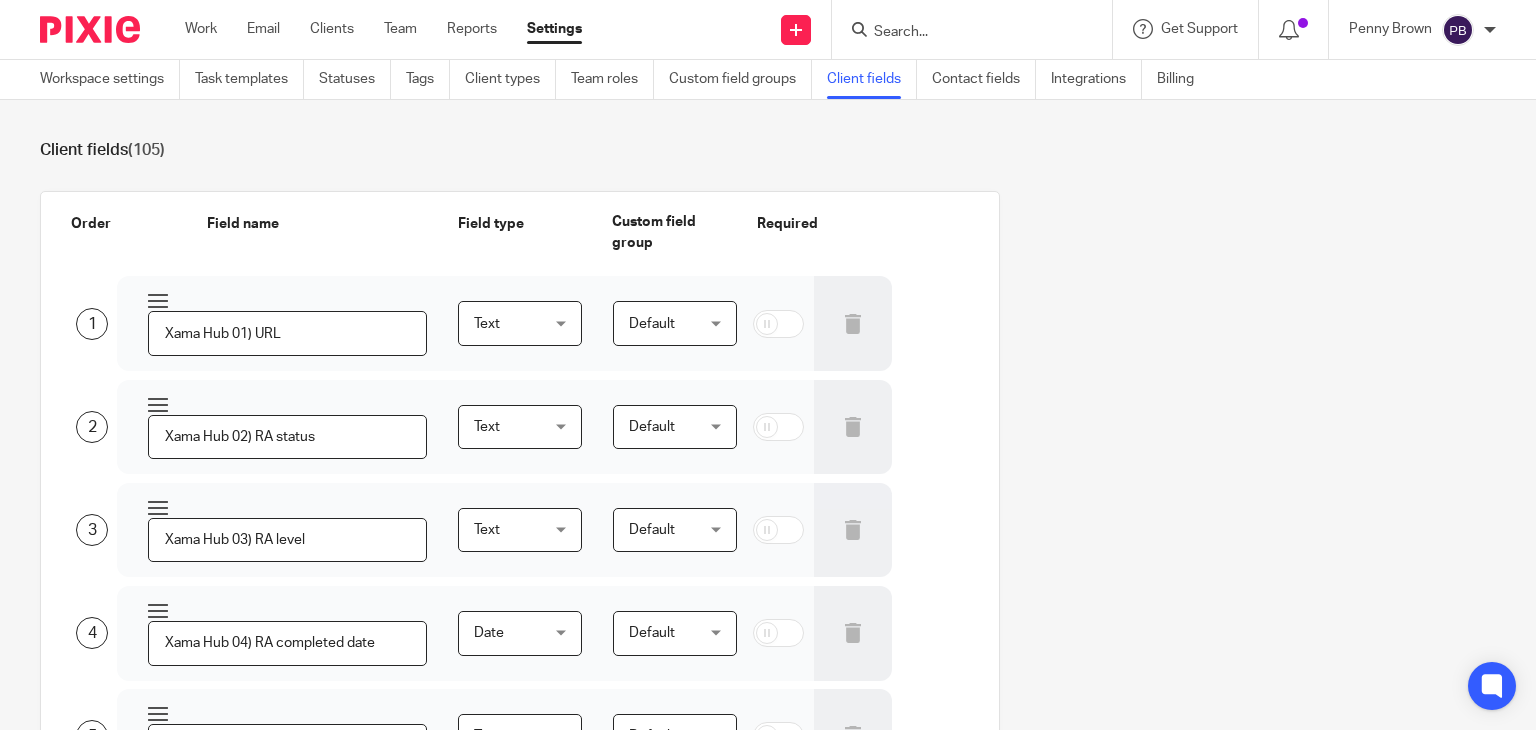 click at bounding box center [962, 33] 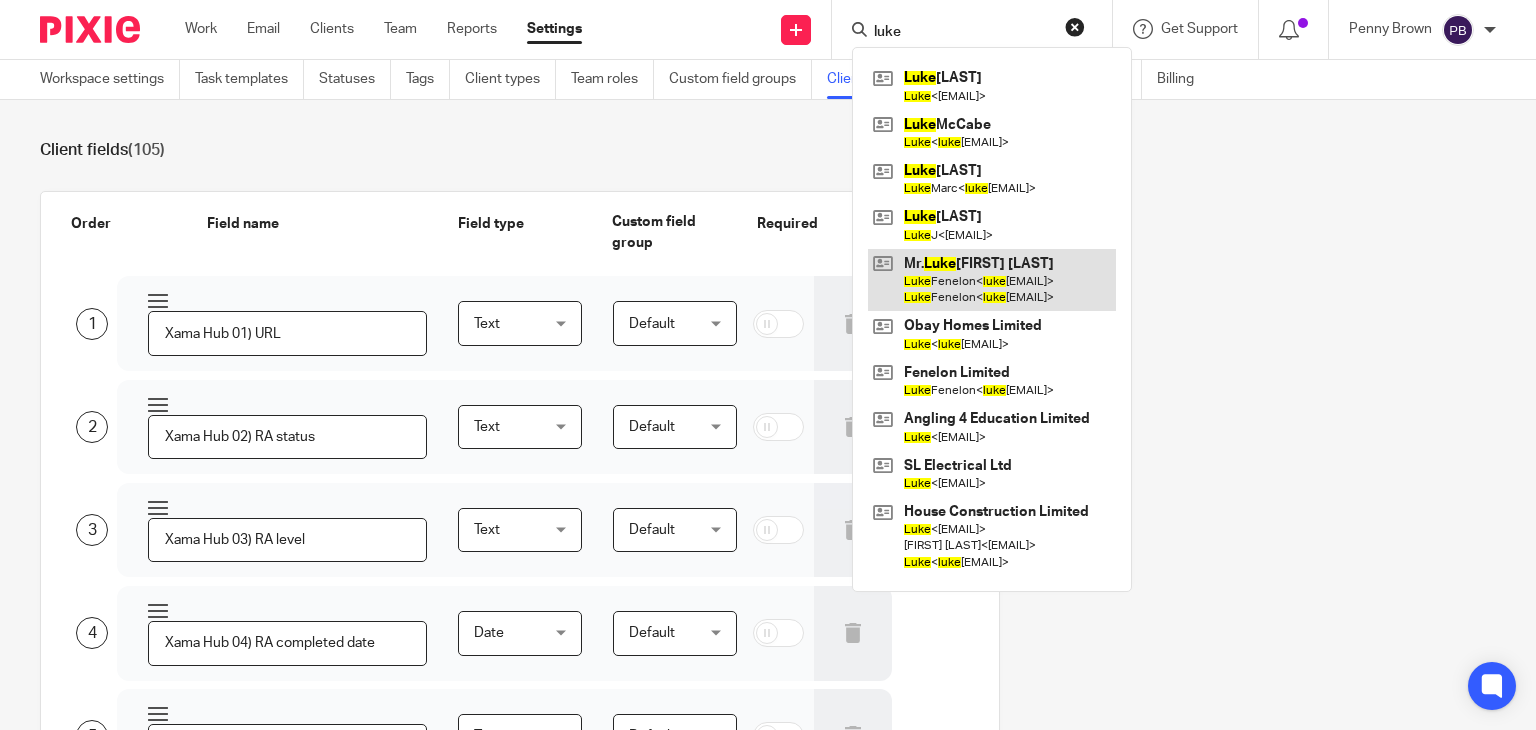 type on "luke" 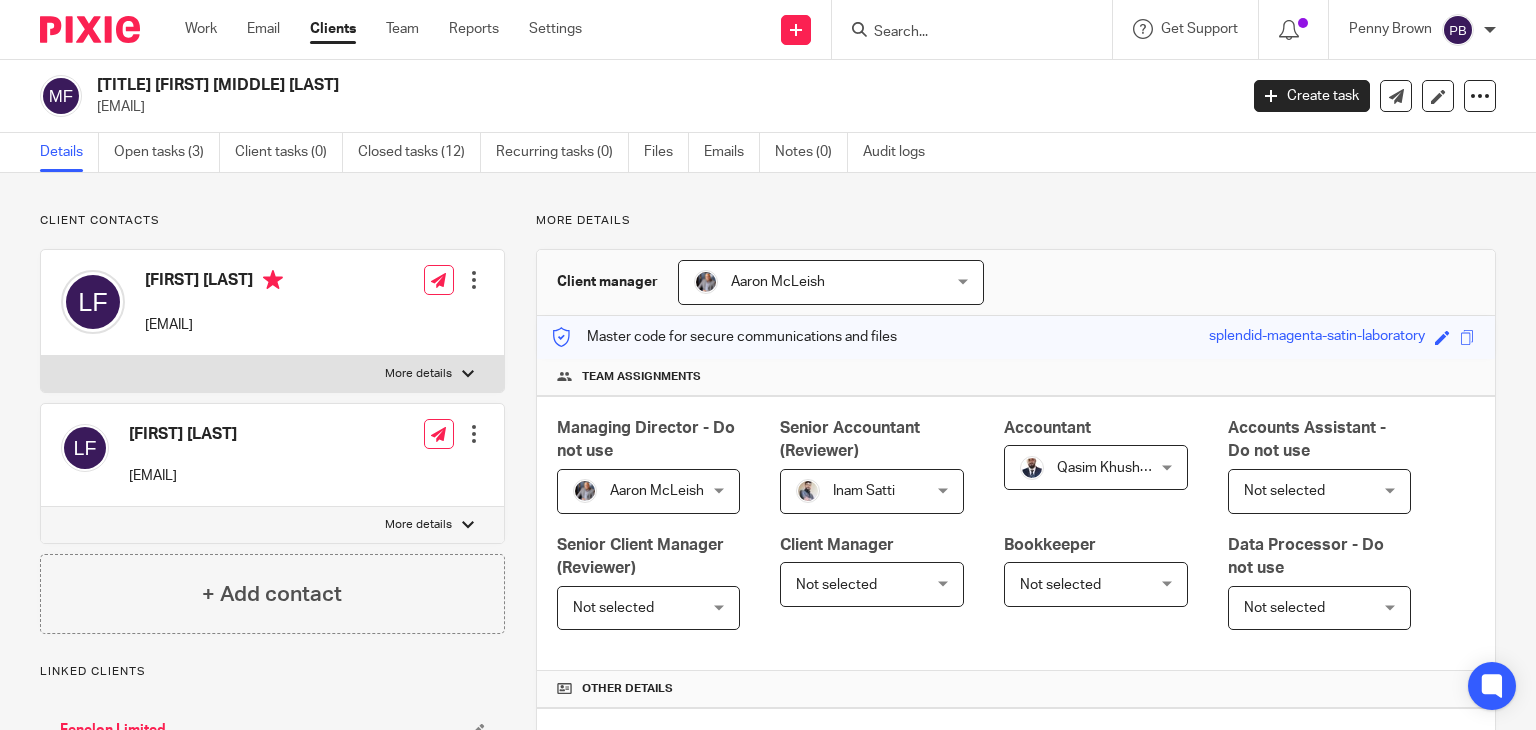 scroll, scrollTop: 0, scrollLeft: 0, axis: both 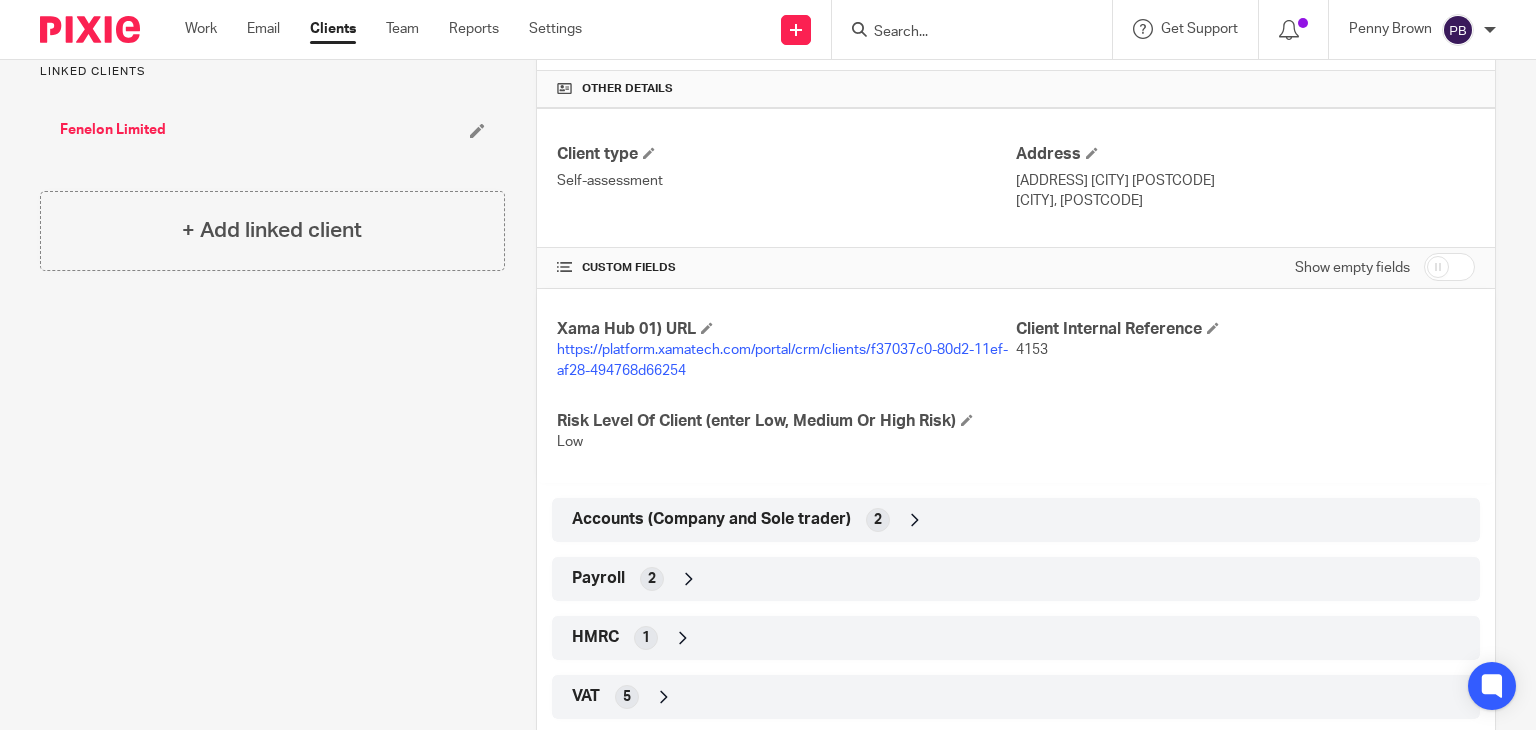 click at bounding box center [1449, 267] 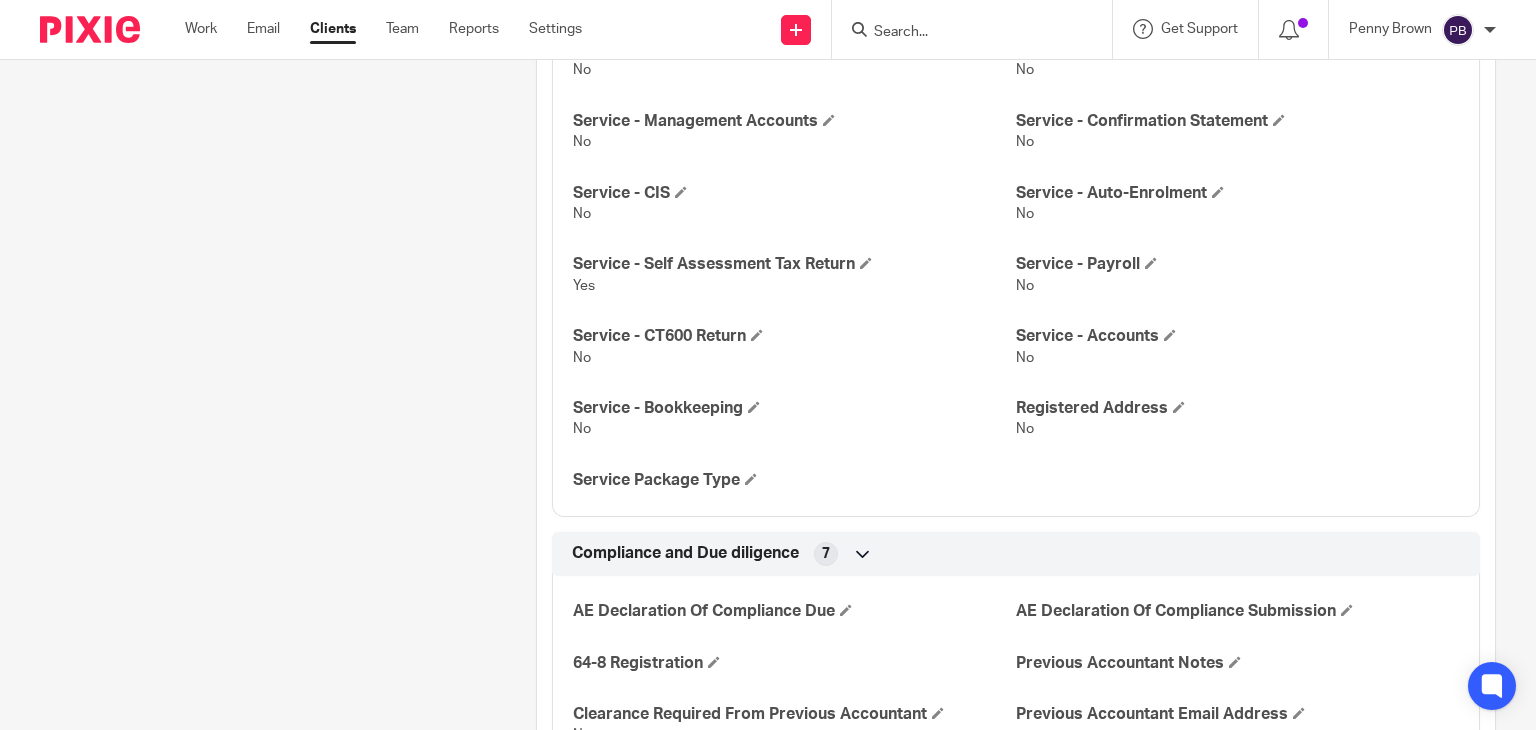 scroll, scrollTop: 4101, scrollLeft: 0, axis: vertical 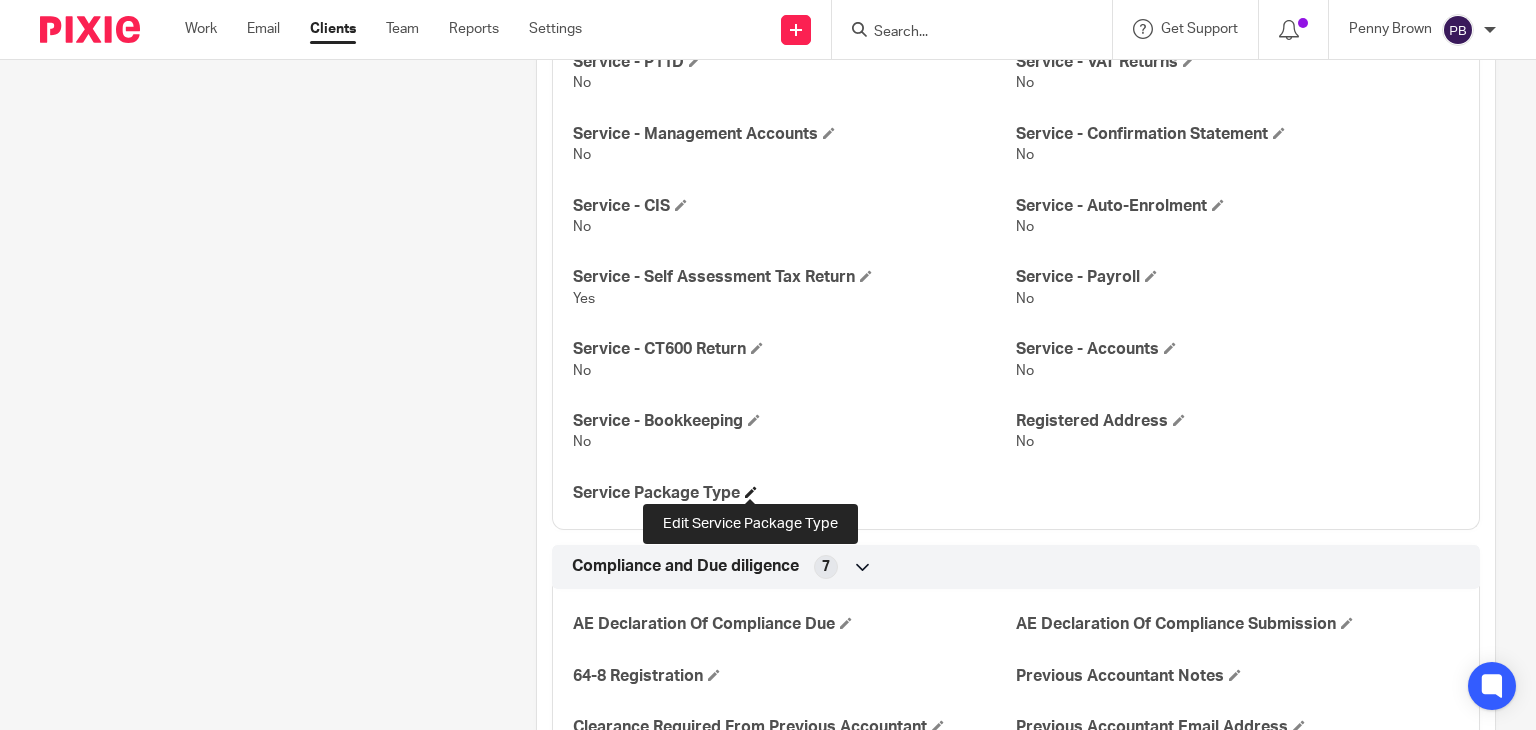click at bounding box center [751, 492] 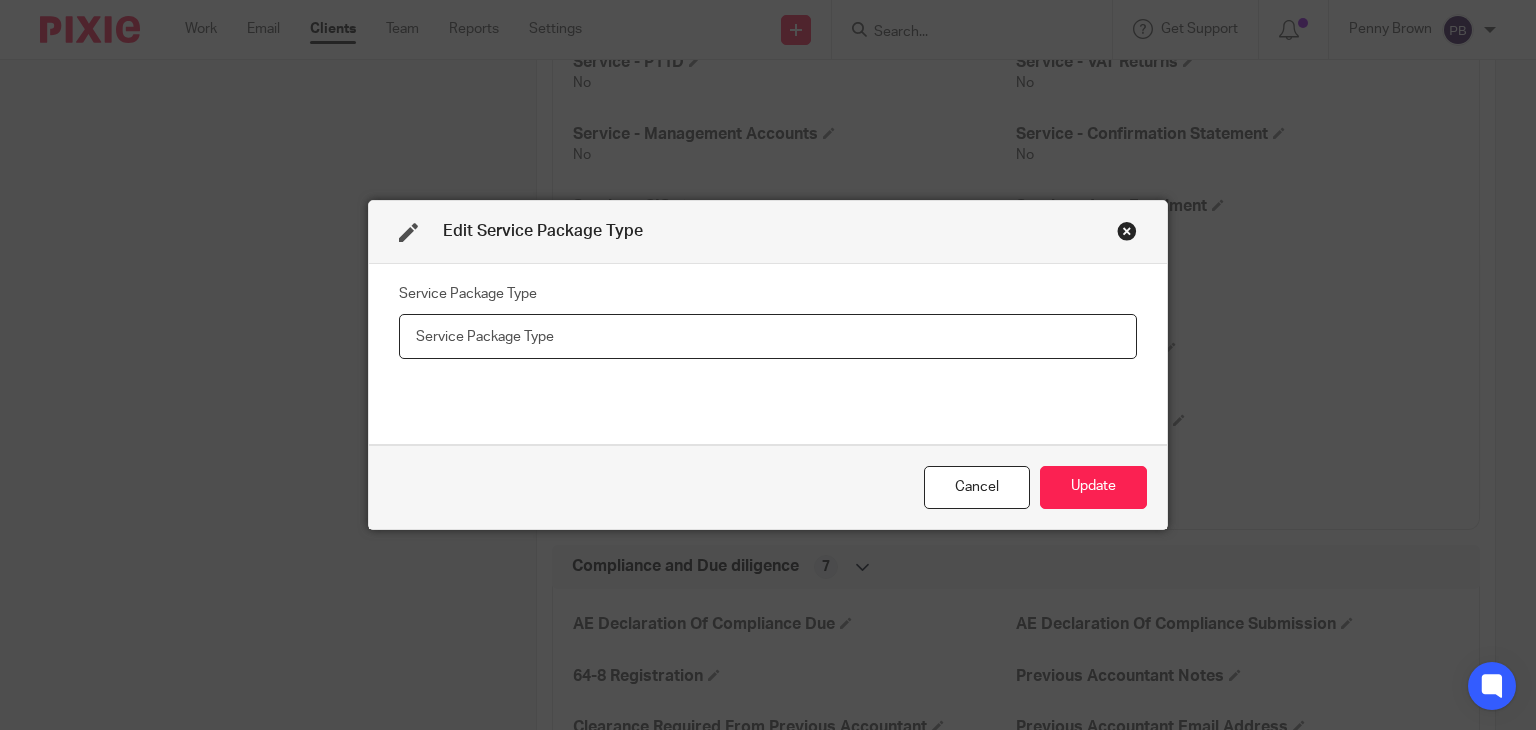 click at bounding box center [768, 336] 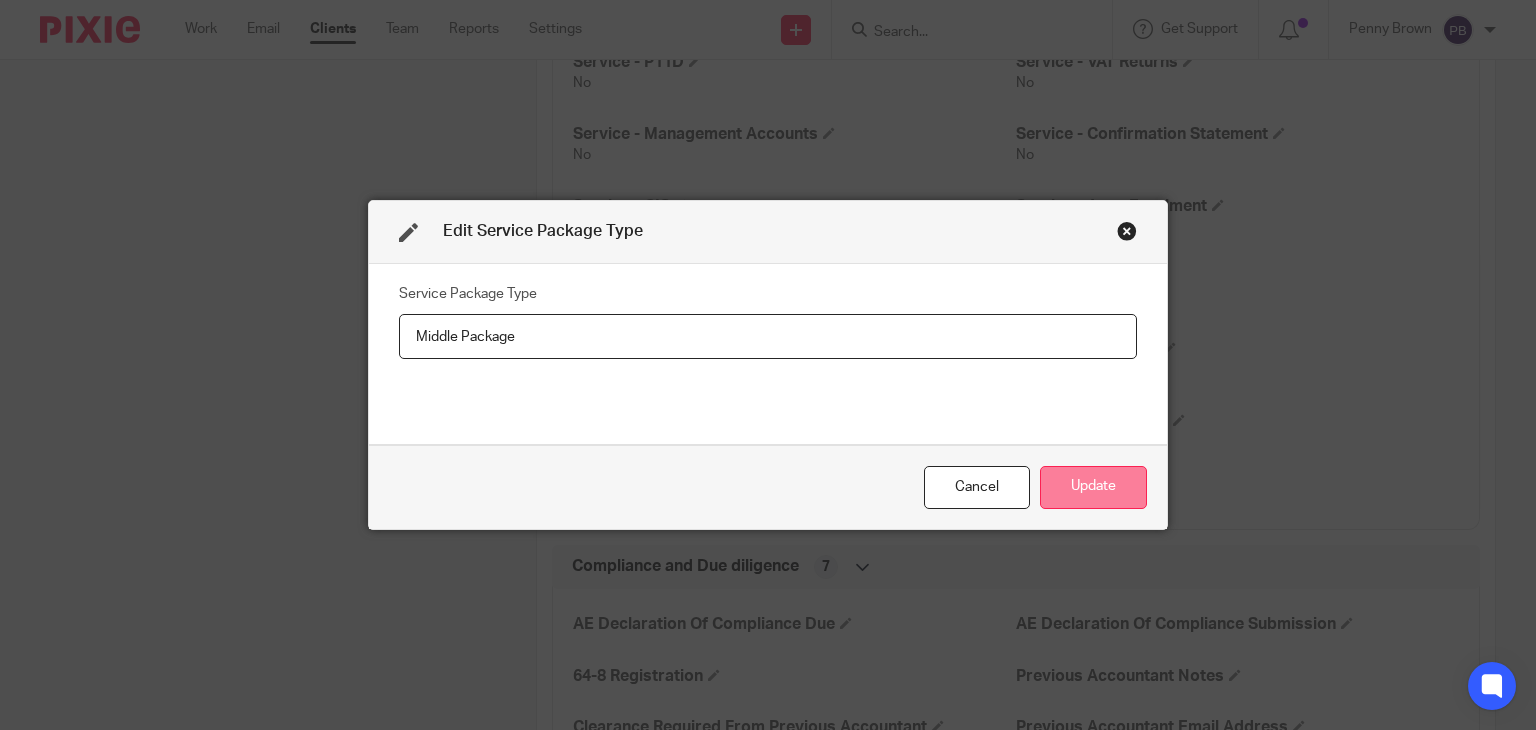 type on "Middle Package" 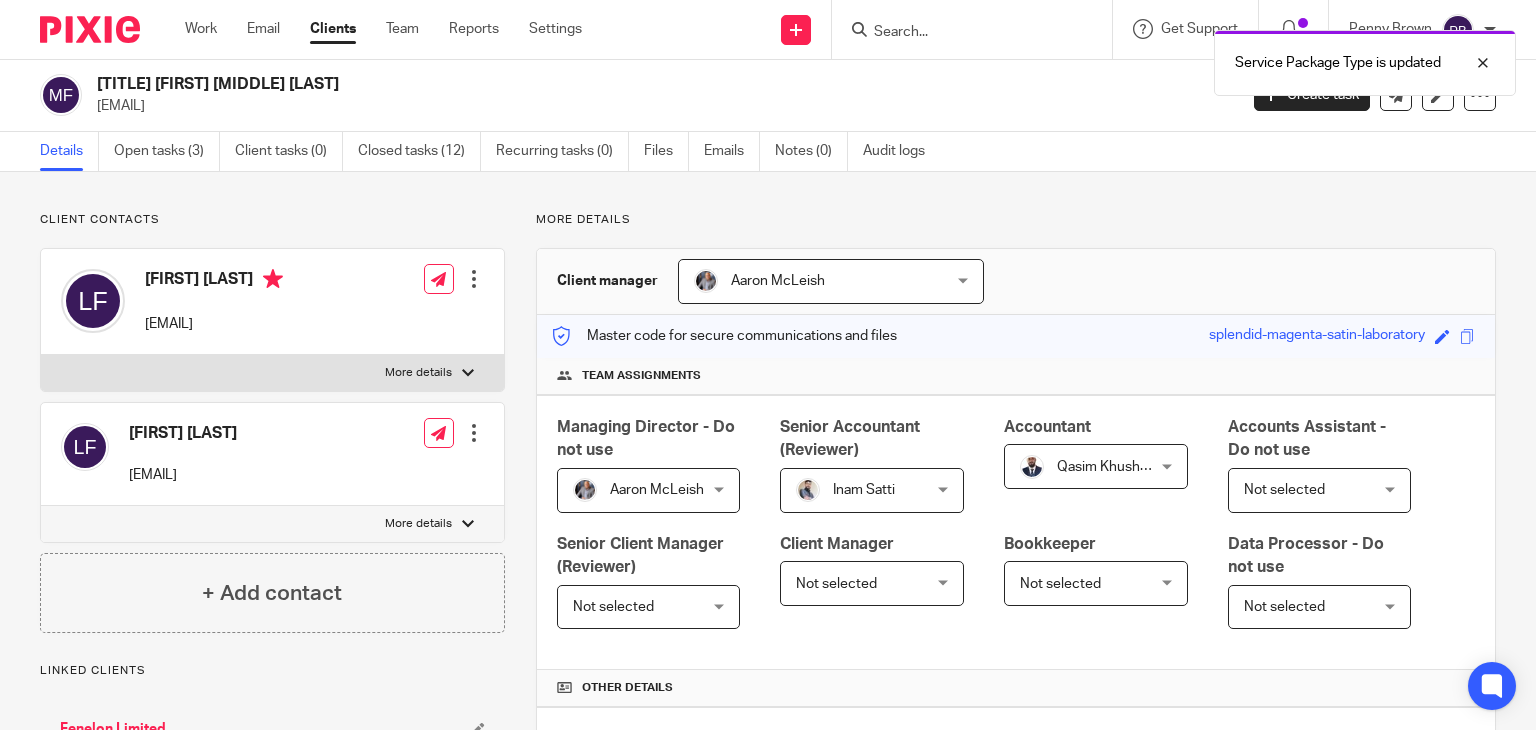 scroll, scrollTop: 0, scrollLeft: 0, axis: both 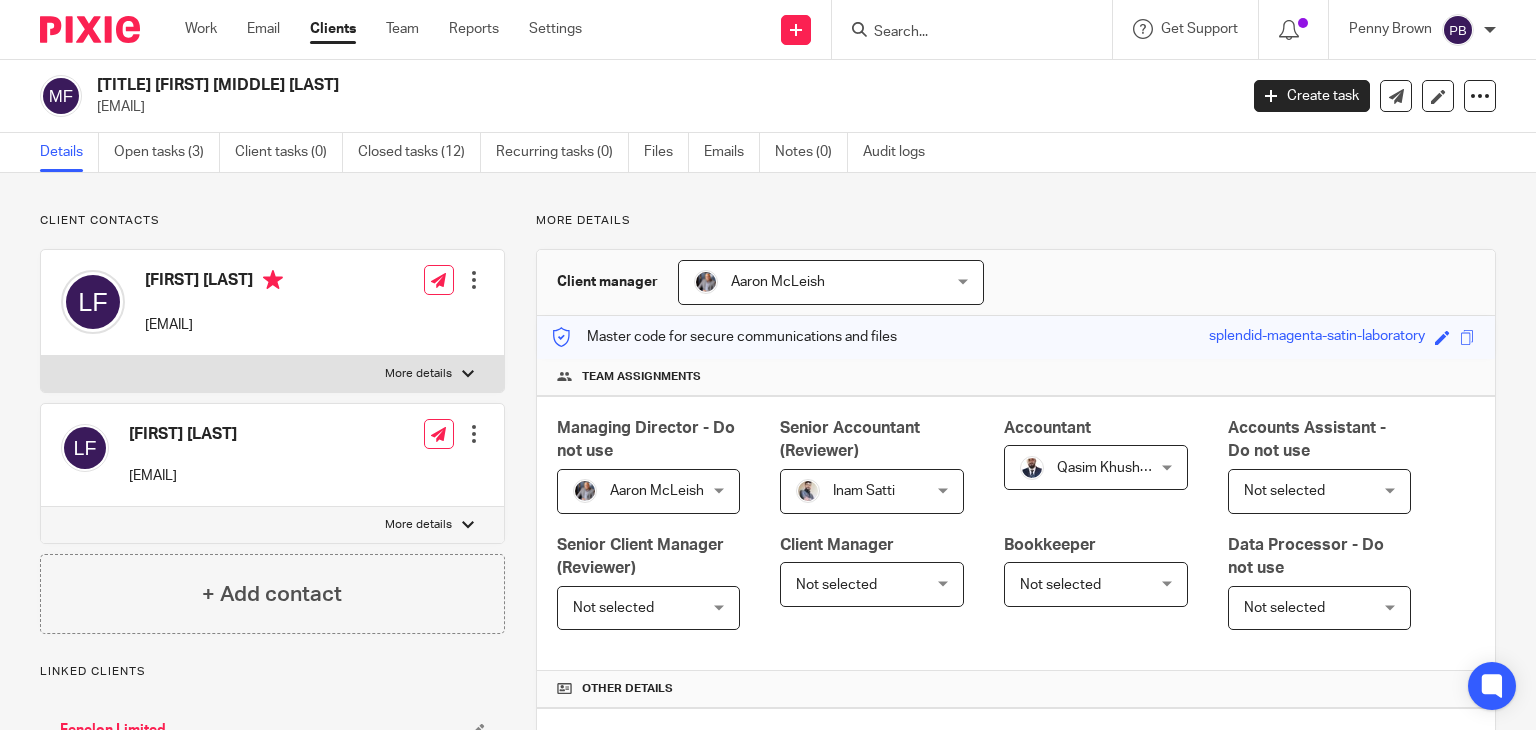click at bounding box center [962, 33] 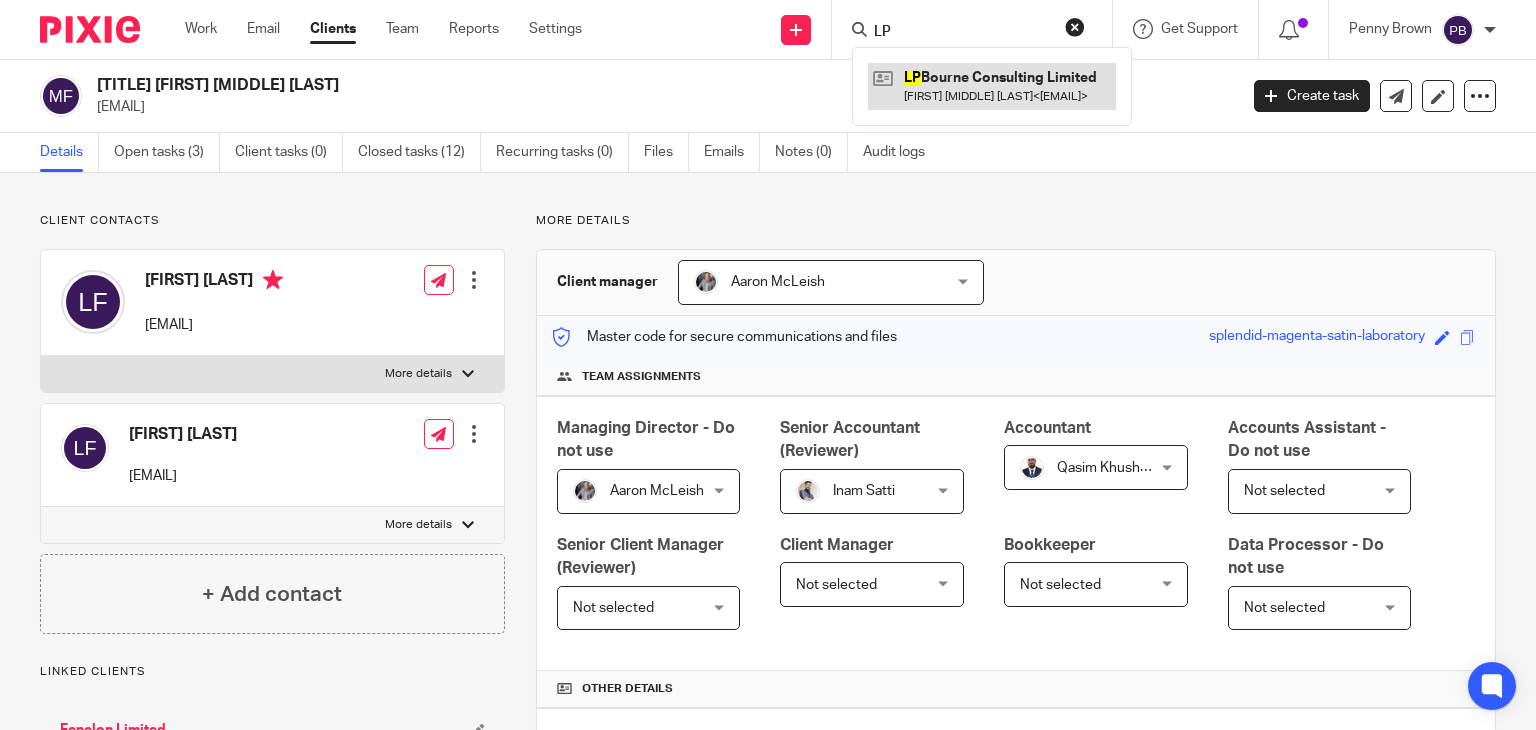 type on "LP" 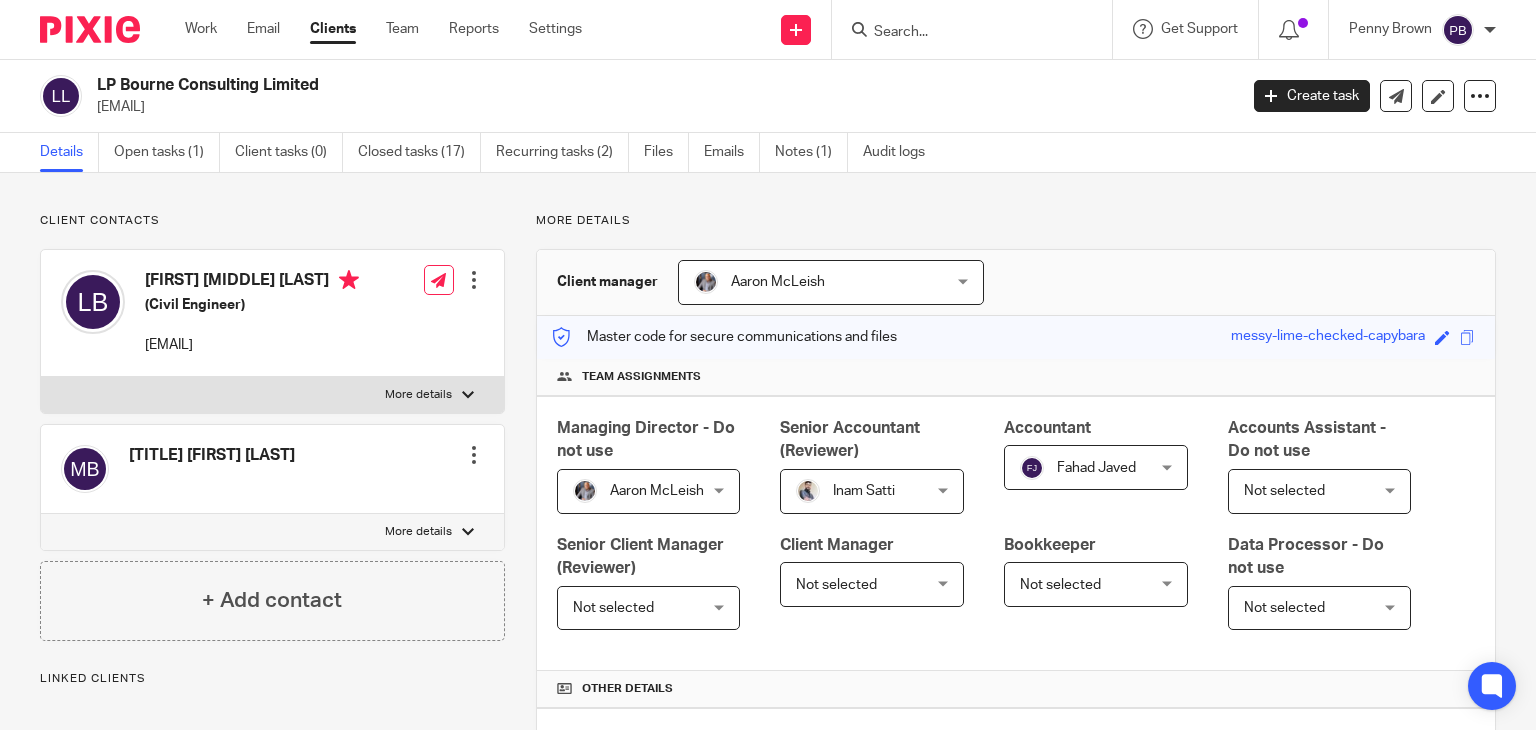 scroll, scrollTop: 0, scrollLeft: 0, axis: both 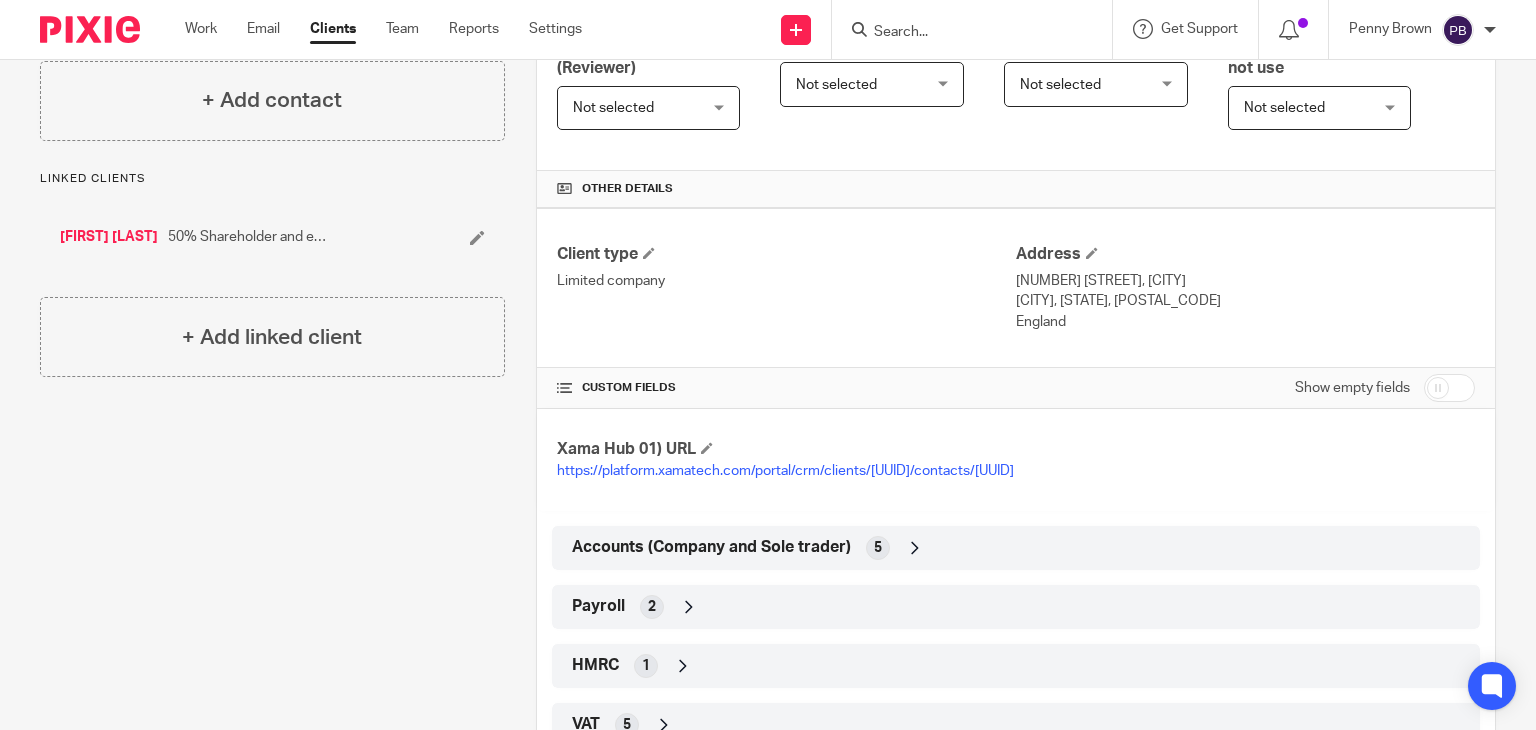 click at bounding box center (1449, 388) 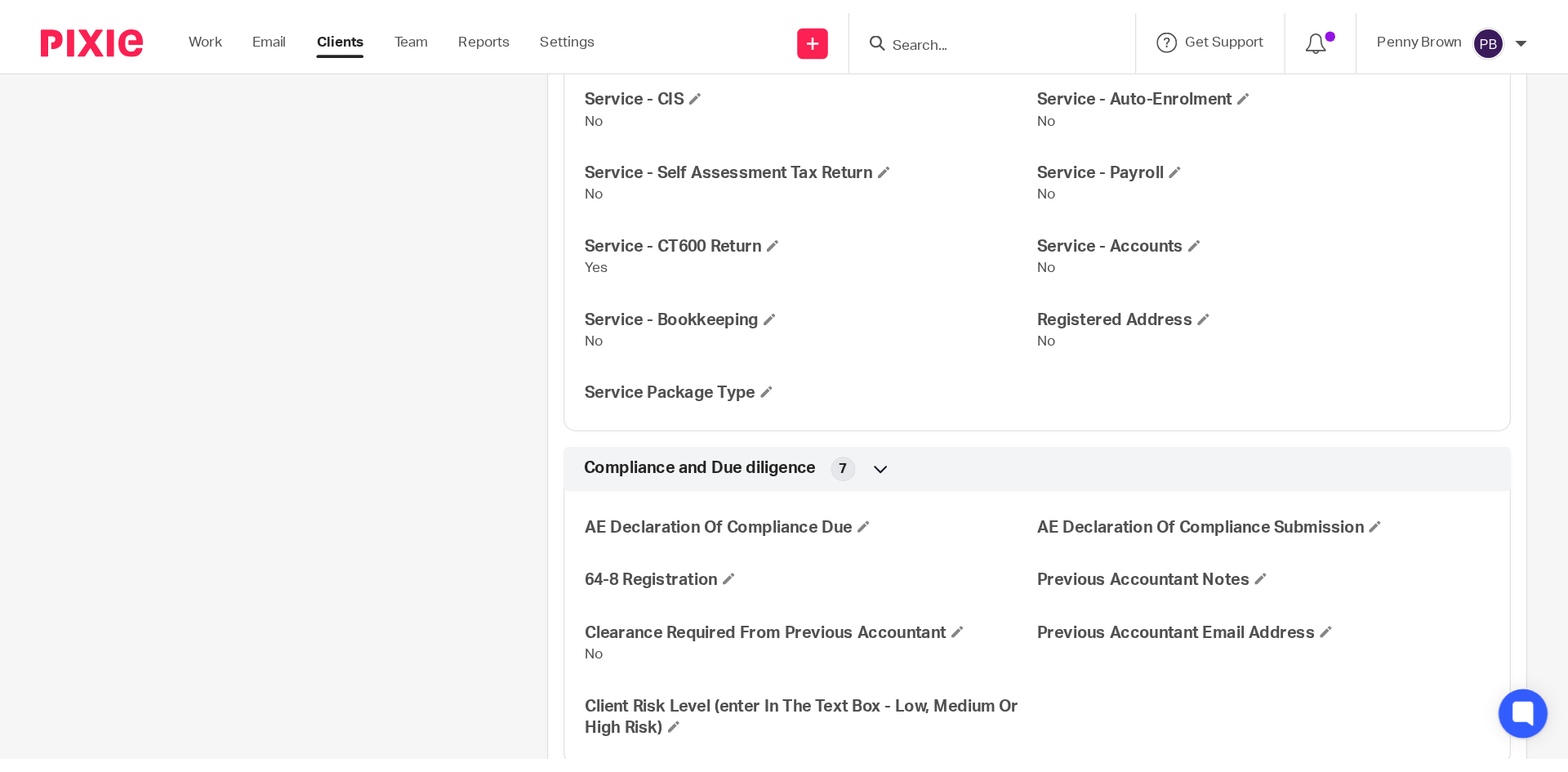 scroll, scrollTop: 3547, scrollLeft: 0, axis: vertical 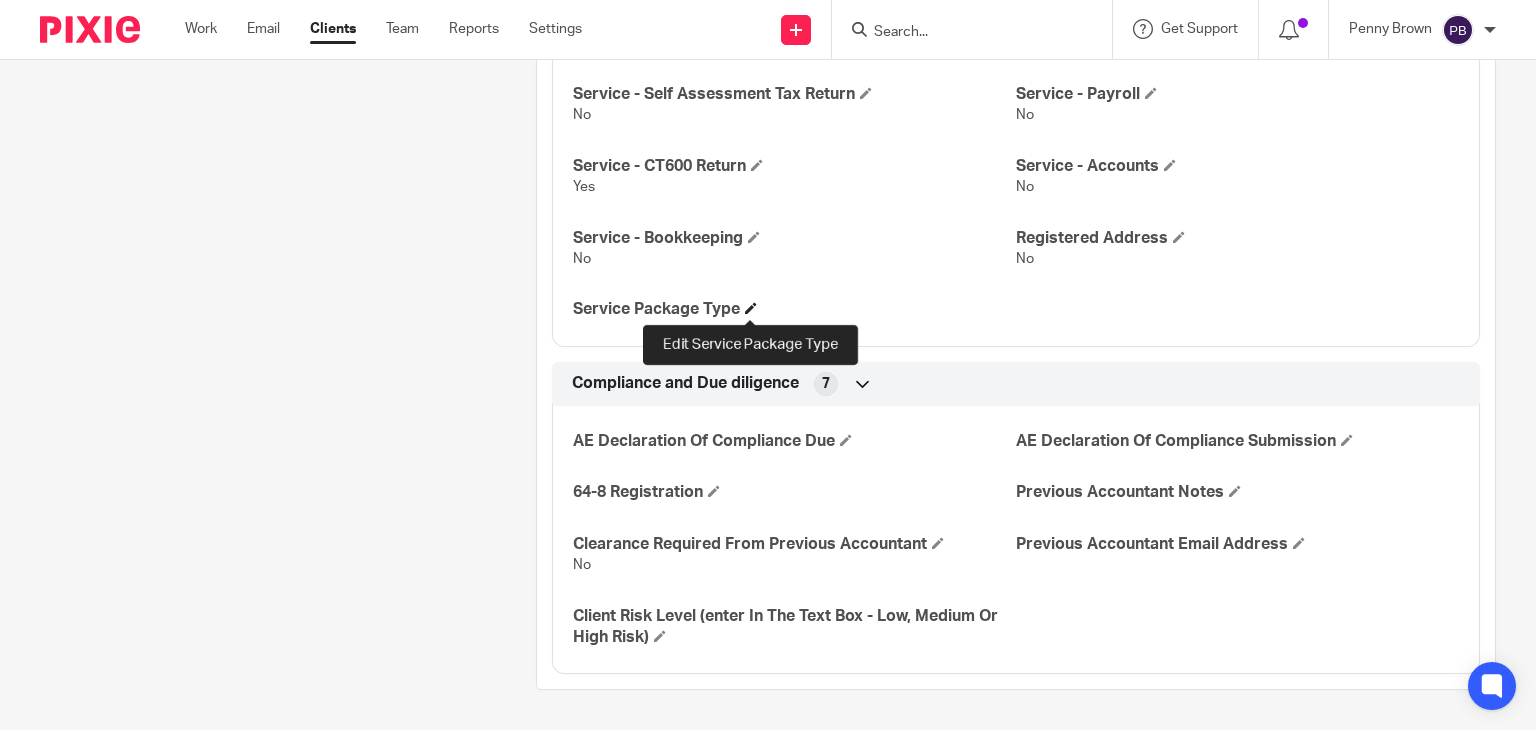 click at bounding box center [751, 308] 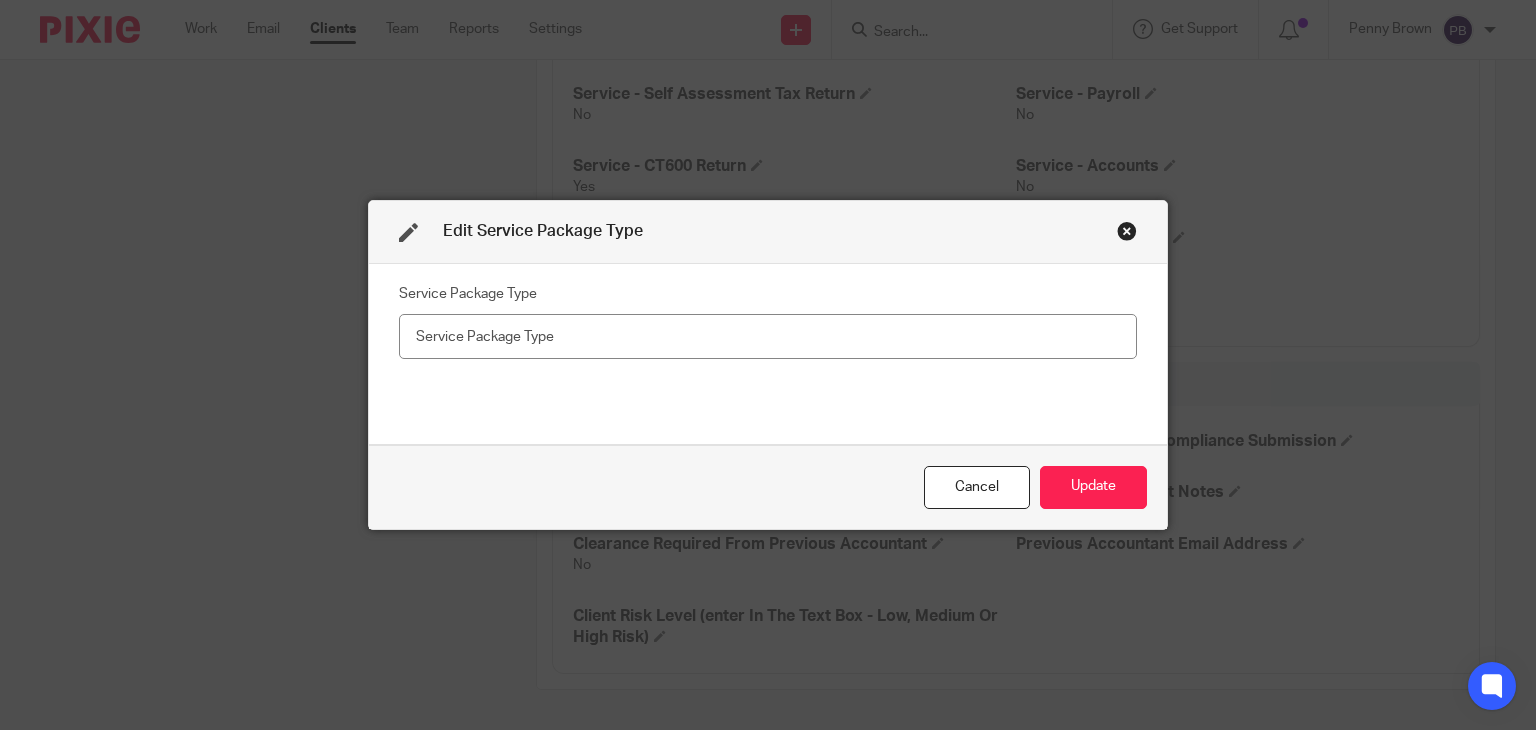 click at bounding box center (768, 336) 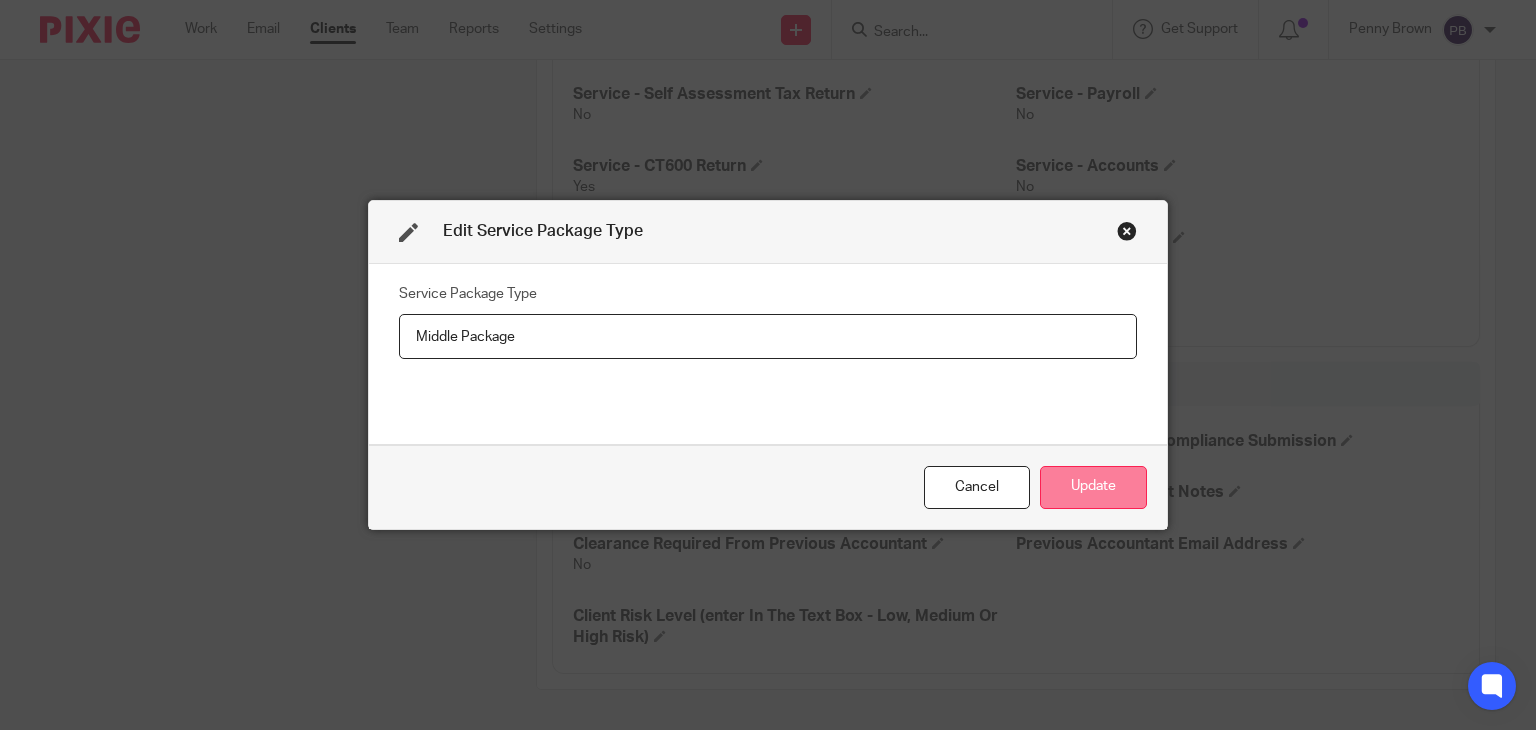 type on "Middle Package" 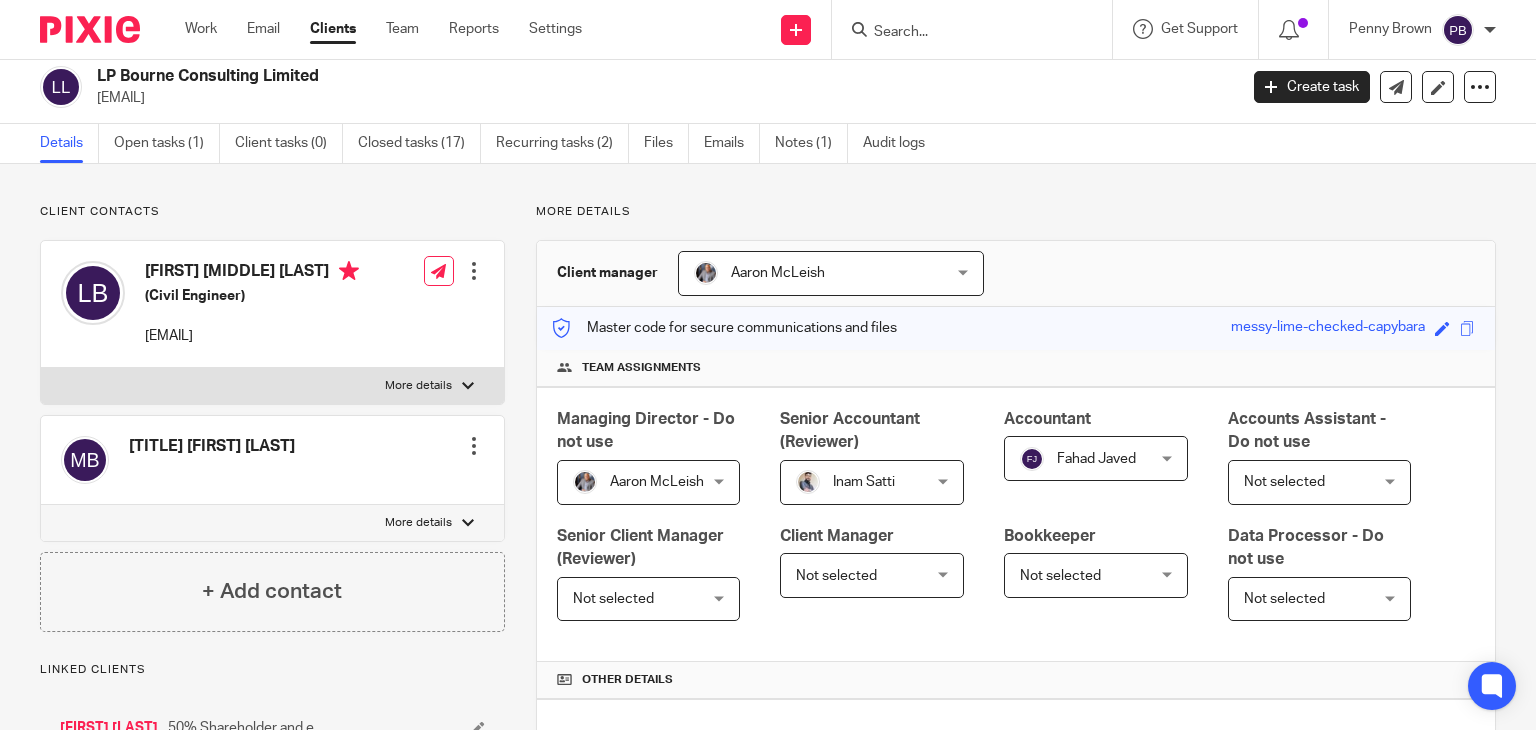 scroll, scrollTop: 0, scrollLeft: 0, axis: both 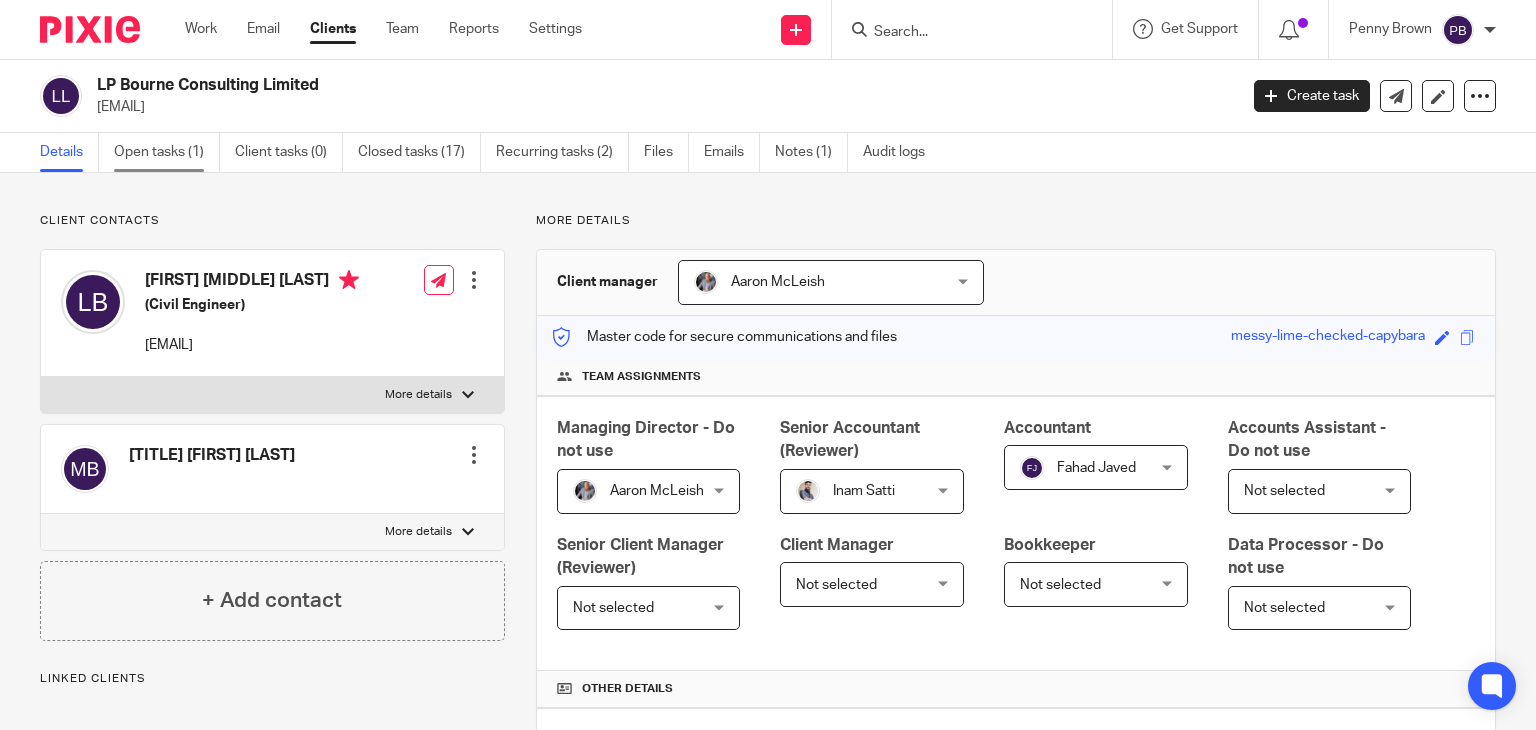 click on "Open tasks (1)" at bounding box center [167, 152] 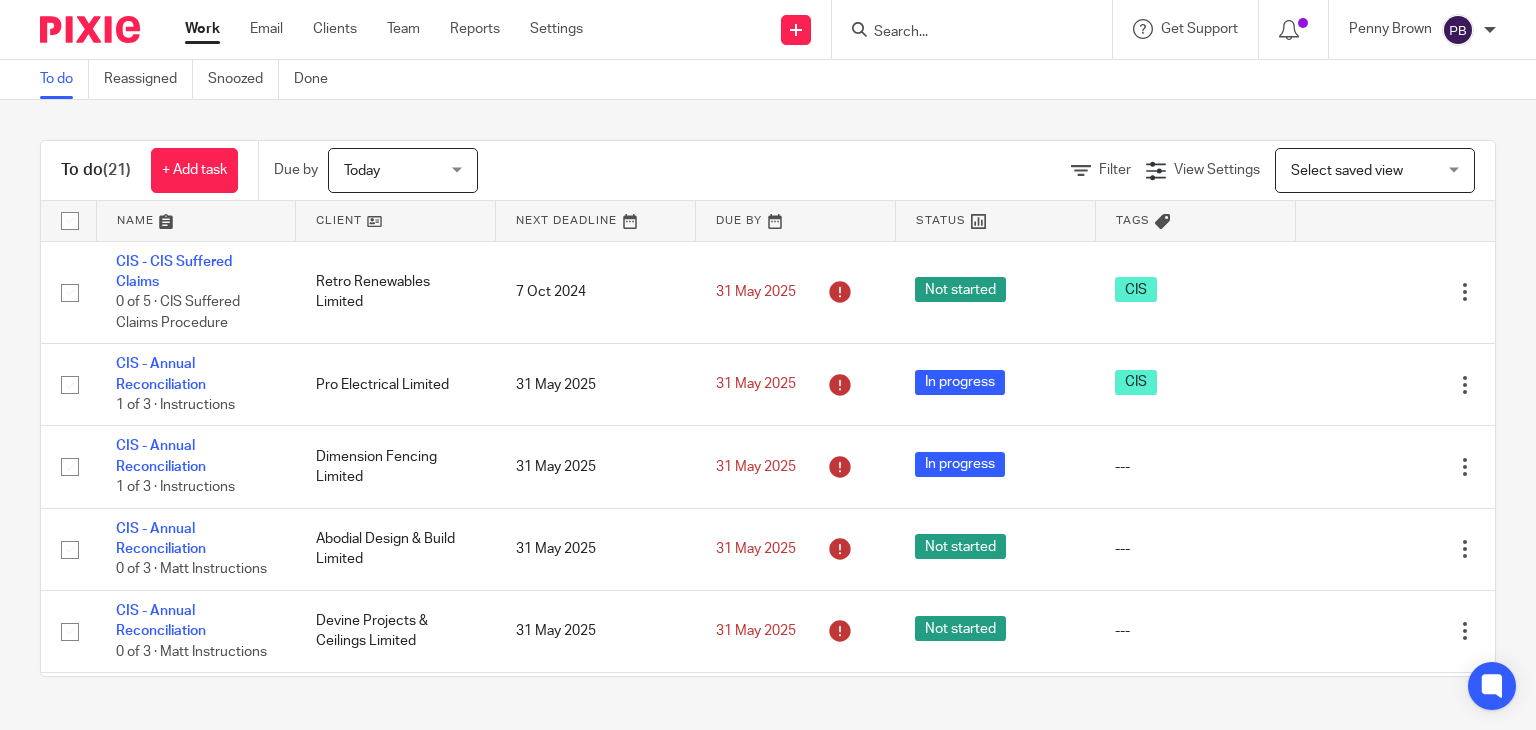 scroll, scrollTop: 0, scrollLeft: 0, axis: both 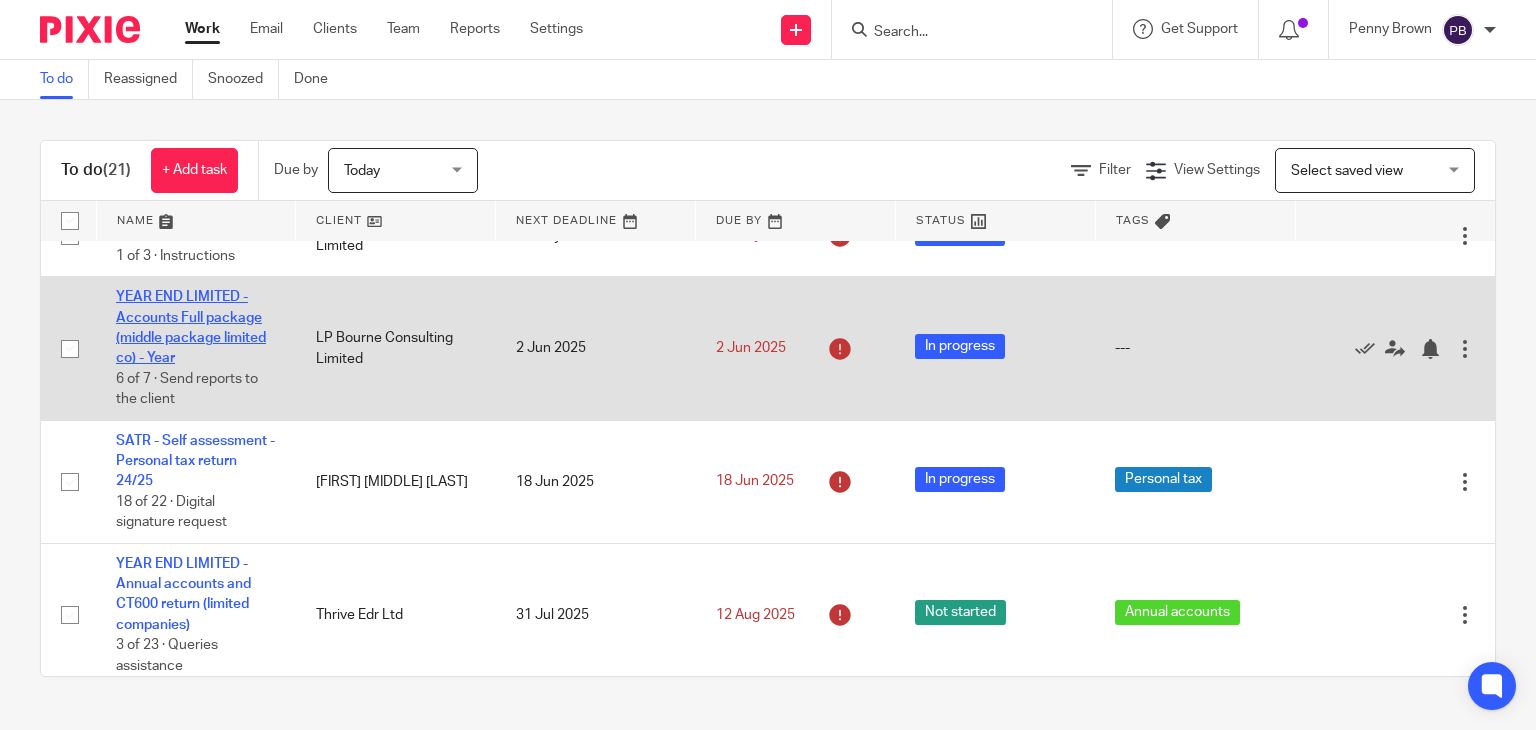 click on "YEAR END LIMITED - Accounts Full package (middle package limited co) - Year" 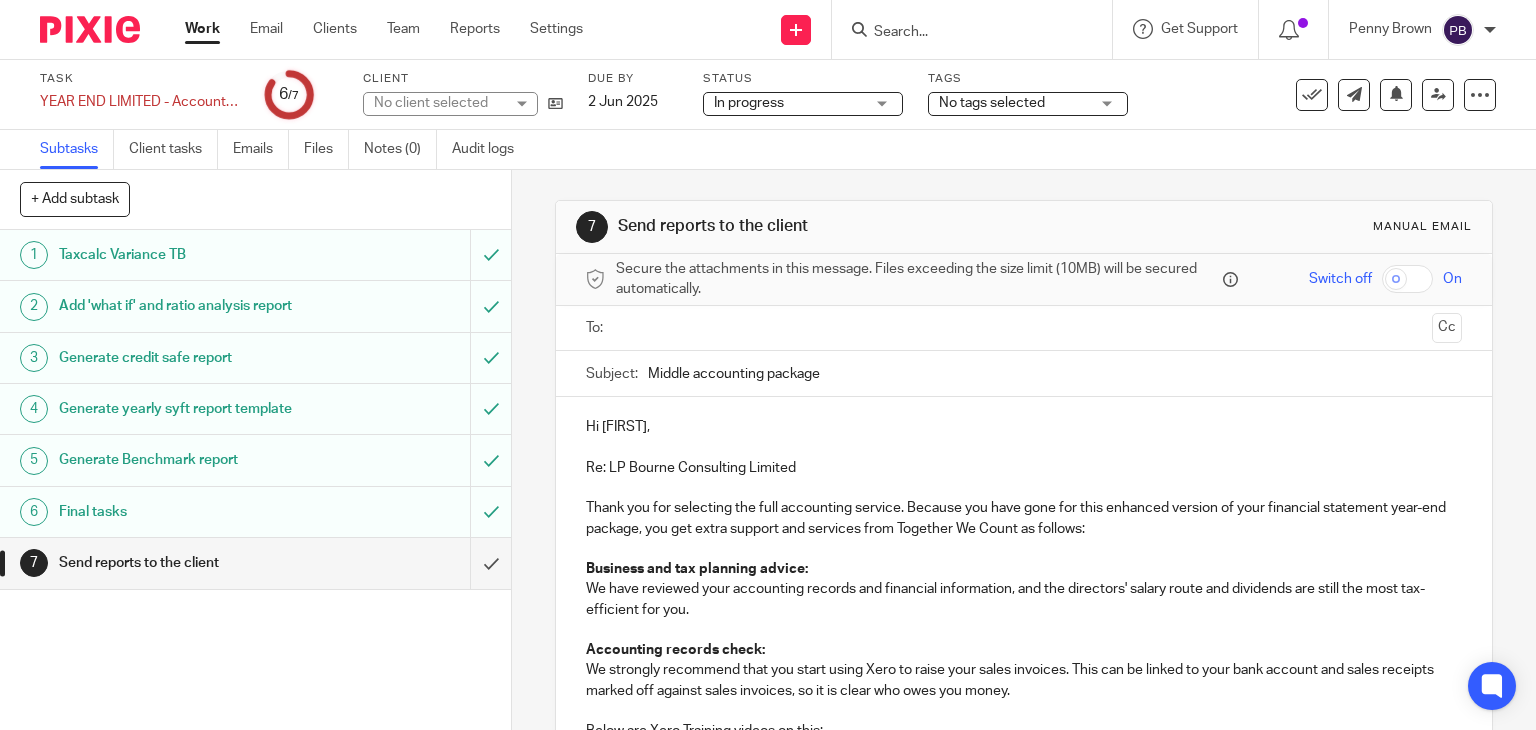 scroll, scrollTop: 0, scrollLeft: 0, axis: both 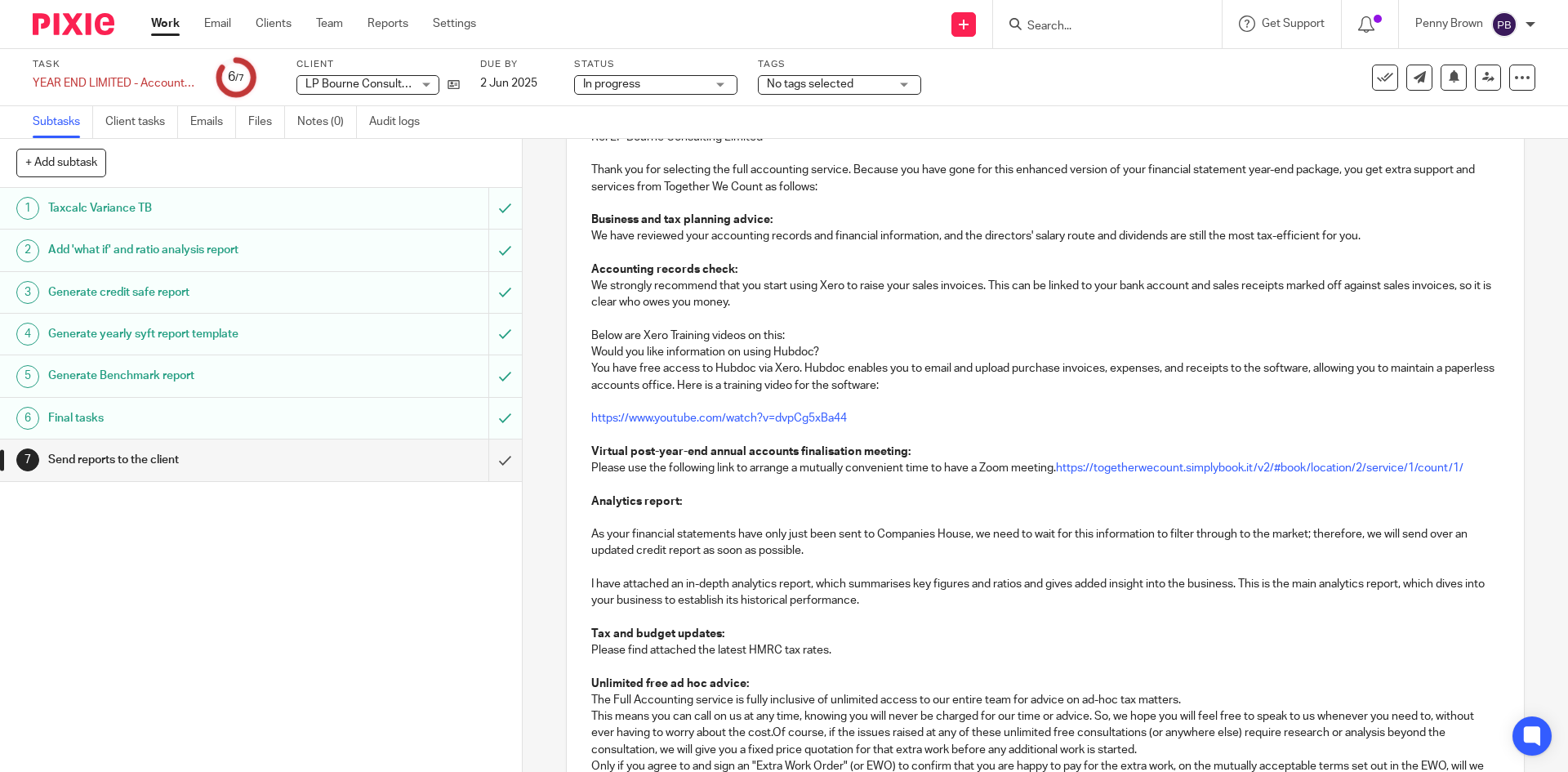 click on "Work" at bounding box center [165, 24] 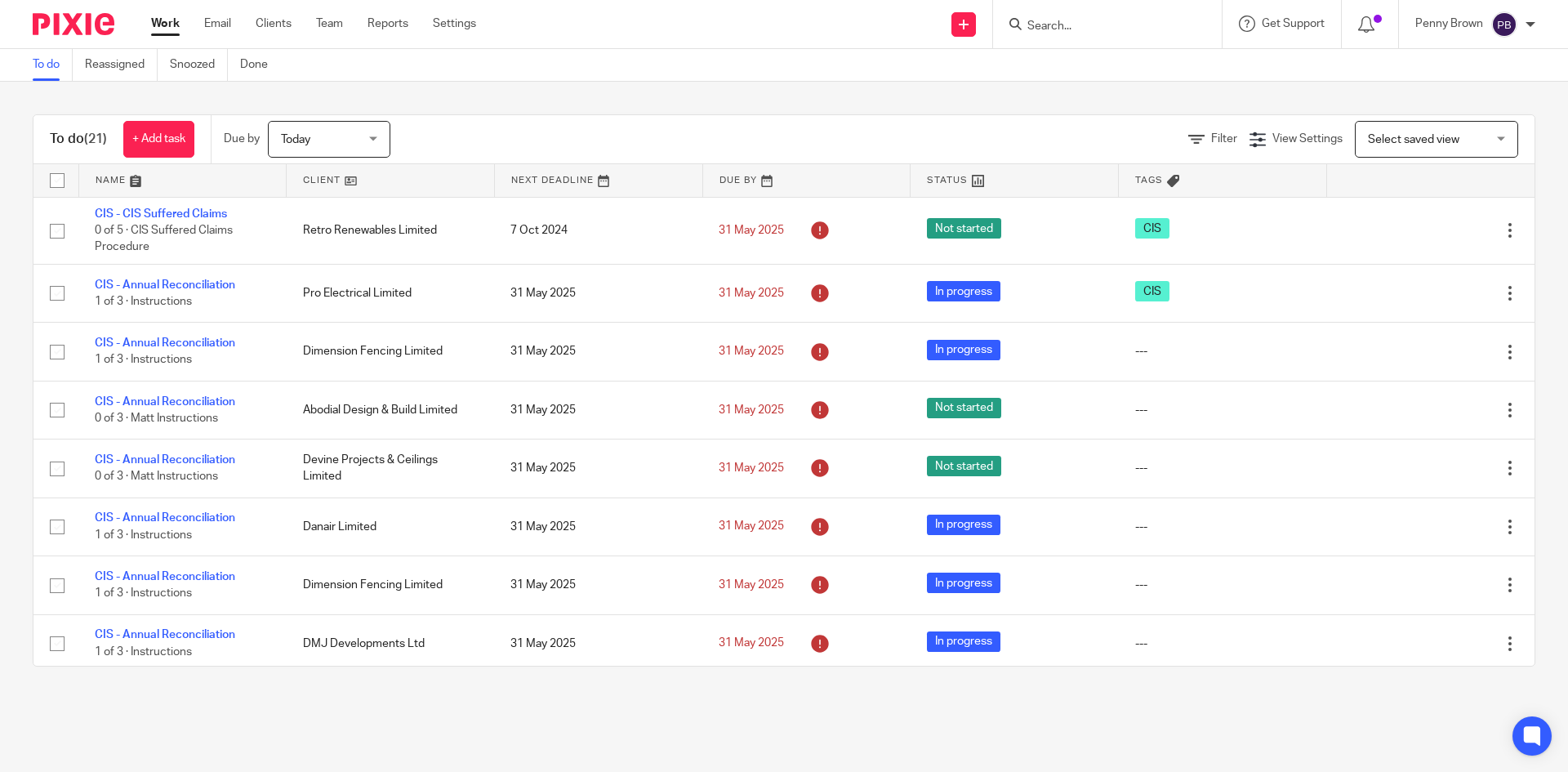 scroll, scrollTop: 0, scrollLeft: 0, axis: both 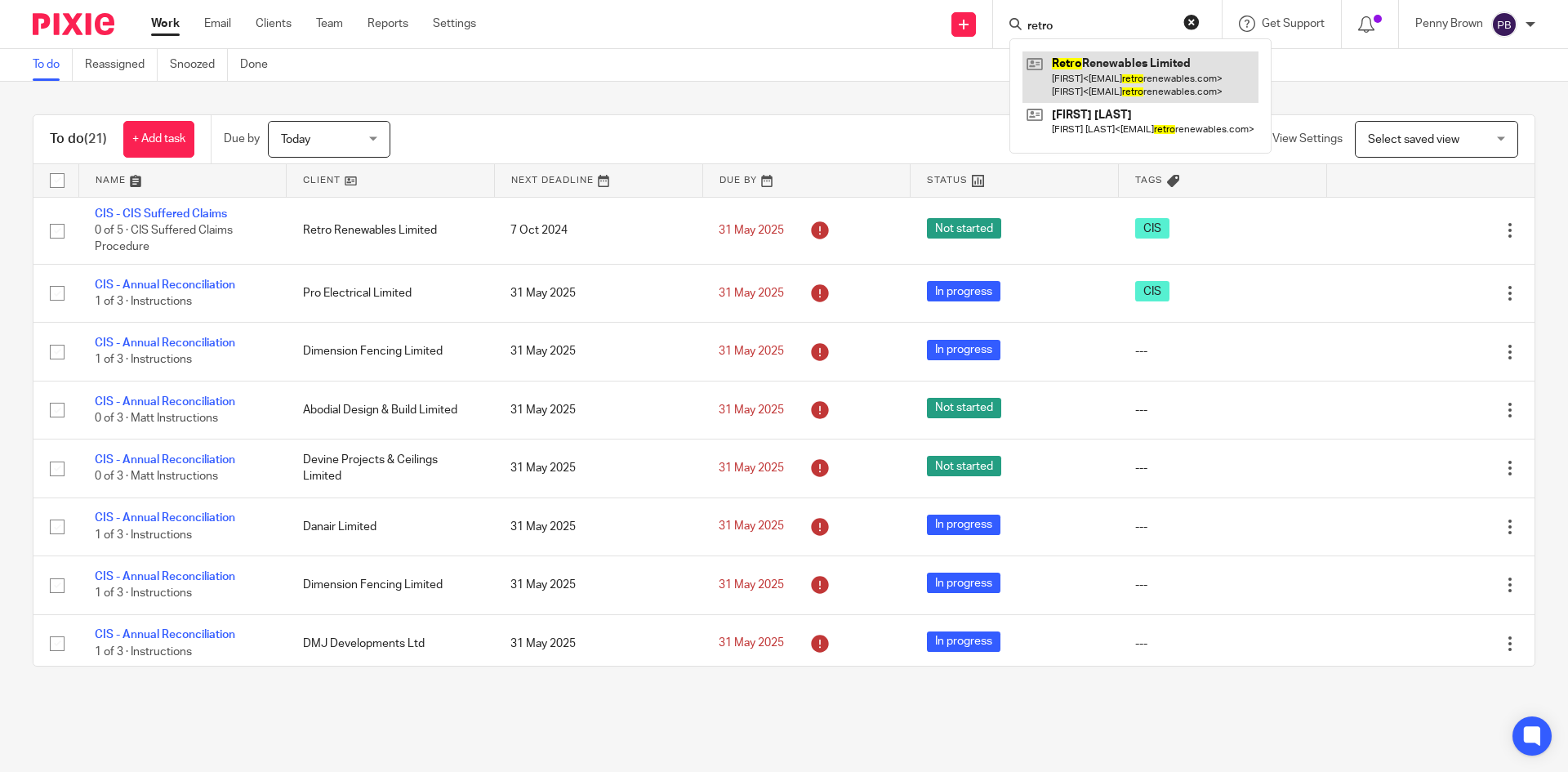 type on "retro" 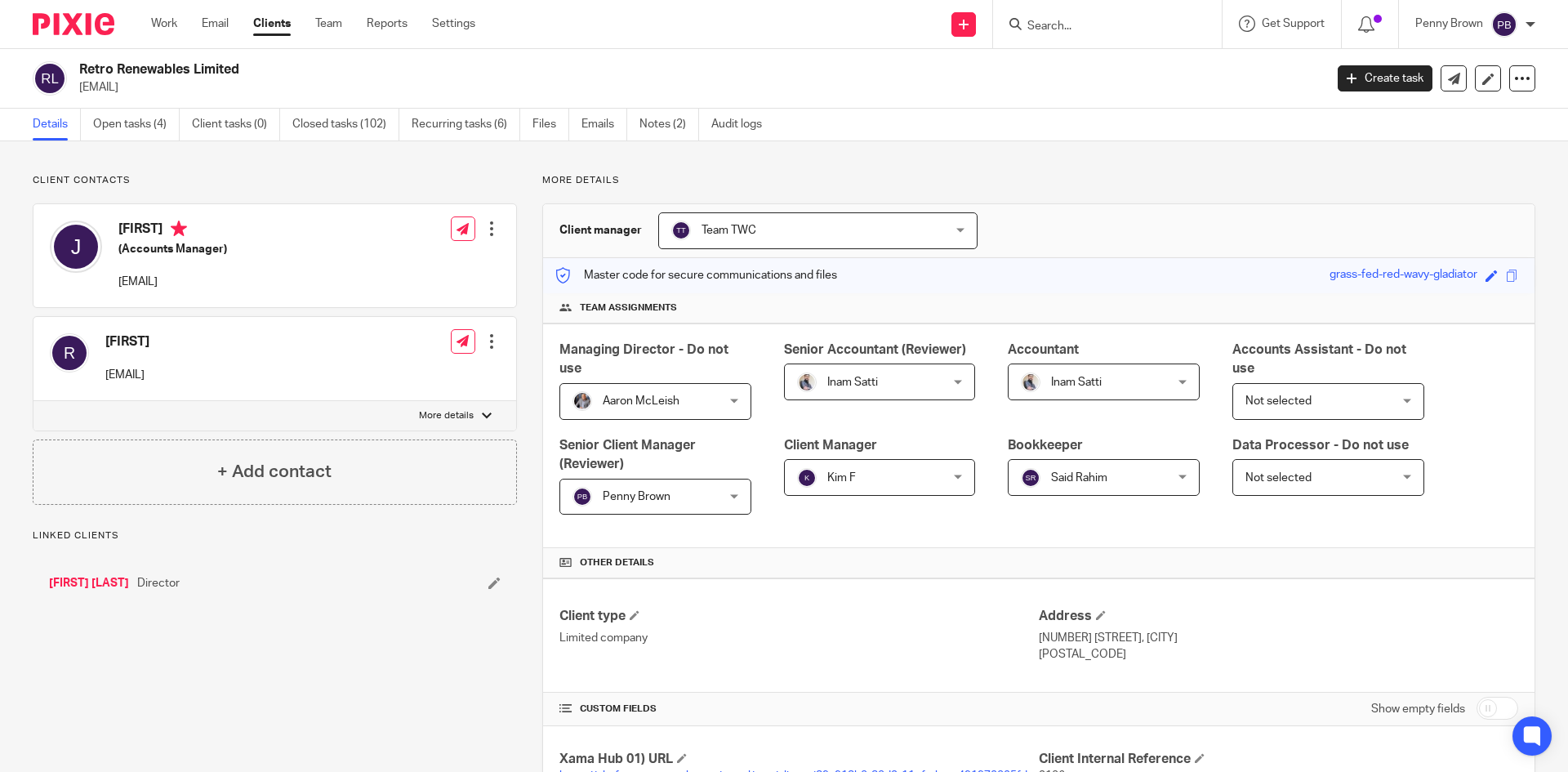 scroll, scrollTop: 0, scrollLeft: 0, axis: both 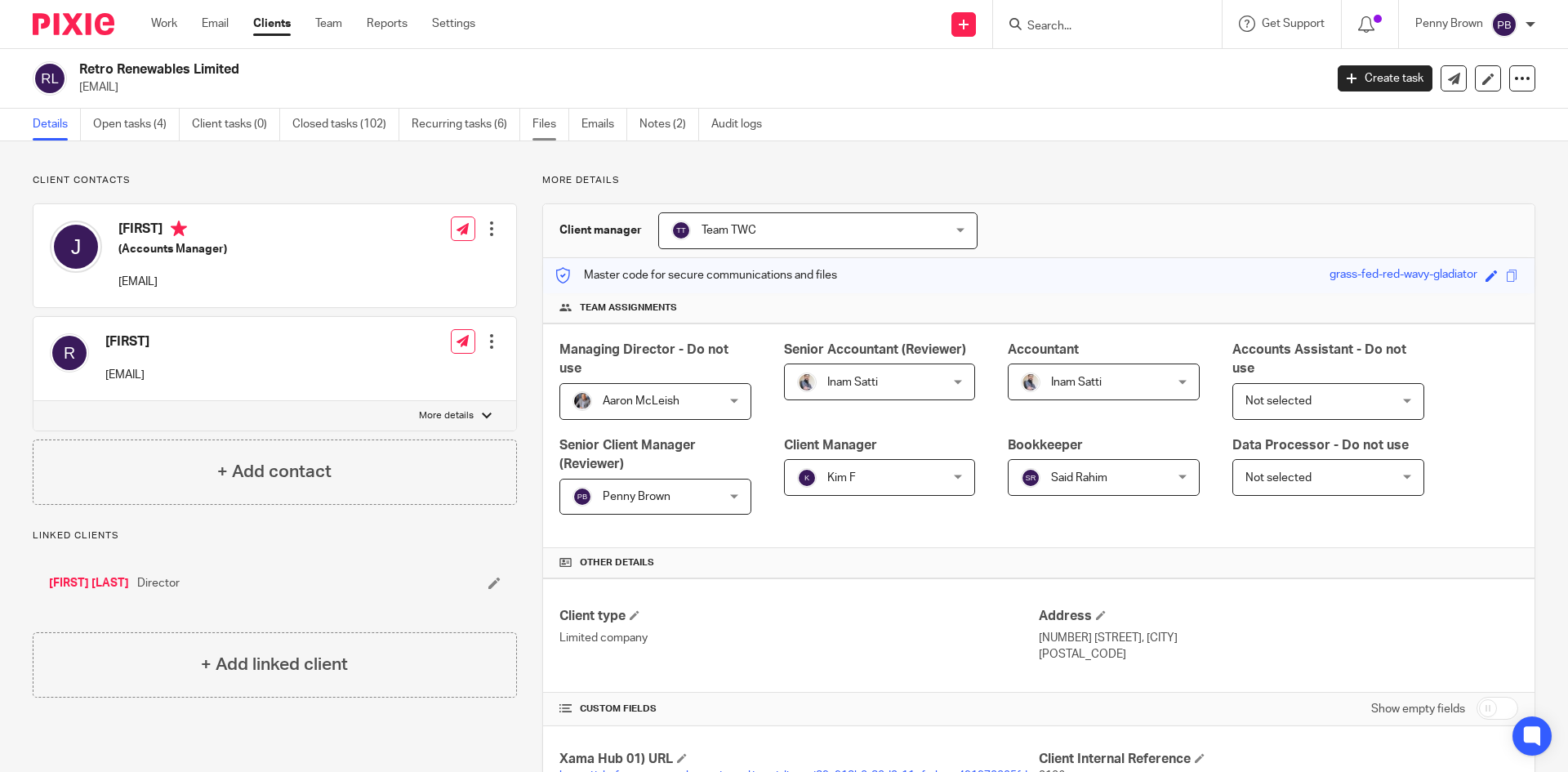 click on "Files" at bounding box center (550, 124) 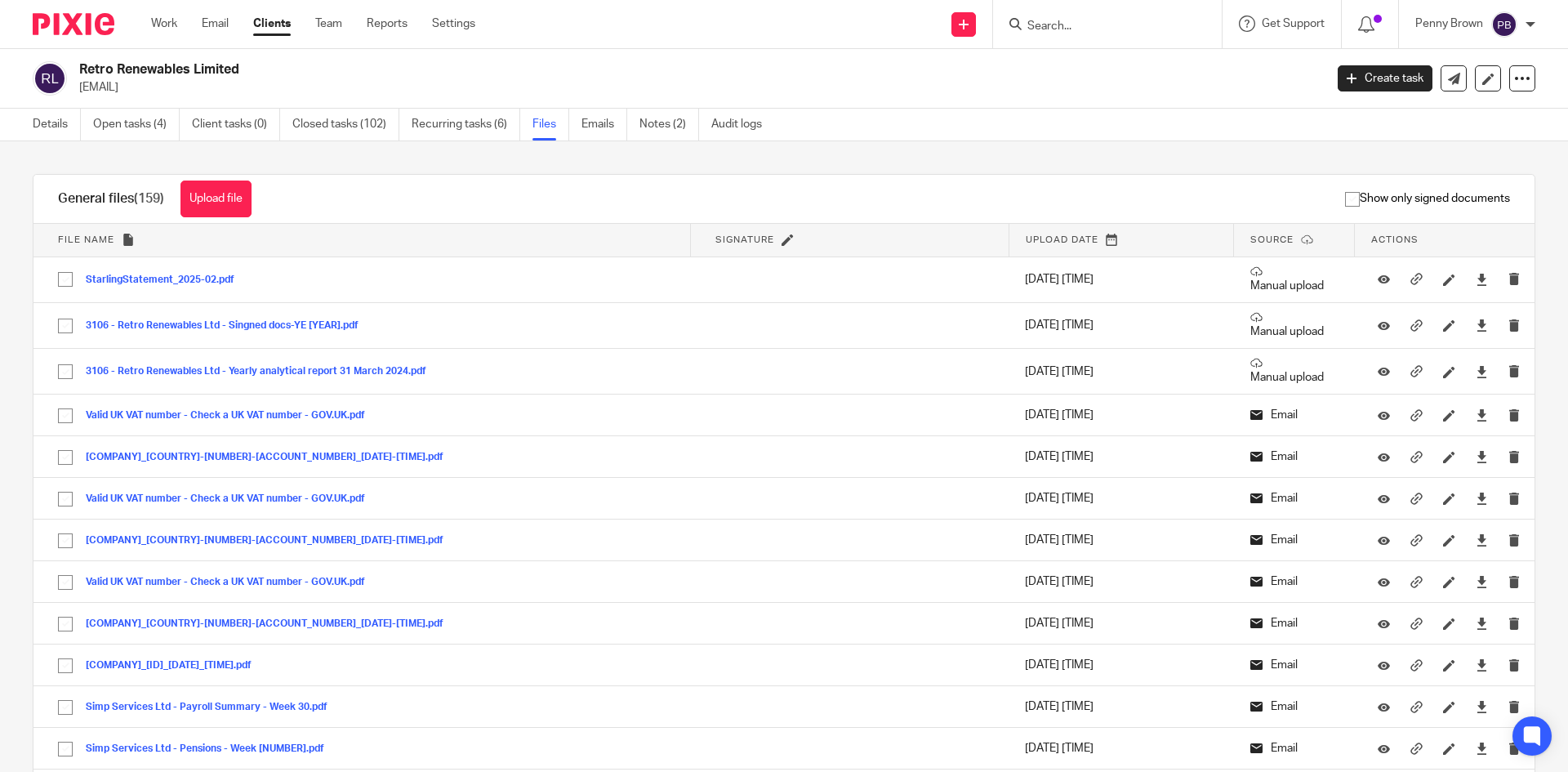 scroll, scrollTop: 0, scrollLeft: 0, axis: both 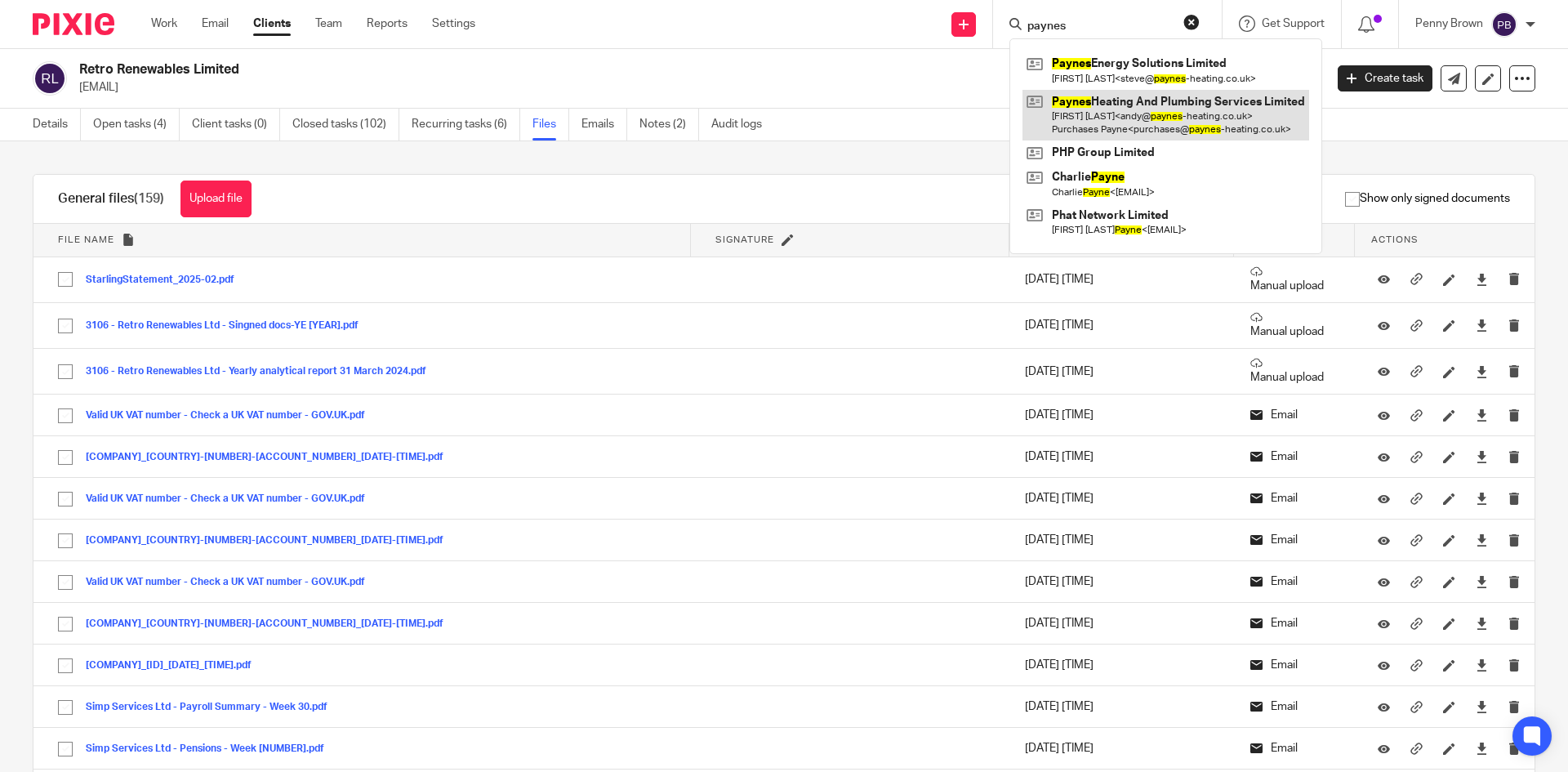 type on "paynes" 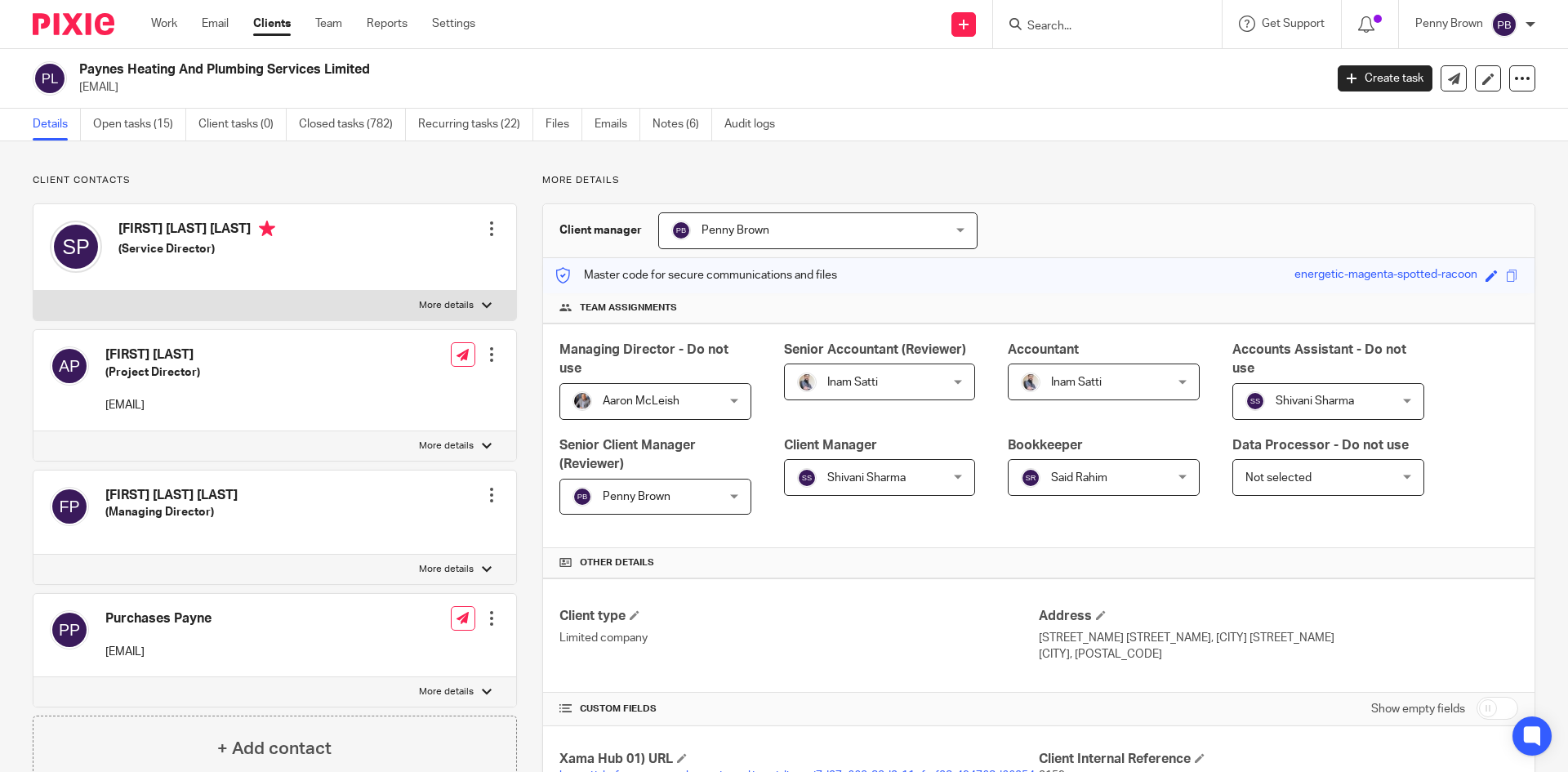 scroll, scrollTop: 0, scrollLeft: 0, axis: both 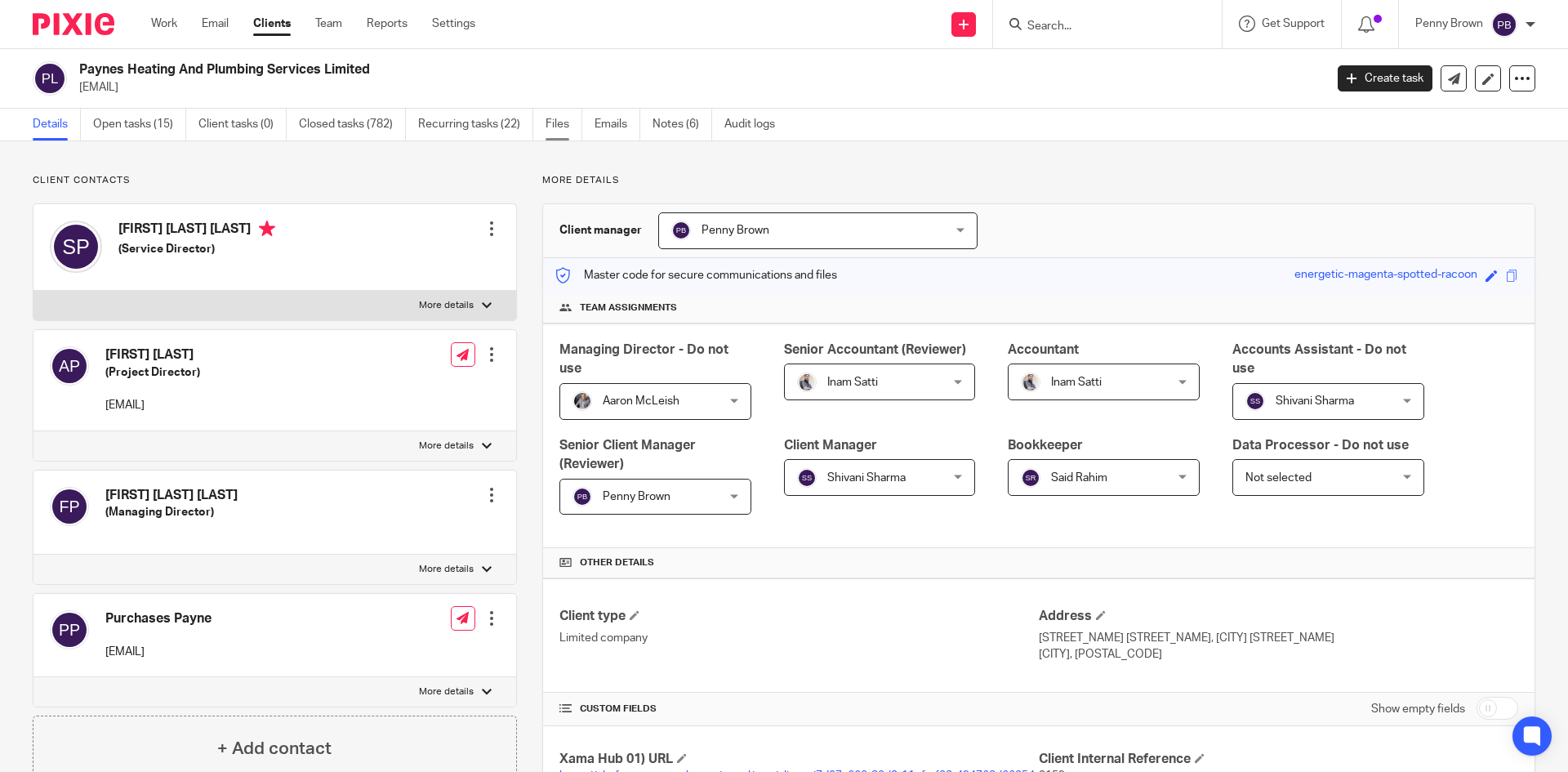 click on "Files" at bounding box center (564, 124) 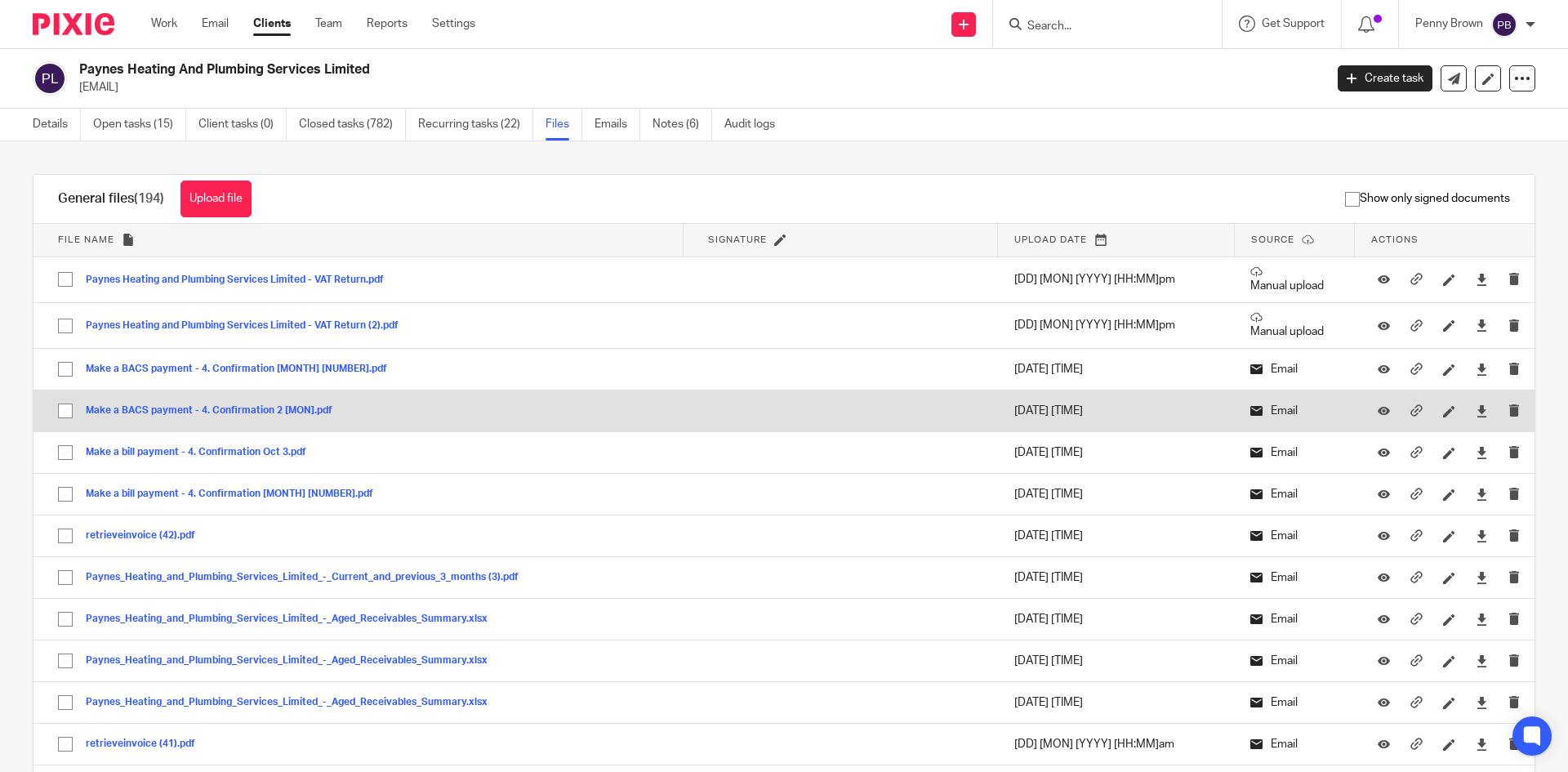 scroll, scrollTop: 0, scrollLeft: 0, axis: both 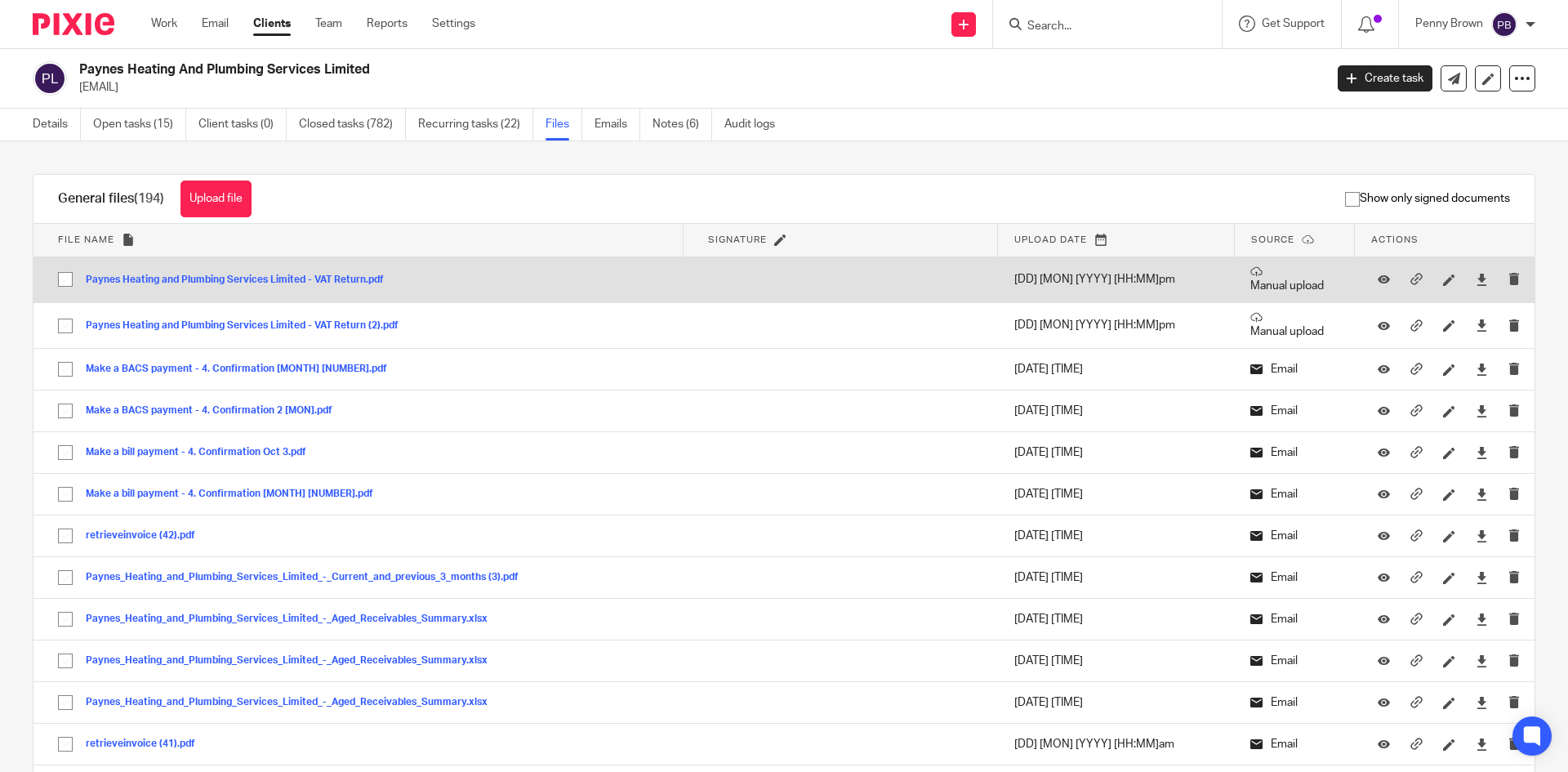 click on "Paynes Heating and Plumbing Services Limited - VAT Return.pdf" at bounding box center [241, 280] 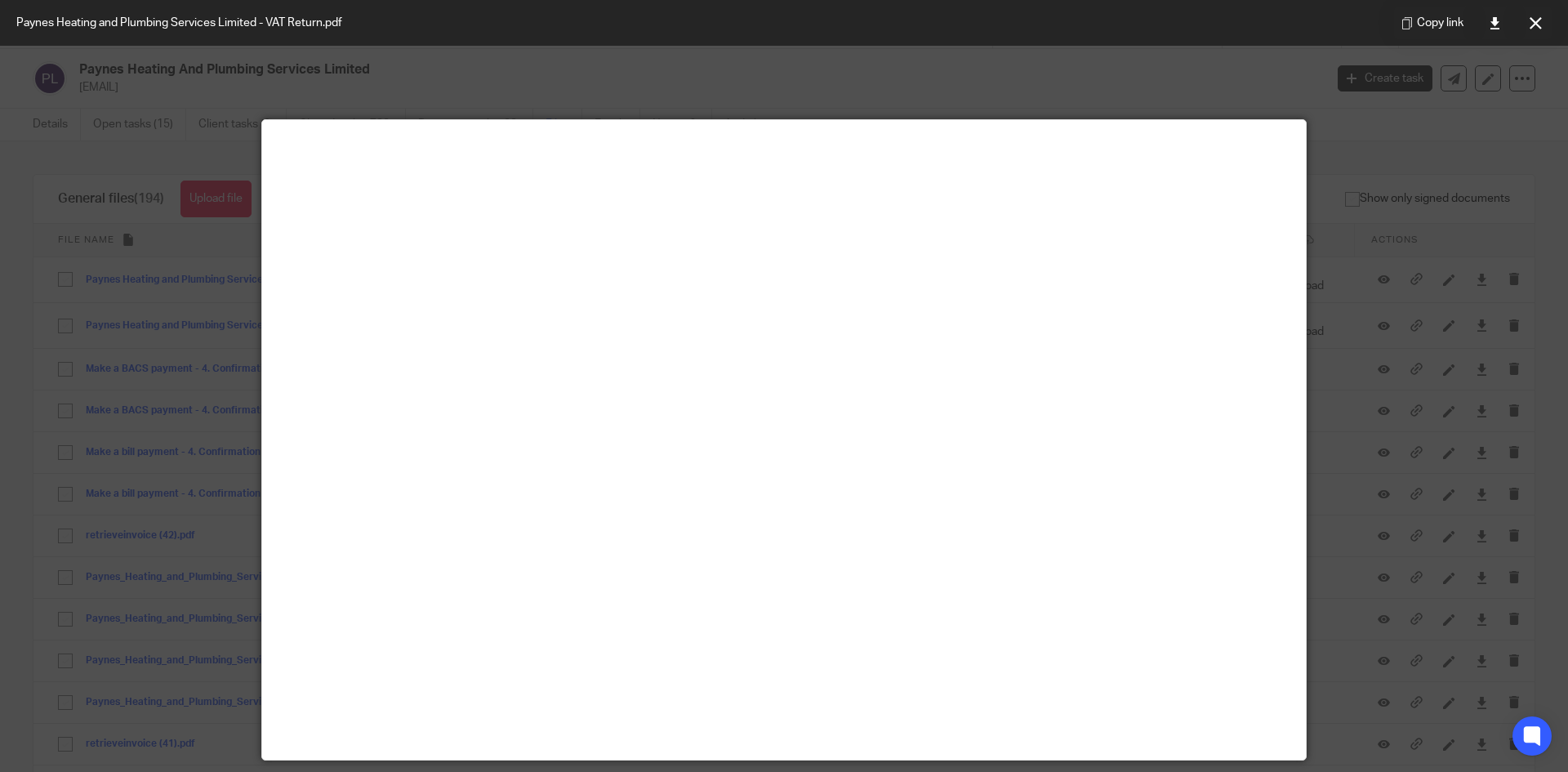 scroll, scrollTop: 0, scrollLeft: 0, axis: both 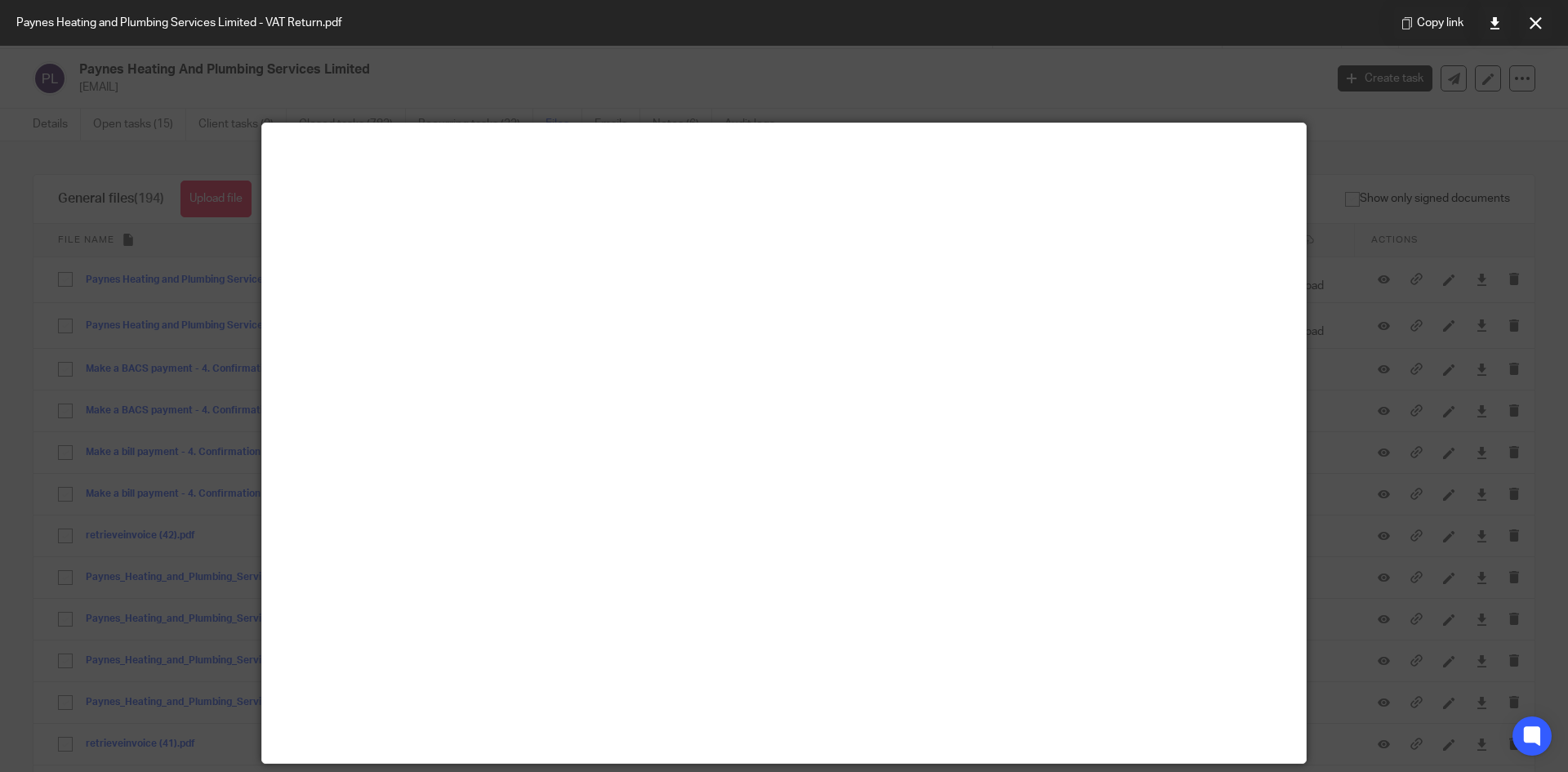 click at bounding box center (784, 386) 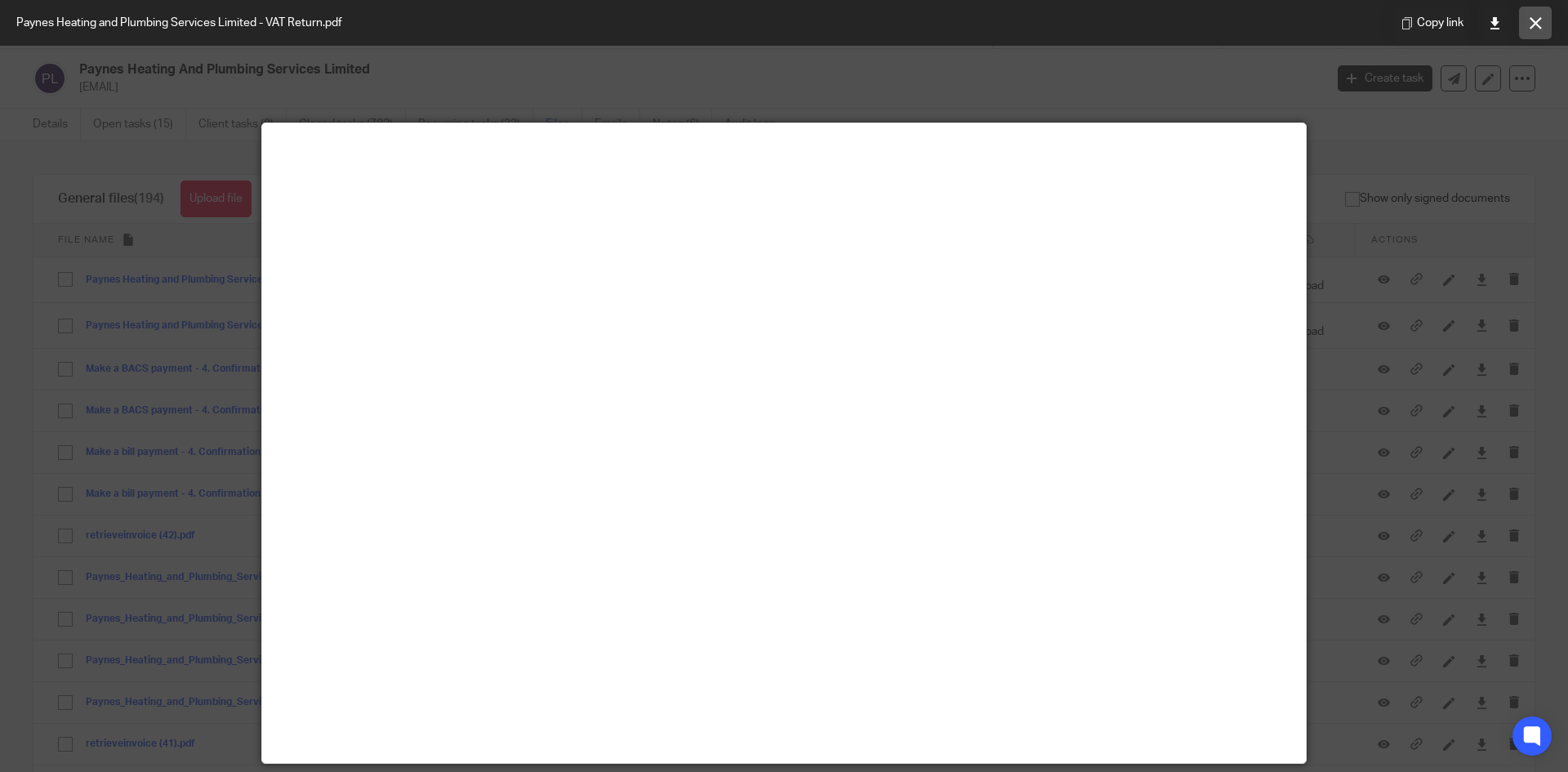 click at bounding box center (1535, 23) 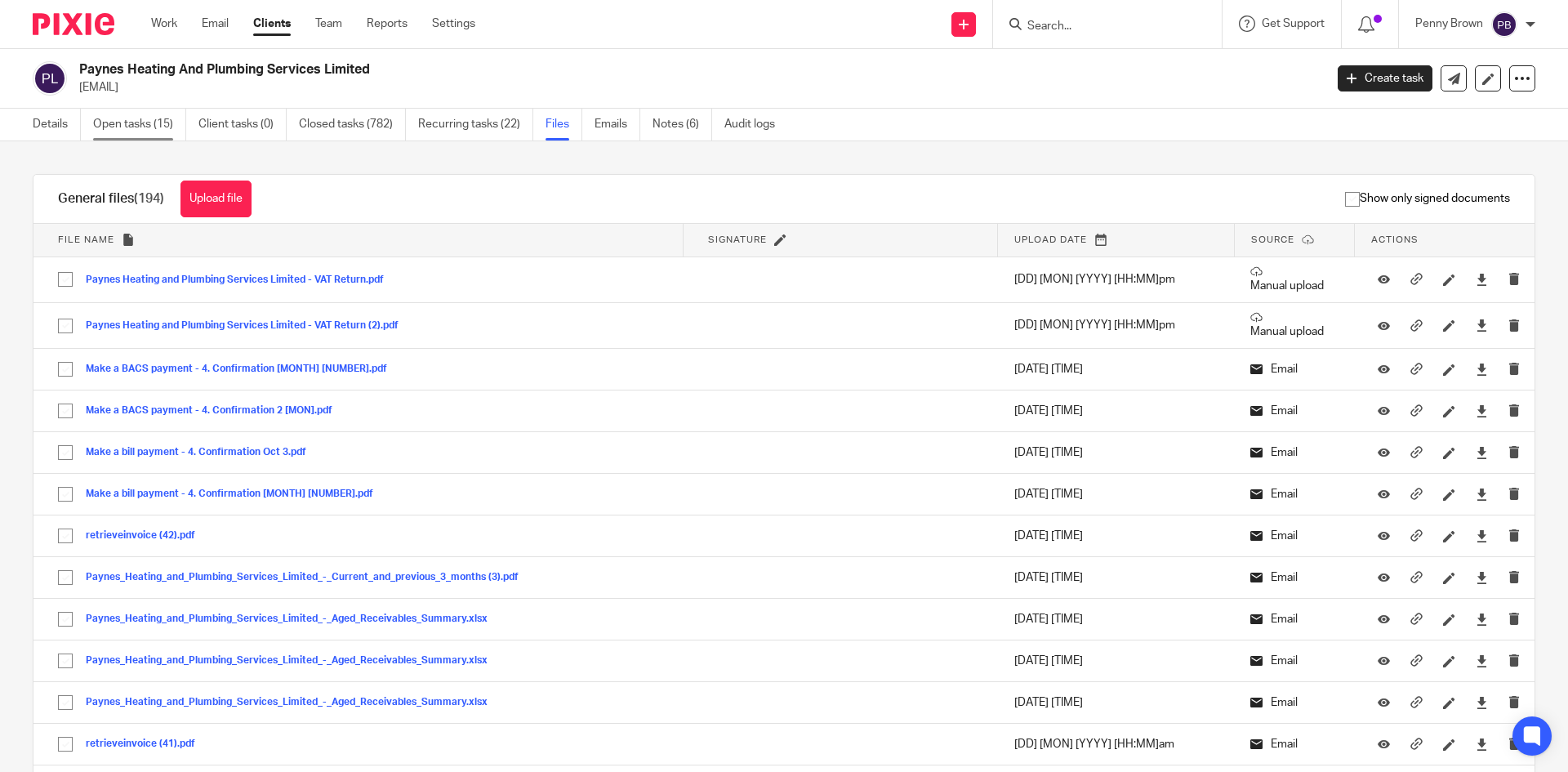 click on "Open tasks (15)" at bounding box center (140, 124) 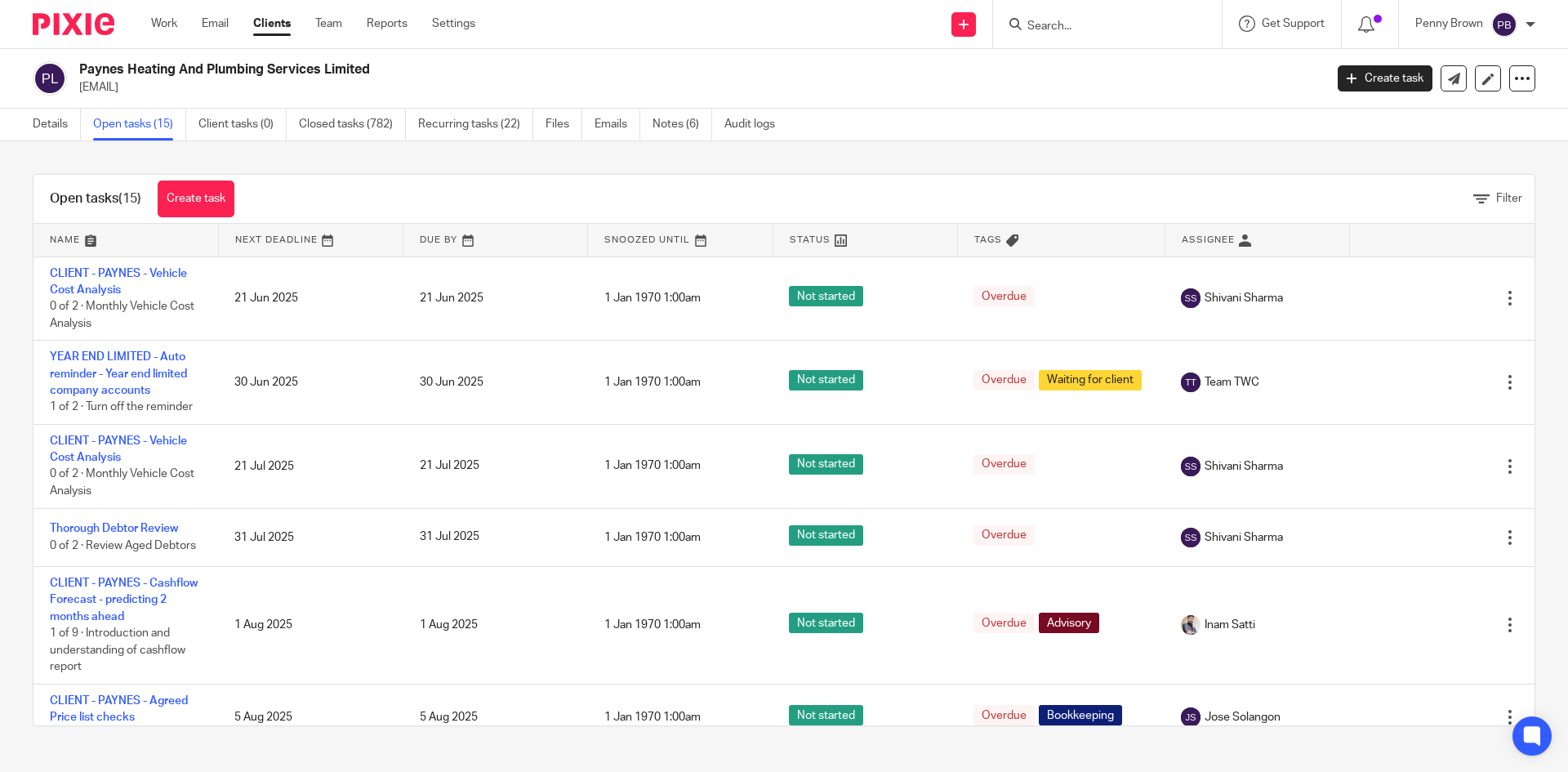 scroll, scrollTop: 0, scrollLeft: 0, axis: both 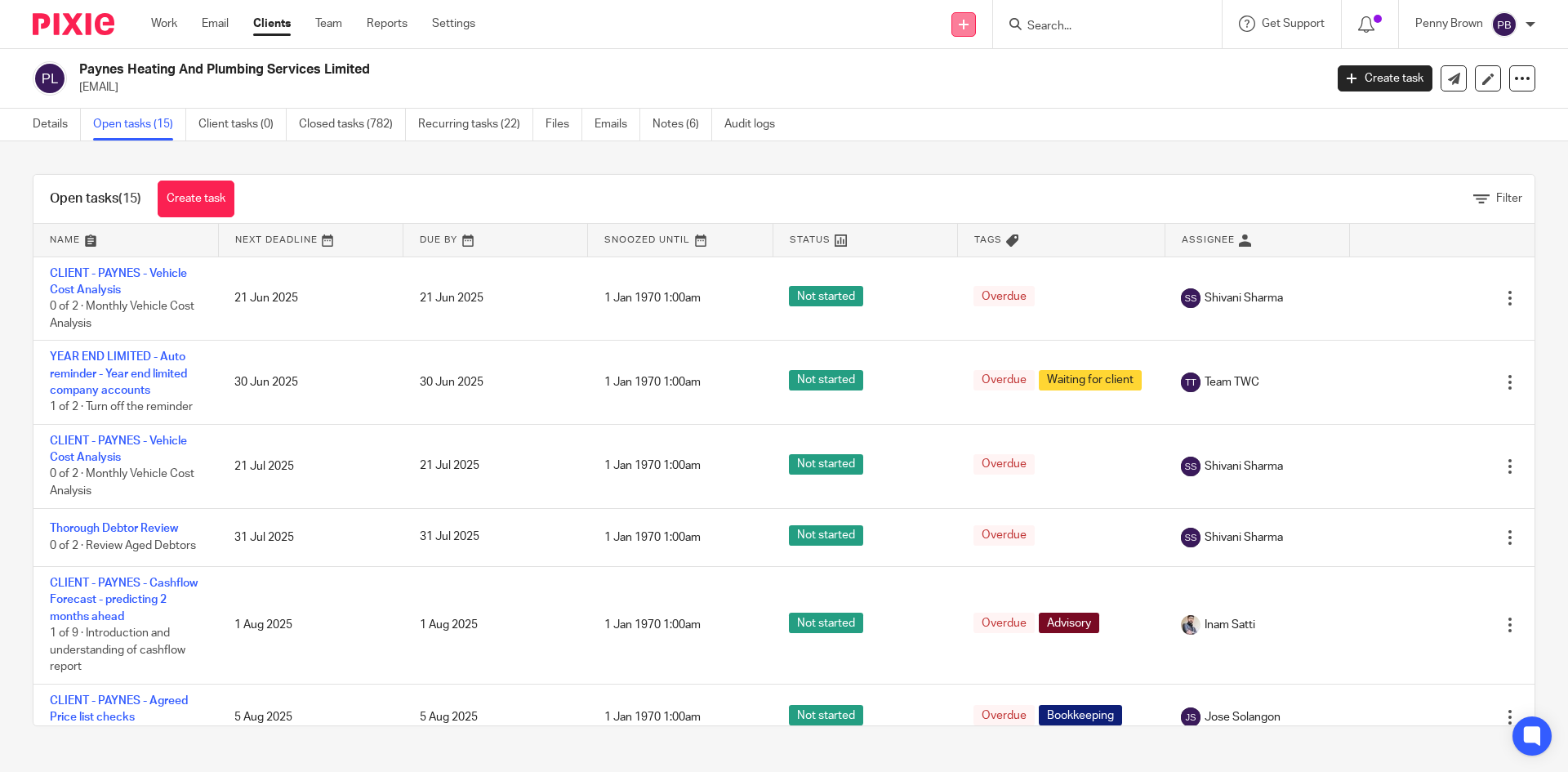 click at bounding box center (964, 25) 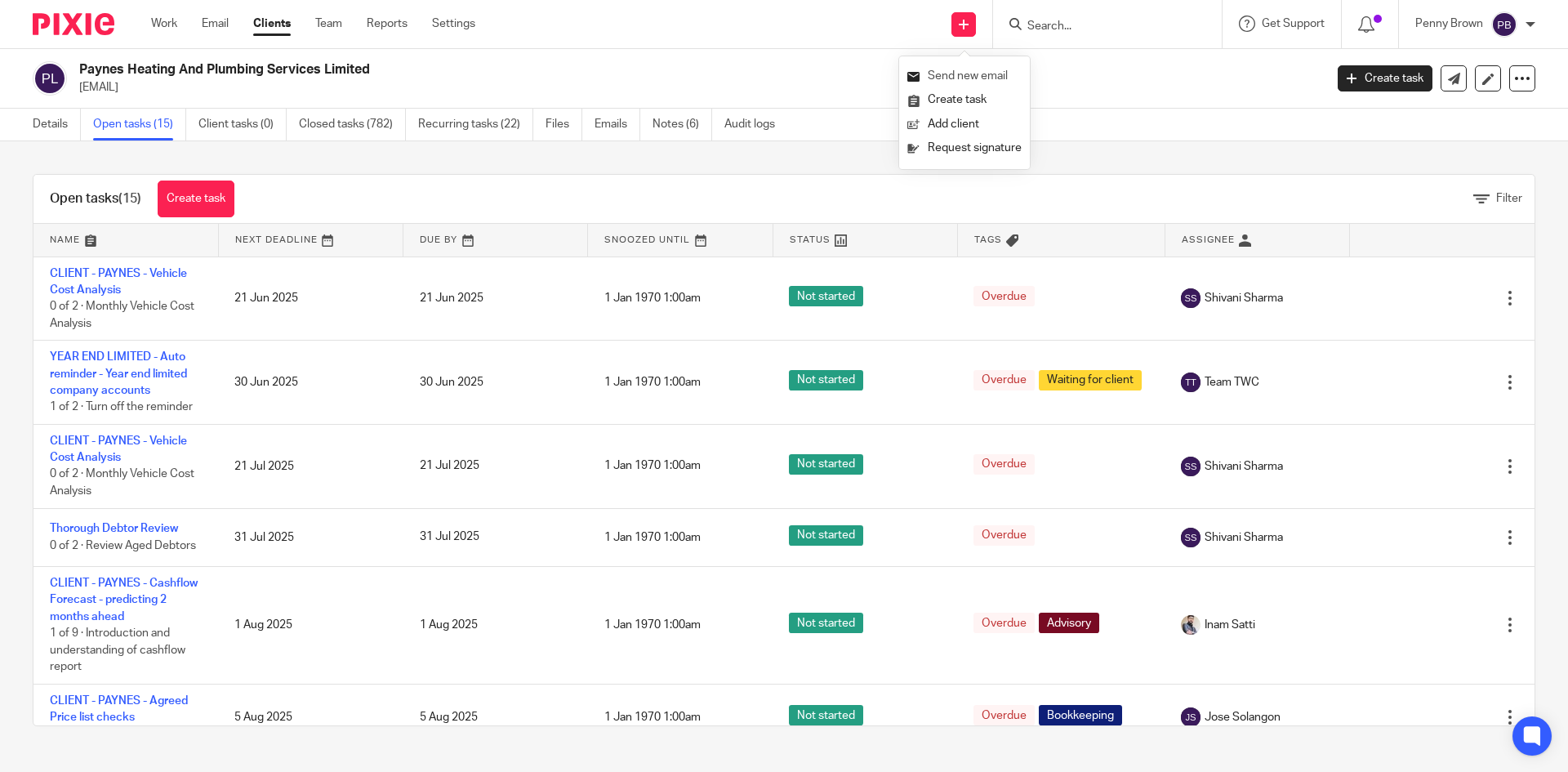 click on "Send new email" at bounding box center [964, 76] 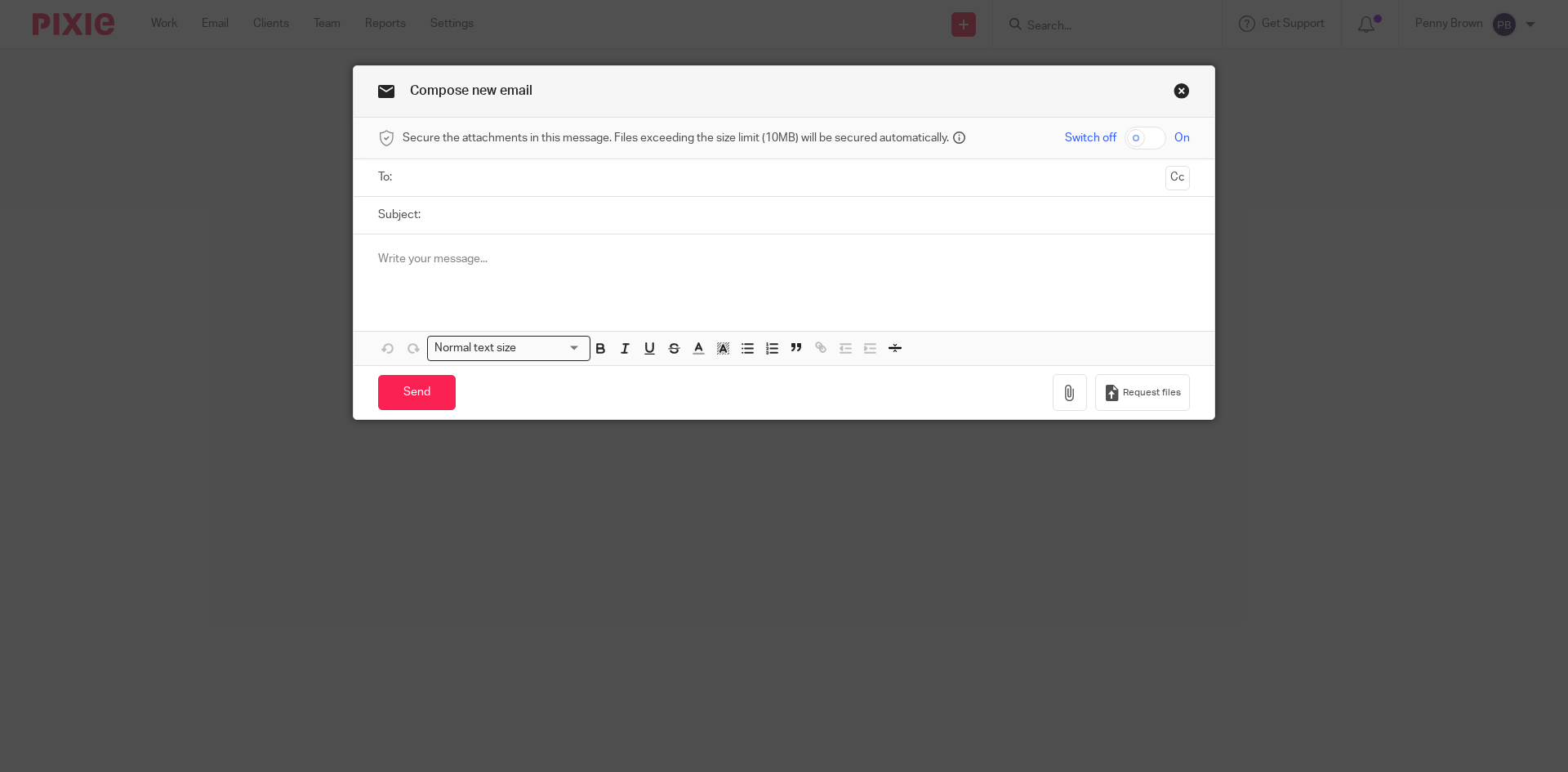 scroll, scrollTop: 0, scrollLeft: 0, axis: both 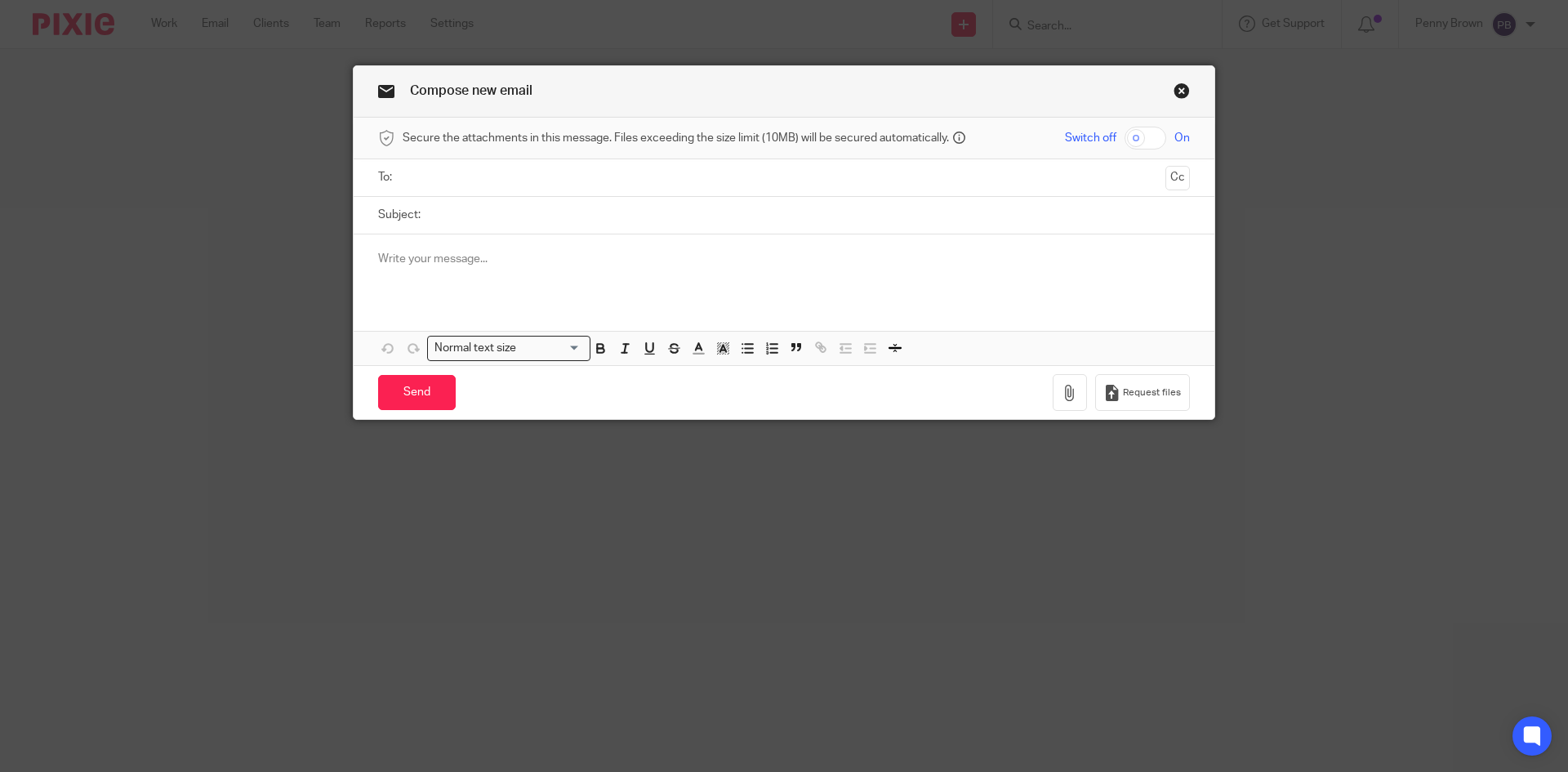 click at bounding box center [783, 177] 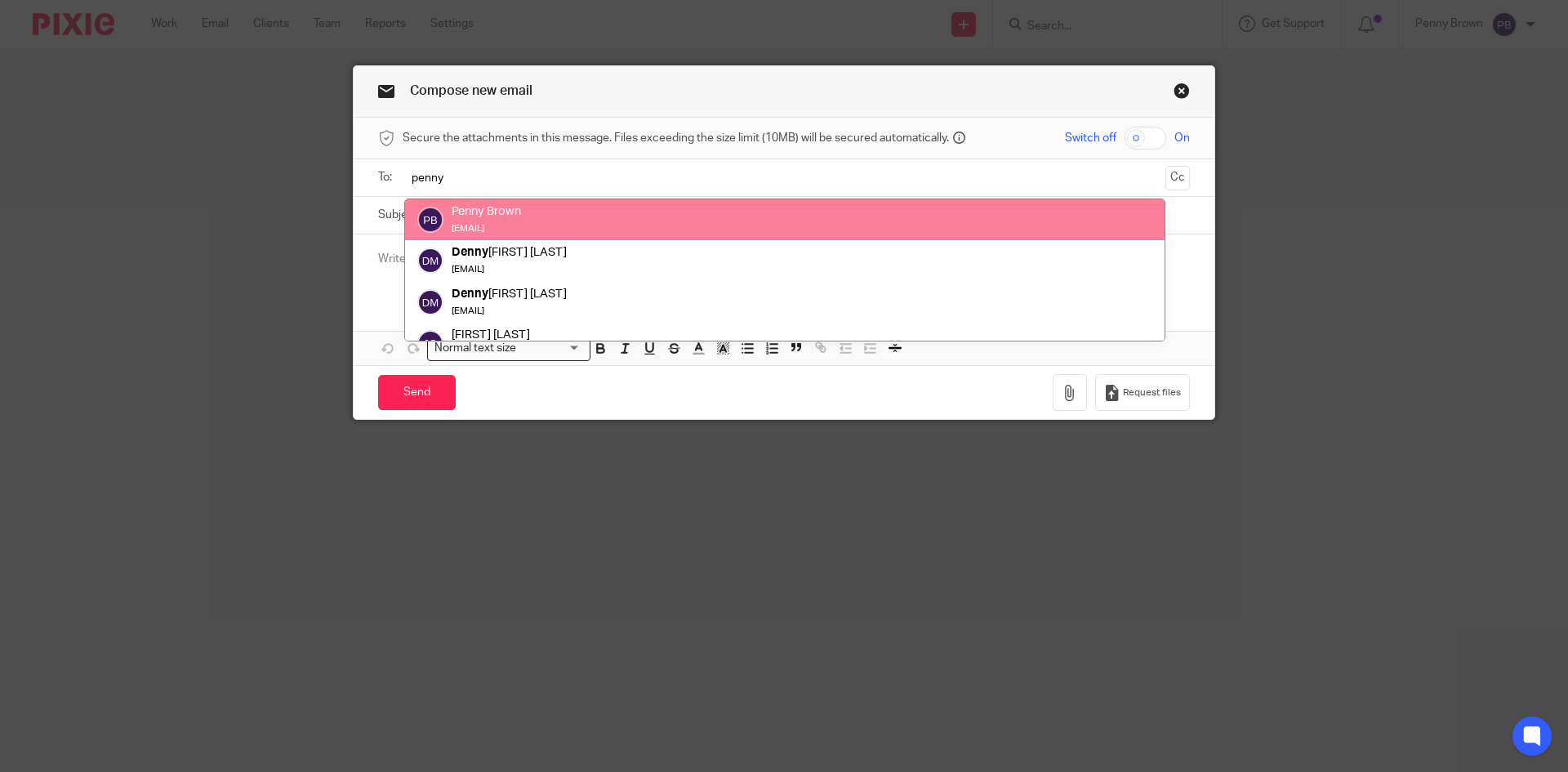 type on "penny" 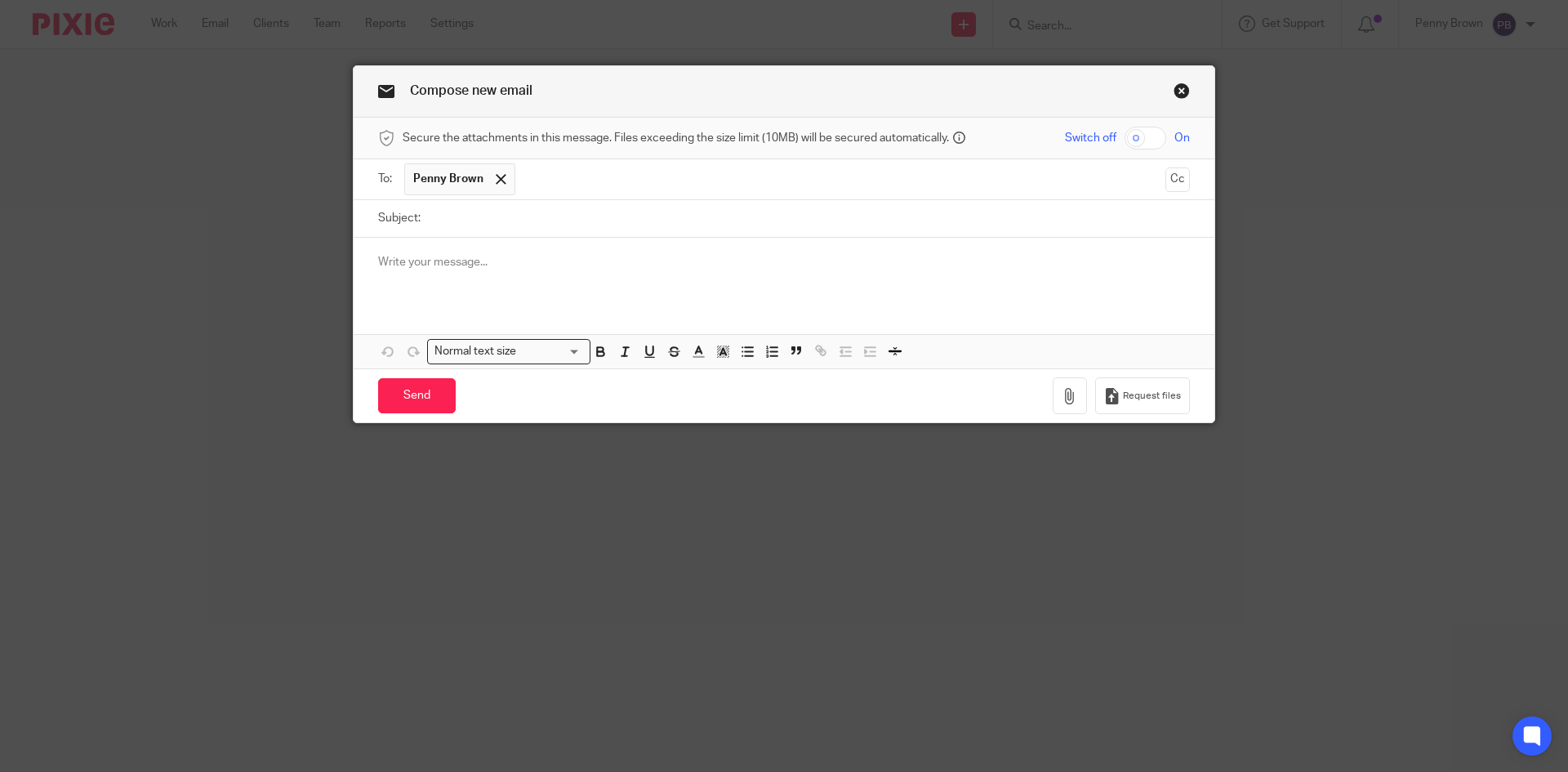 click on "Subject:" at bounding box center [809, 218] 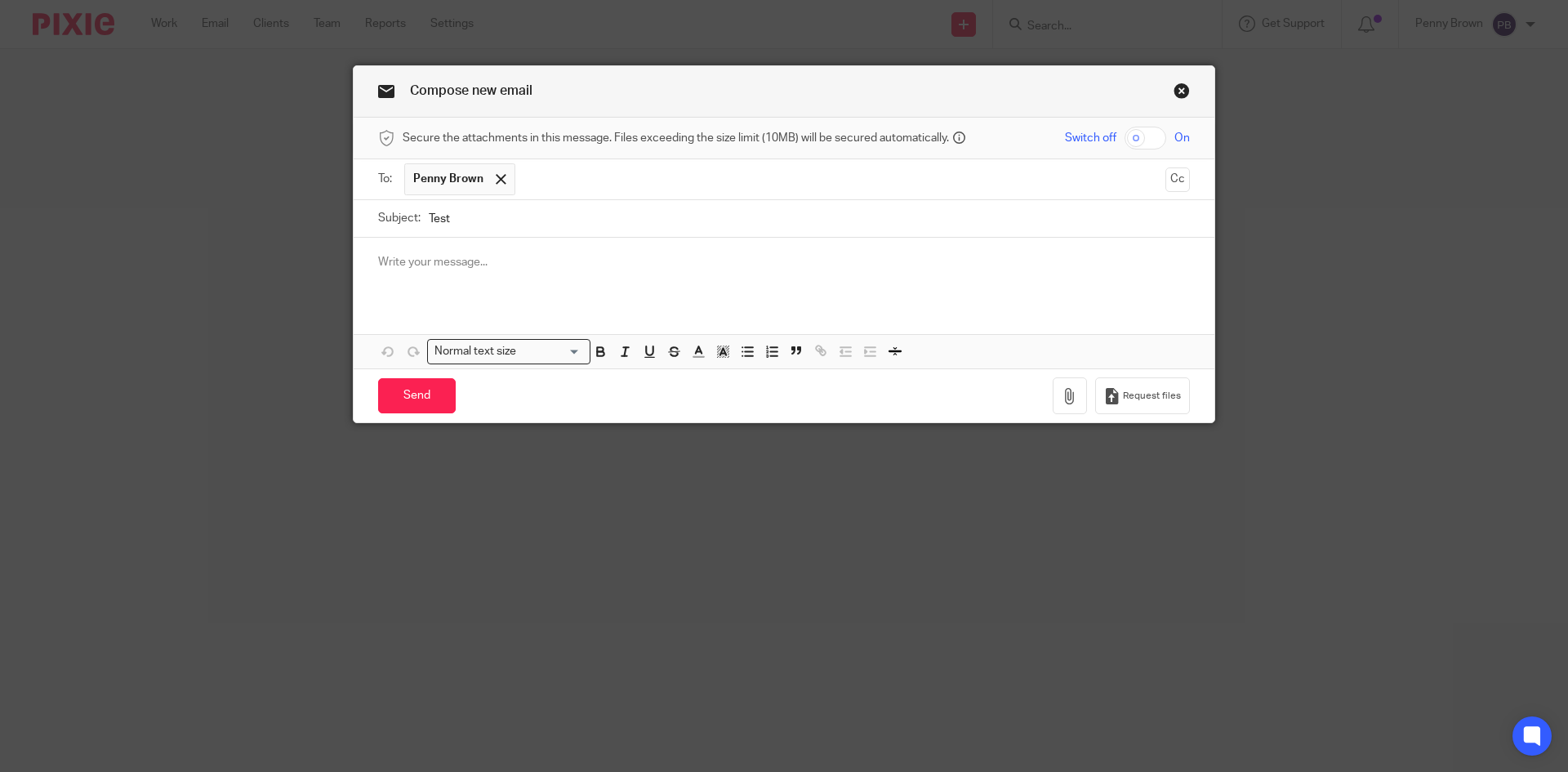 type on "Test" 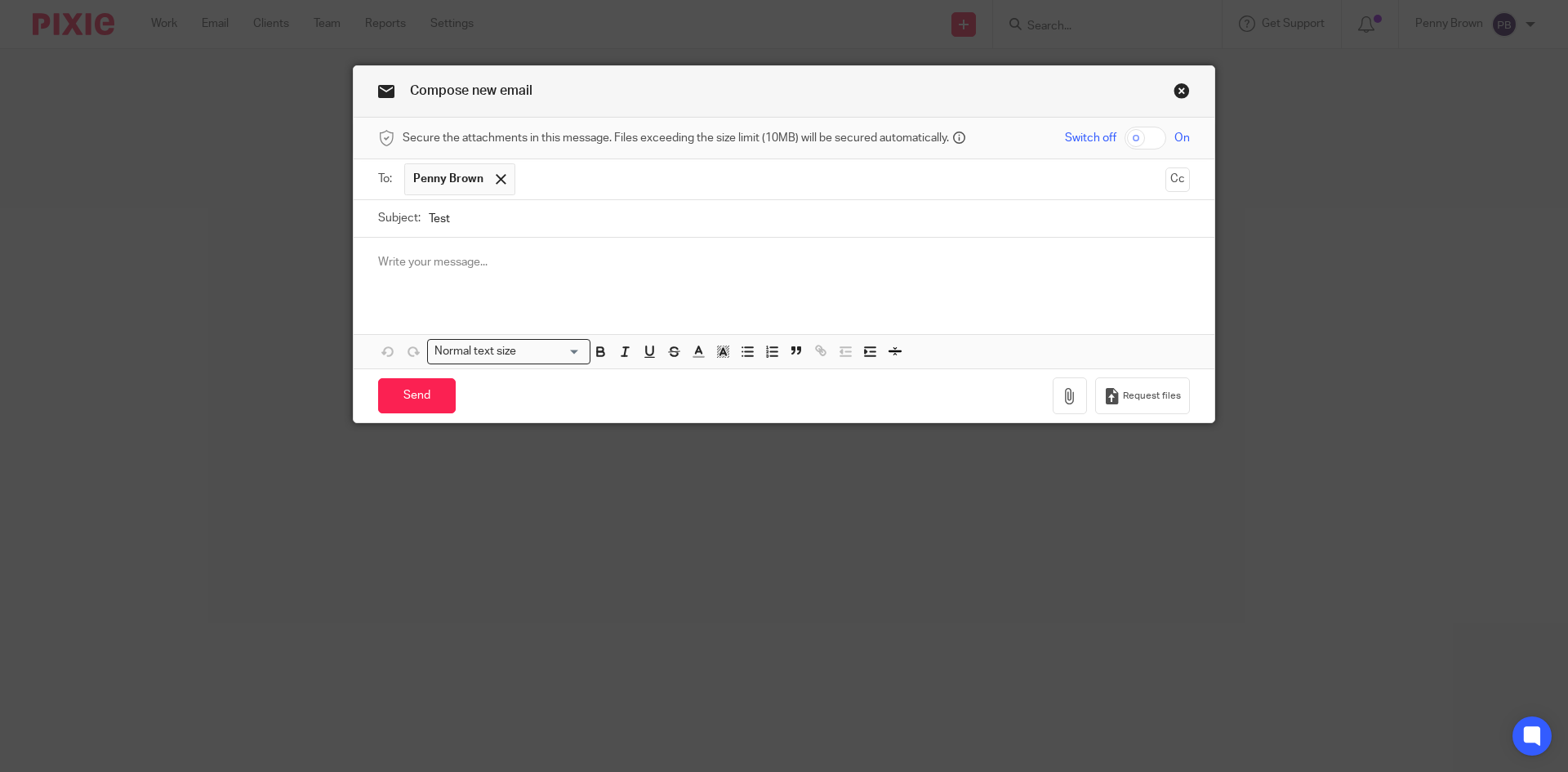 click at bounding box center (784, 262) 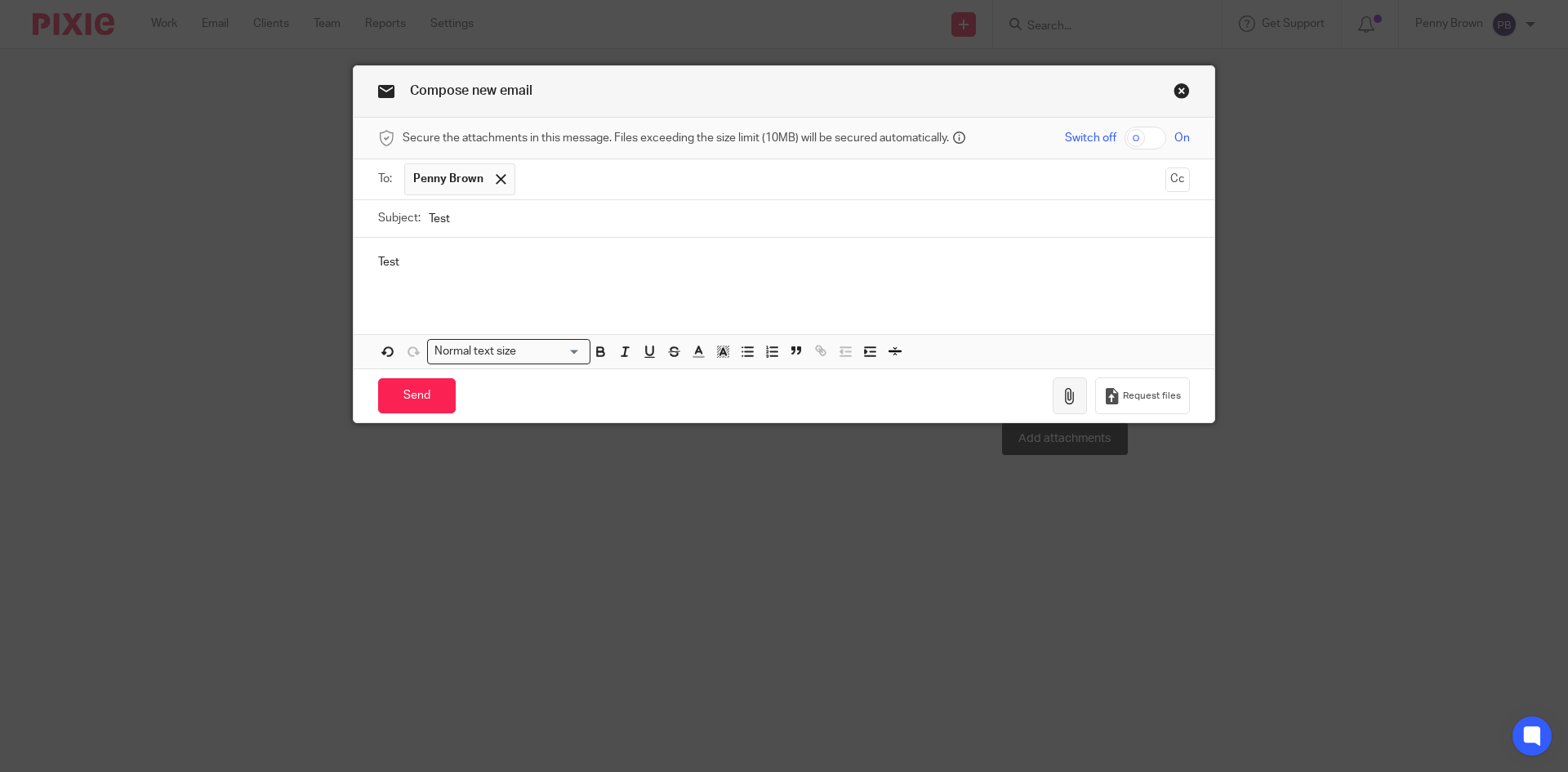 click at bounding box center [1070, 396] 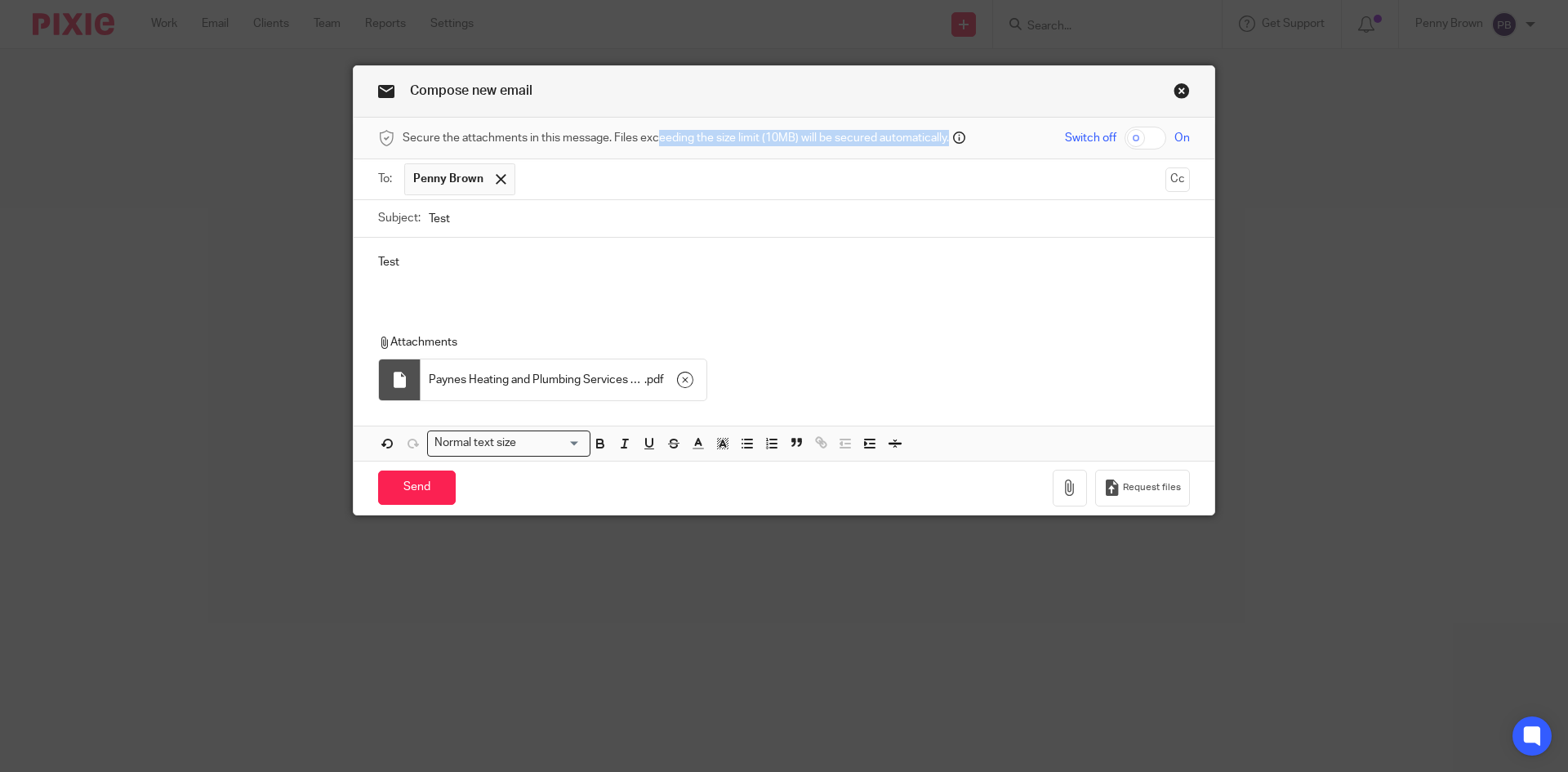 drag, startPoint x: 609, startPoint y: 136, endPoint x: 960, endPoint y: 141, distance: 351.03561 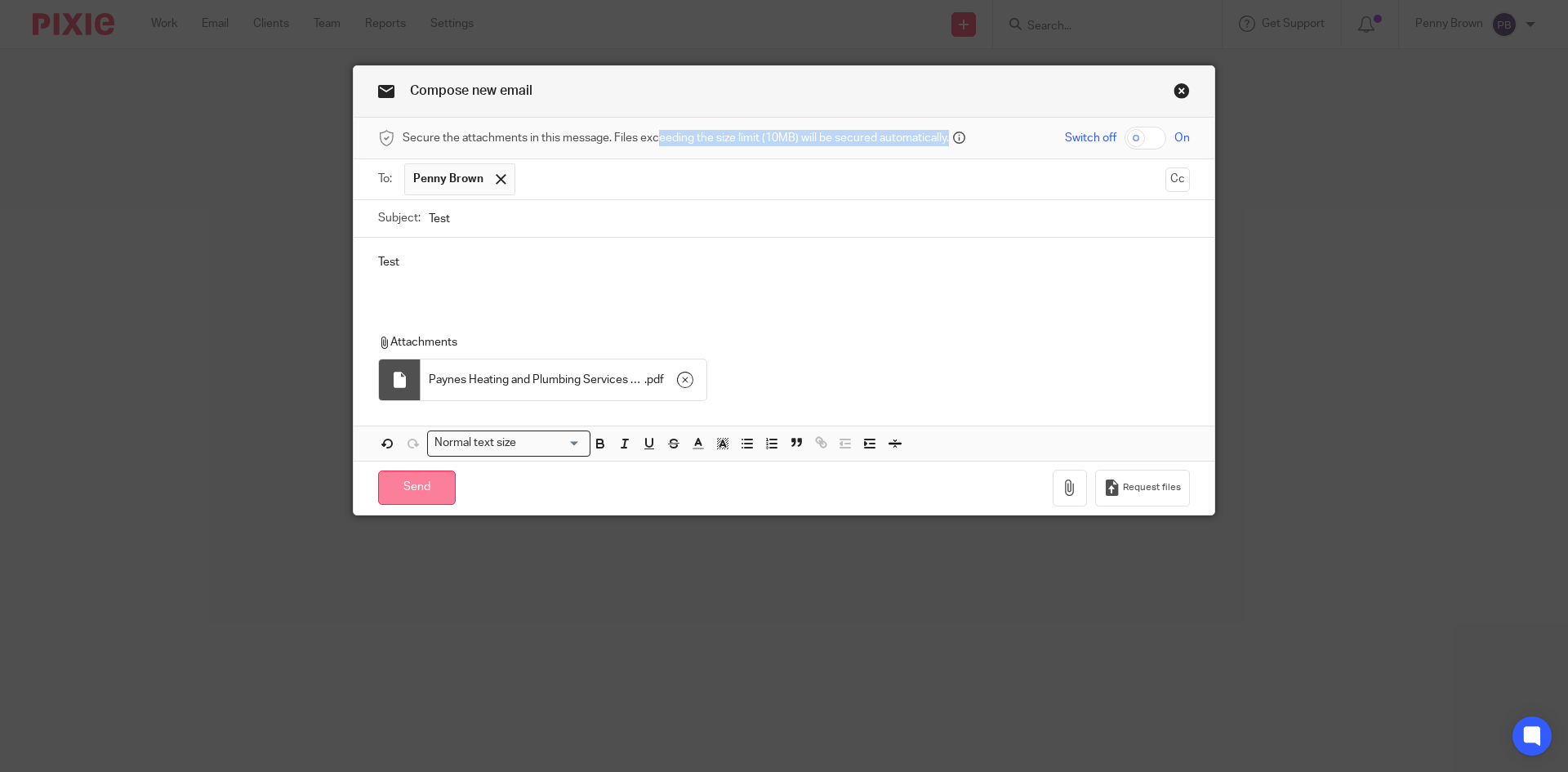 click on "Send" at bounding box center (416, 488) 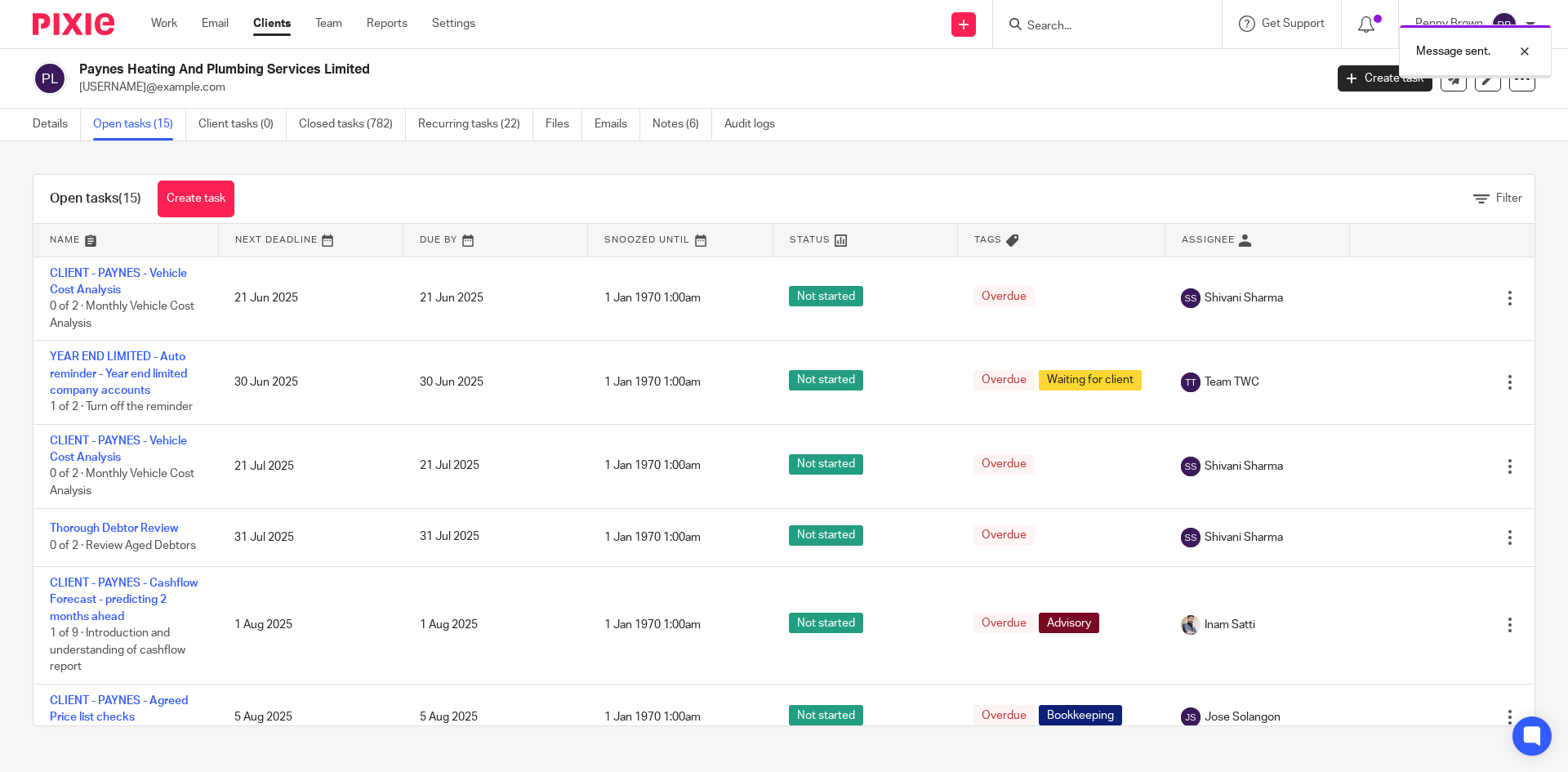 scroll, scrollTop: 0, scrollLeft: 0, axis: both 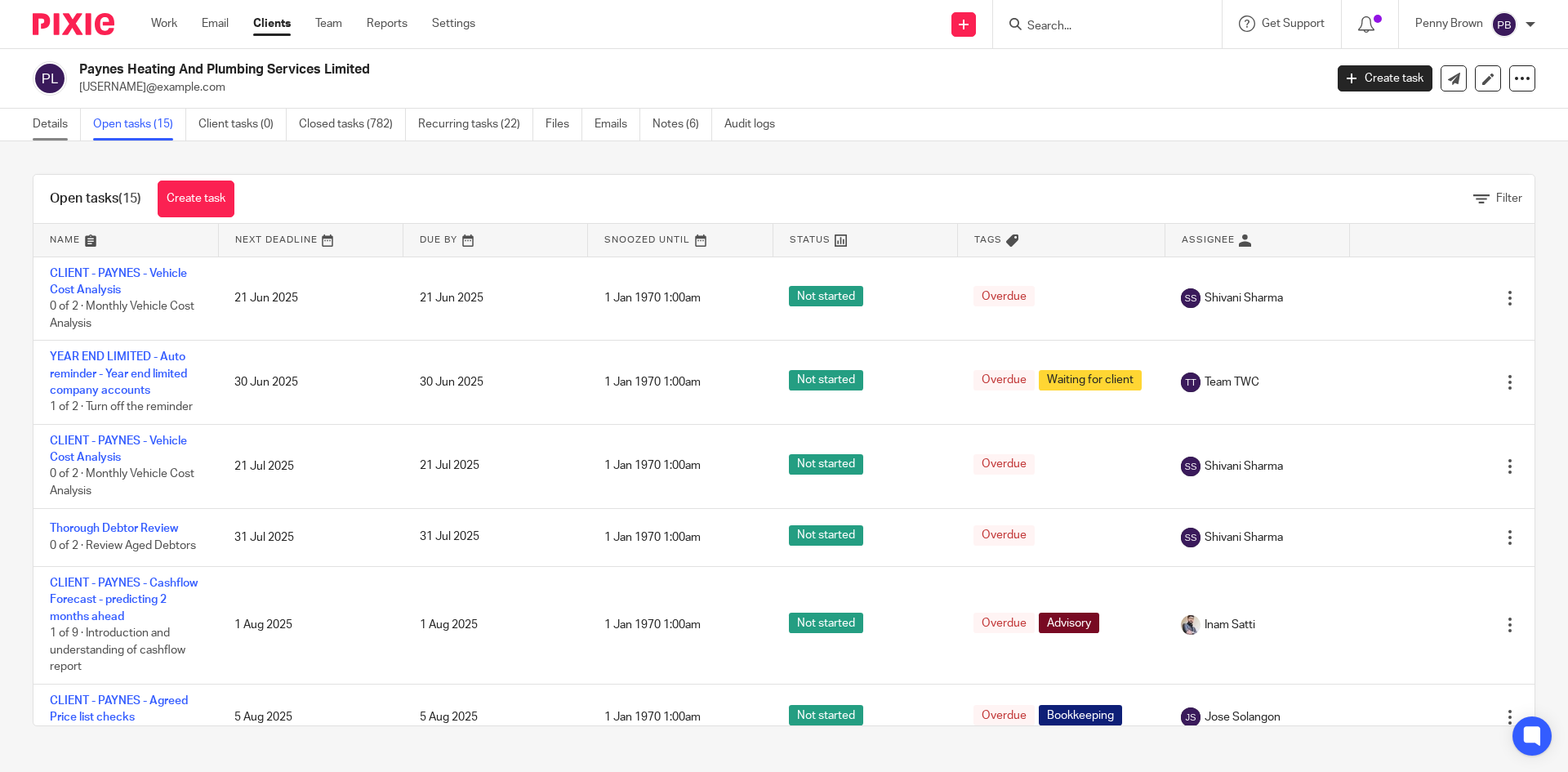 click on "Details" at bounding box center [56, 124] 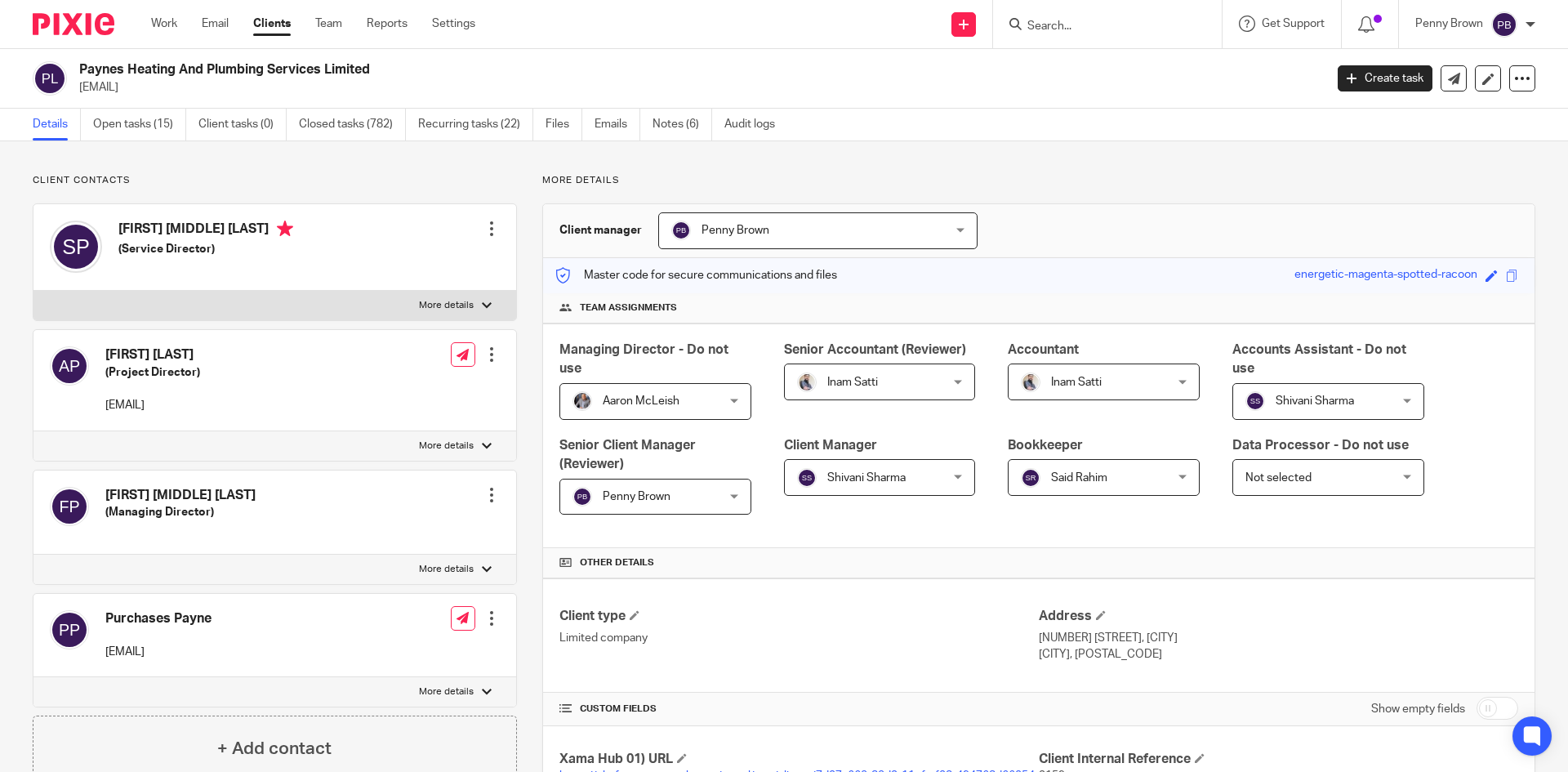 scroll, scrollTop: 0, scrollLeft: 0, axis: both 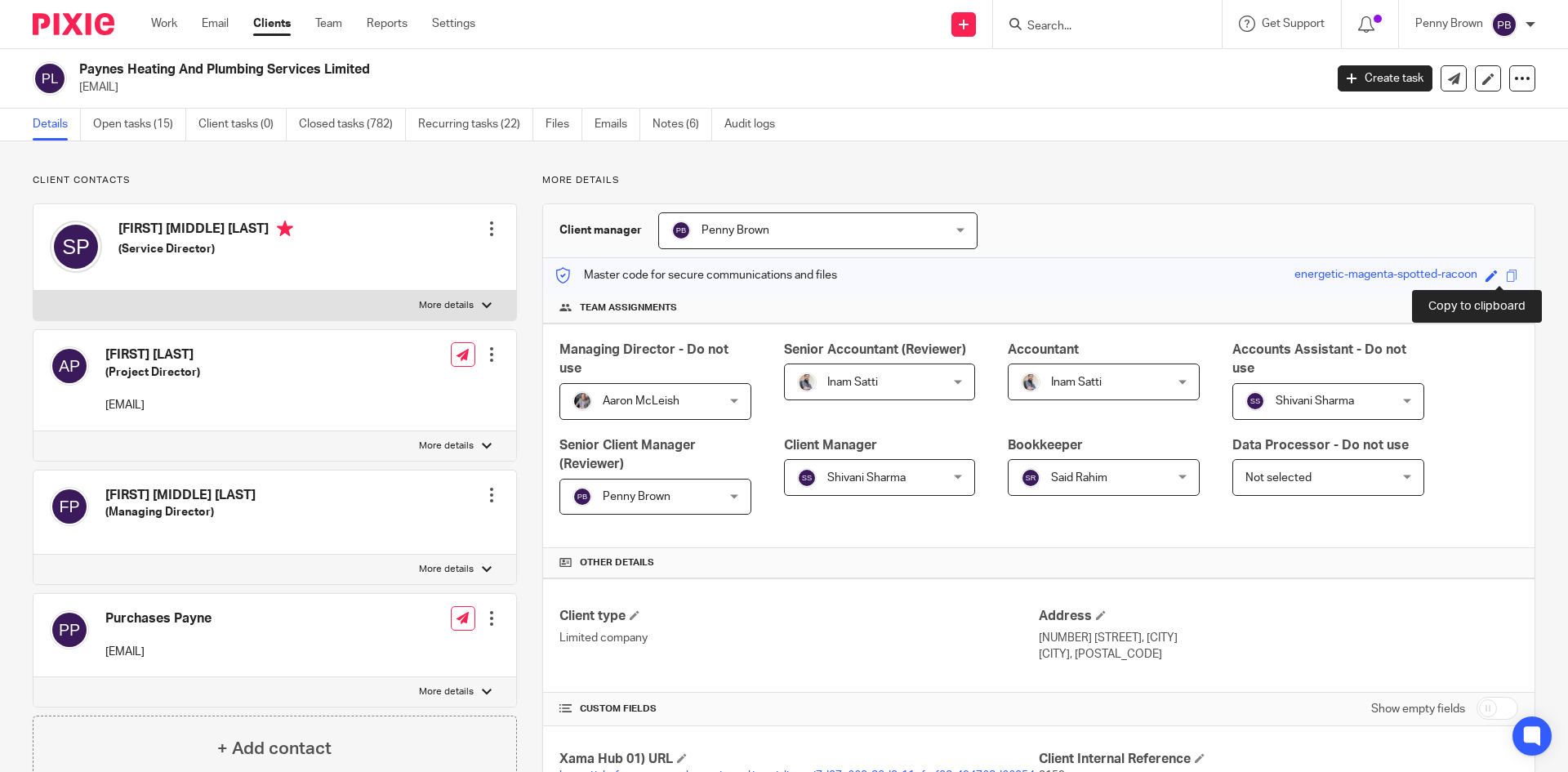 click at bounding box center (1512, 275) 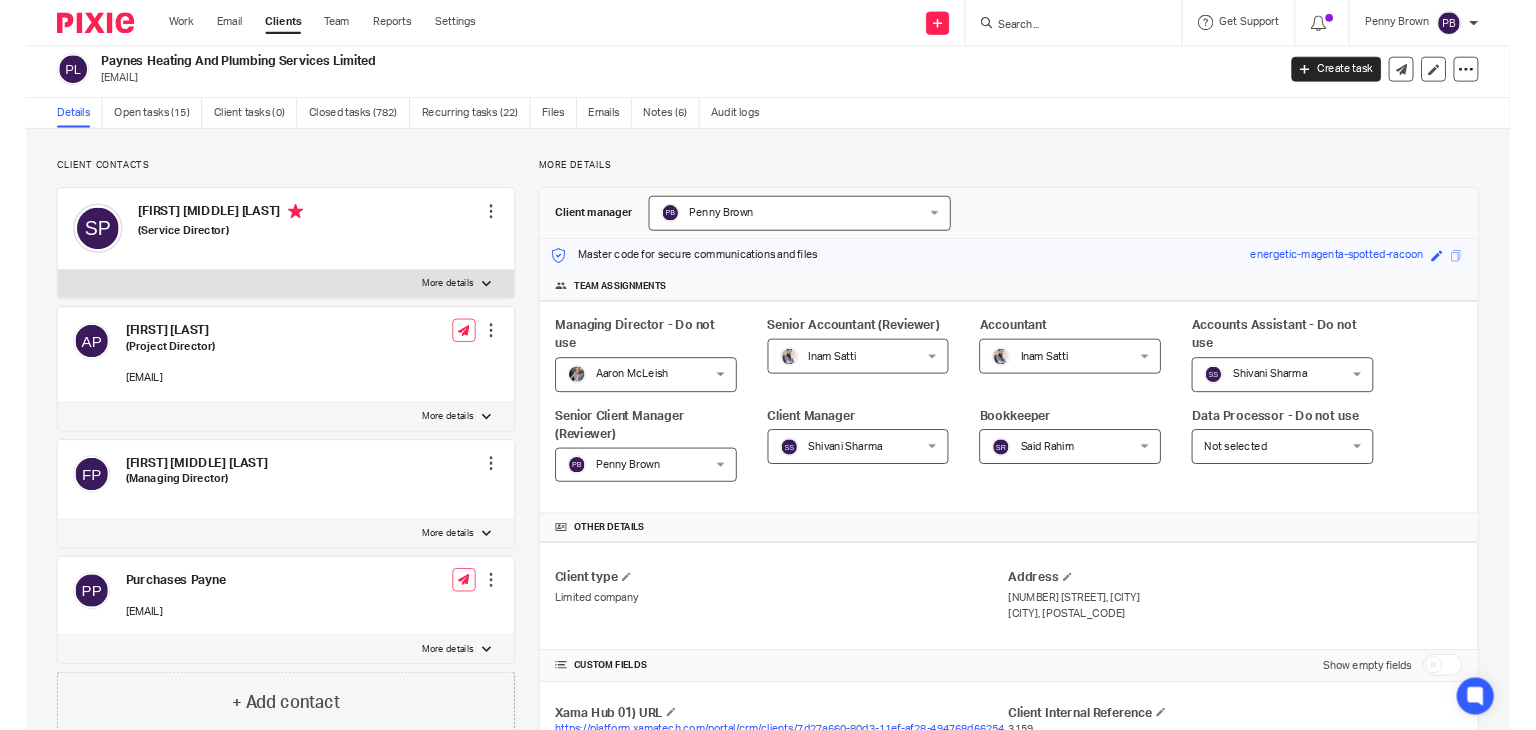 scroll, scrollTop: 0, scrollLeft: 0, axis: both 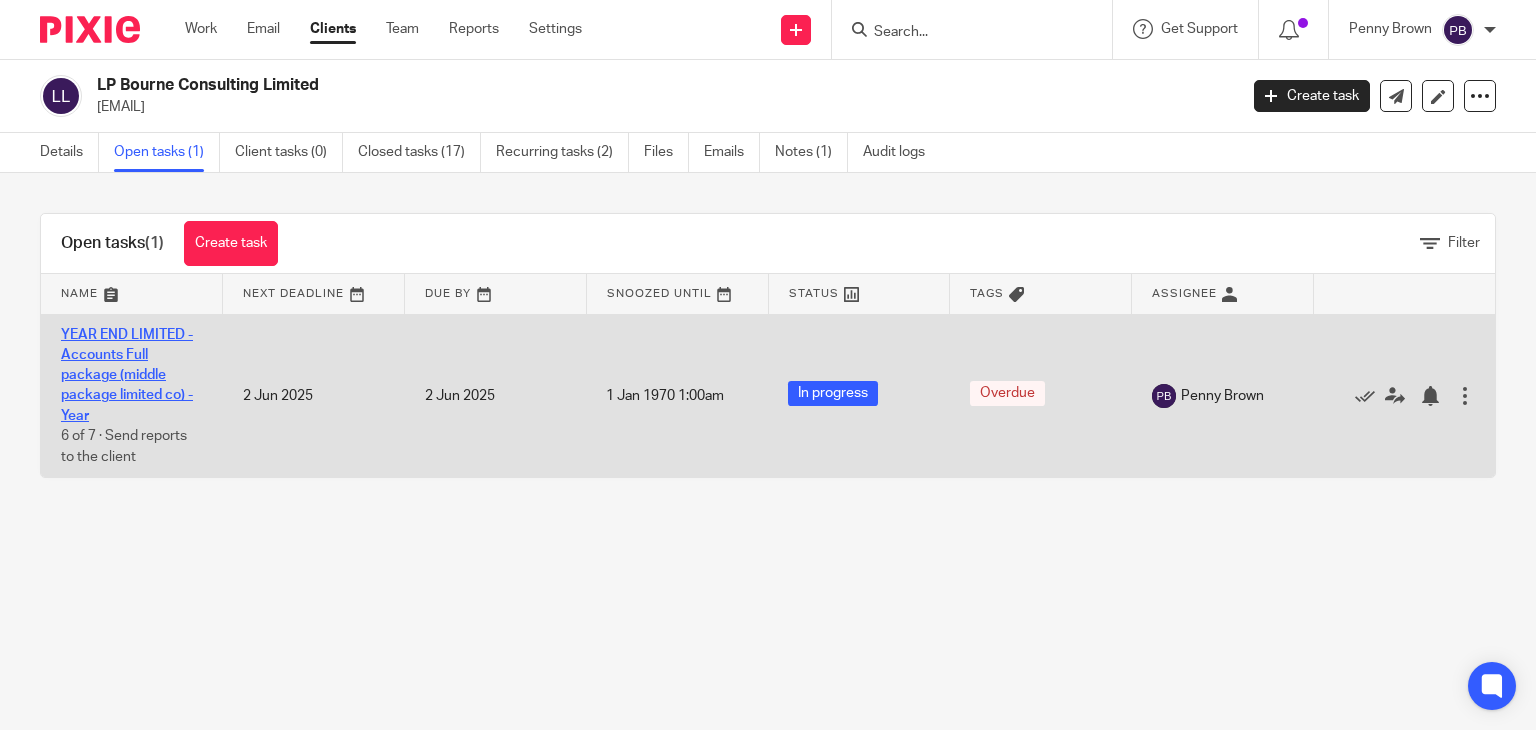click on "YEAR END LIMITED - Accounts Full package (middle package limited co) - Year" at bounding box center (127, 375) 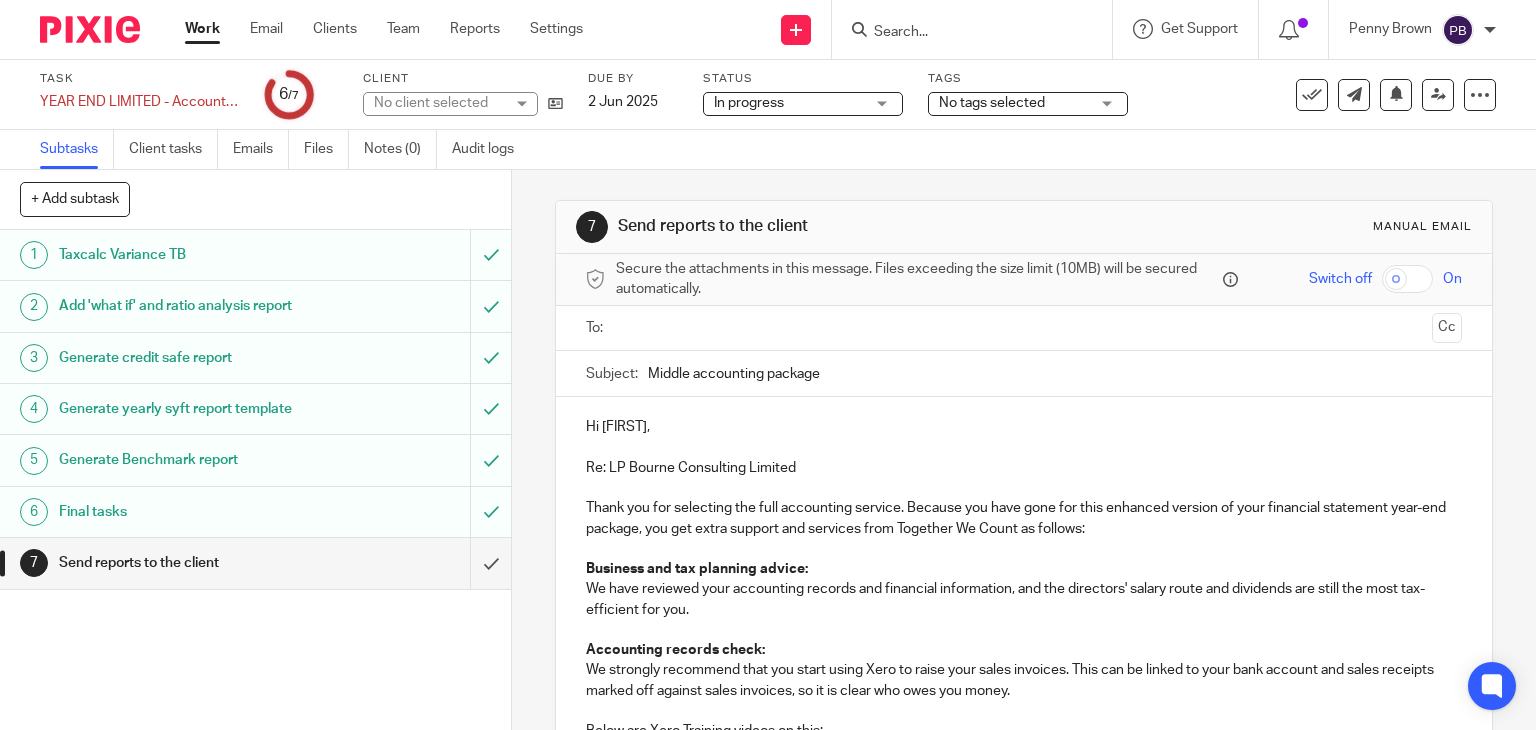 scroll, scrollTop: 0, scrollLeft: 0, axis: both 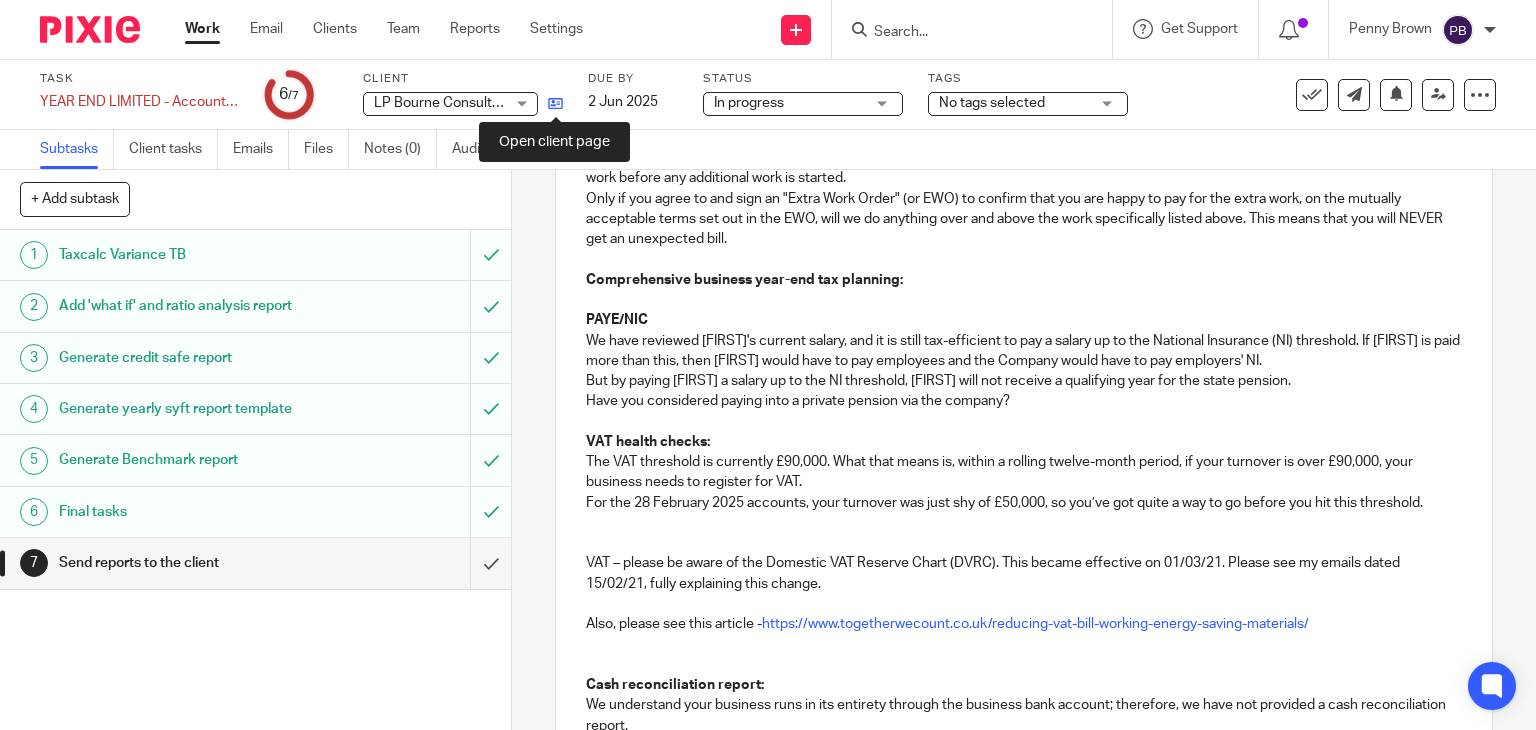 click at bounding box center [555, 103] 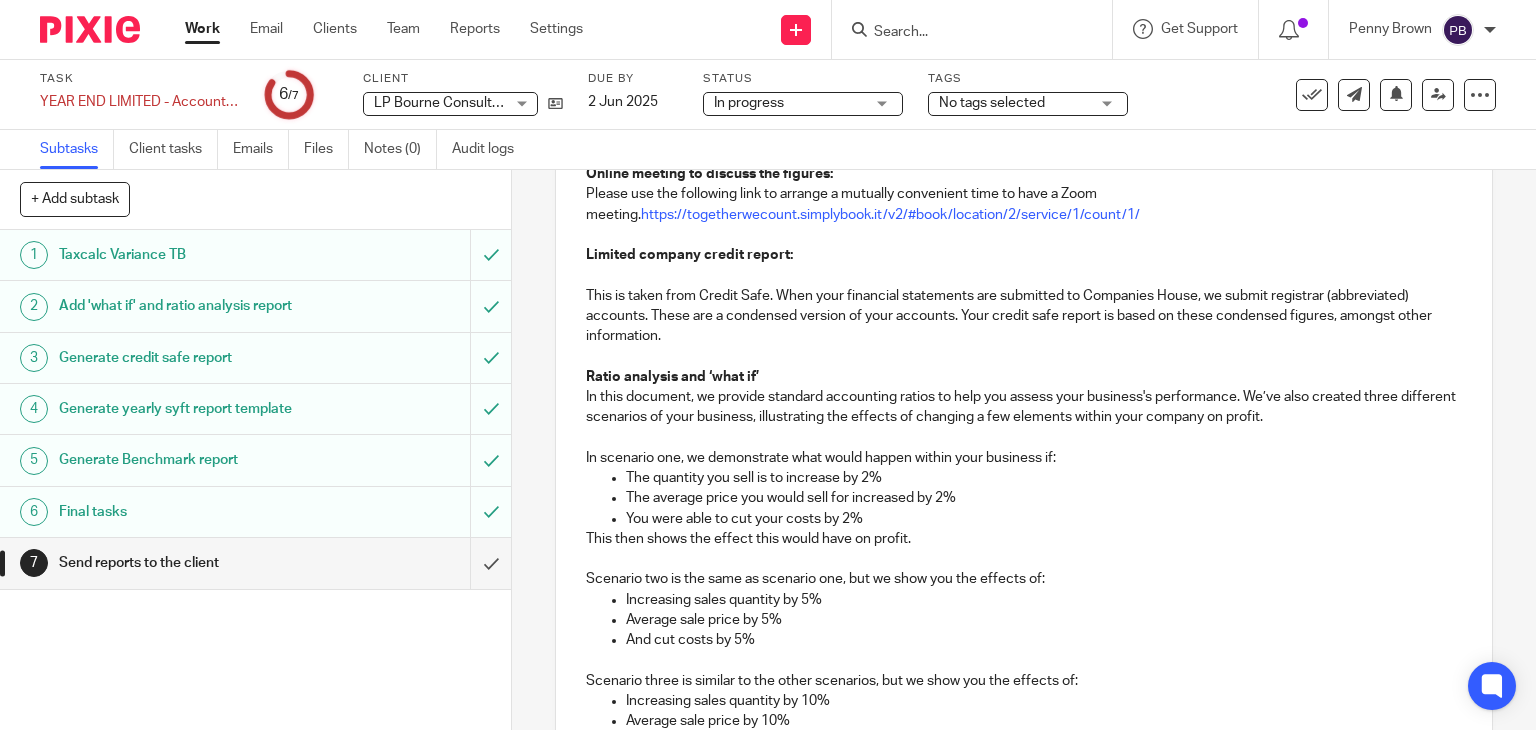 scroll, scrollTop: 1700, scrollLeft: 0, axis: vertical 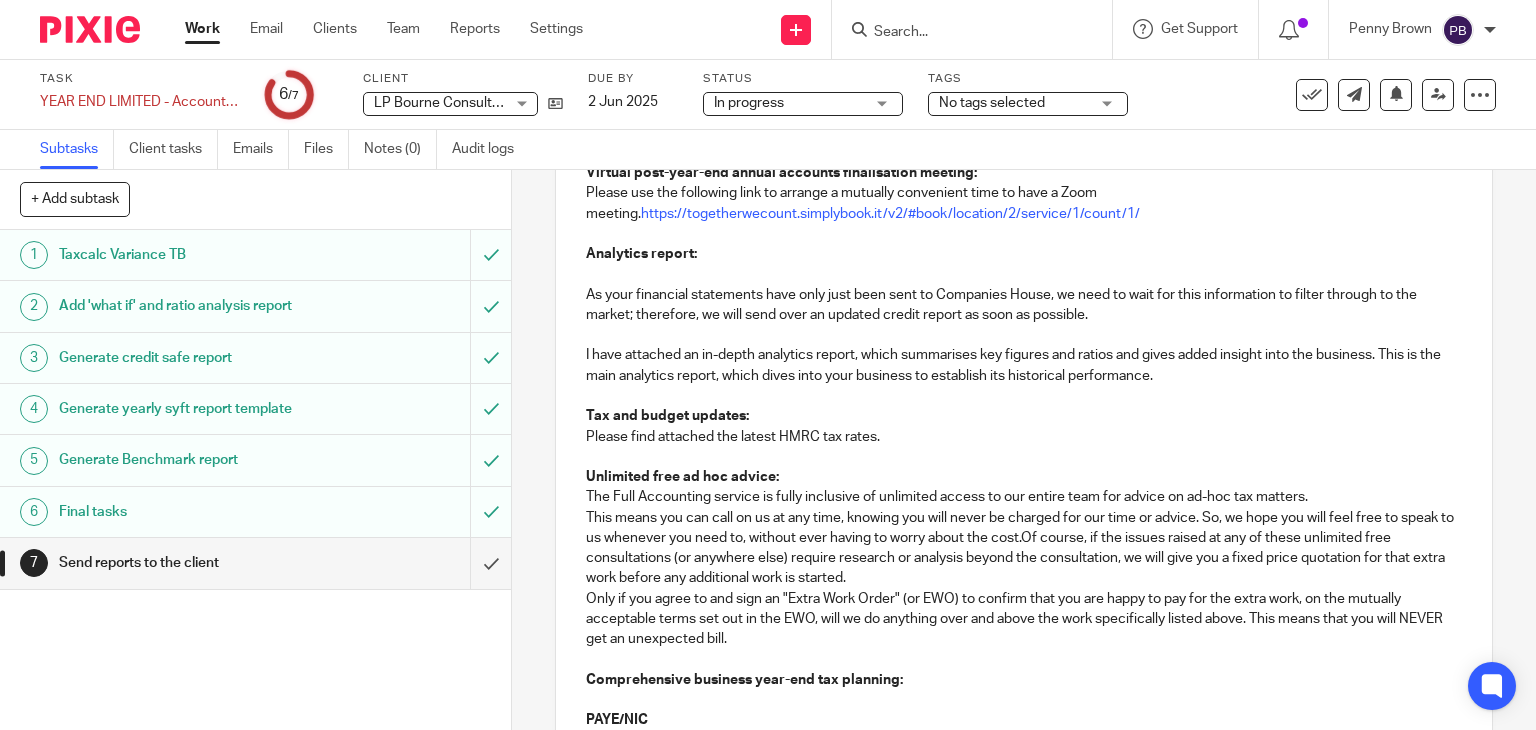 click on "The Full Accounting service is fully inclusive of unlimited access to our entire team for advice on ad-hoc tax matters. This means you can call on us at any time, knowing you will never be charged for our time or advice. So, we hope you will feel free to speak to us whenever you need to, without ever having to worry about the cost. Of course, if the issues raised at any of these unlimited free consultations (or anywhere else) require research or analysis beyond the consultation, we will give you a fixed price quotation for that extra work before any additional work is started." at bounding box center [1024, 537] 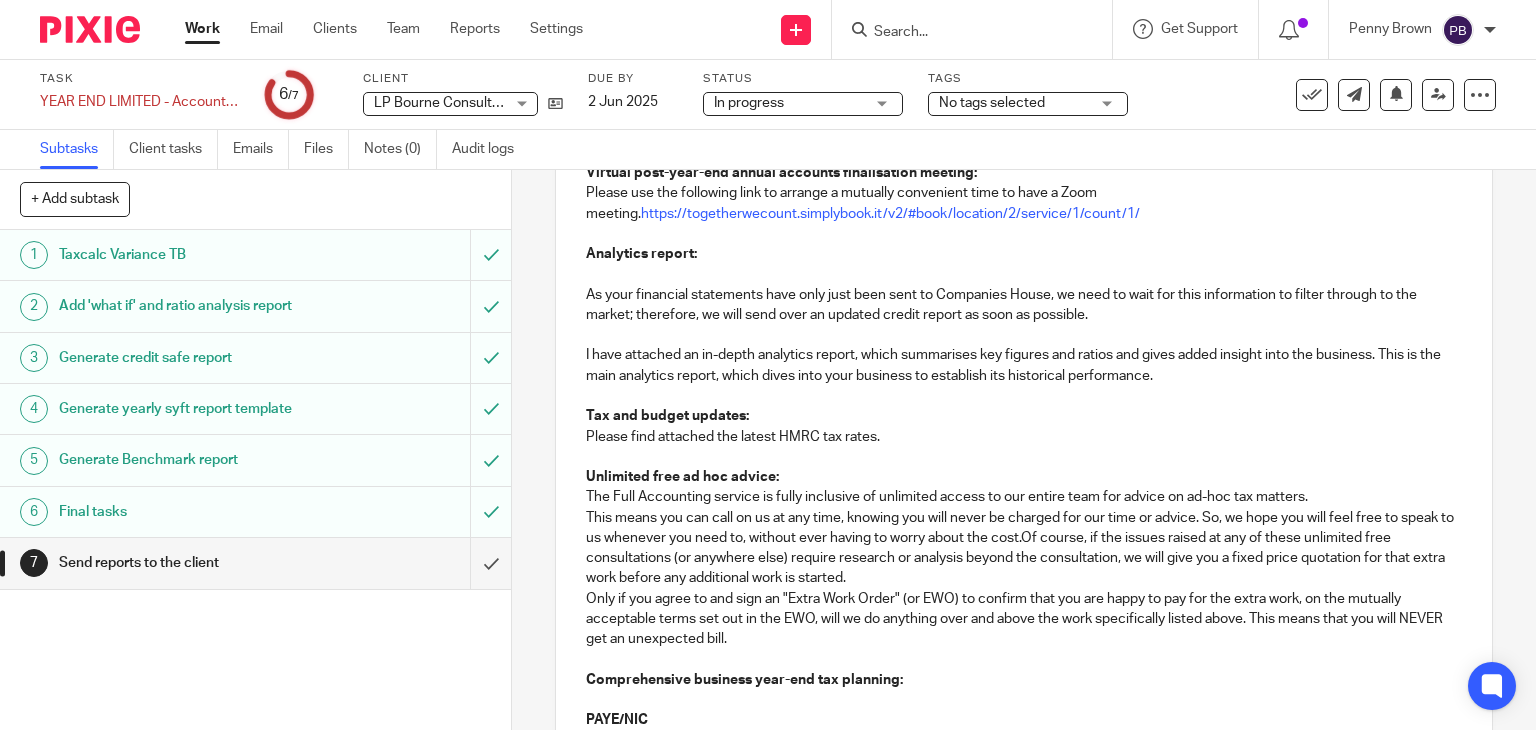 type 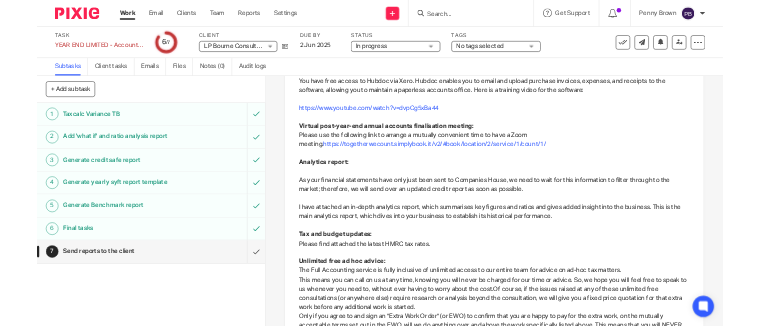 scroll, scrollTop: 524, scrollLeft: 0, axis: vertical 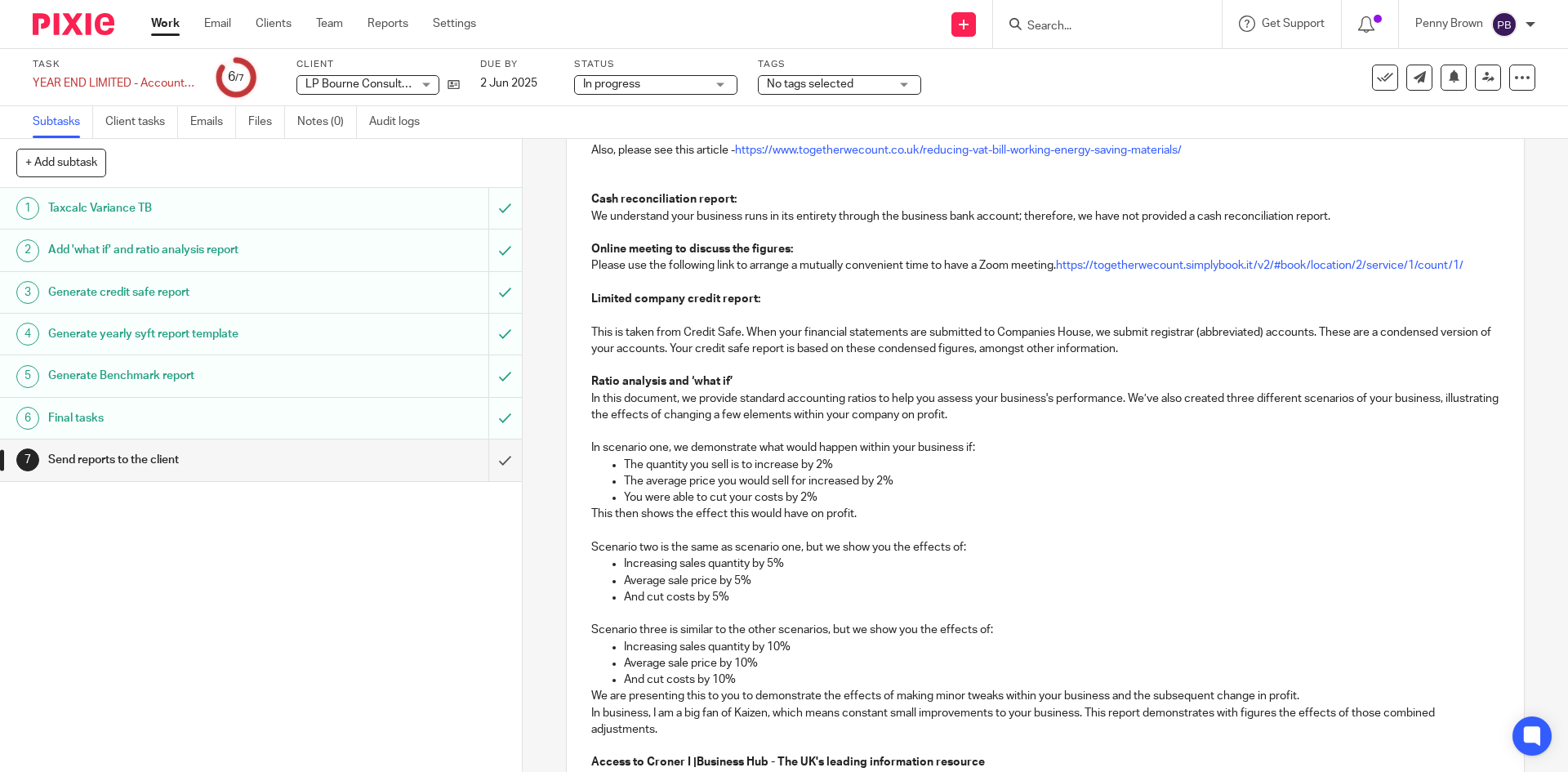 click at bounding box center [1099, 27] 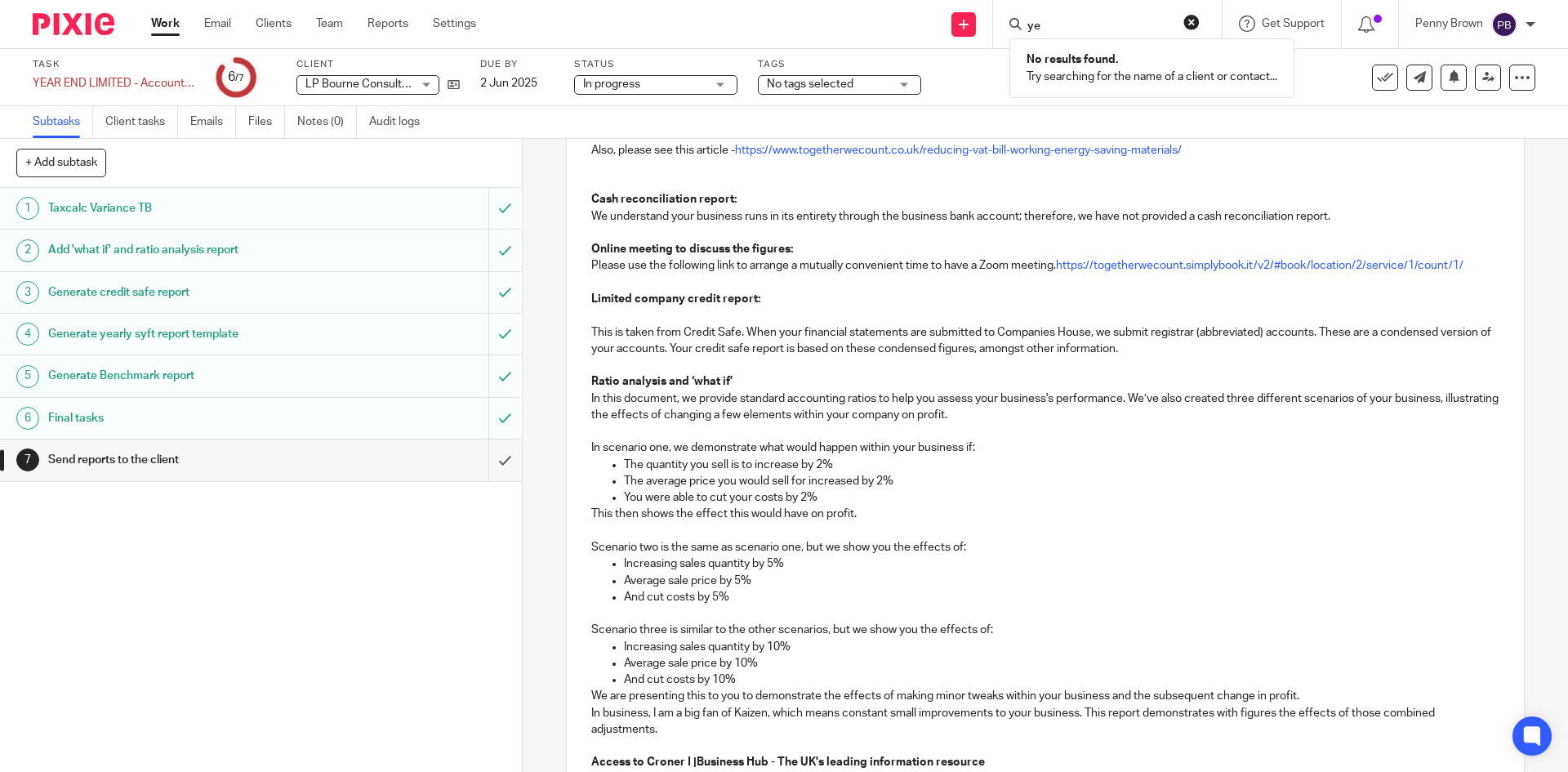 type on "y" 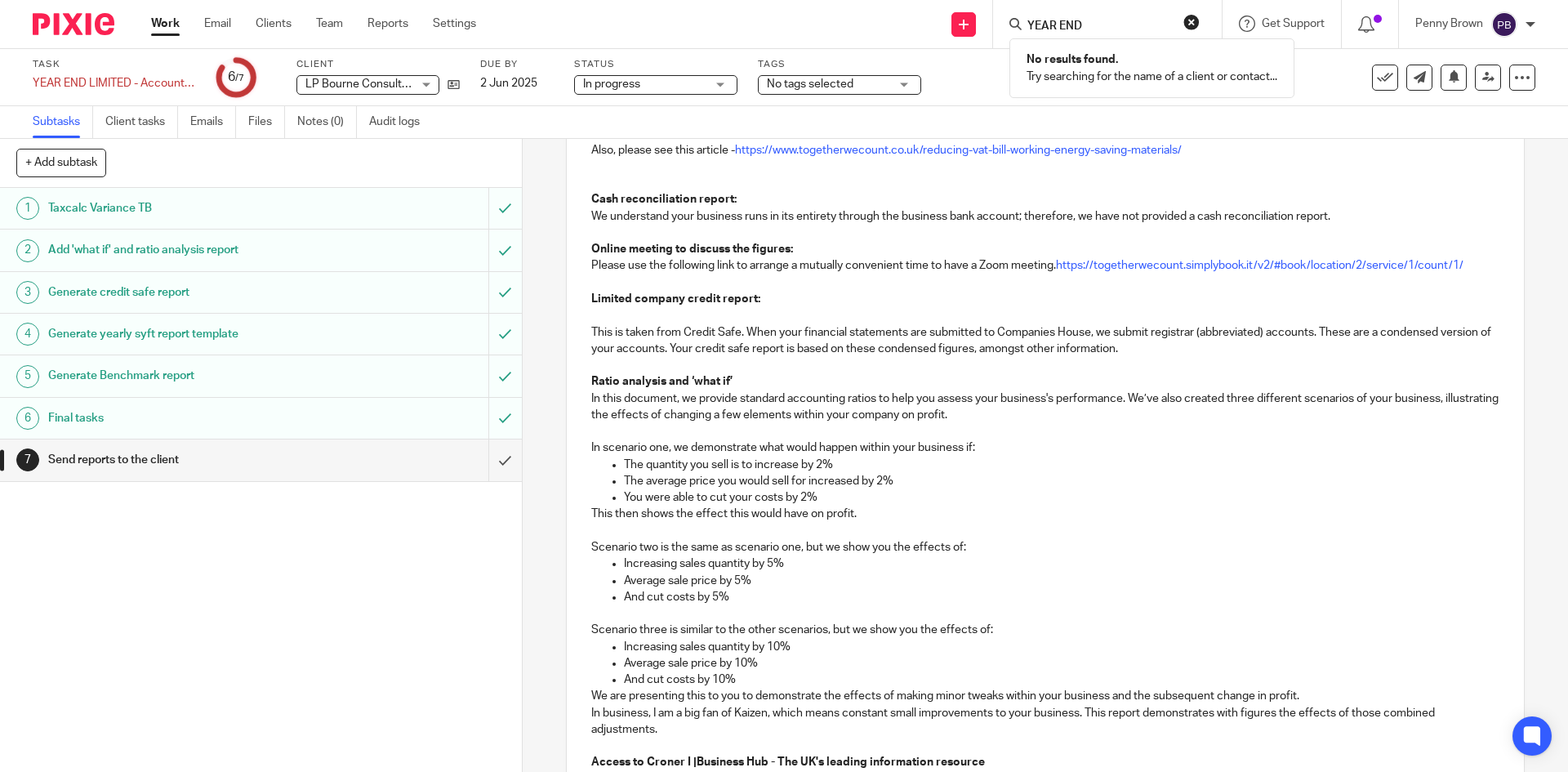 type on "YEAR END" 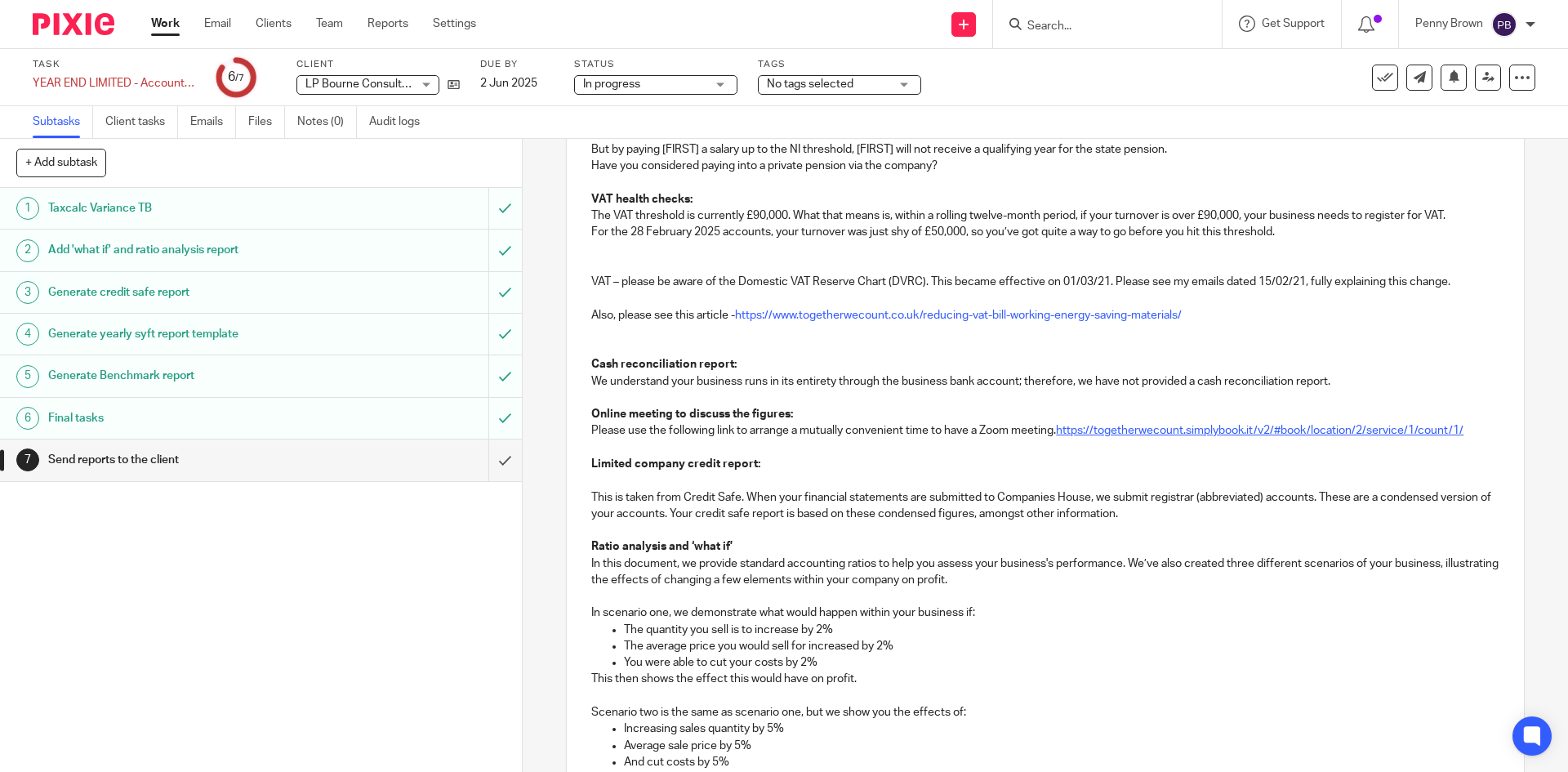 scroll, scrollTop: 996, scrollLeft: 0, axis: vertical 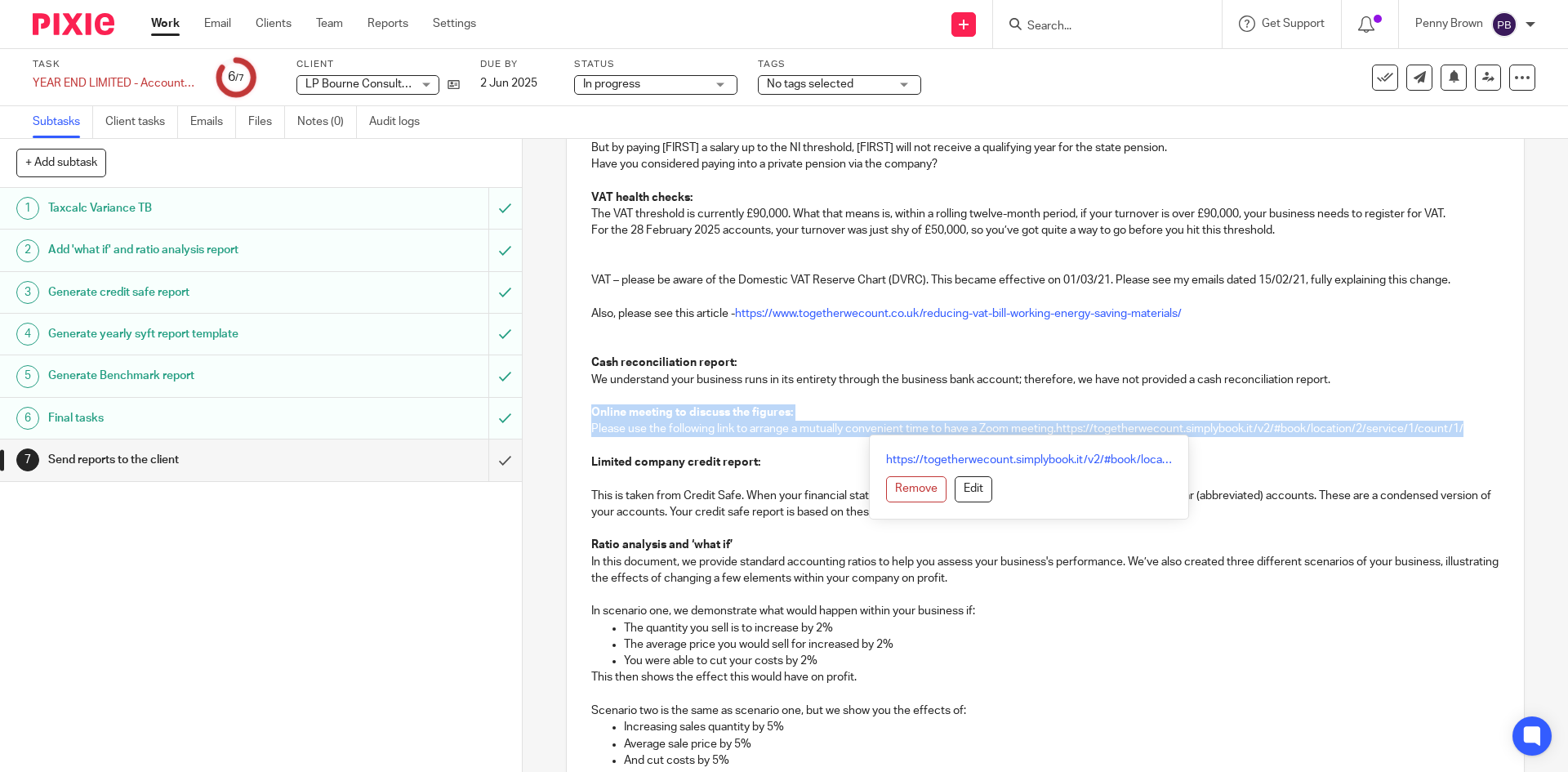 drag, startPoint x: 587, startPoint y: 410, endPoint x: 1472, endPoint y: 435, distance: 885.353 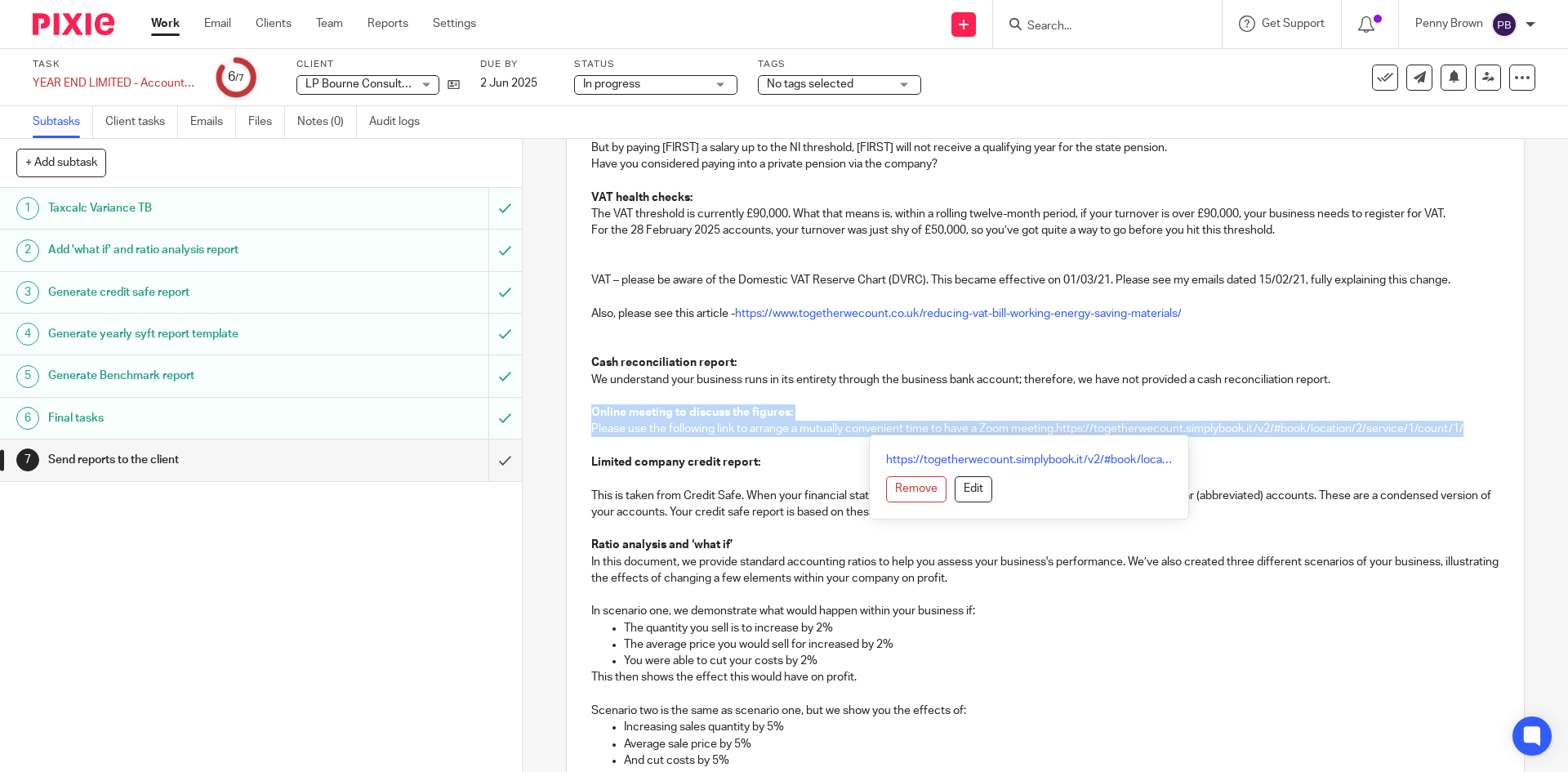 click on "Hi Liam,   Re: LP Bourne Consulting Limited   Thank you for selecting the full accounting service. Because you have gone for this enhanced version of your financial statement year-end package, you get extra support and services from Together We Count as follows:   Business and tax planning advice: We have reviewed your accounting records and financial information, and the directors' salary route and dividends are still the most tax-efficient for you.   Accounting records check: We strongly recommend that you start using Xero to raise your sales invoices. This can be linked to your bank account and sales receipts marked off against sales invoices, so it is clear who owes you money.   Below are Xero Training videos on this: Would you like information on using Hubdoc? You have free access to Hubdoc via Xero. Hubdoc enables you to email and upload purchase invoices, expenses, and receipts to the software, allowing you to maintain a paperless accounts office. Here is a training video for the software:" at bounding box center (1045, 344) 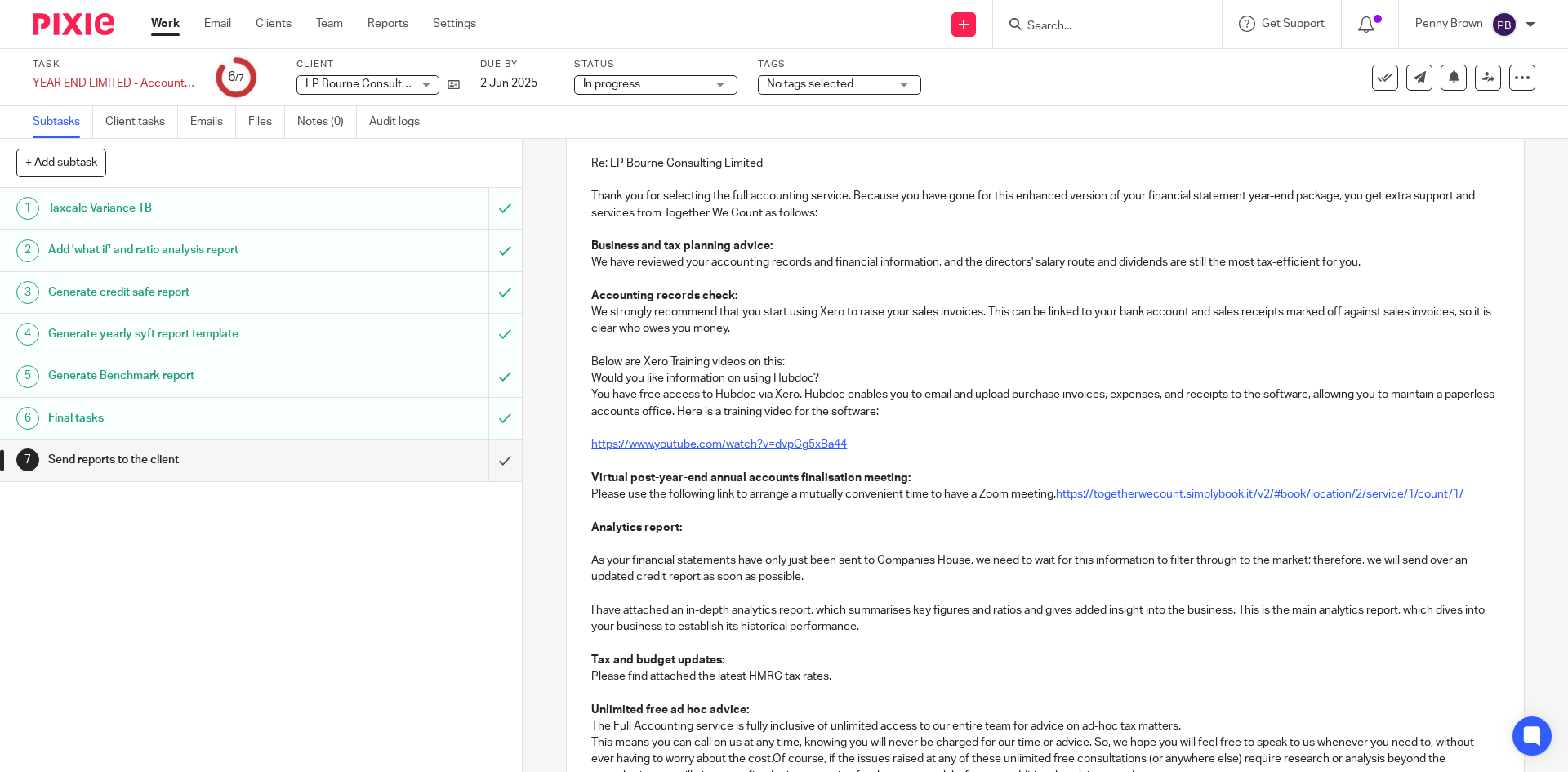 scroll, scrollTop: 245, scrollLeft: 0, axis: vertical 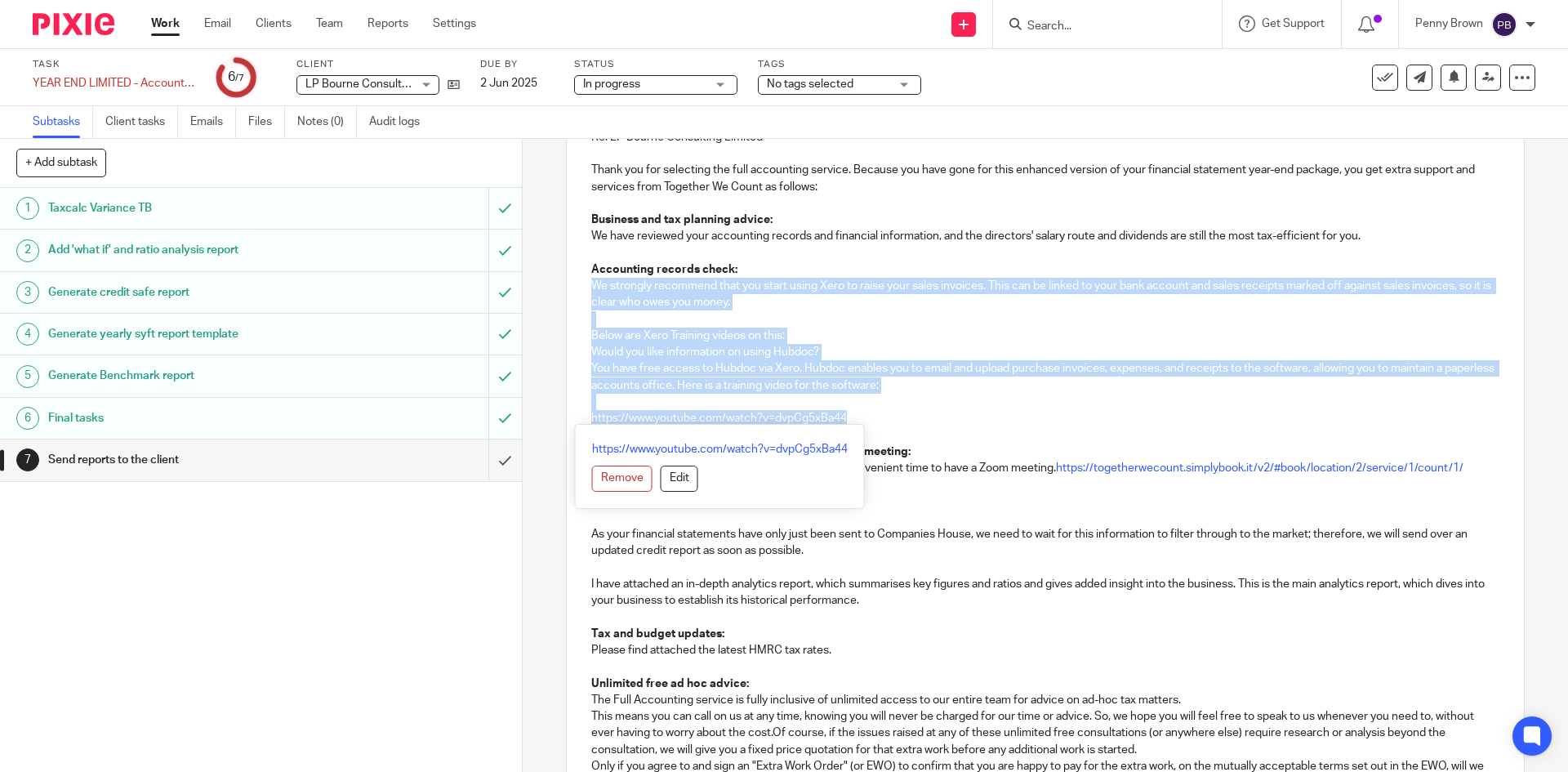 drag, startPoint x: 590, startPoint y: 286, endPoint x: 932, endPoint y: 420, distance: 367.31458 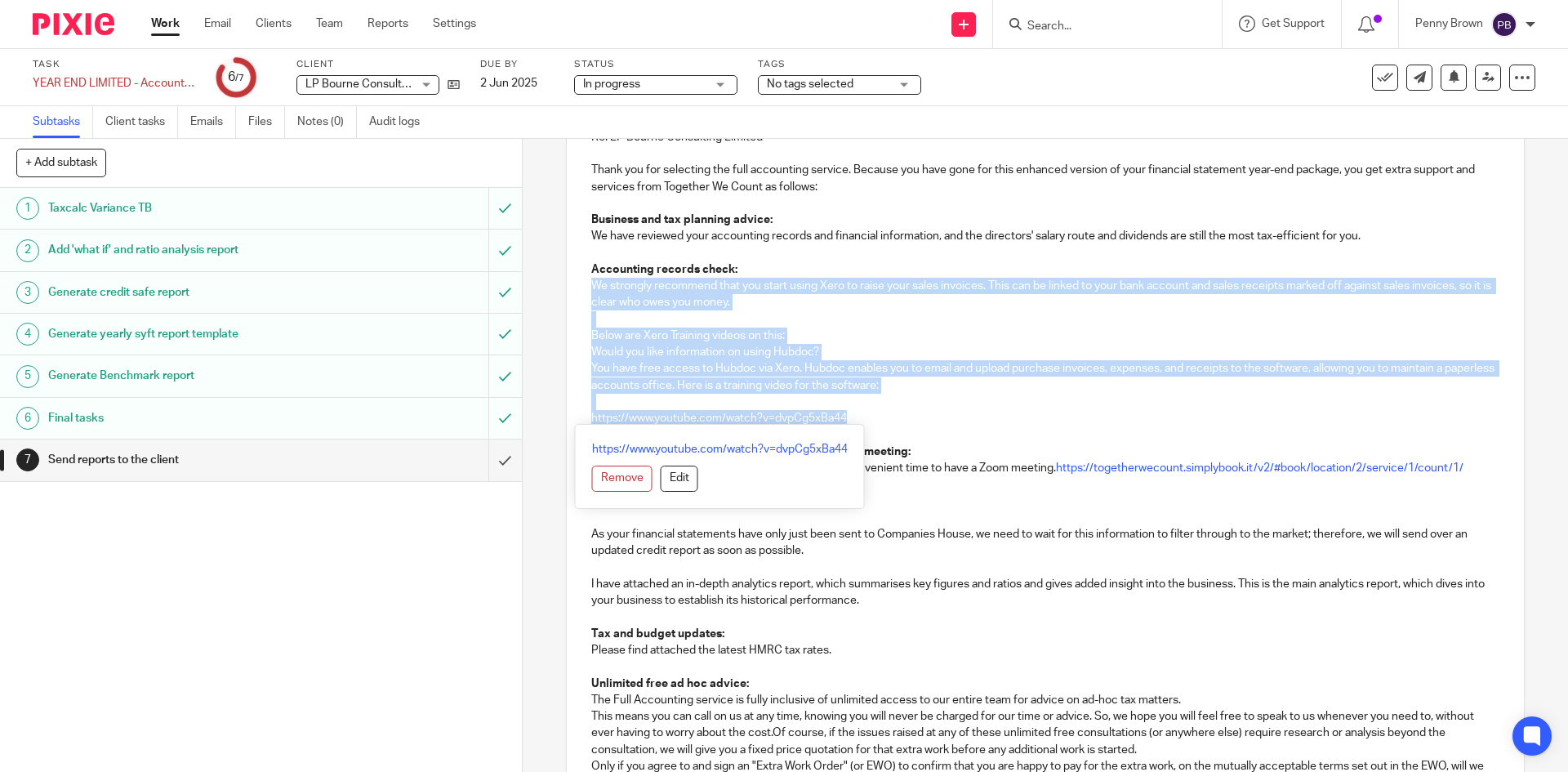 click on "Hi Liam,   Re: LP Bourne Consulting Limited   Thank you for selecting the full accounting service. Because you have gone for this enhanced version of your financial statement year-end package, you get extra support and services from Together We Count as follows:   Business and tax planning advice: We have reviewed your accounting records and financial information, and the directors' salary route and dividends are still the most tax-efficient for you.   Accounting records check: We strongly recommend that you start using Xero to raise your sales invoices. This can be linked to your bank account and sales receipts marked off against sales invoices, so it is clear who owes you money.   Below are Xero Training videos on this: Would you like information on using Hubdoc? You have free access to Hubdoc via Xero. Hubdoc enables you to email and upload purchase invoices, expenses, and receipts to the software, allowing you to maintain a paperless accounts office. Here is a training video for the software:" at bounding box center [1045, 1078] 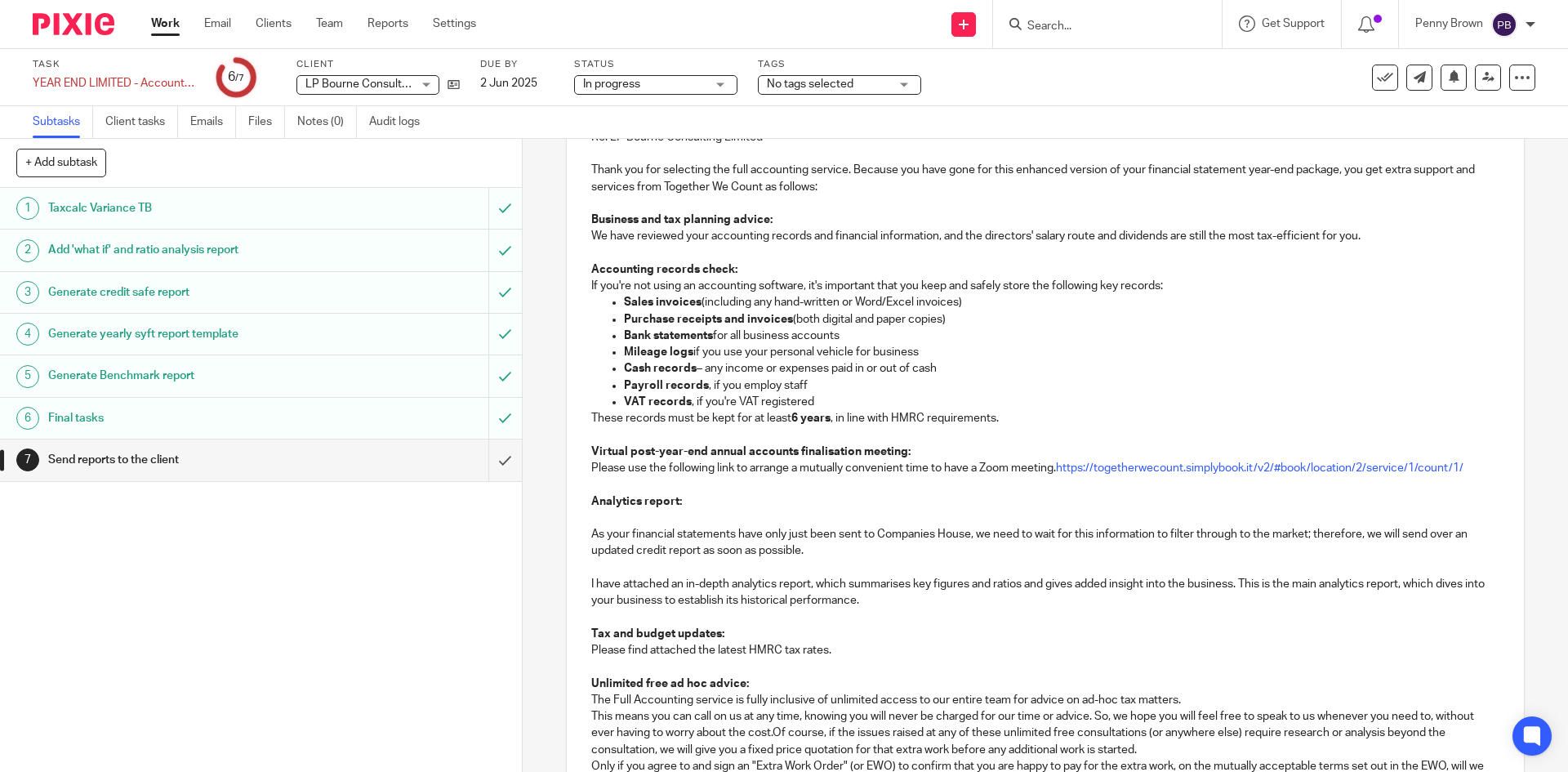 click on "Accounting records check:" at bounding box center (1045, 270) 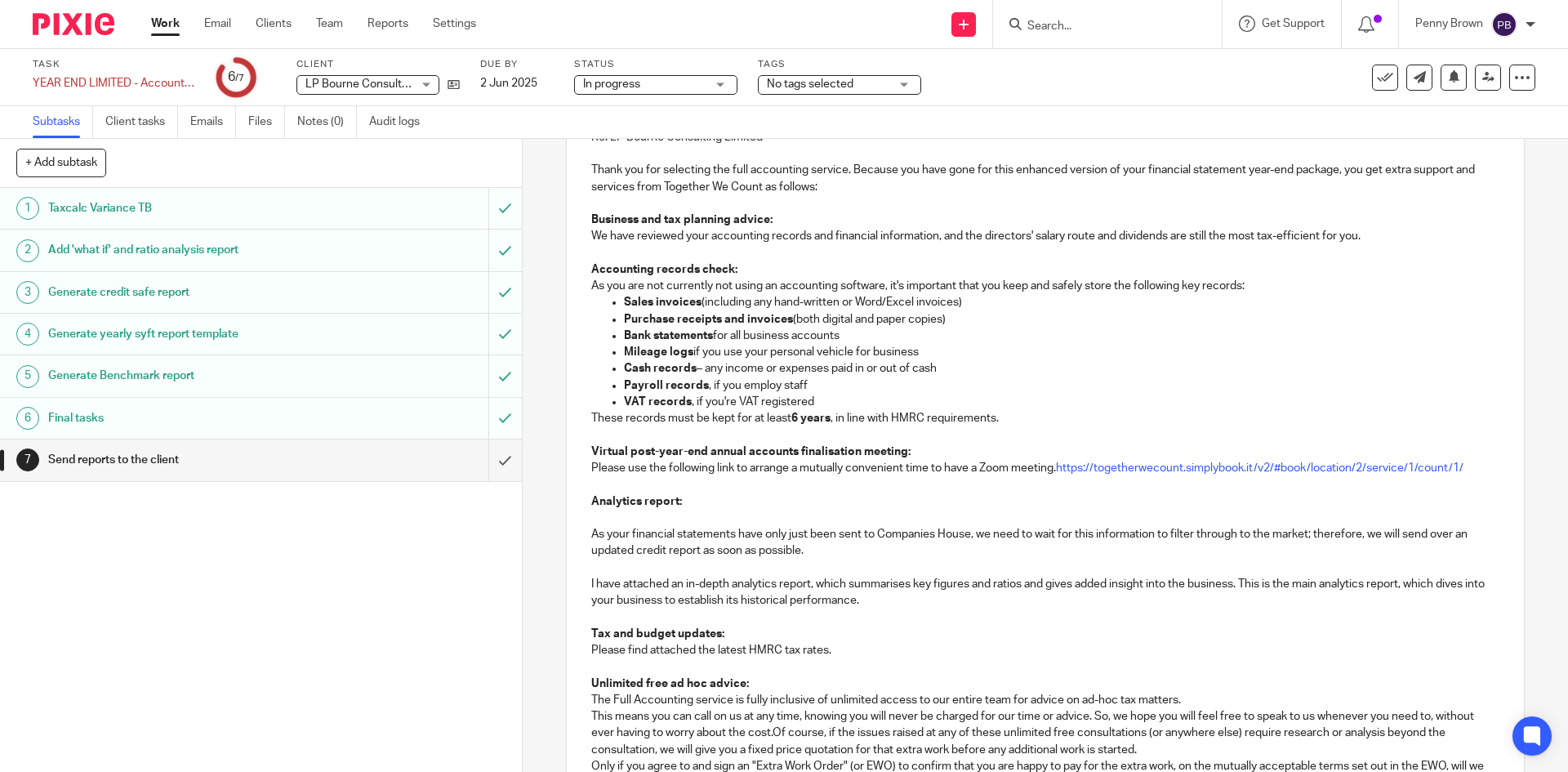 click on "As you are not currently not using an accounting software, it's important that you keep and safely store the following key records:" at bounding box center [1045, 286] 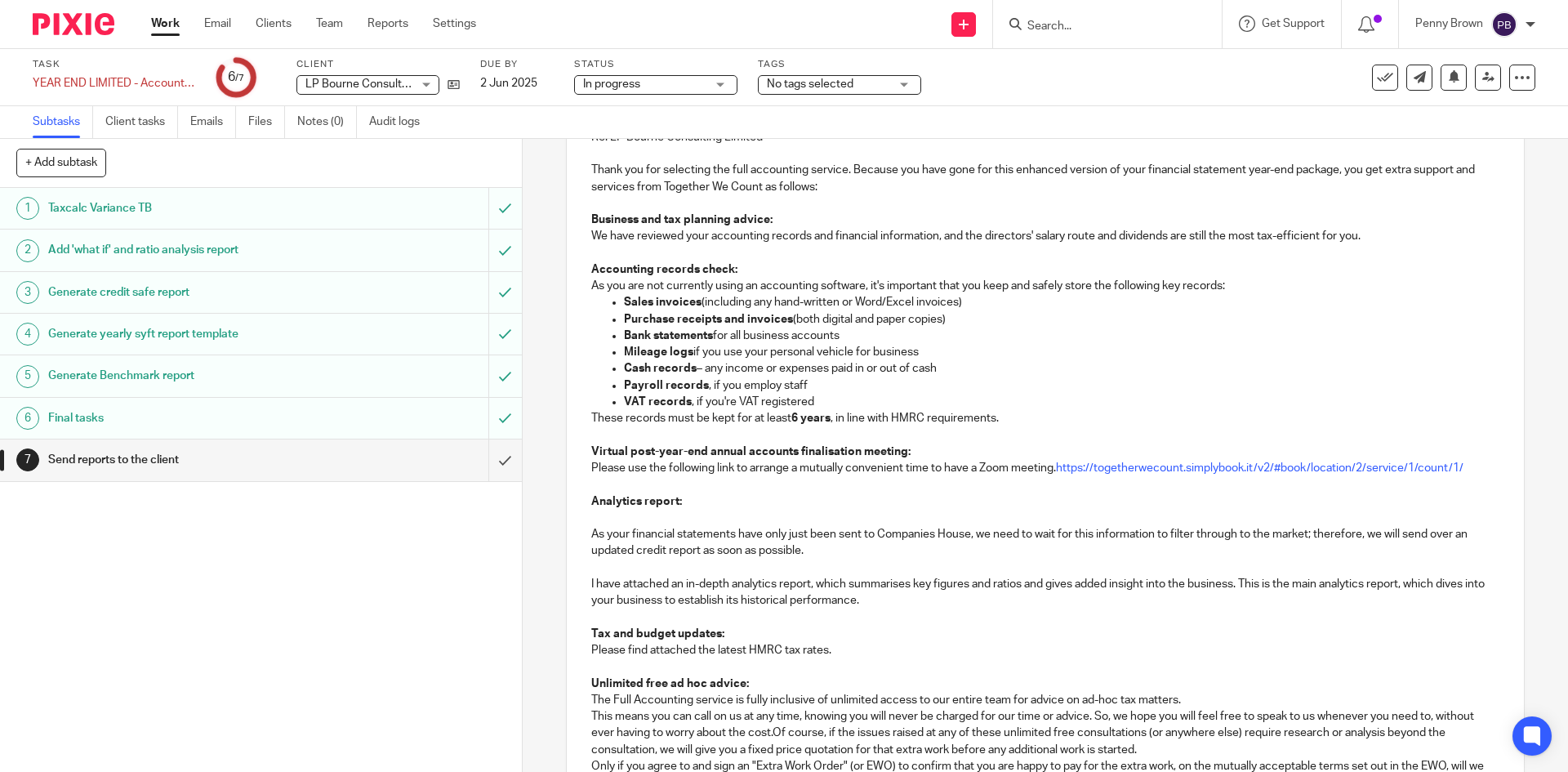 click on "VAT records , if you're VAT registered" at bounding box center [1061, 402] 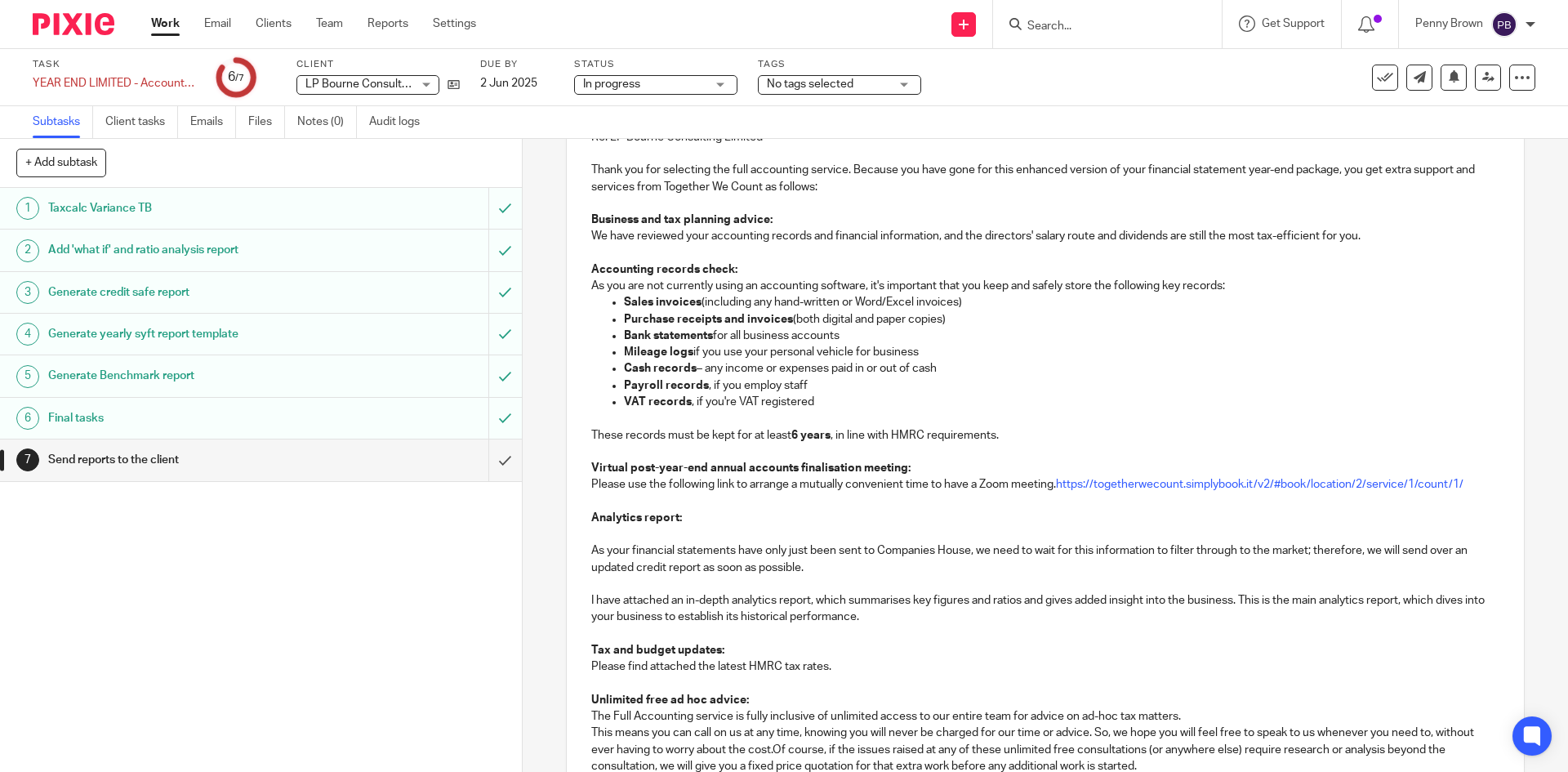 click on "Hi Liam,   Re: LP Bourne Consulting Limited   Thank you for selecting the full accounting service. Because you have gone for this enhanced version of your financial statement year-end package, you get extra support and services from Together We Count as follows:   Business and tax planning advice: We have reviewed your accounting records and financial information, and the directors' salary route and dividends are still the most tax-efficient for you.   Accounting records check: As you are not currently using an accounting software, it's important that you keep and safely store the following key records: Sales invoices  (including any hand-written or Word/Excel invoices) Purchase receipts and invoices  (both digital and paper copies) Bank statements  for all business accounts Mileage logs  if you use your personal vehicle for business Cash records  – any income or expenses paid in or out of cash Payroll records , if you employ staff VAT records , if you're VAT registered 6 years" at bounding box center (1045, 1087) 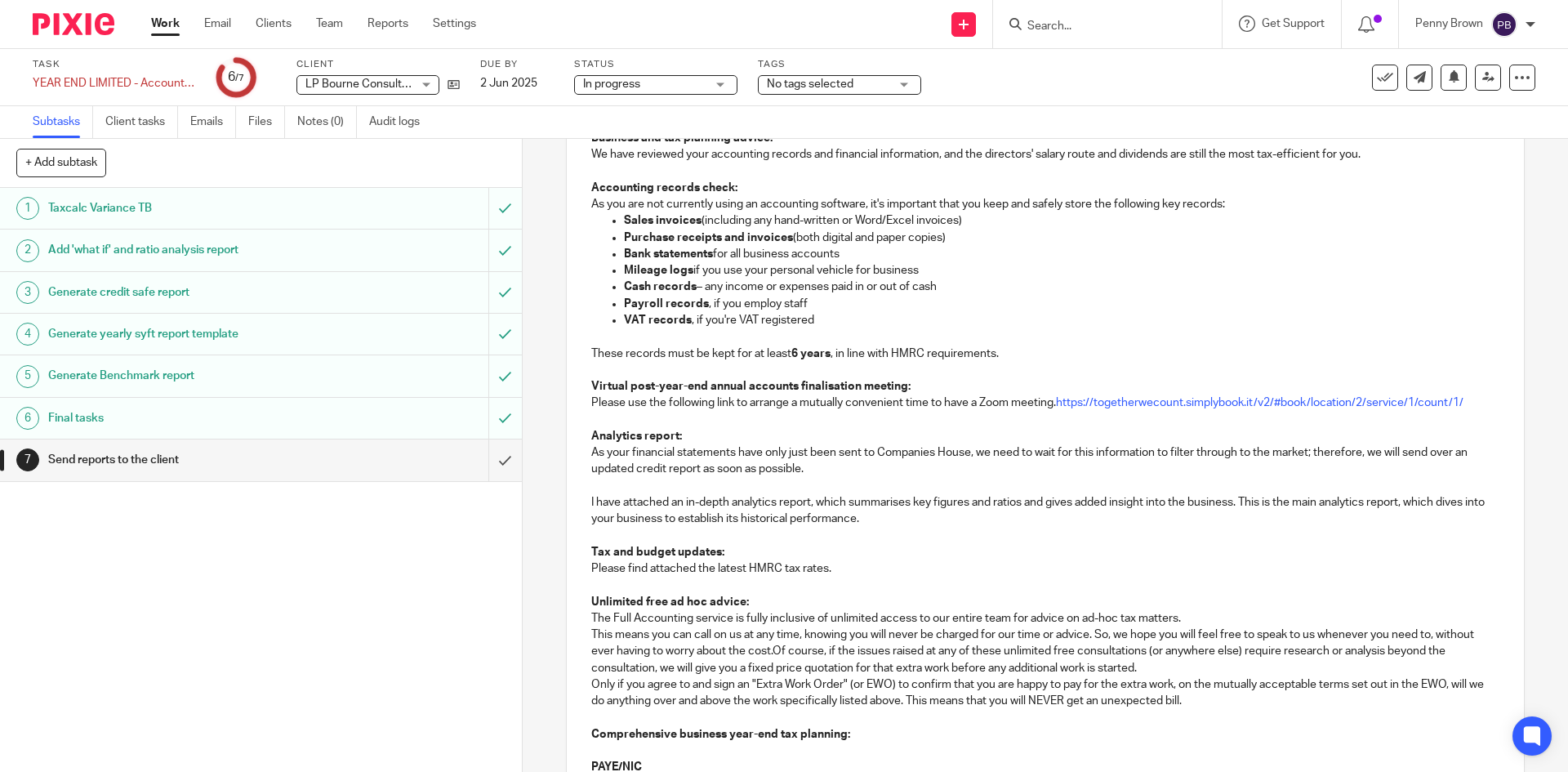 scroll, scrollTop: 408, scrollLeft: 0, axis: vertical 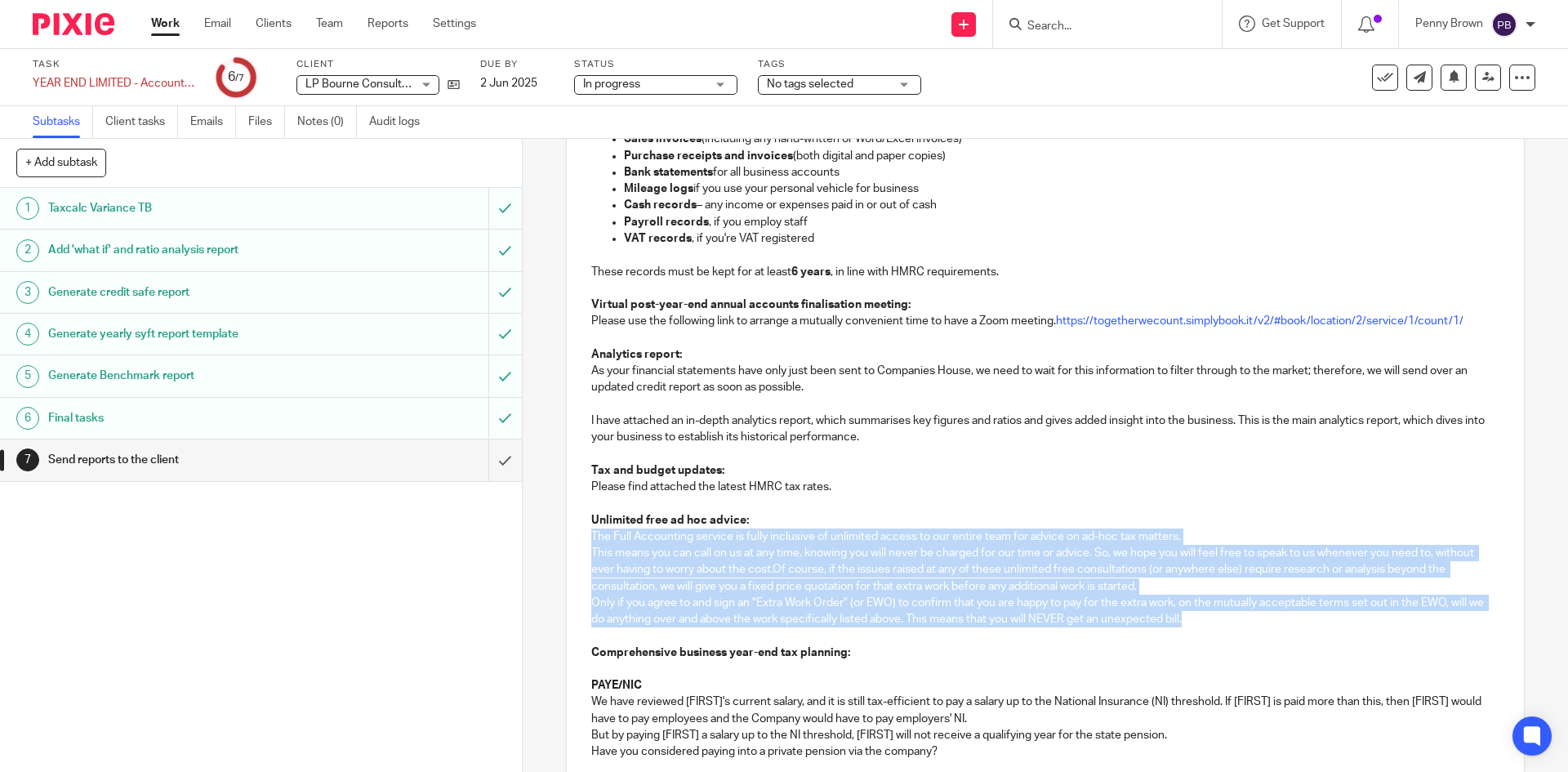 drag, startPoint x: 589, startPoint y: 531, endPoint x: 1209, endPoint y: 619, distance: 626.21402 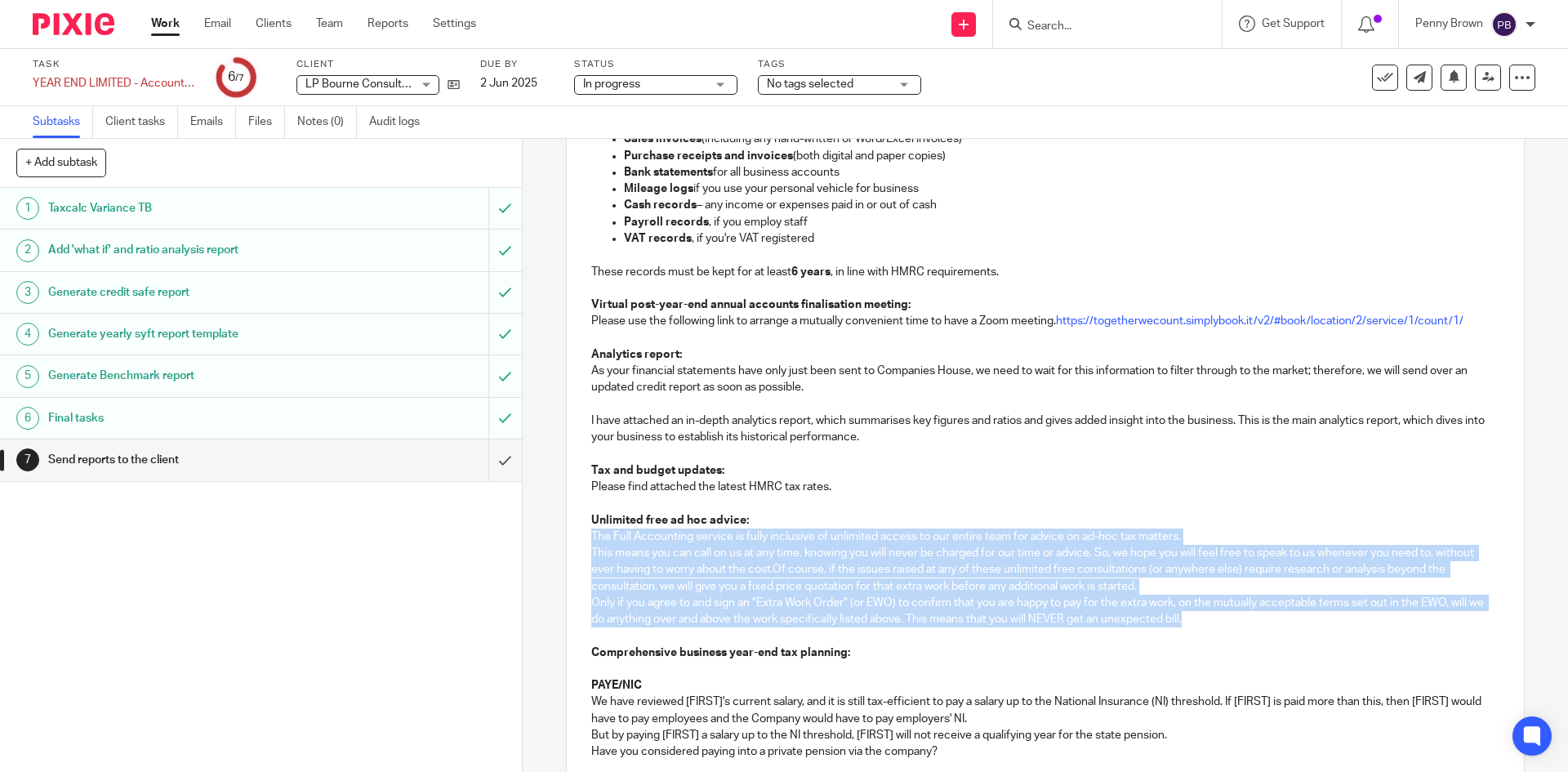 click on "Hi Liam,   Re: LP Bourne Consulting Limited   Thank you for selecting the full accounting service. Because you have gone for this enhanced version of your financial statement year-end package, you get extra support and services from Together We Count as follows:   Business and tax planning advice: We have reviewed your accounting records and financial information, and the directors' salary route and dividends are still the most tax-efficient for you.   Accounting records check: As you are not currently using an accounting software, it's important that you keep and safely store the following key records: Sales invoices  (including any hand-written or Word/Excel invoices) Purchase receipts and invoices  (both digital and paper copies) Bank statements  for all business accounts Mileage logs  if you use your personal vehicle for business Cash records  – any income or expenses paid in or out of cash Payroll records , if you employ staff VAT records , if you're VAT registered 6 years" at bounding box center [1045, 915] 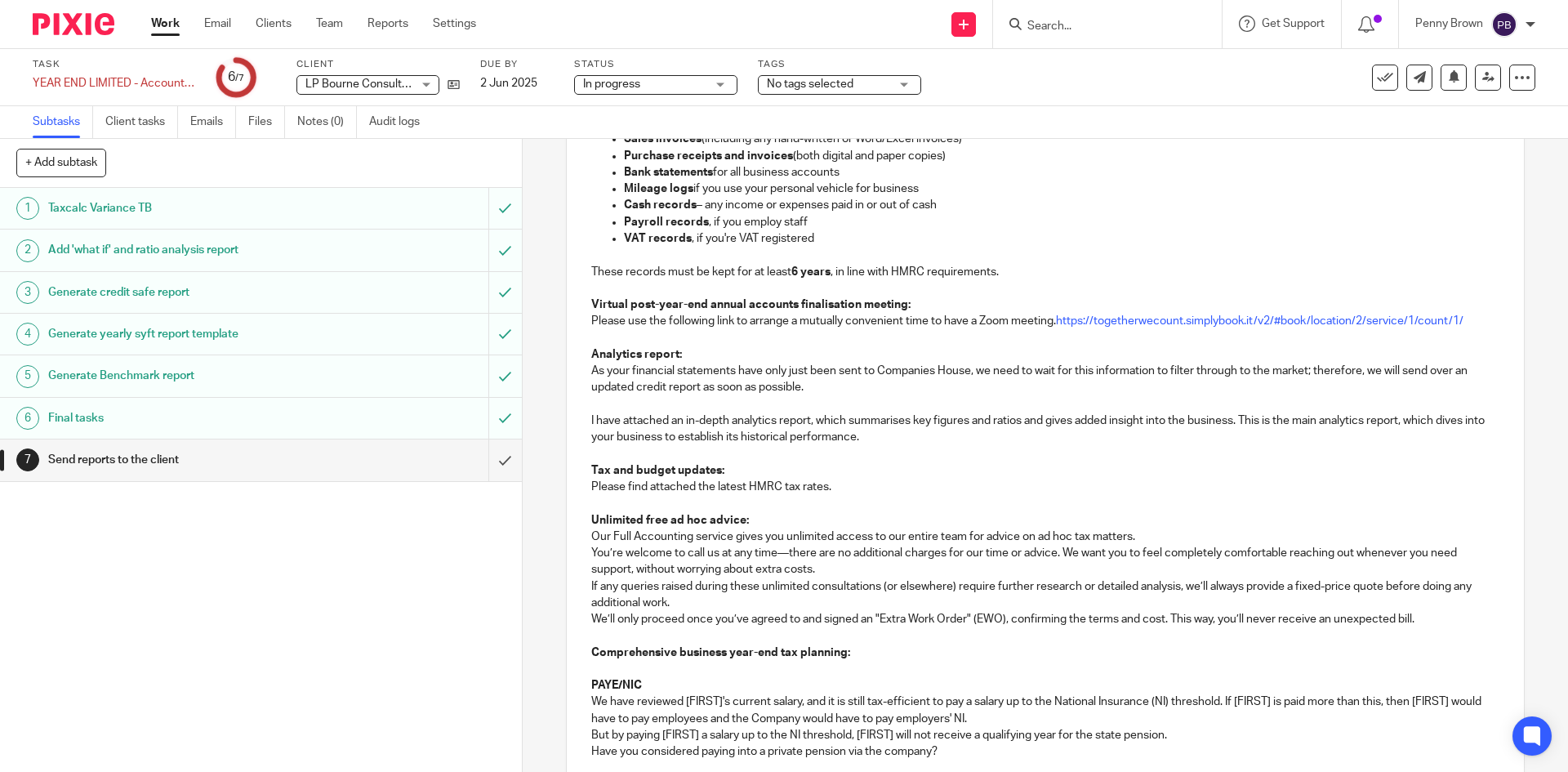 click on "Our Full Accounting service gives you unlimited access to our entire team for advice on ad hoc tax matters." at bounding box center [1045, 537] 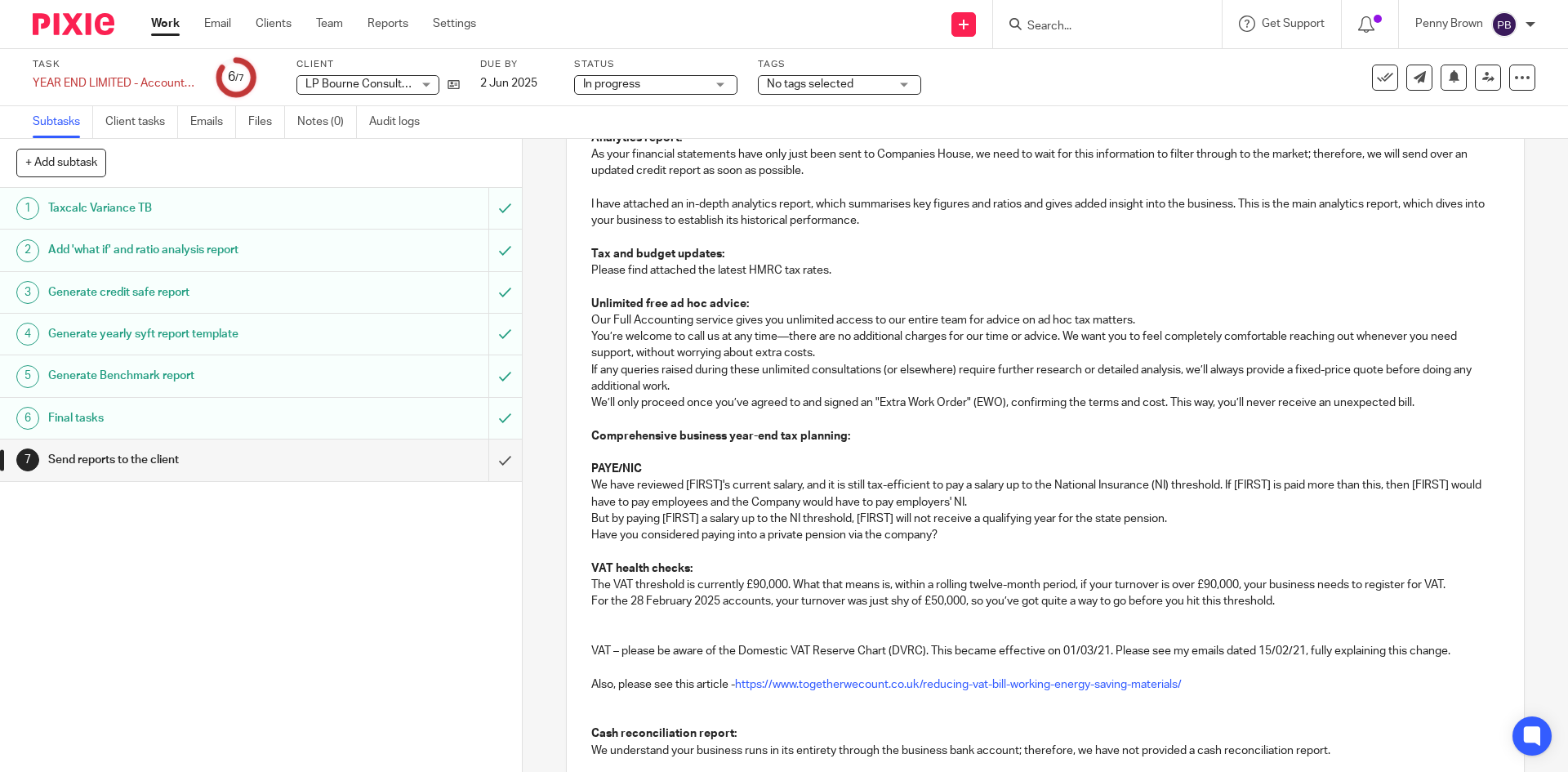 scroll, scrollTop: 654, scrollLeft: 0, axis: vertical 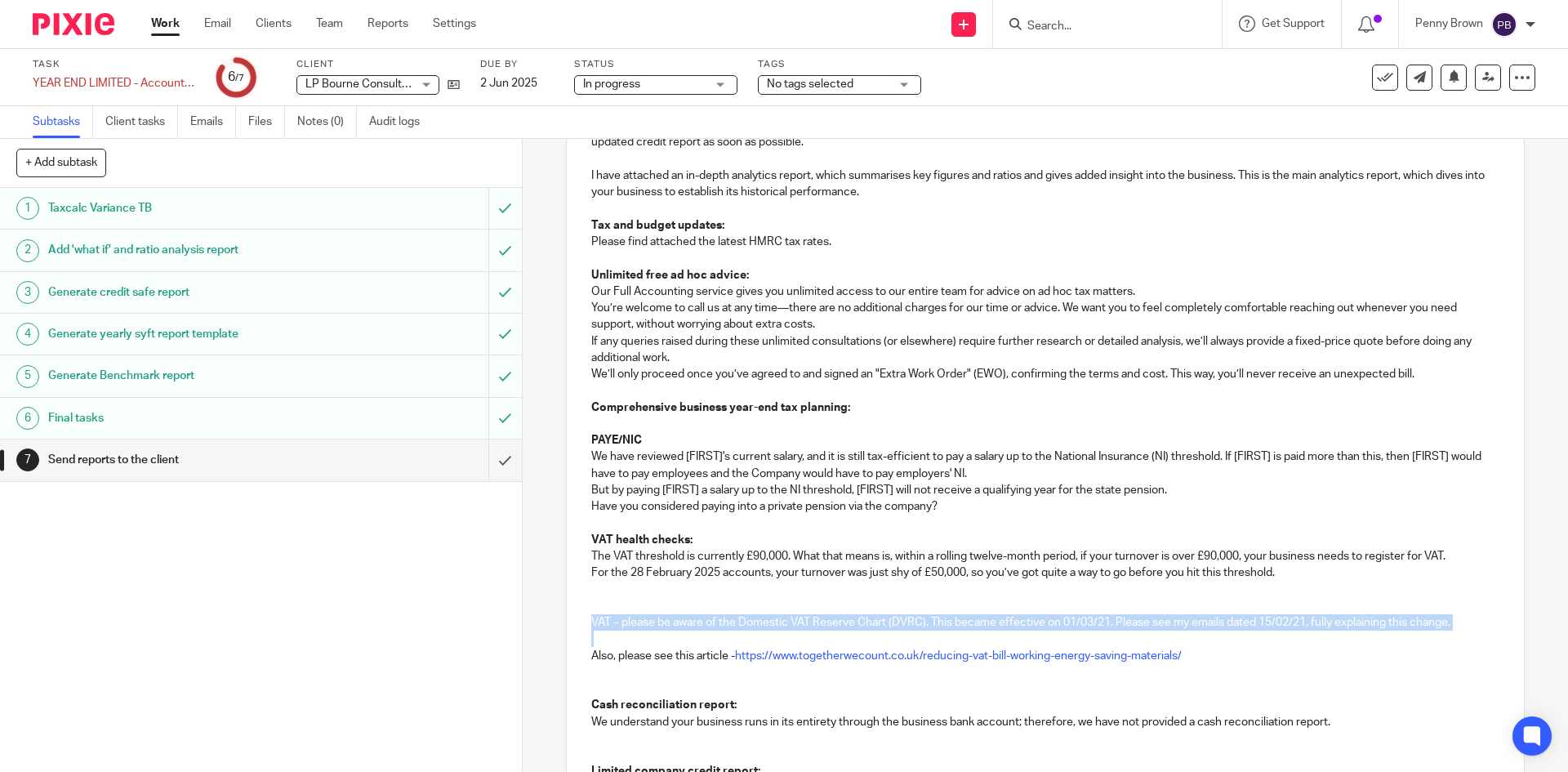 drag, startPoint x: 586, startPoint y: 621, endPoint x: 1171, endPoint y: 642, distance: 585.3768 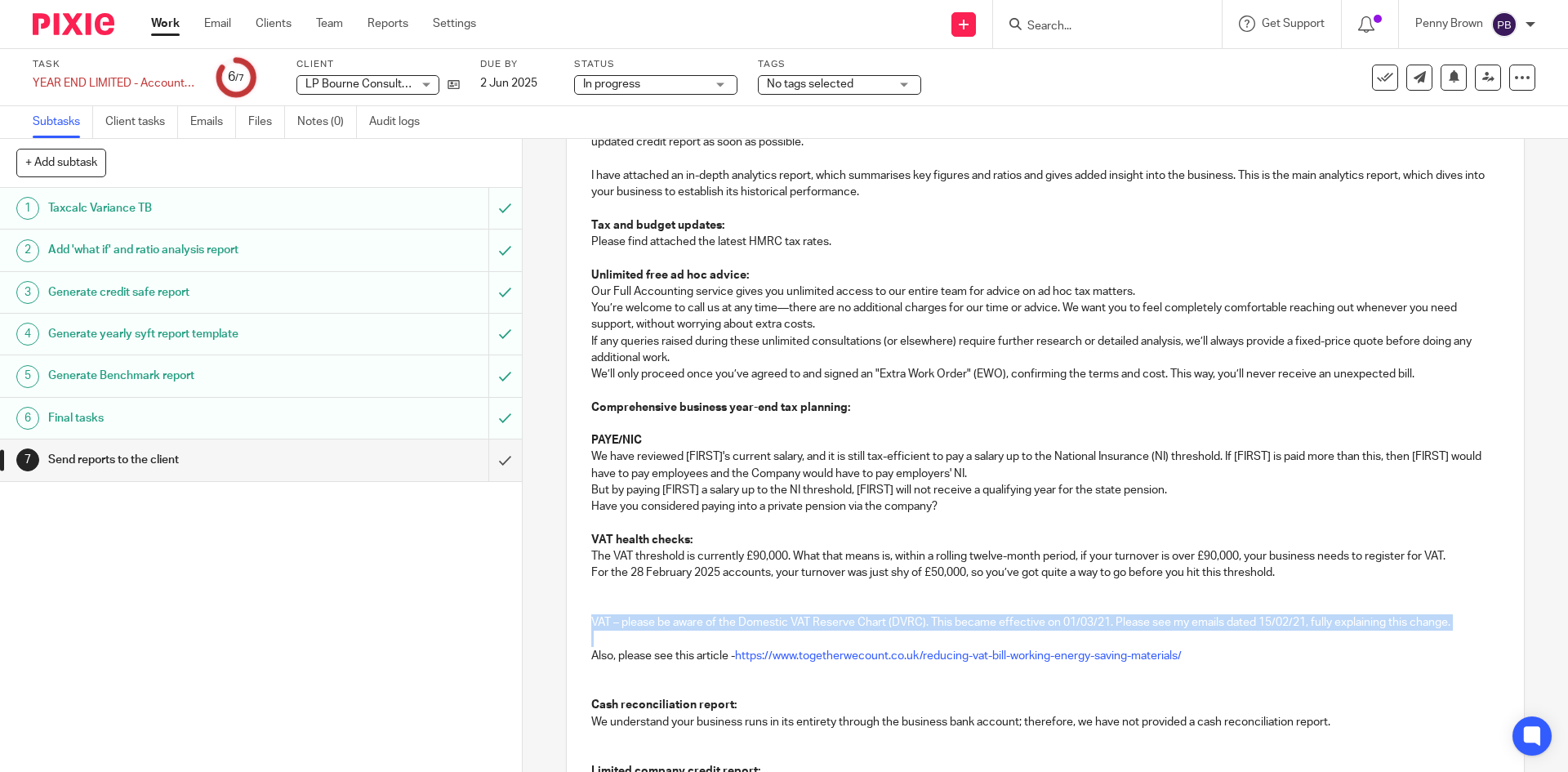 click on "Hi Liam,   Re: LP Bourne Consulting Limited   Thank you for selecting the full accounting service. Because you have gone for this enhanced version of your financial statement year-end package, you get extra support and services from Together We Count as follows:   Business and tax planning advice: We have reviewed your accounting records and financial information, and the directors' salary route and dividends are still the most tax-efficient for you.   Accounting records check: As you are not currently using an accounting software, it's important that you keep and safely store the following key records: Sales invoices  (including any hand-written or Word/Excel invoices) Purchase receipts and invoices  (both digital and paper copies) Bank statements  for all business accounts Mileage logs  if you use your personal vehicle for business Cash records  – any income or expenses paid in or out of cash Payroll records , if you employ staff VAT records , if you're VAT registered 6 years" at bounding box center [1045, 670] 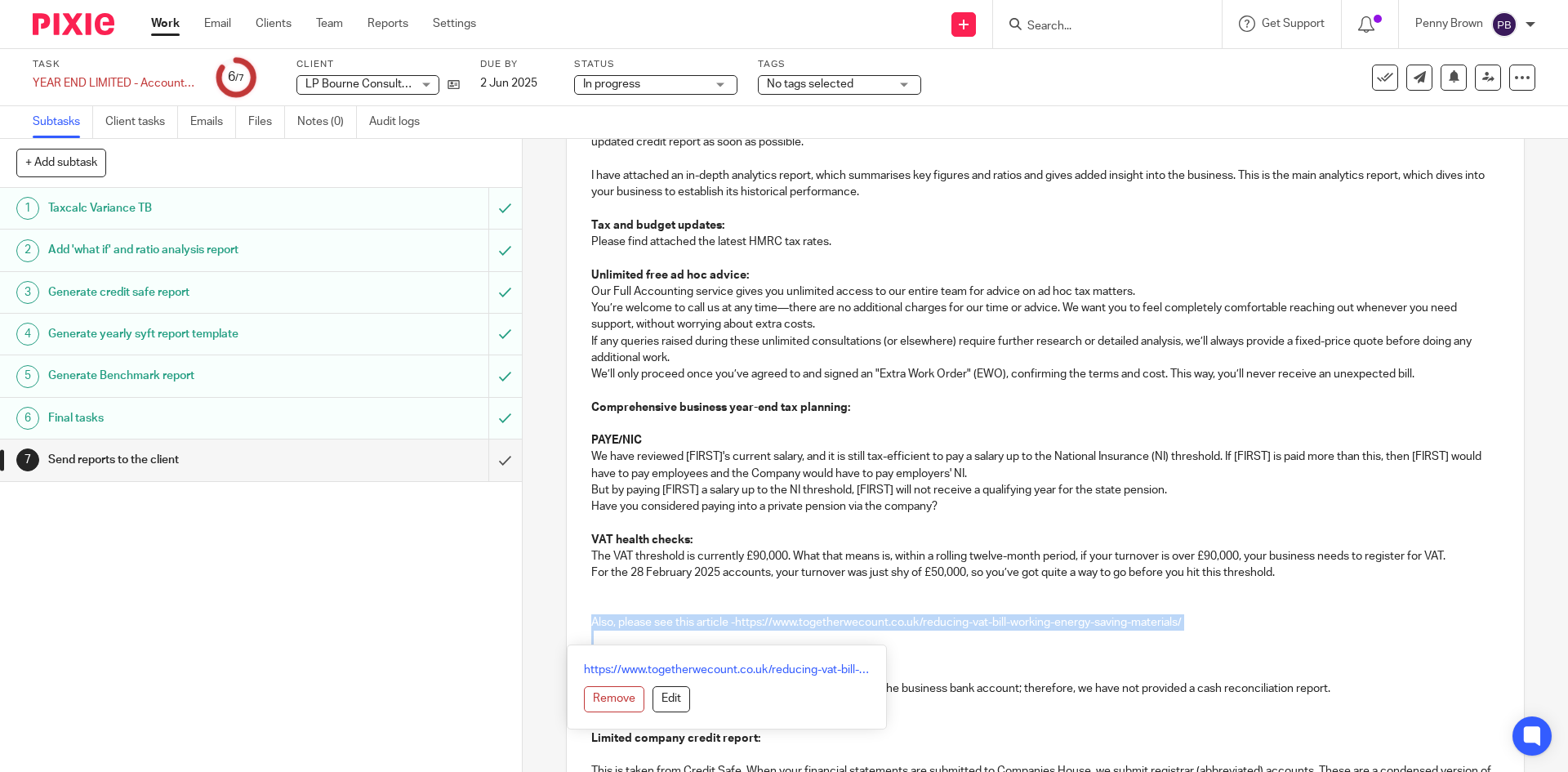 drag, startPoint x: 582, startPoint y: 622, endPoint x: 1203, endPoint y: 631, distance: 621.0652 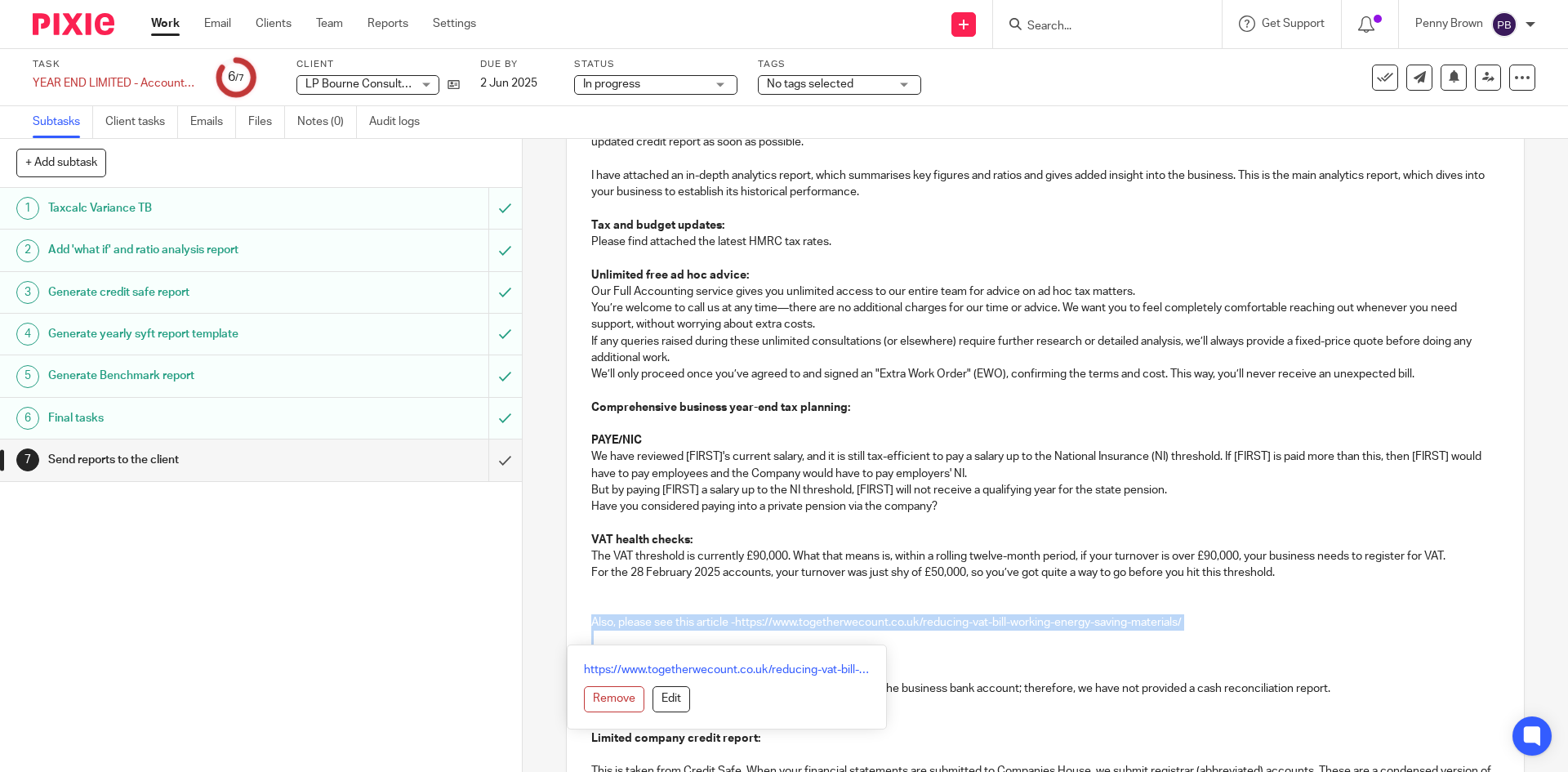 click on "Hi Liam,   Re: LP Bourne Consulting Limited   Thank you for selecting the full accounting service. Because you have gone for this enhanced version of your financial statement year-end package, you get extra support and services from Together We Count as follows:   Business and tax planning advice: We have reviewed your accounting records and financial information, and the directors' salary route and dividends are still the most tax-efficient for you.   Accounting records check: As you are not currently using an accounting software, it's important that you keep and safely store the following key records: Sales invoices  (including any hand-written or Word/Excel invoices) Purchase receipts and invoices  (both digital and paper copies) Bank statements  for all business accounts Mileage logs  if you use your personal vehicle for business Cash records  – any income or expenses paid in or out of cash Payroll records , if you employ staff VAT records , if you're VAT registered 6 years" at bounding box center [1045, 654] 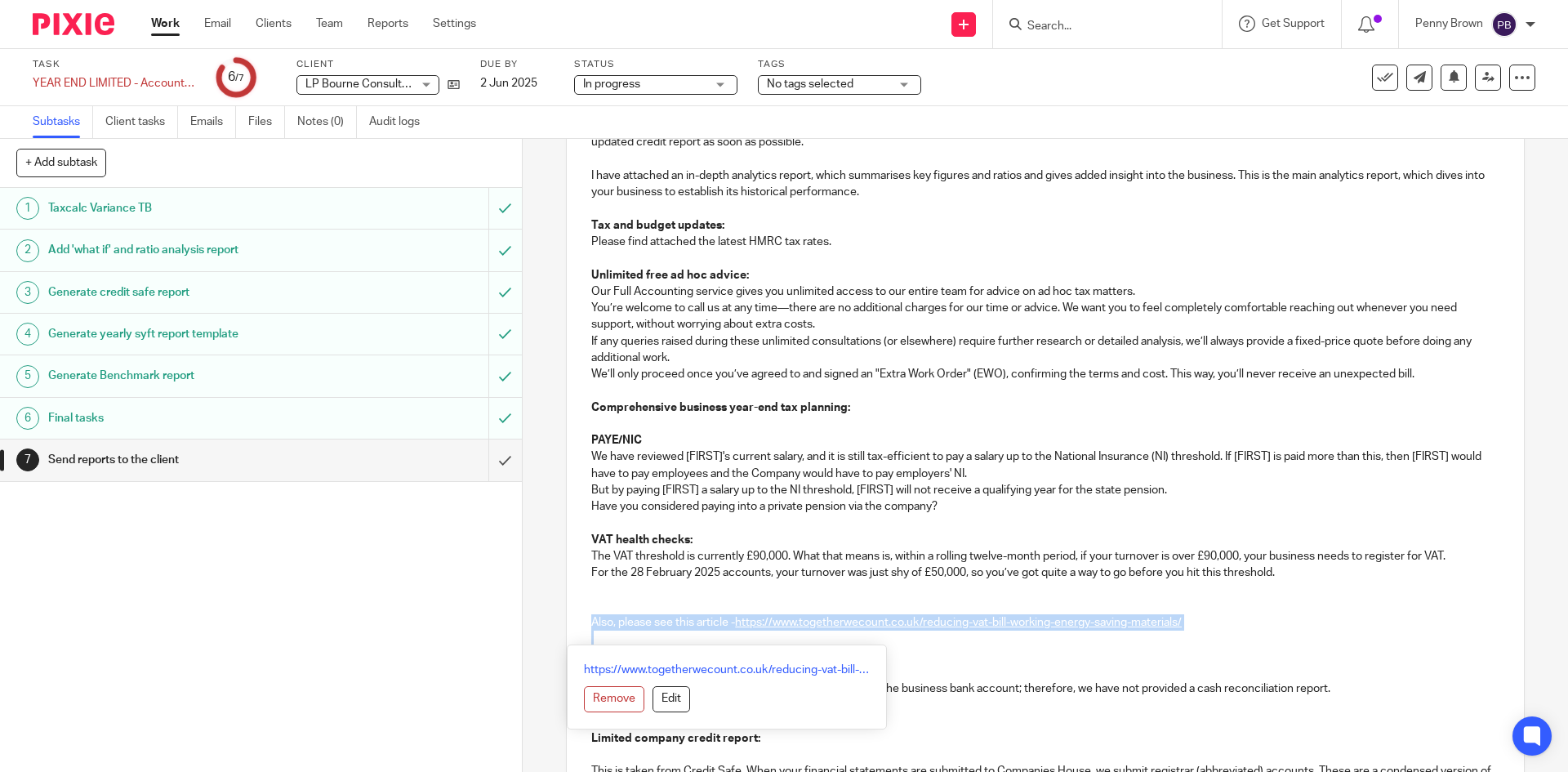 copy on "Also, please see this article -  https://www.togetherwecount.co.uk/reducing-vat-bill-working-energy-saving-materials/" 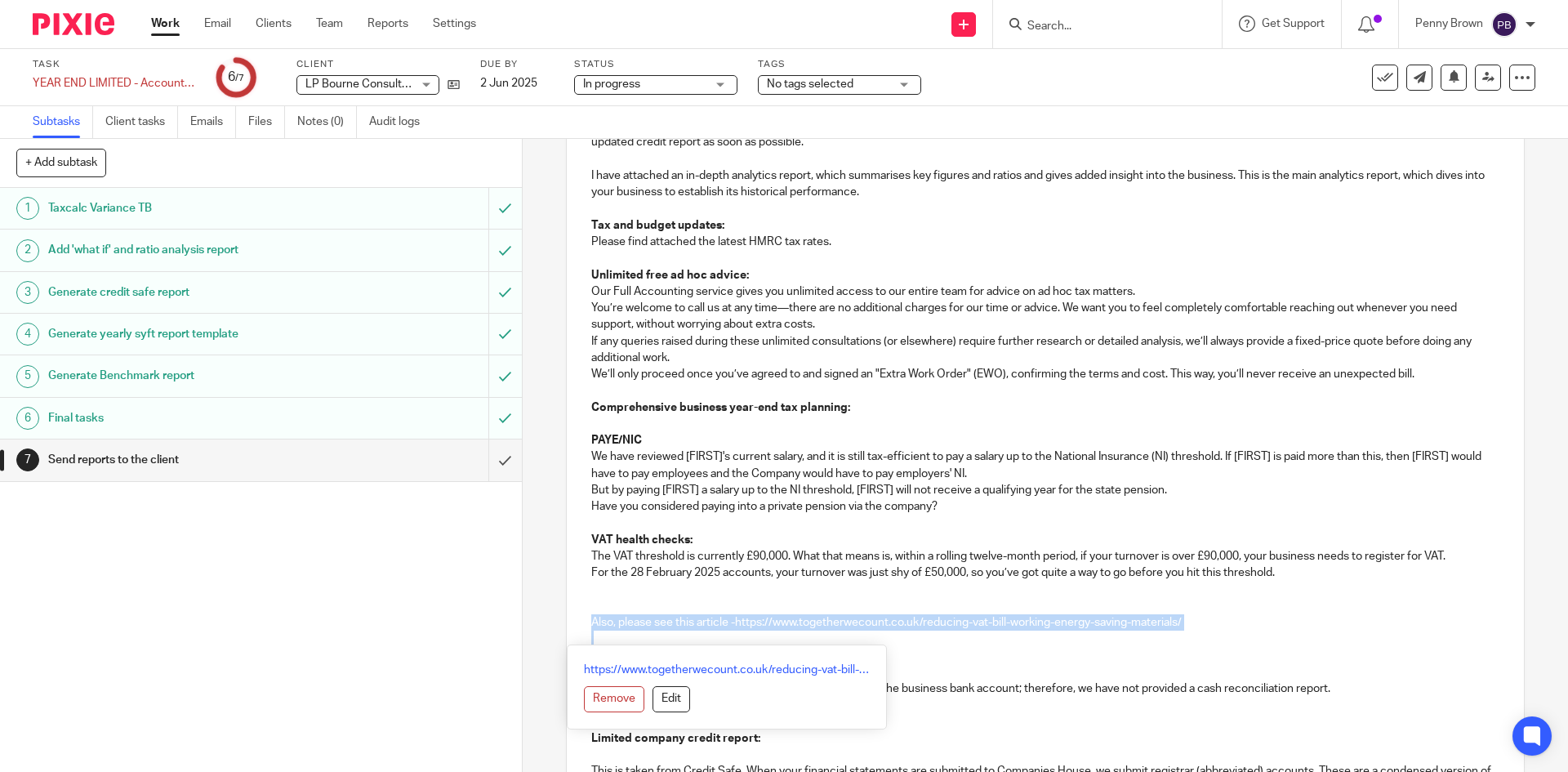 click on "Also, please see this article -  https://www.togetherwecount.co.uk/reducing-vat-bill-working-energy-saving-materials/" at bounding box center [1045, 623] 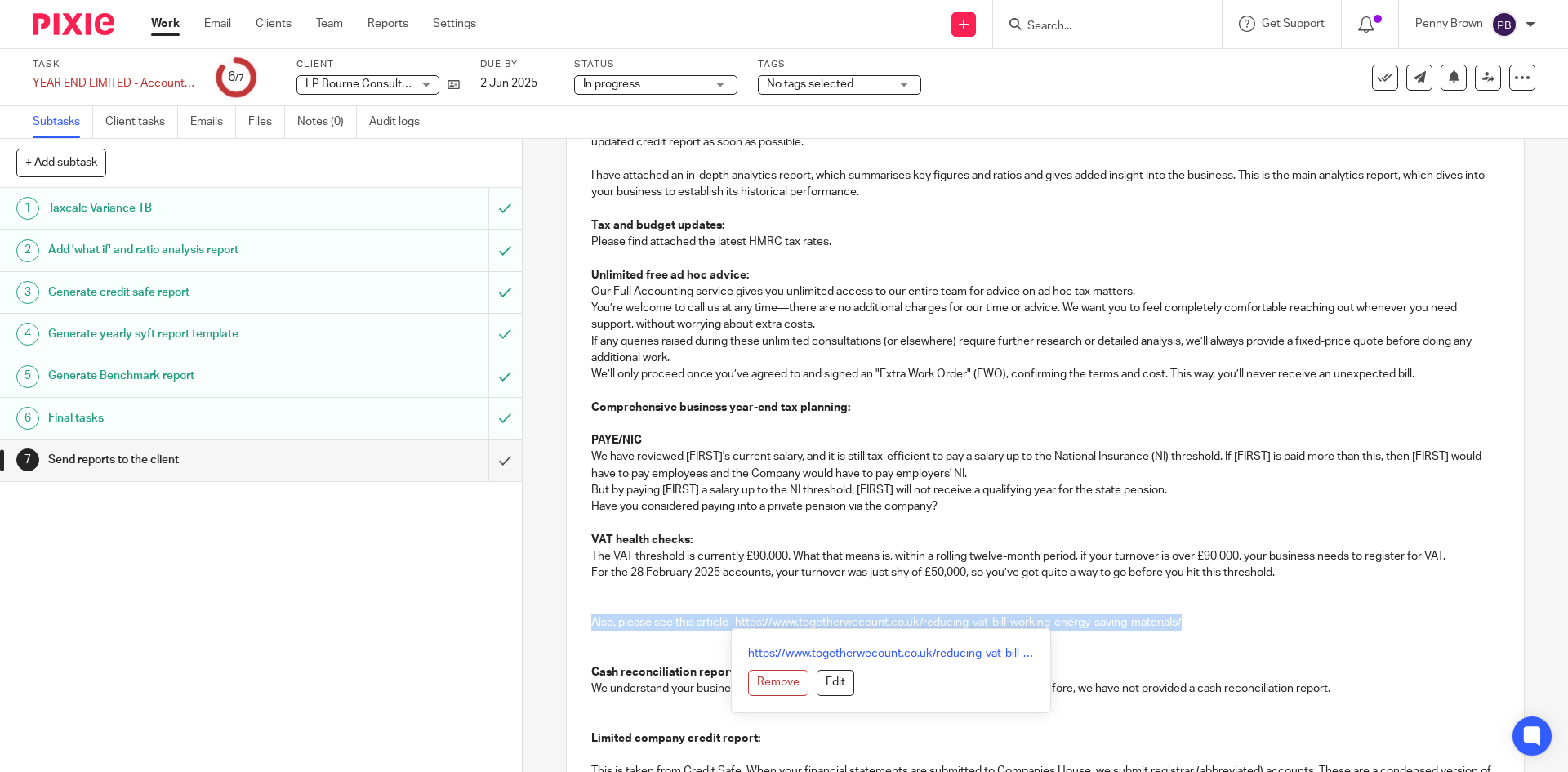 drag, startPoint x: 1190, startPoint y: 621, endPoint x: 576, endPoint y: 622, distance: 614.0008 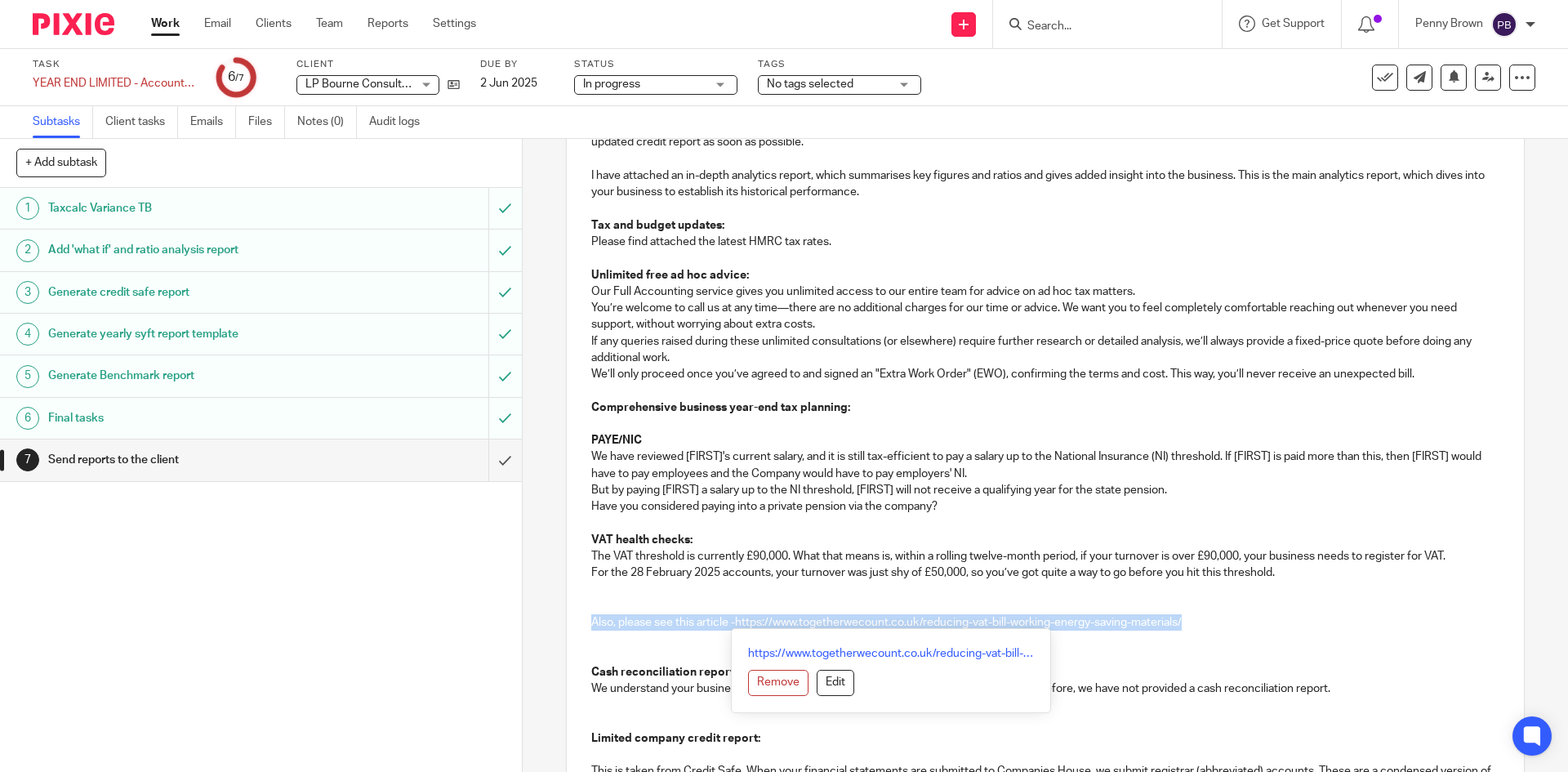 click on "Hi Liam,   Re: LP Bourne Consulting Limited   Thank you for selecting the full accounting service. Because you have gone for this enhanced version of your financial statement year-end package, you get extra support and services from Together We Count as follows:   Business and tax planning advice: We have reviewed your accounting records and financial information, and the directors' salary route and dividends are still the most tax-efficient for you.   Accounting records check: As you are not currently using an accounting software, it's important that you keep and safely store the following key records: Sales invoices  (including any hand-written or Word/Excel invoices) Purchase receipts and invoices  (both digital and paper copies) Bank statements  for all business accounts Mileage logs  if you use your personal vehicle for business Cash records  – any income or expenses paid in or out of cash Payroll records , if you employ staff VAT records , if you're VAT registered 6 years" at bounding box center [1045, 654] 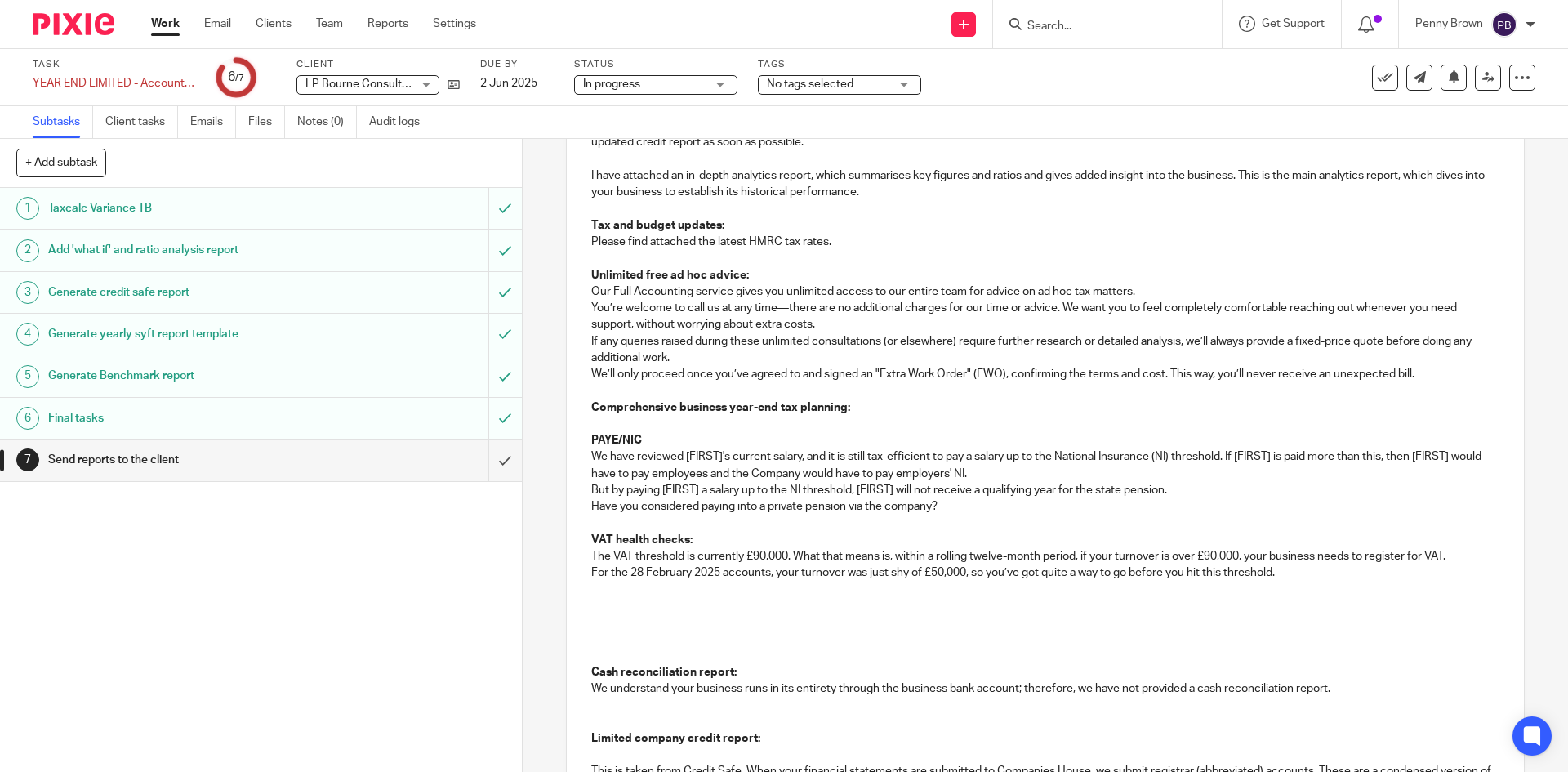 click on "Hi Liam,   Re: LP Bourne Consulting Limited   Thank you for selecting the full accounting service. Because you have gone for this enhanced version of your financial statement year-end package, you get extra support and services from Together We Count as follows:   Business and tax planning advice: We have reviewed your accounting records and financial information, and the directors' salary route and dividends are still the most tax-efficient for you.   Accounting records check: As you are not currently using an accounting software, it's important that you keep and safely store the following key records: Sales invoices  (including any hand-written or Word/Excel invoices) Purchase receipts and invoices  (both digital and paper copies) Bank statements  for all business accounts Mileage logs  if you use your personal vehicle for business Cash records  – any income or expenses paid in or out of cash Payroll records , if you employ staff VAT records , if you're VAT registered 6 years" at bounding box center [1045, 654] 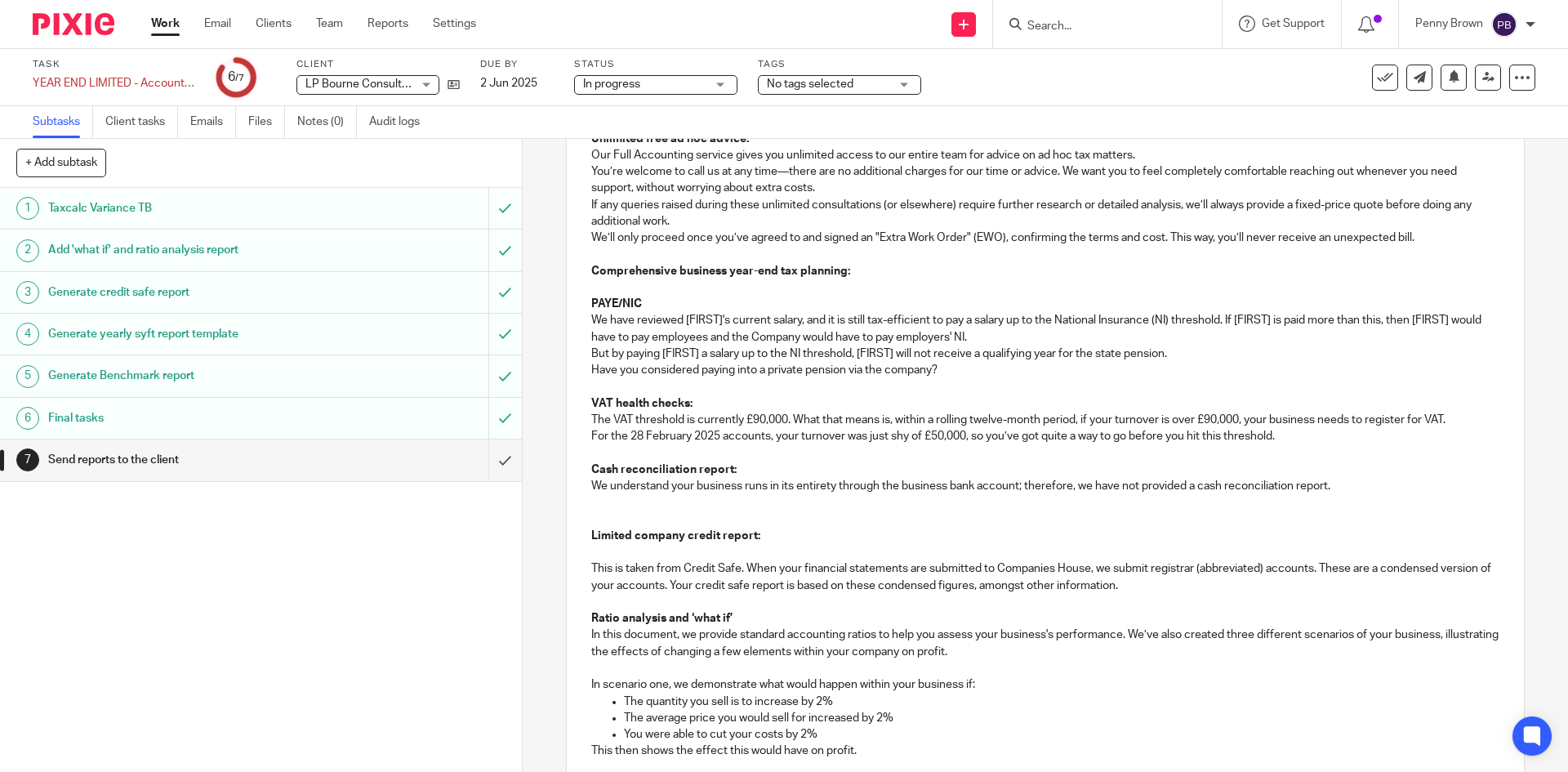 scroll, scrollTop: 899, scrollLeft: 0, axis: vertical 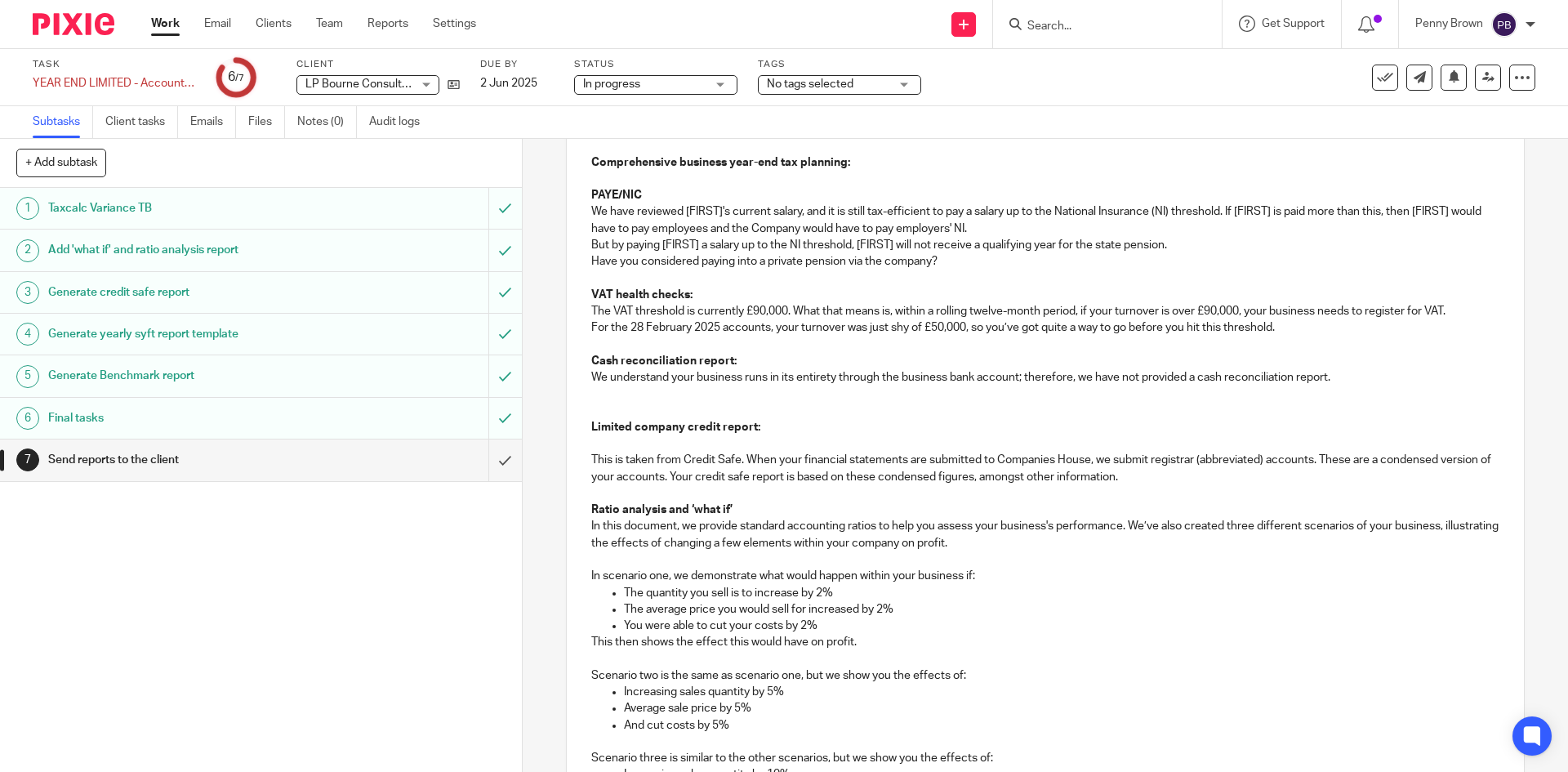 click at bounding box center (1045, 394) 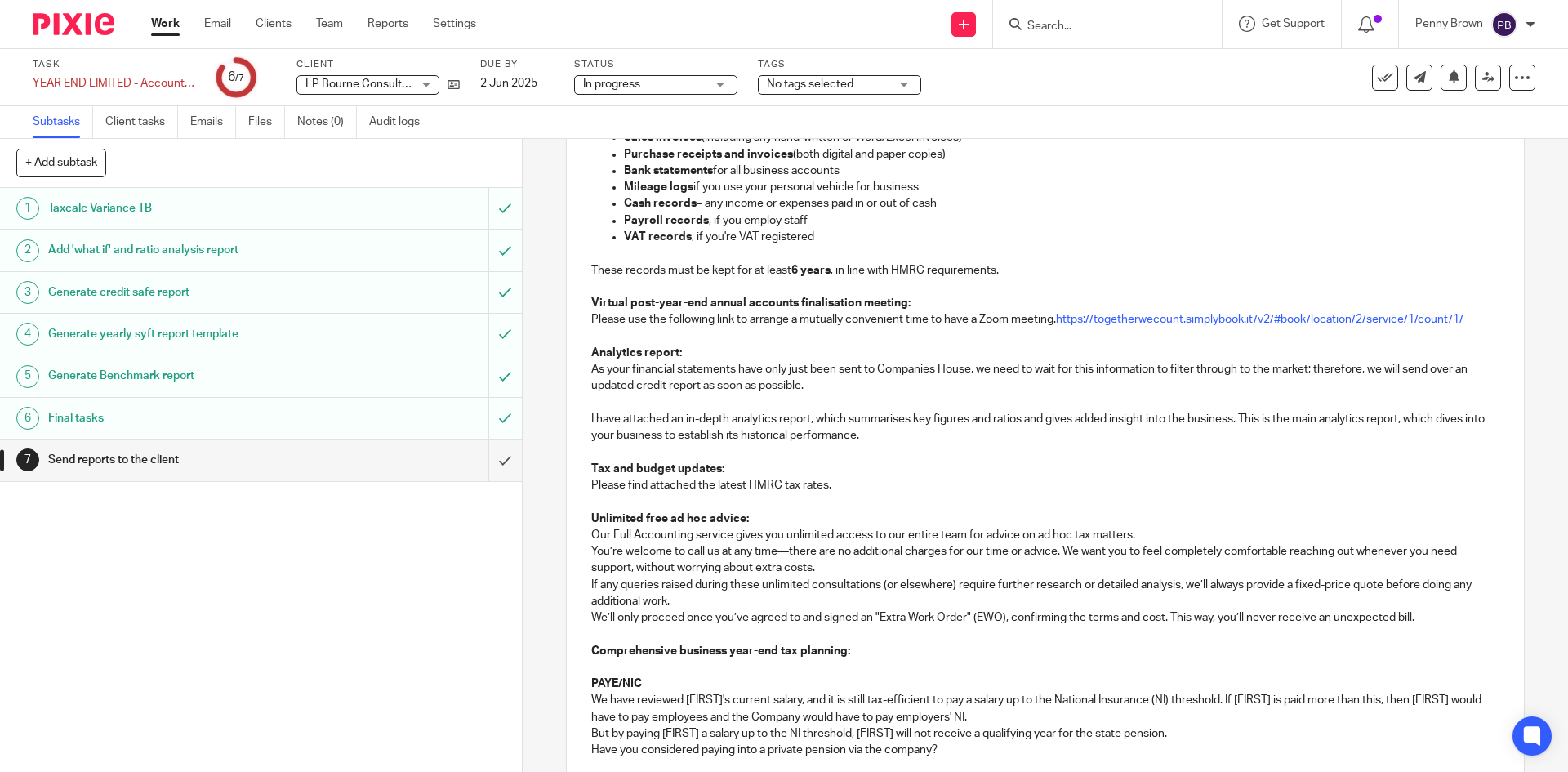 scroll, scrollTop: 408, scrollLeft: 0, axis: vertical 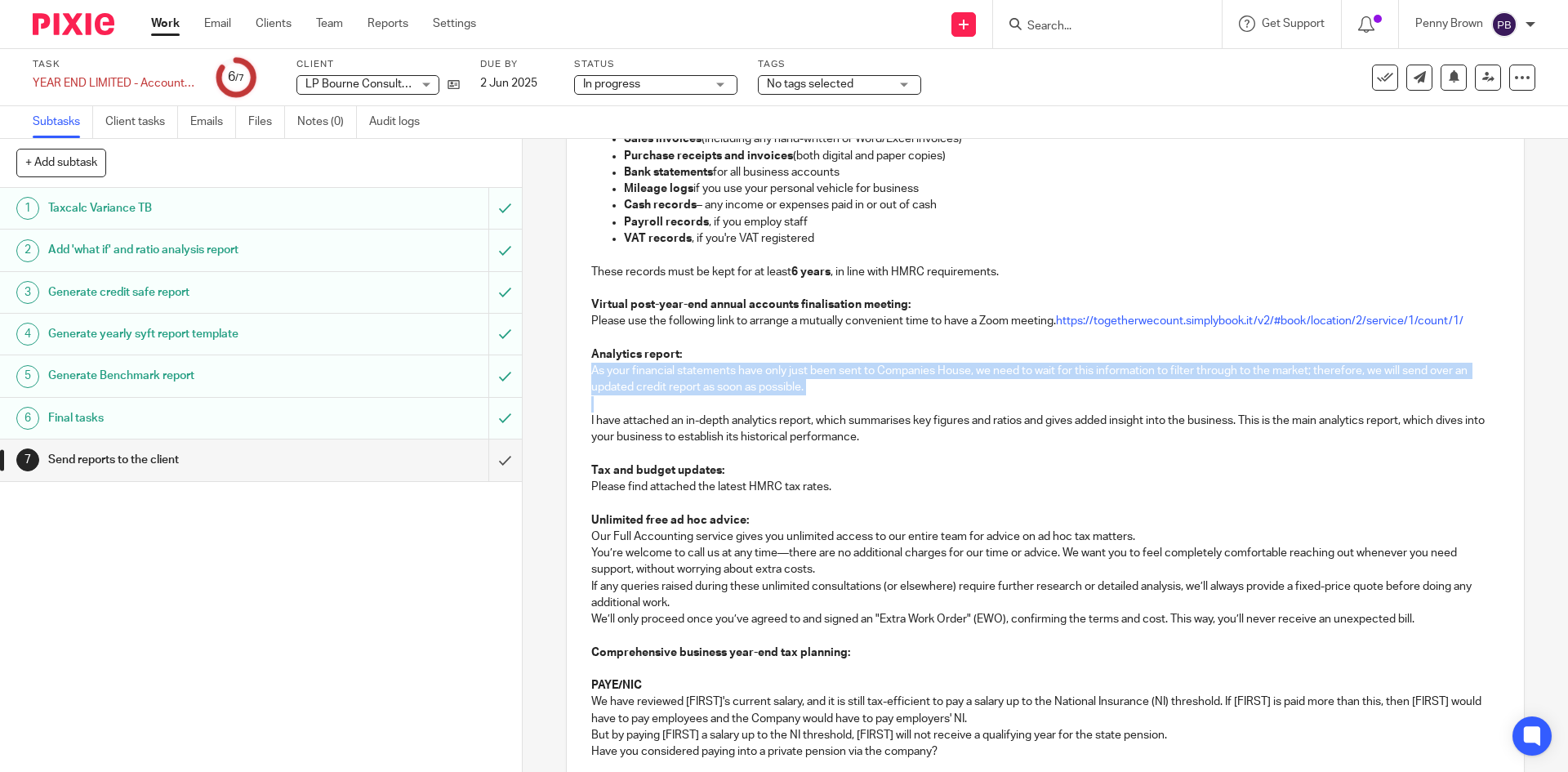 drag, startPoint x: 590, startPoint y: 372, endPoint x: 830, endPoint y: 408, distance: 242.685 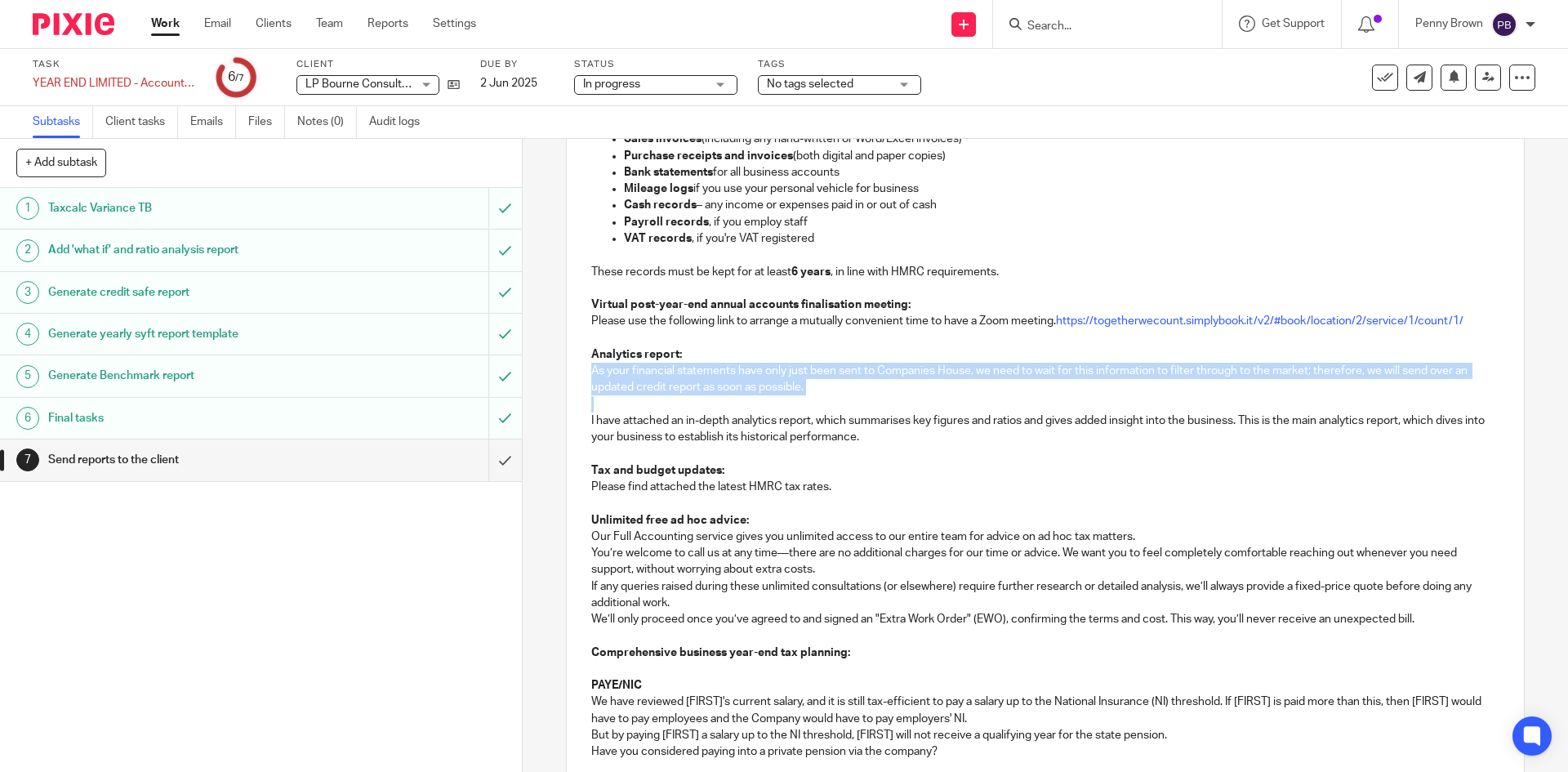 click on "Hi Liam,   Re: LP Bourne Consulting Limited   Thank you for selecting the full accounting service. Because you have gone for this enhanced version of your financial statement year-end package, you get extra support and services from Together We Count as follows:   Business and tax planning advice: We have reviewed your accounting records and financial information, and the directors' salary route and dividends are still the most tax-efficient for you.   Accounting records check: As you are not currently using an accounting software, it's important that you keep and safely store the following key records: Sales invoices  (including any hand-written or Word/Excel invoices) Purchase receipts and invoices  (both digital and paper copies) Bank statements  for all business accounts Mileage logs  if you use your personal vehicle for business Cash records  – any income or expenses paid in or out of cash Payroll records , if you employ staff VAT records , if you're VAT registered 6 years" at bounding box center [1045, 865] 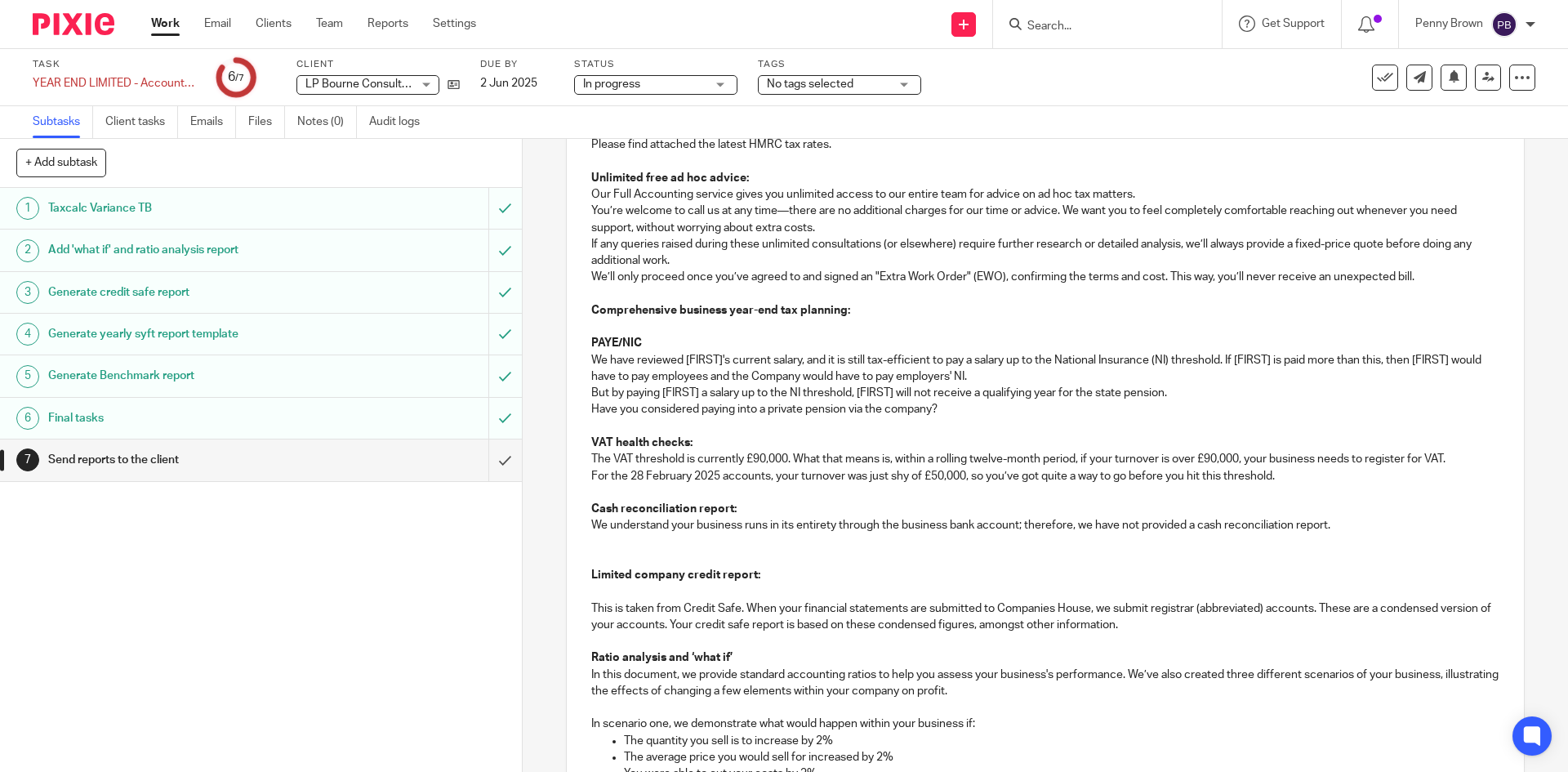 scroll, scrollTop: 735, scrollLeft: 0, axis: vertical 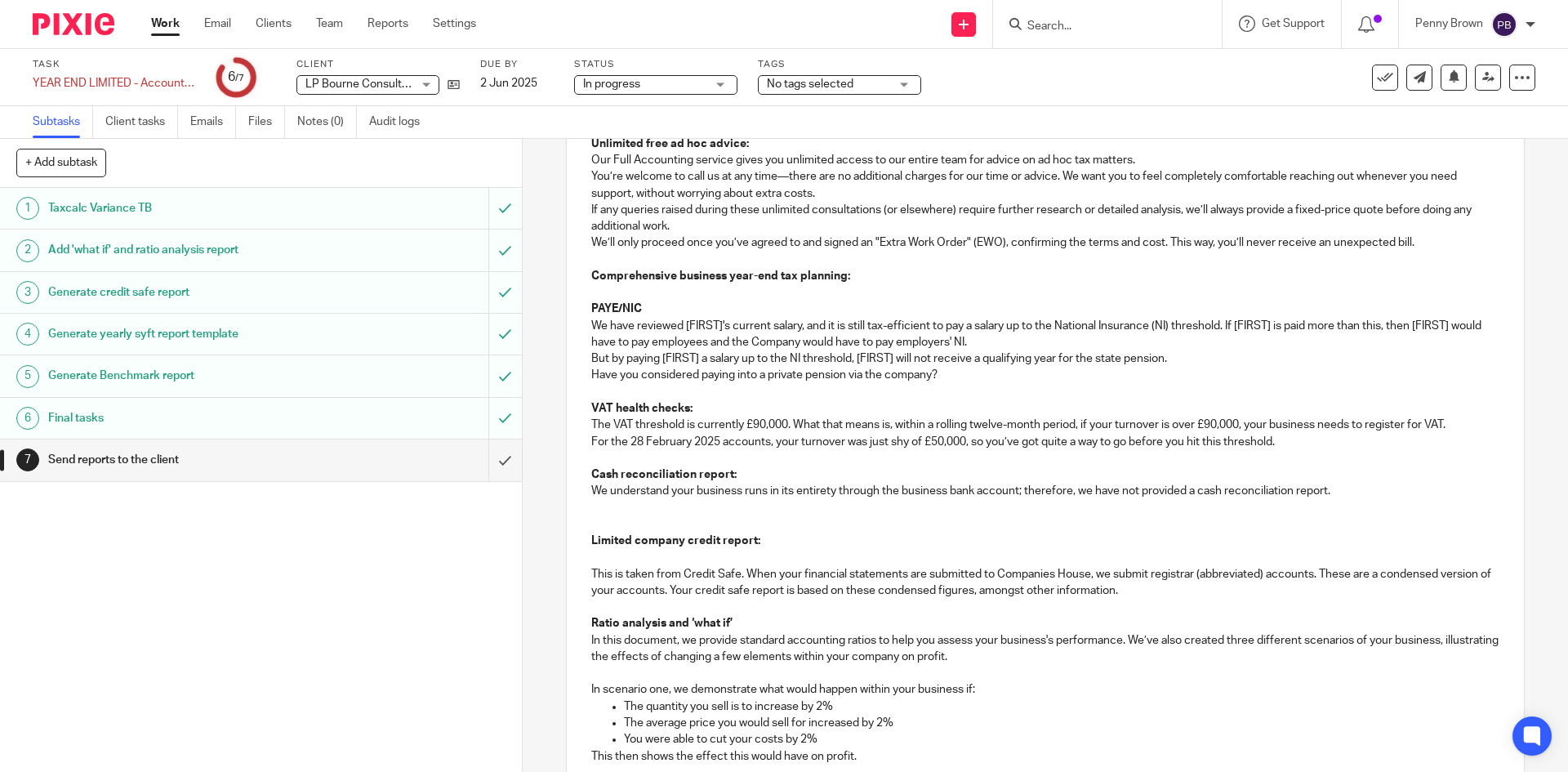 click on "Hi Liam,   Re: LP Bourne Consulting Limited   Thank you for selecting the full accounting service. Because you have gone for this enhanced version of your financial statement year-end package, you get extra support and services from Together We Count as follows:   Business and tax planning advice: We have reviewed your accounting records and financial information, and the directors' salary route and dividends are still the most tax-efficient for you.   Accounting records check: As you are not currently using an accounting software, it's important that you keep and safely store the following key records: Sales invoices  (including any hand-written or Word/Excel invoices) Purchase receipts and invoices  (both digital and paper copies) Bank statements  for all business accounts Mileage logs  if you use your personal vehicle for business Cash records  – any income or expenses paid in or out of cash Payroll records , if you employ staff VAT records , if you're VAT registered 6 years" at bounding box center (1045, 514) 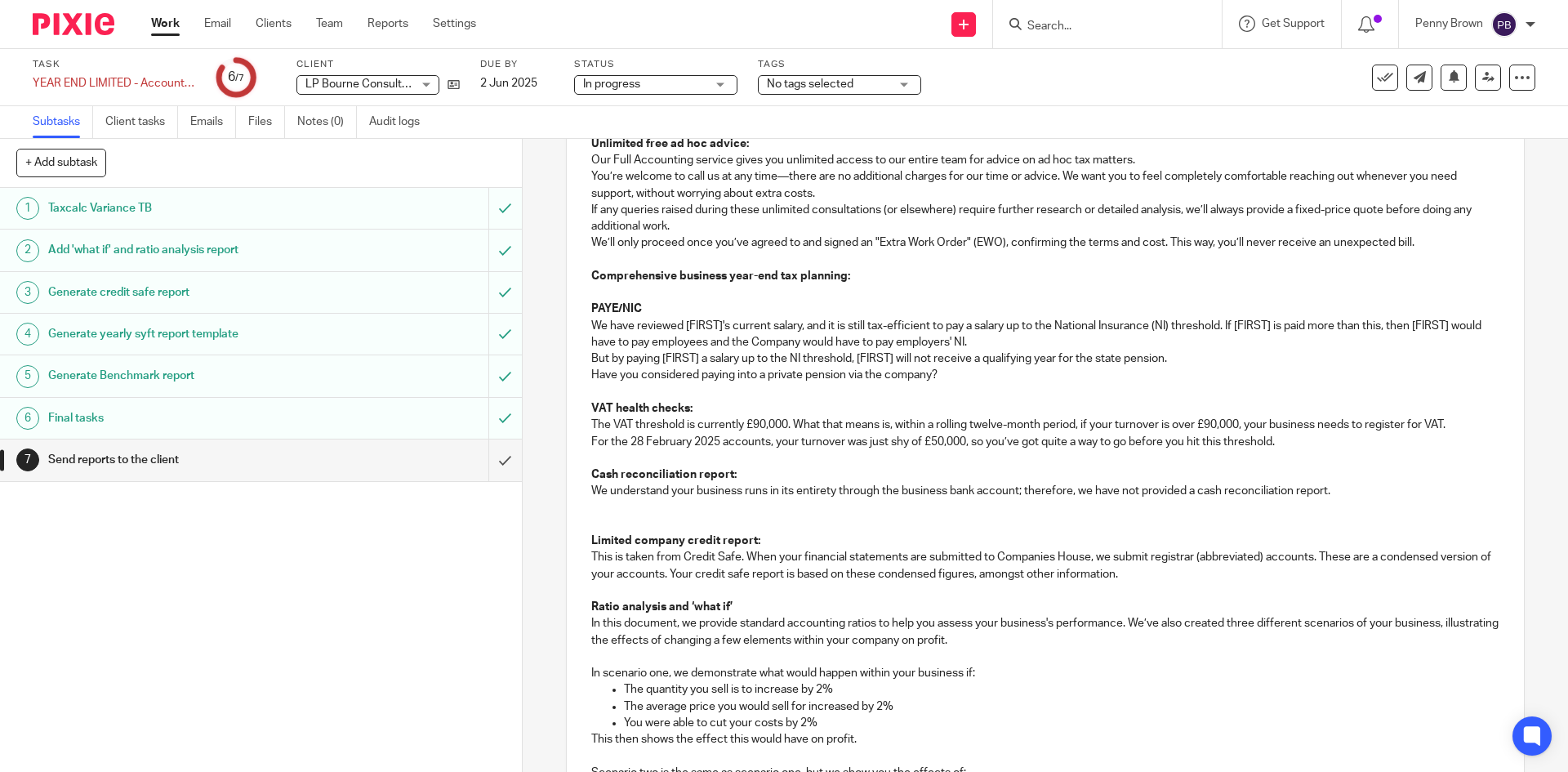 click at bounding box center (1045, 524) 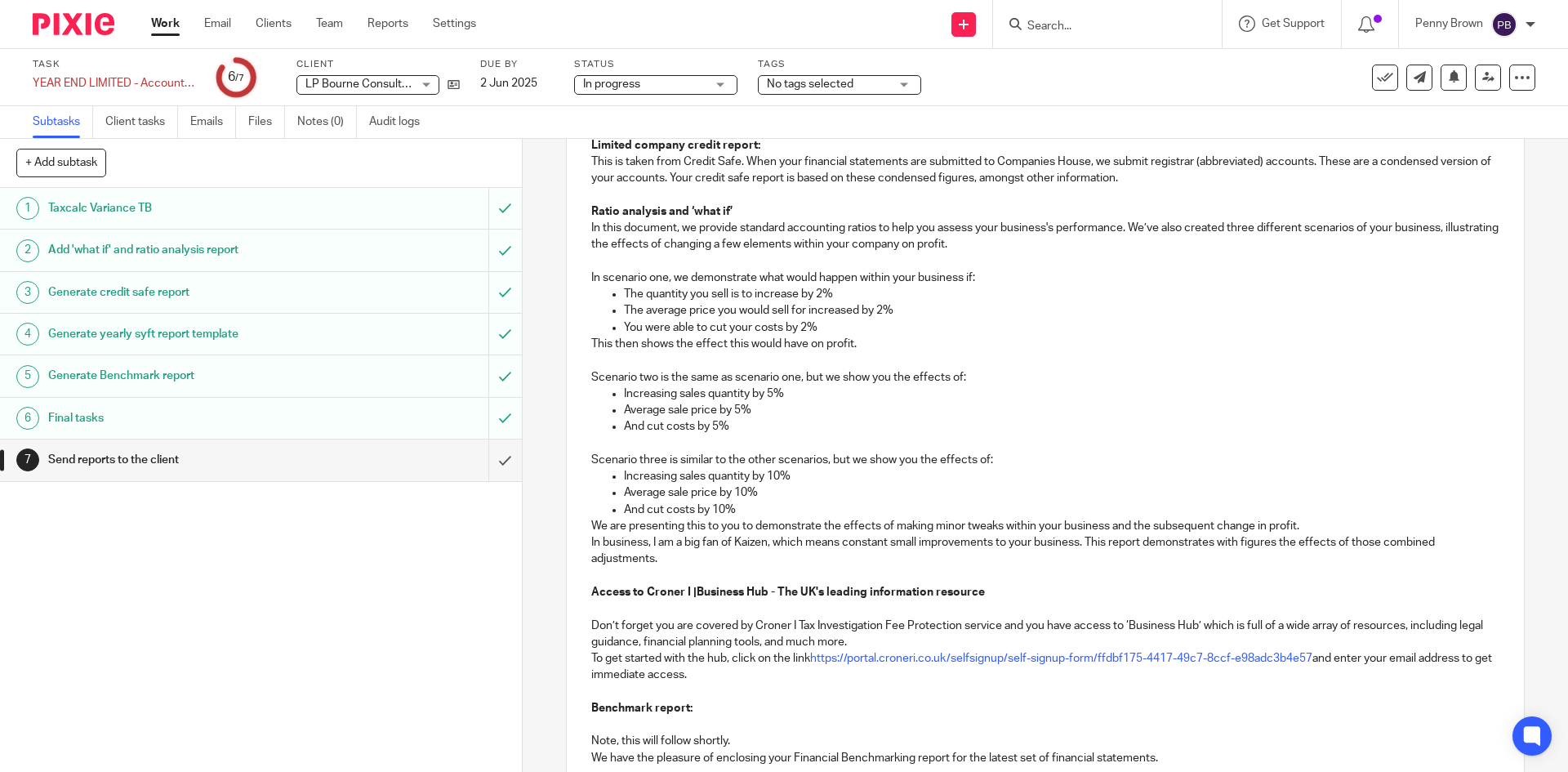 scroll, scrollTop: 1144, scrollLeft: 0, axis: vertical 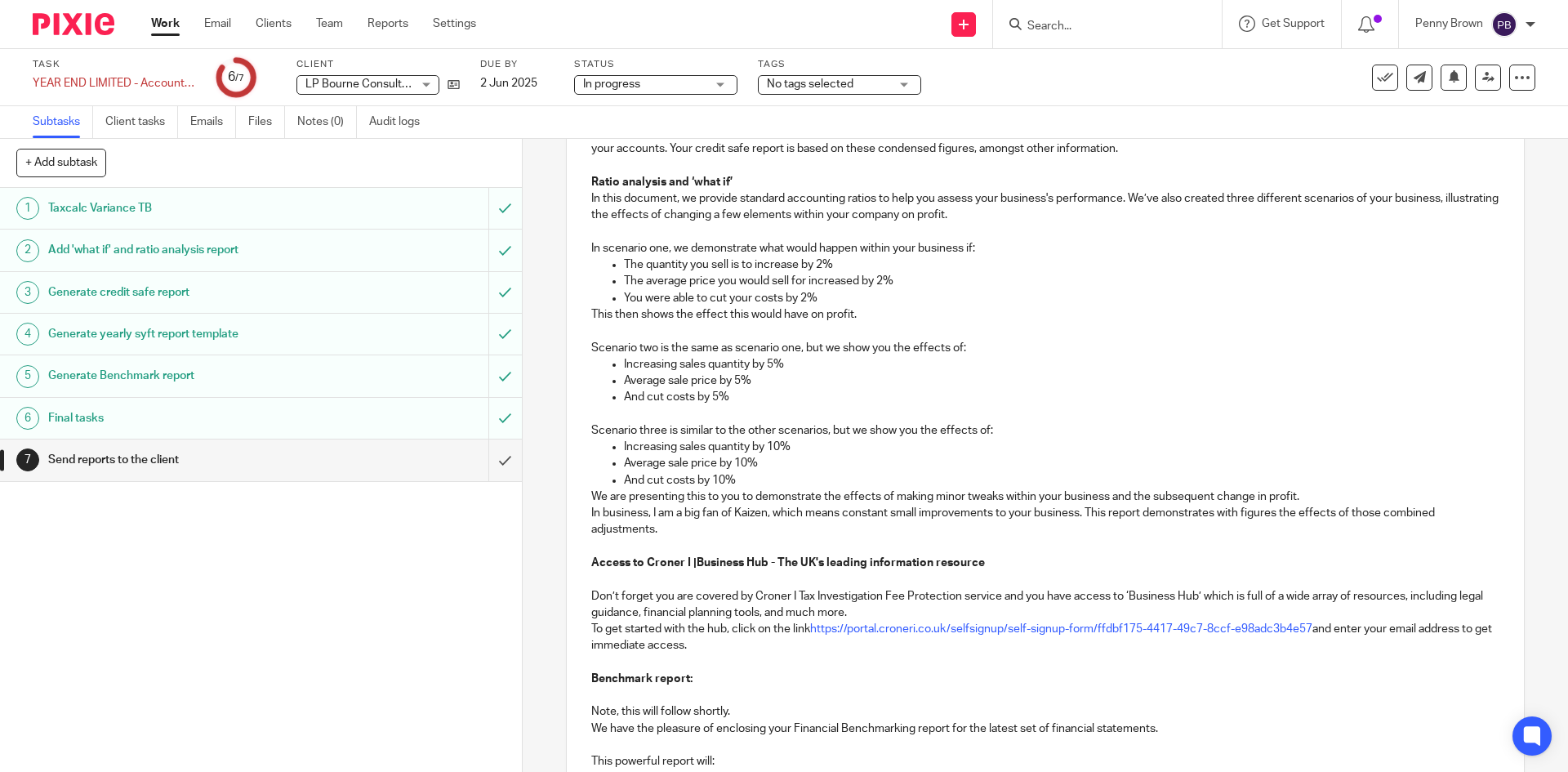 click on "Hi Liam,   Re: LP Bourne Consulting Limited   Thank you for selecting the full accounting service. Because you have gone for this enhanced version of your financial statement year-end package, you get extra support and services from Together We Count as follows:   Business and tax planning advice: We have reviewed your accounting records and financial information, and the directors' salary route and dividends are still the most tax-efficient for you.   Accounting records check: As you are not currently using an accounting software, it's important that you keep and safely store the following key records: Sales invoices  (including any hand-written or Word/Excel invoices) Purchase receipts and invoices  (both digital and paper copies) Bank statements  for all business accounts Mileage logs  if you use your personal vehicle for business Cash records  – any income or expenses paid in or out of cash Payroll records , if you employ staff VAT records , if you're VAT registered 6 years" at bounding box center [1045, 89] 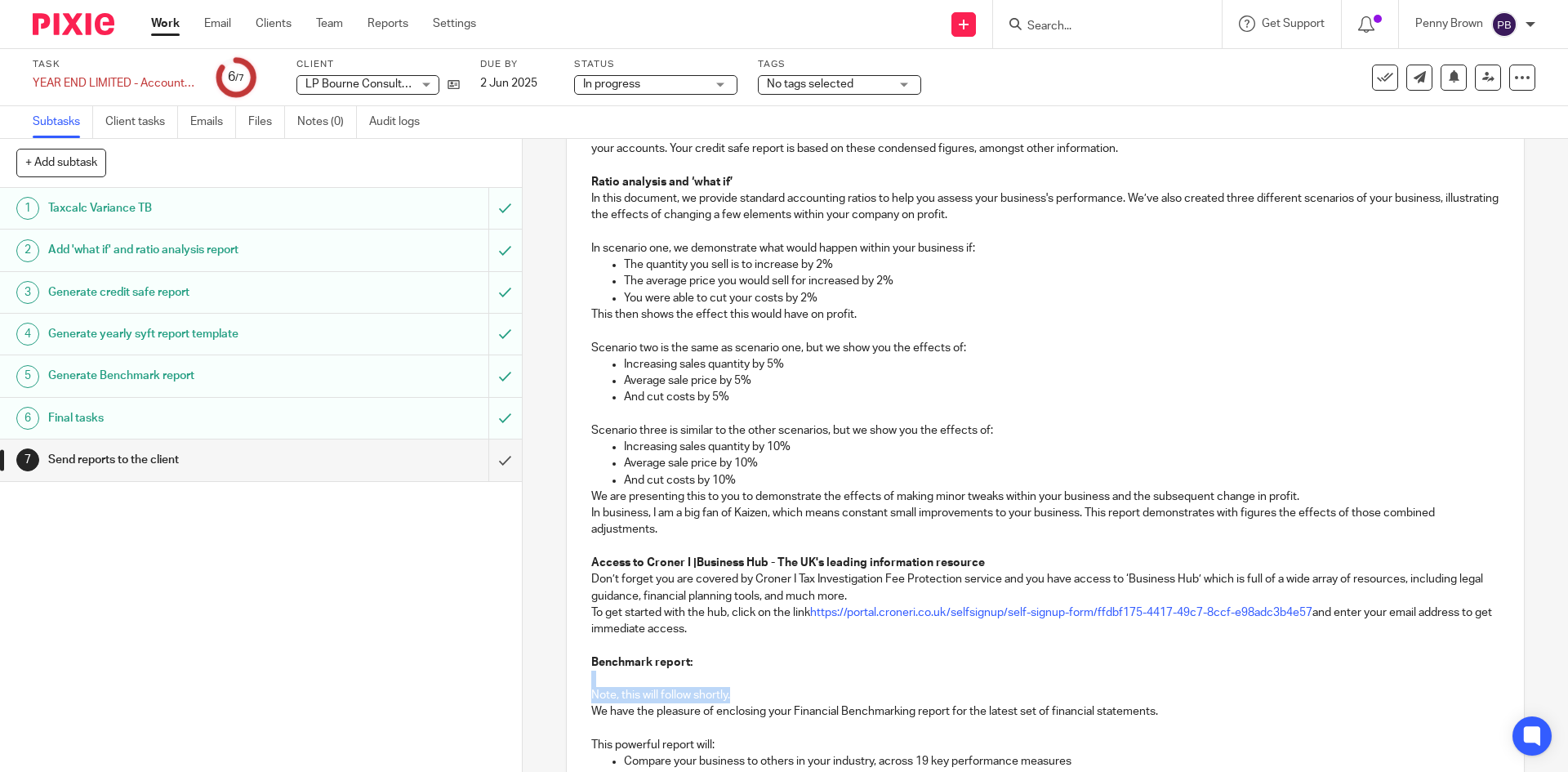 drag, startPoint x: 737, startPoint y: 695, endPoint x: 572, endPoint y: 686, distance: 165.24527 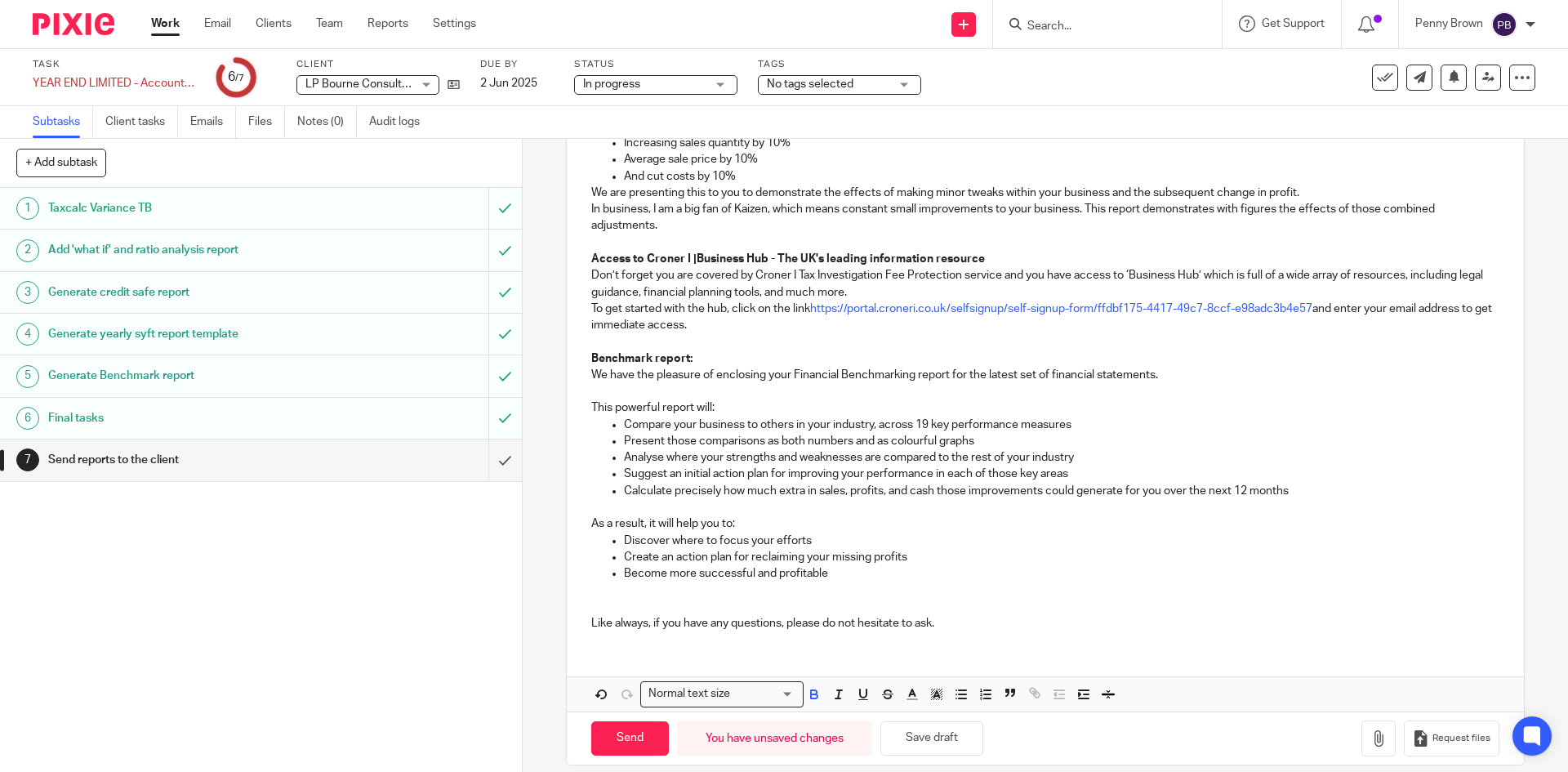 scroll, scrollTop: 1466, scrollLeft: 0, axis: vertical 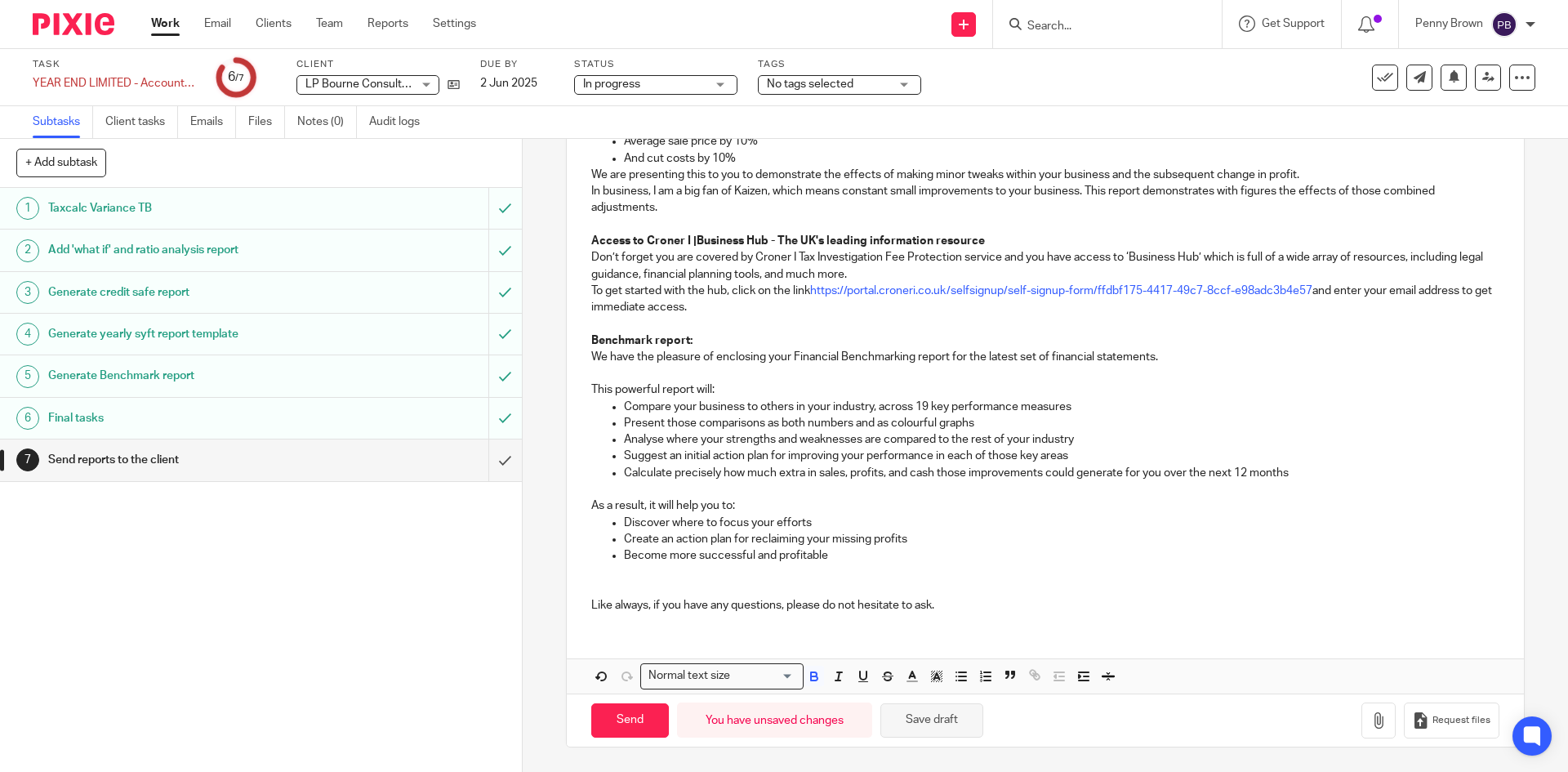 click on "Save draft" at bounding box center [932, 721] 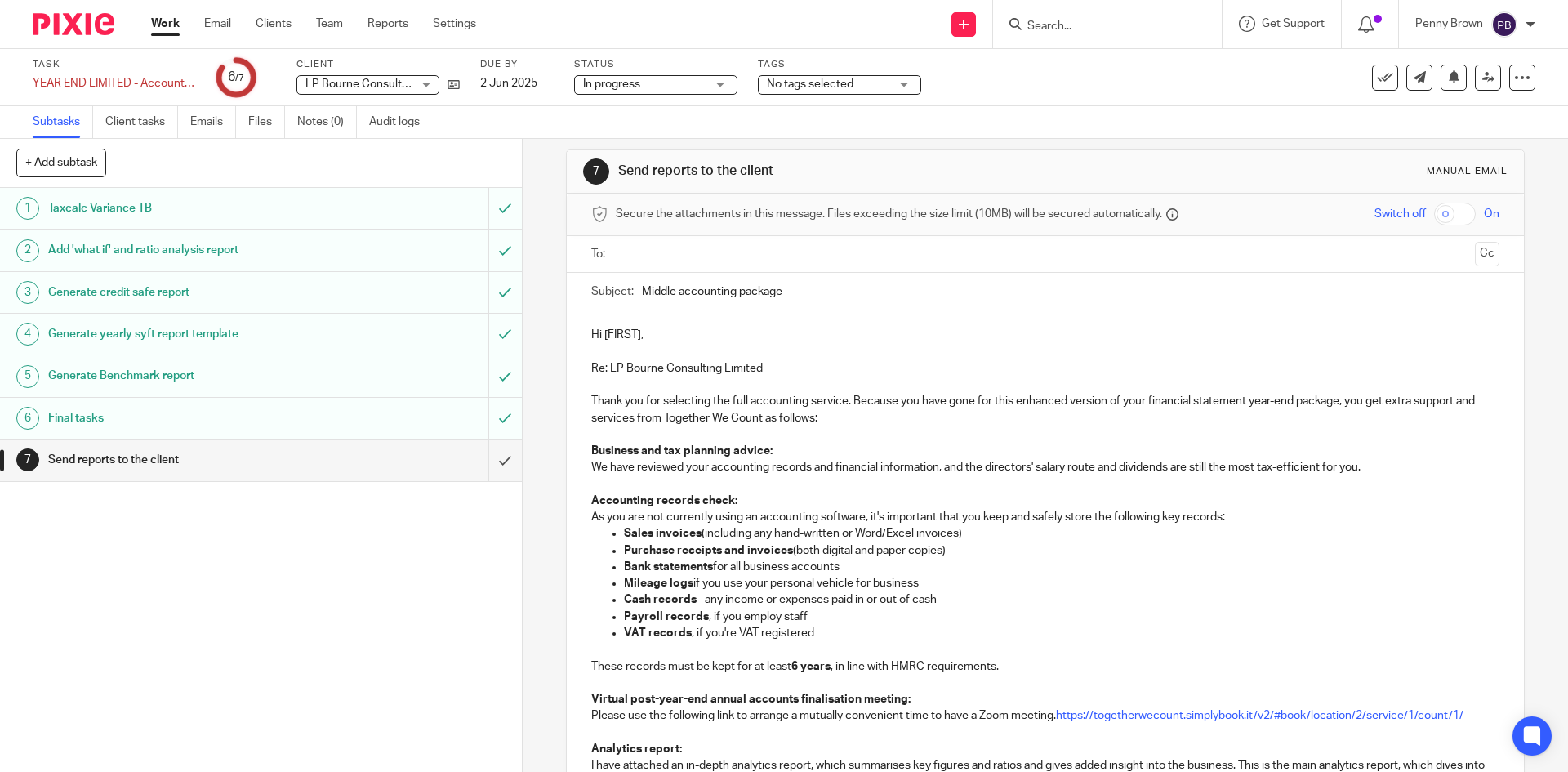 scroll, scrollTop: 0, scrollLeft: 0, axis: both 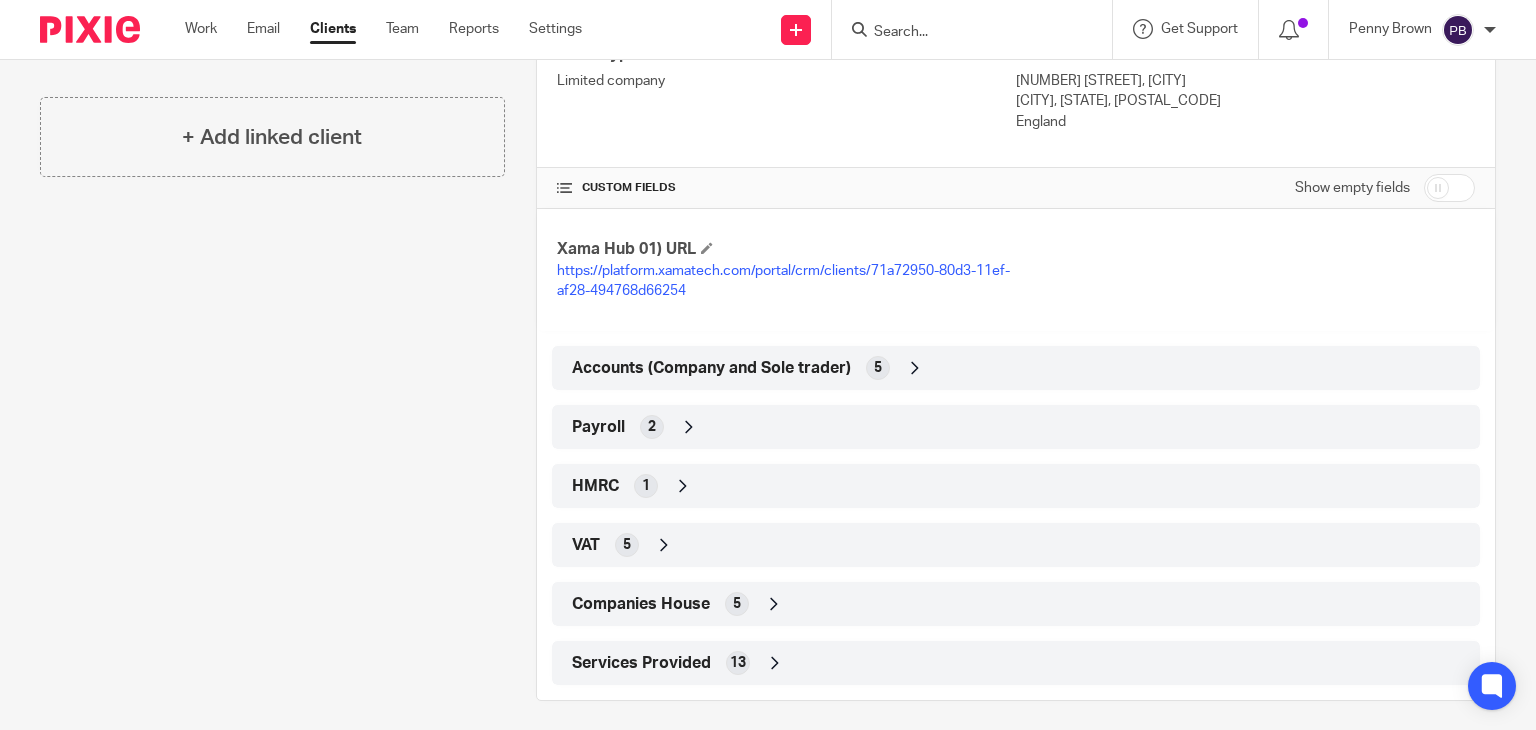 click at bounding box center (915, 368) 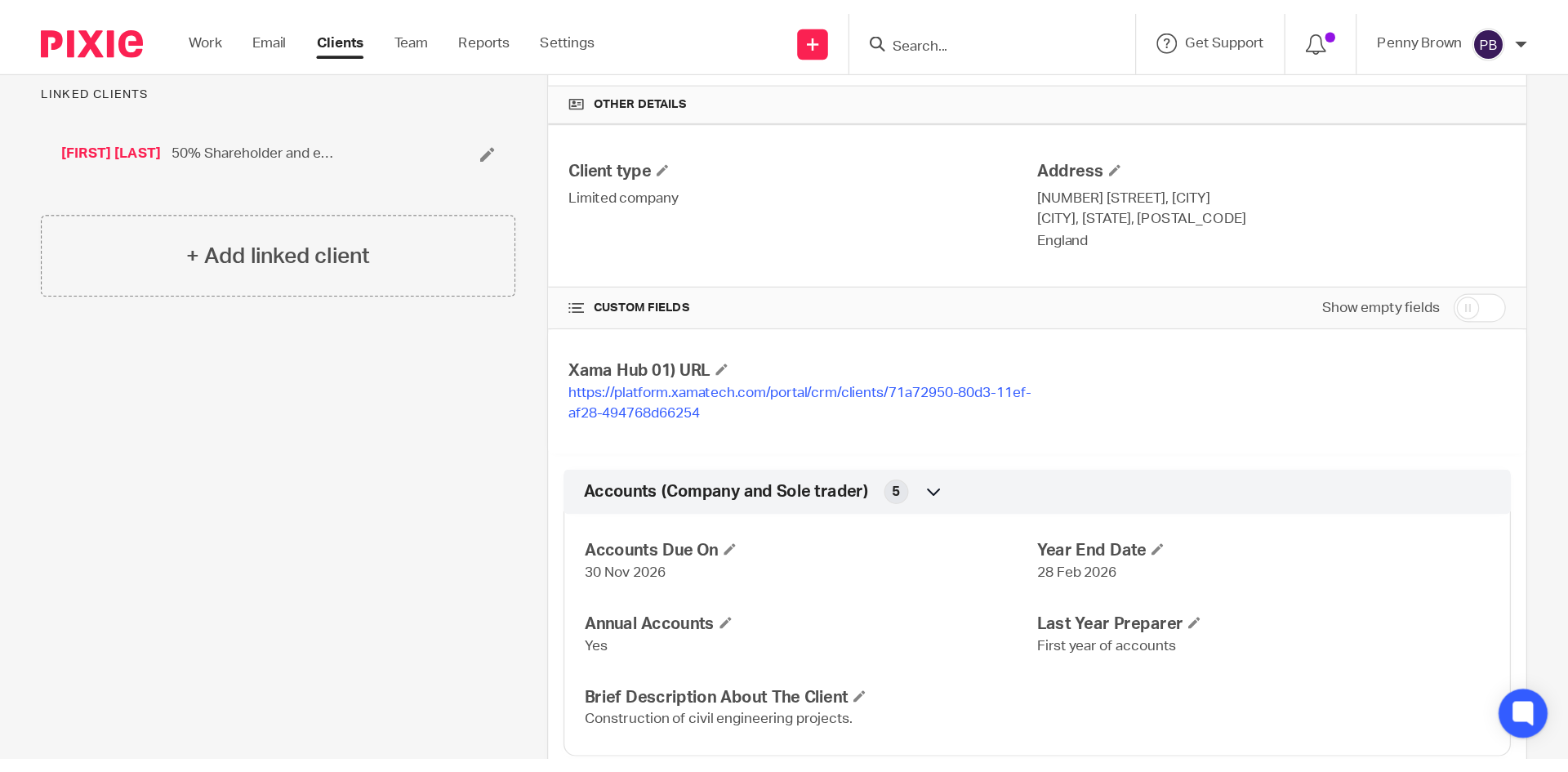 scroll, scrollTop: 490, scrollLeft: 0, axis: vertical 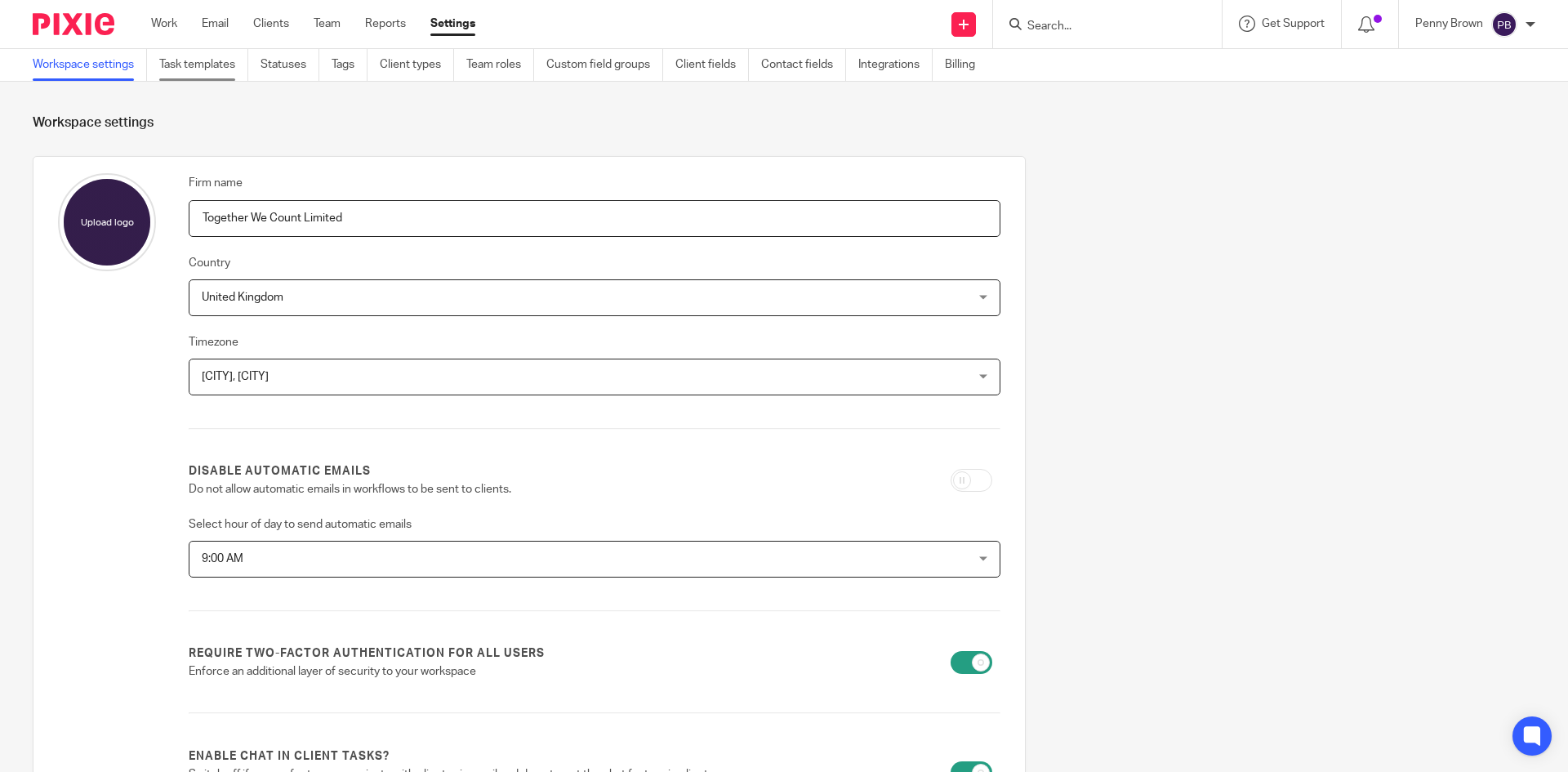 click on "Task templates" at bounding box center (203, 65) 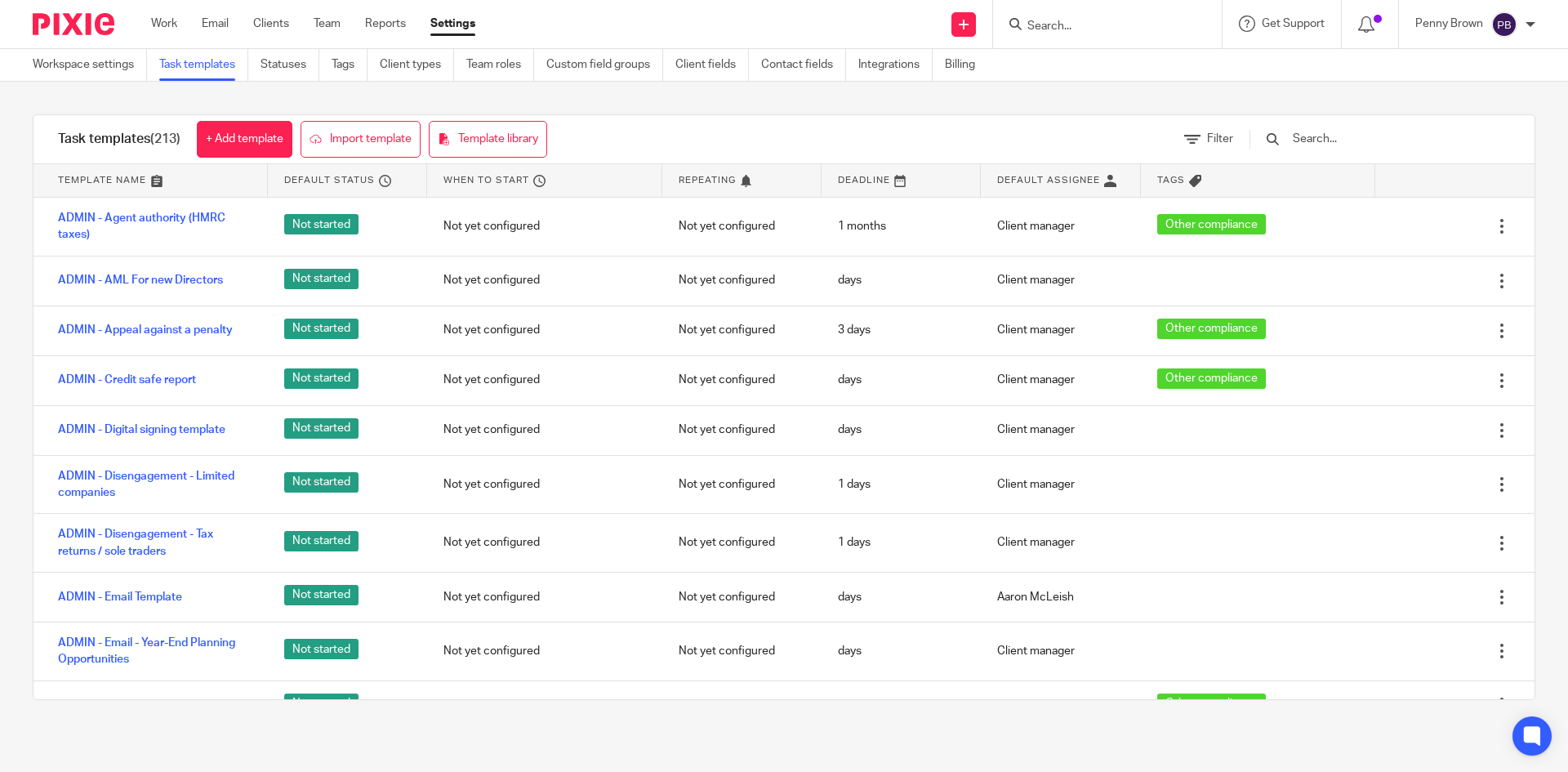 scroll, scrollTop: 0, scrollLeft: 0, axis: both 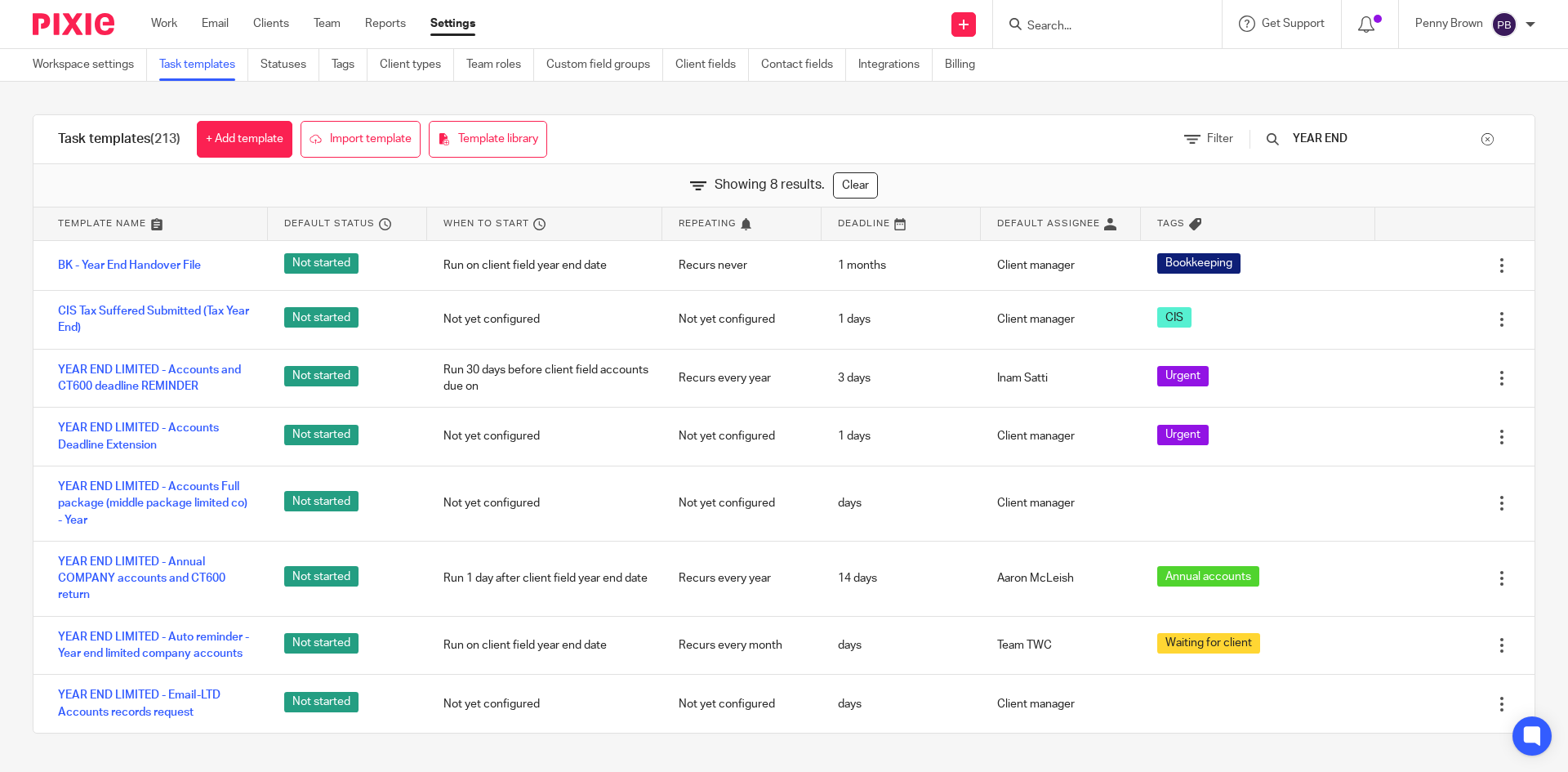 click on "YEAR END" at bounding box center [1386, 139] 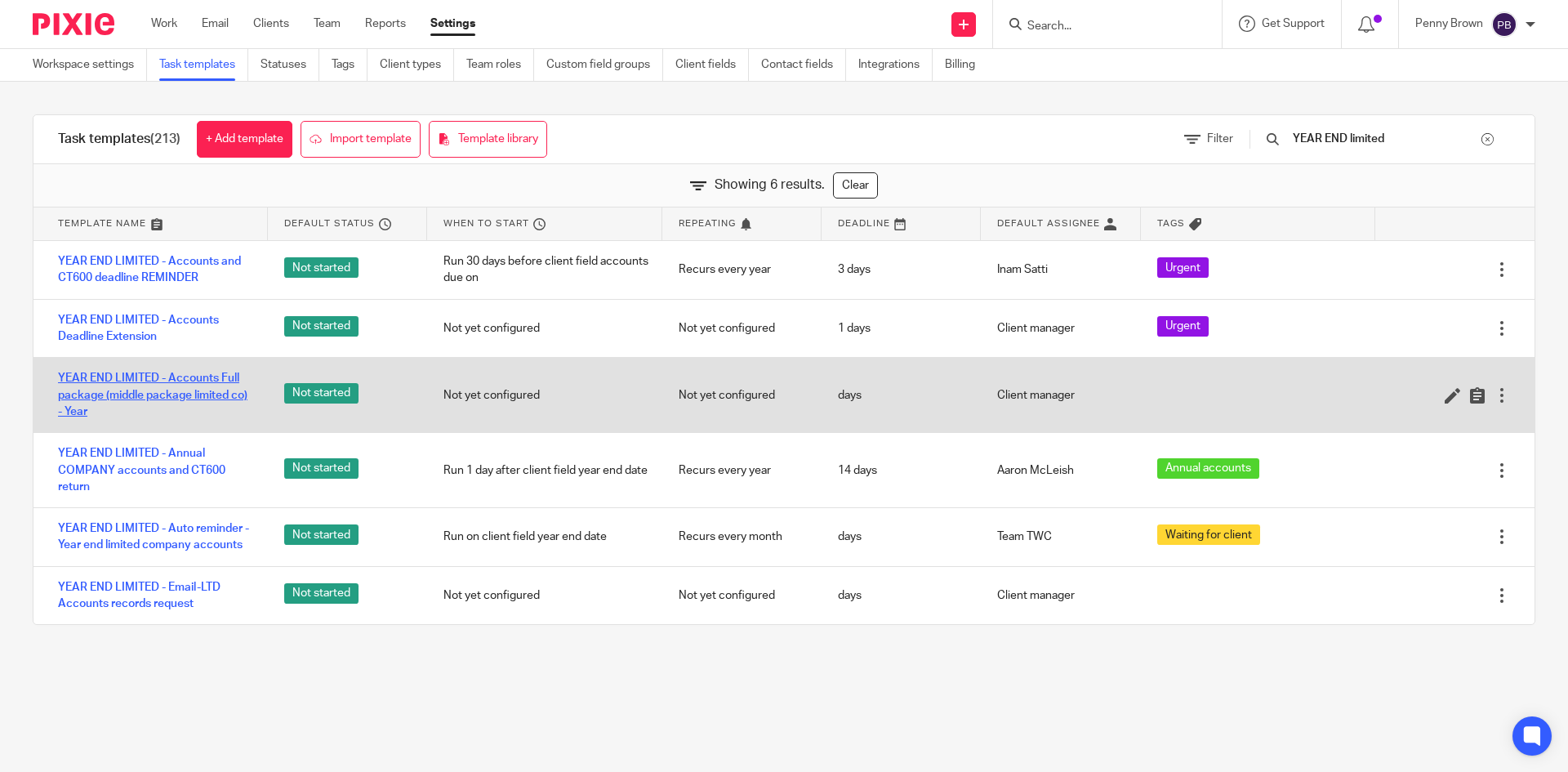 type on "YEAR END limited" 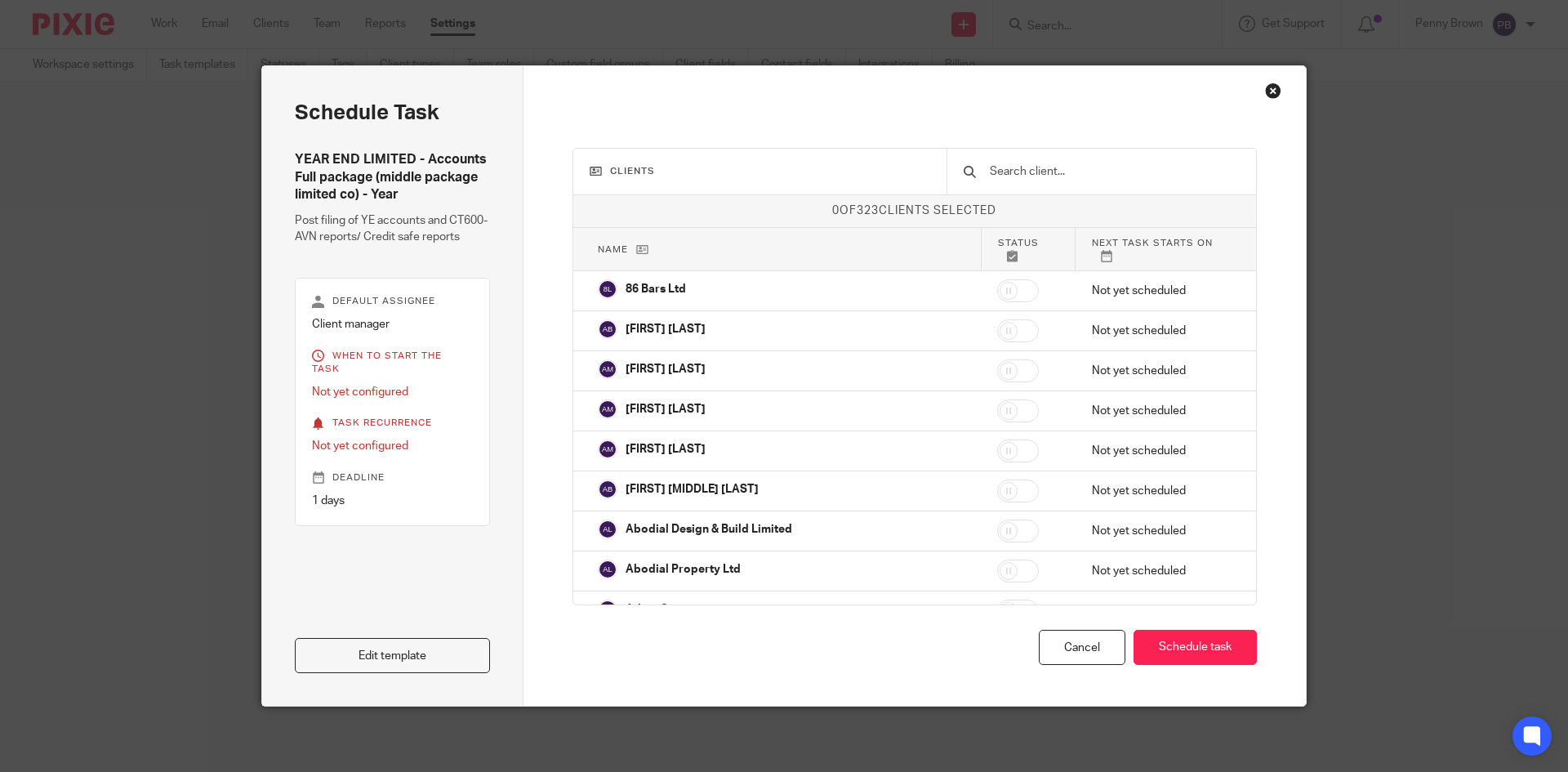 scroll, scrollTop: 0, scrollLeft: 0, axis: both 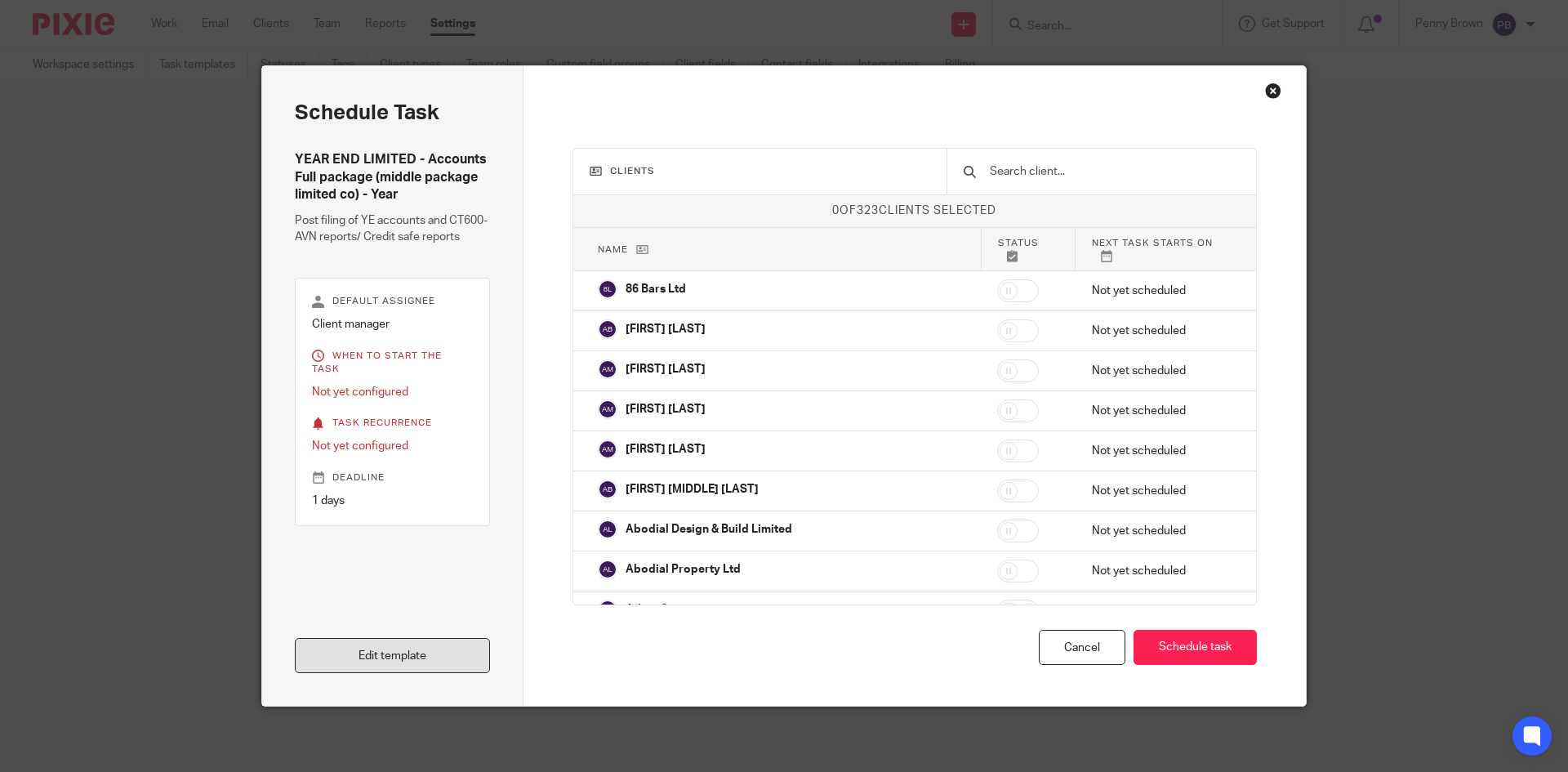 click on "Edit template" at bounding box center (392, 655) 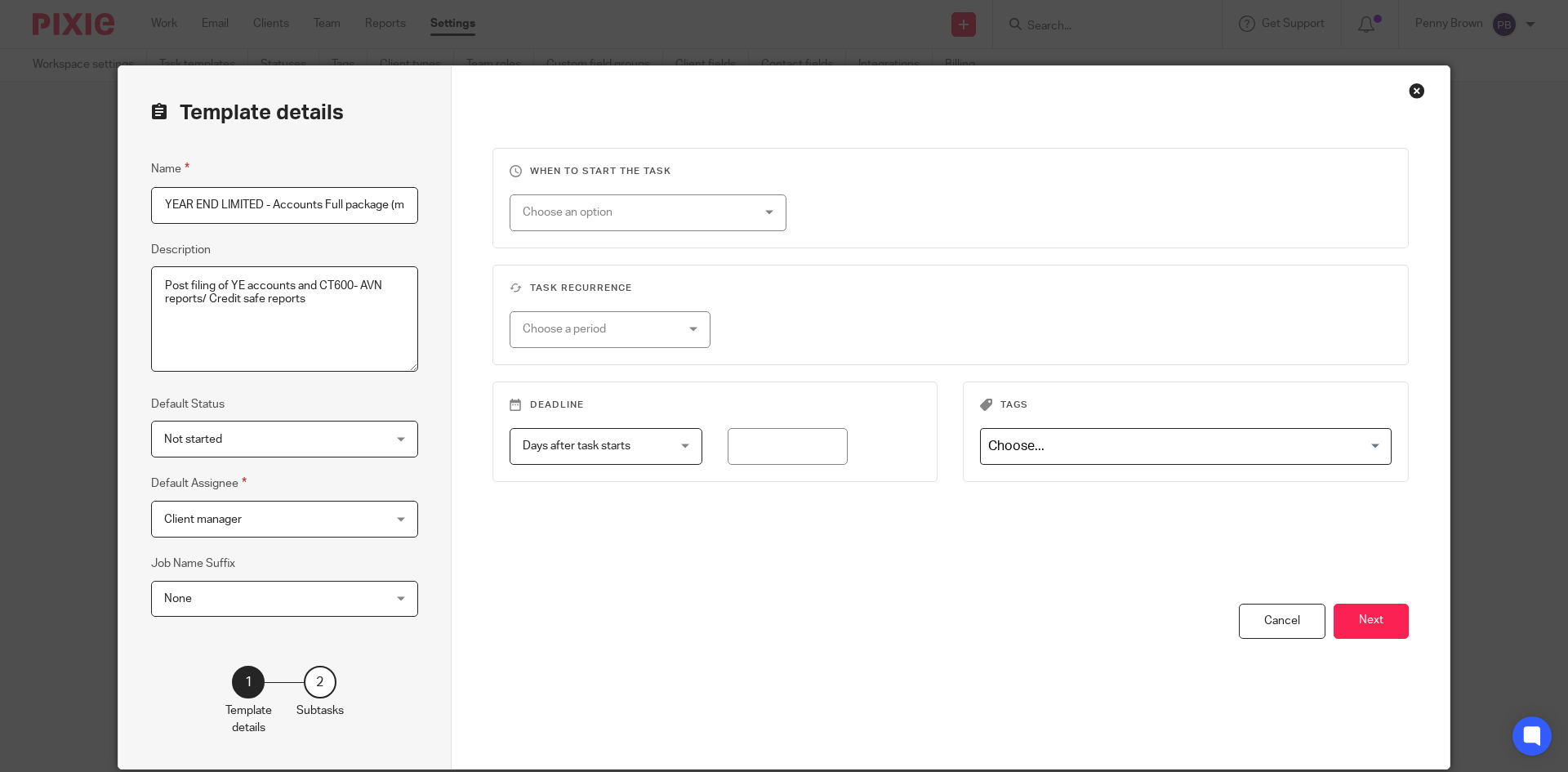 scroll, scrollTop: 0, scrollLeft: 0, axis: both 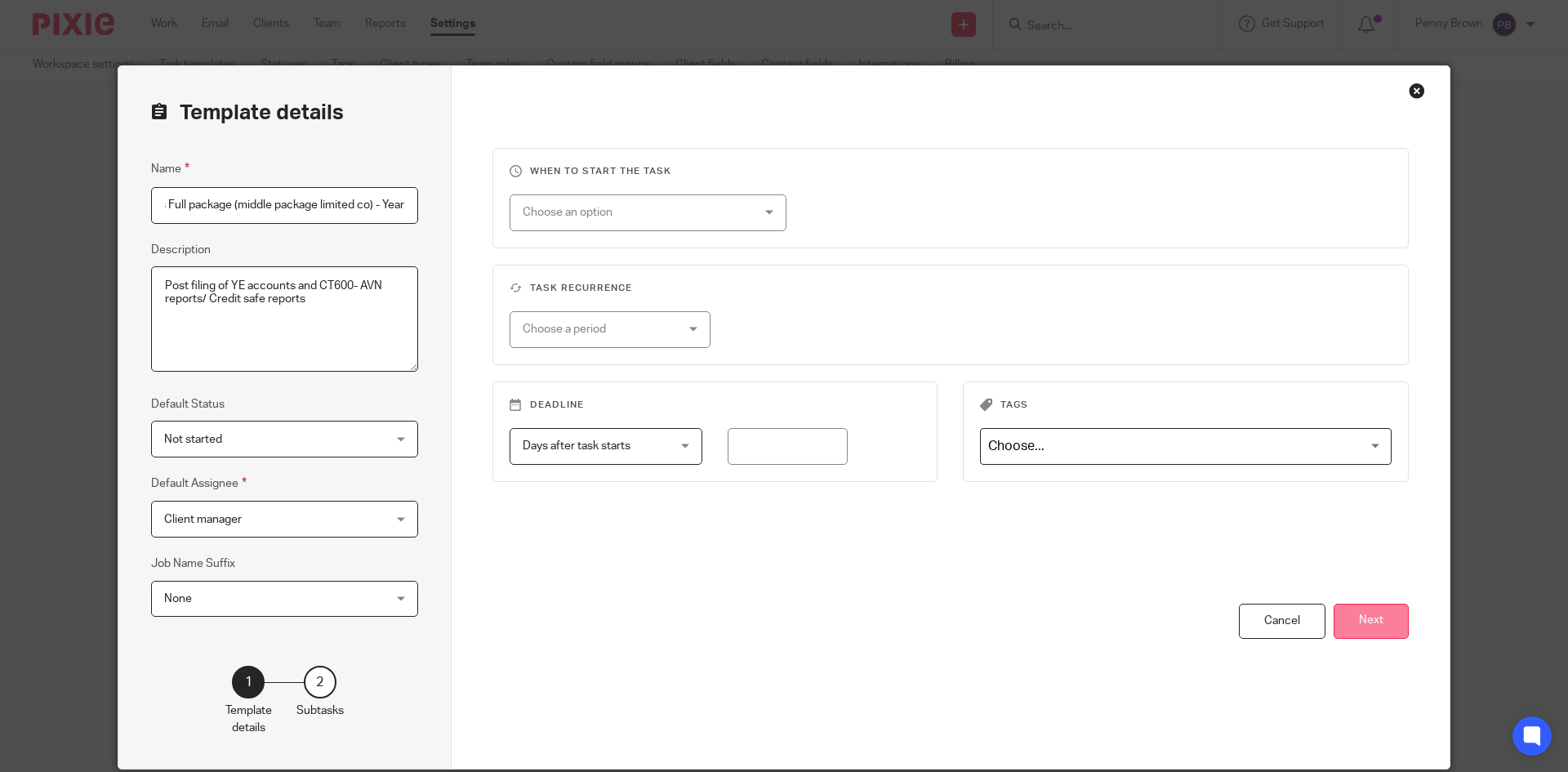 click on "Next" at bounding box center [1371, 621] 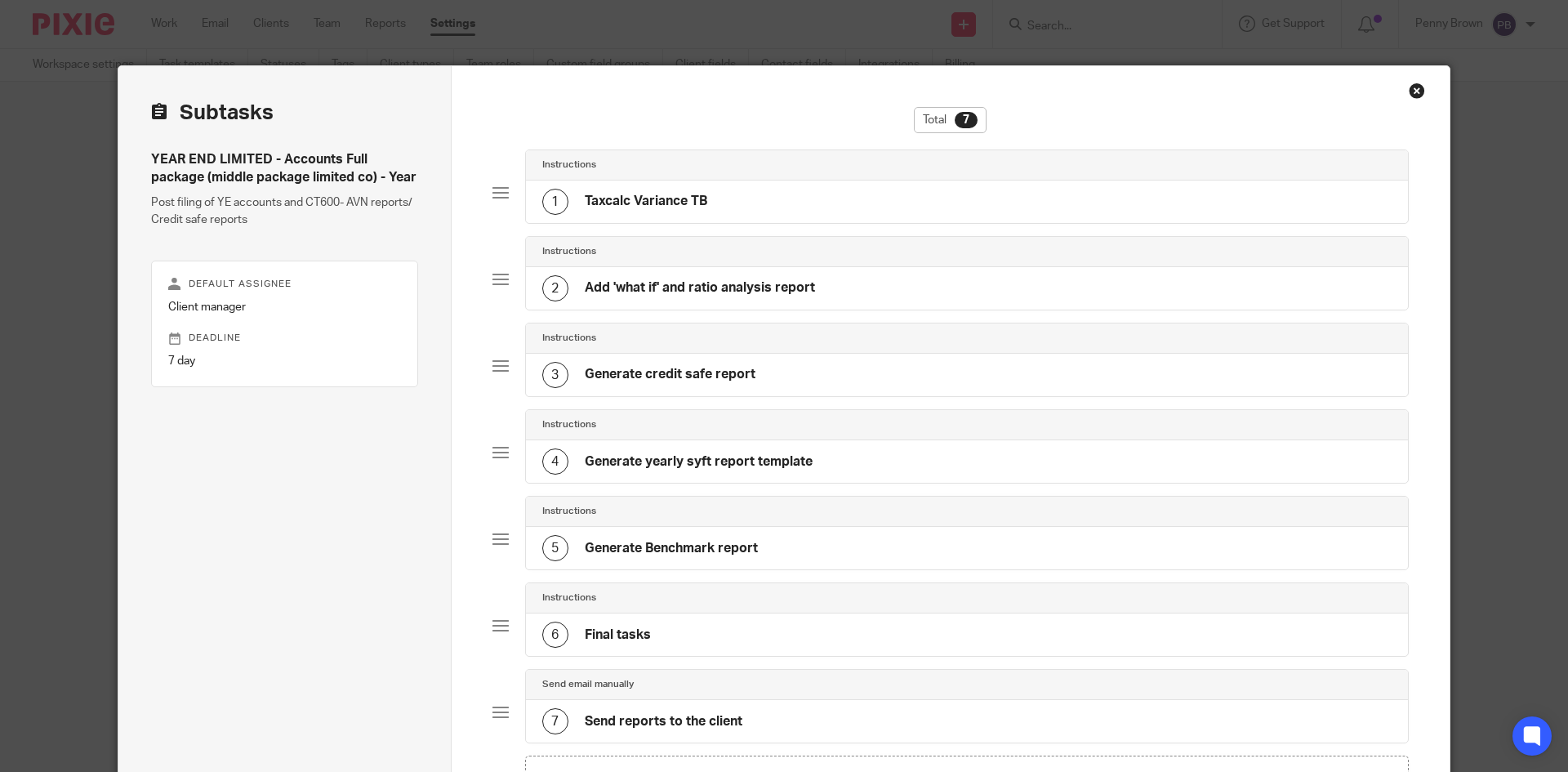 scroll, scrollTop: 0, scrollLeft: 0, axis: both 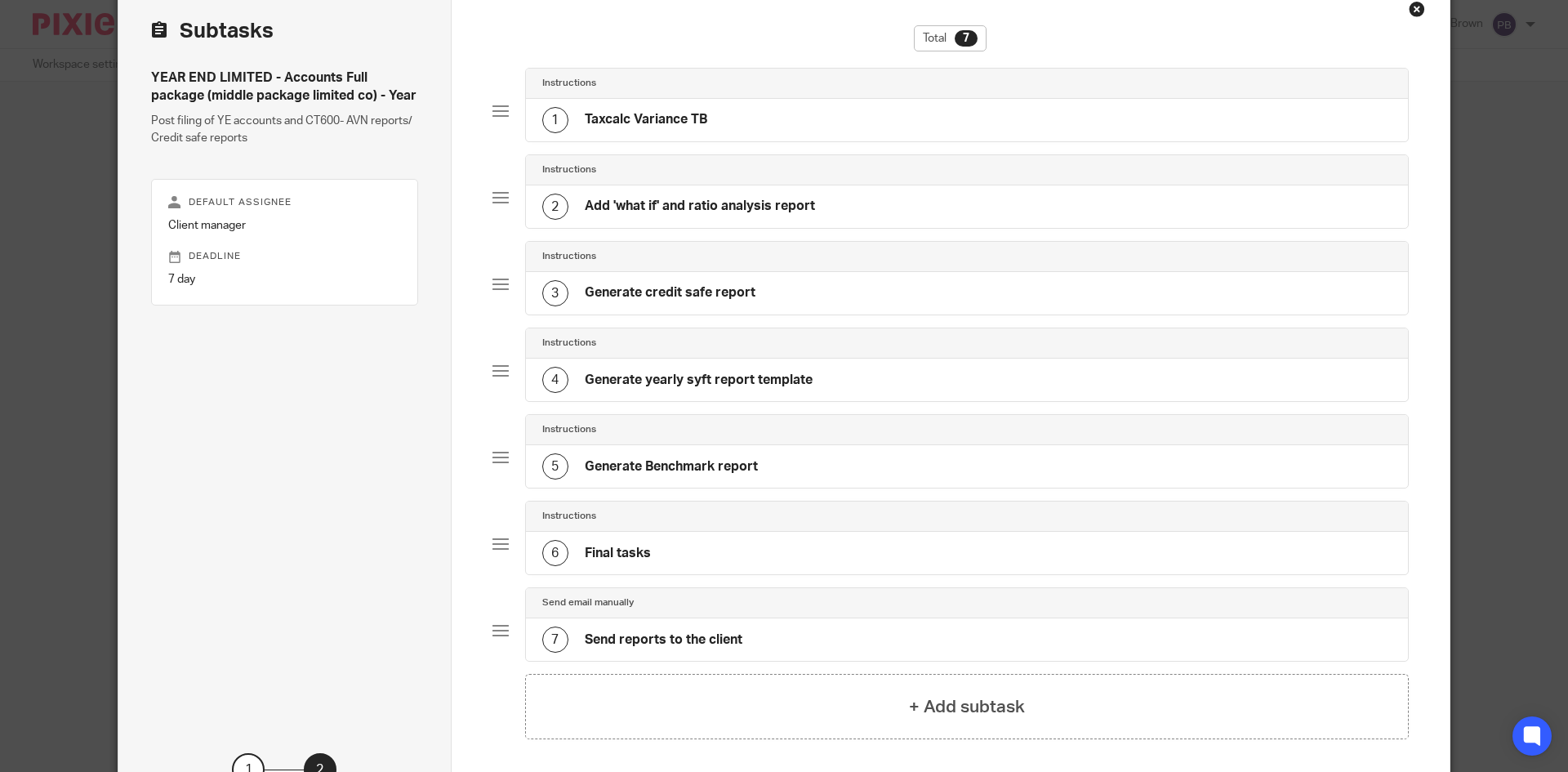 click on "Send reports to the client" 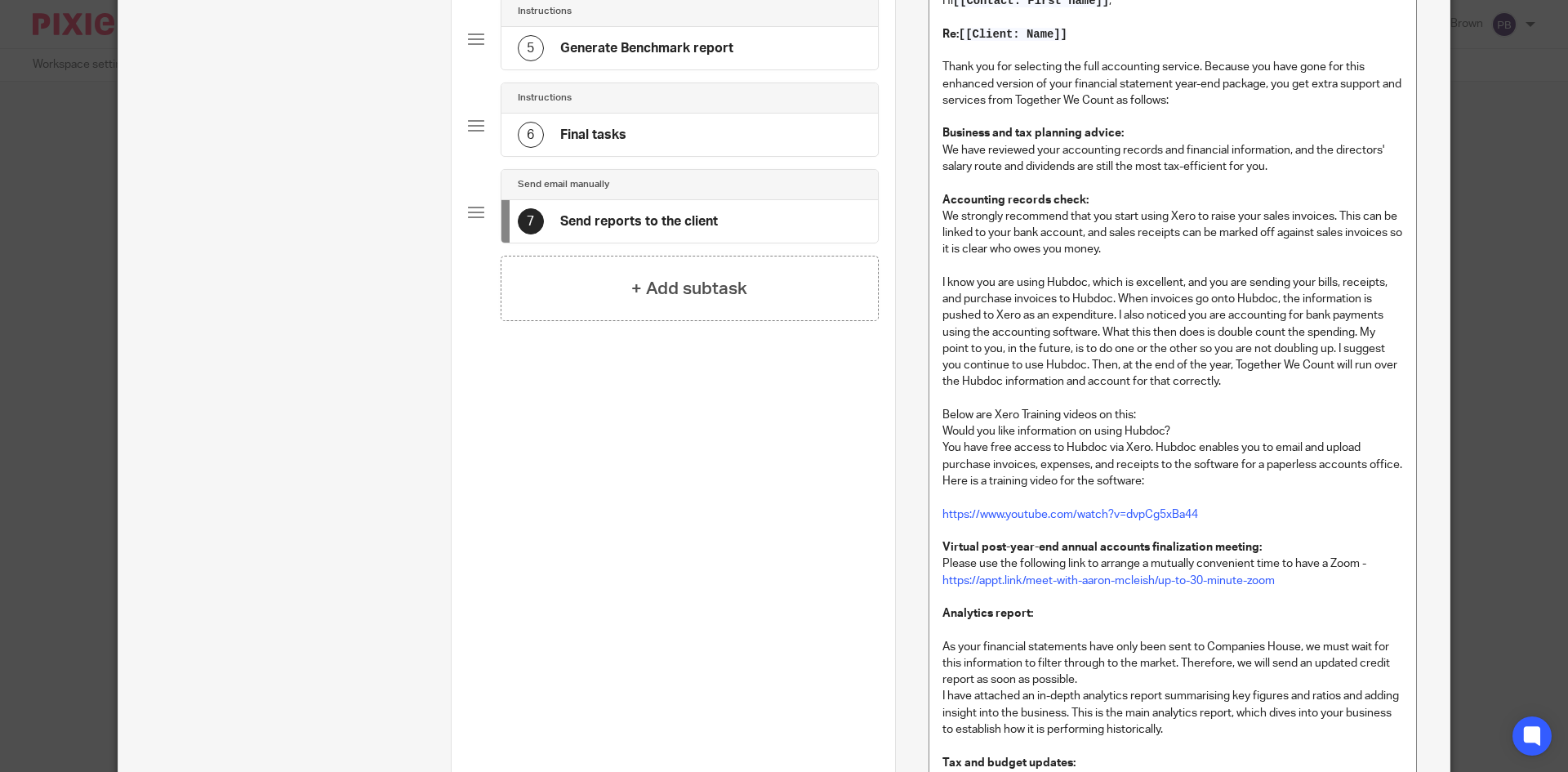 scroll, scrollTop: 572, scrollLeft: 0, axis: vertical 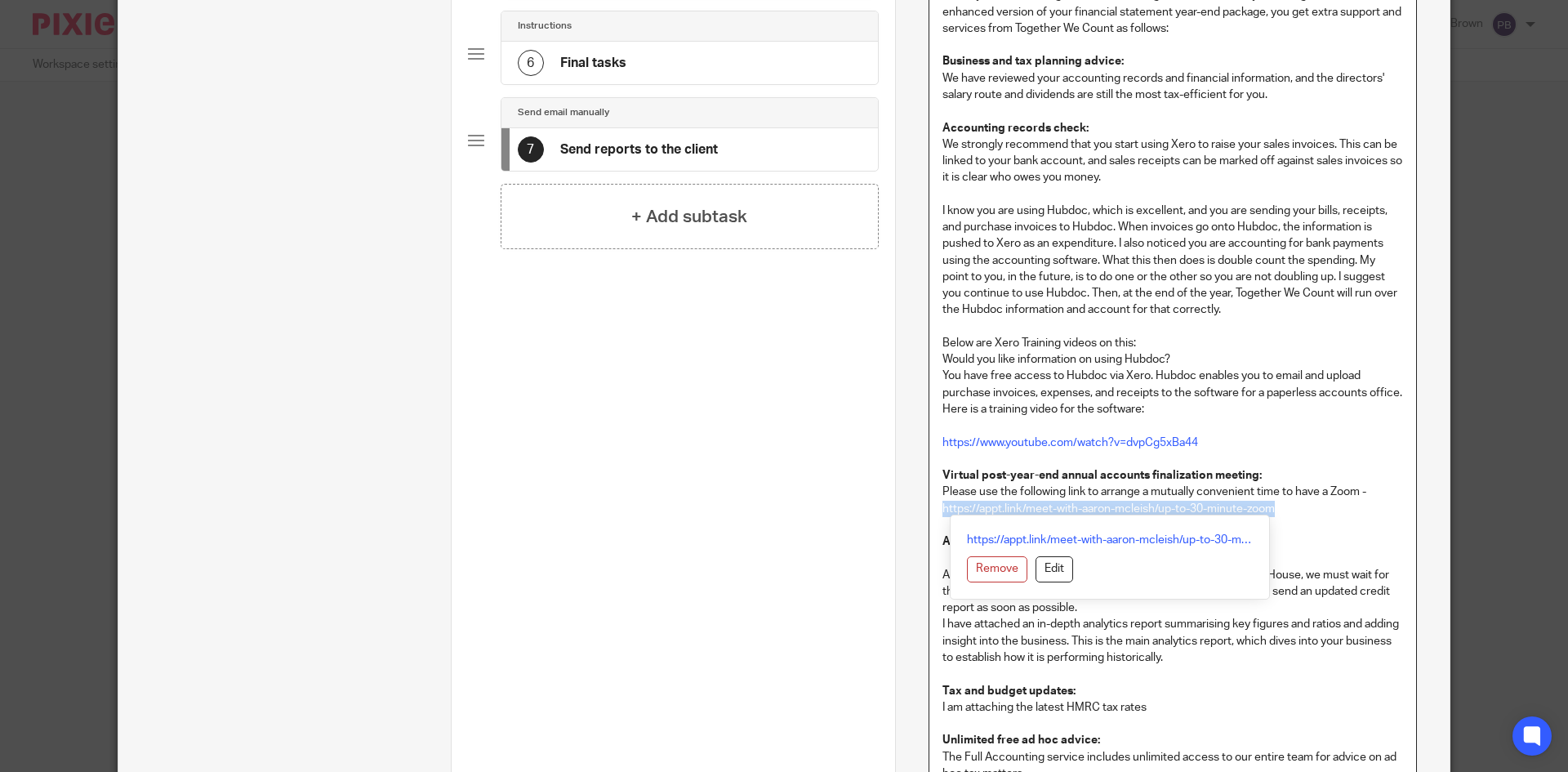 drag, startPoint x: 1276, startPoint y: 511, endPoint x: 931, endPoint y: 510, distance: 345.0014 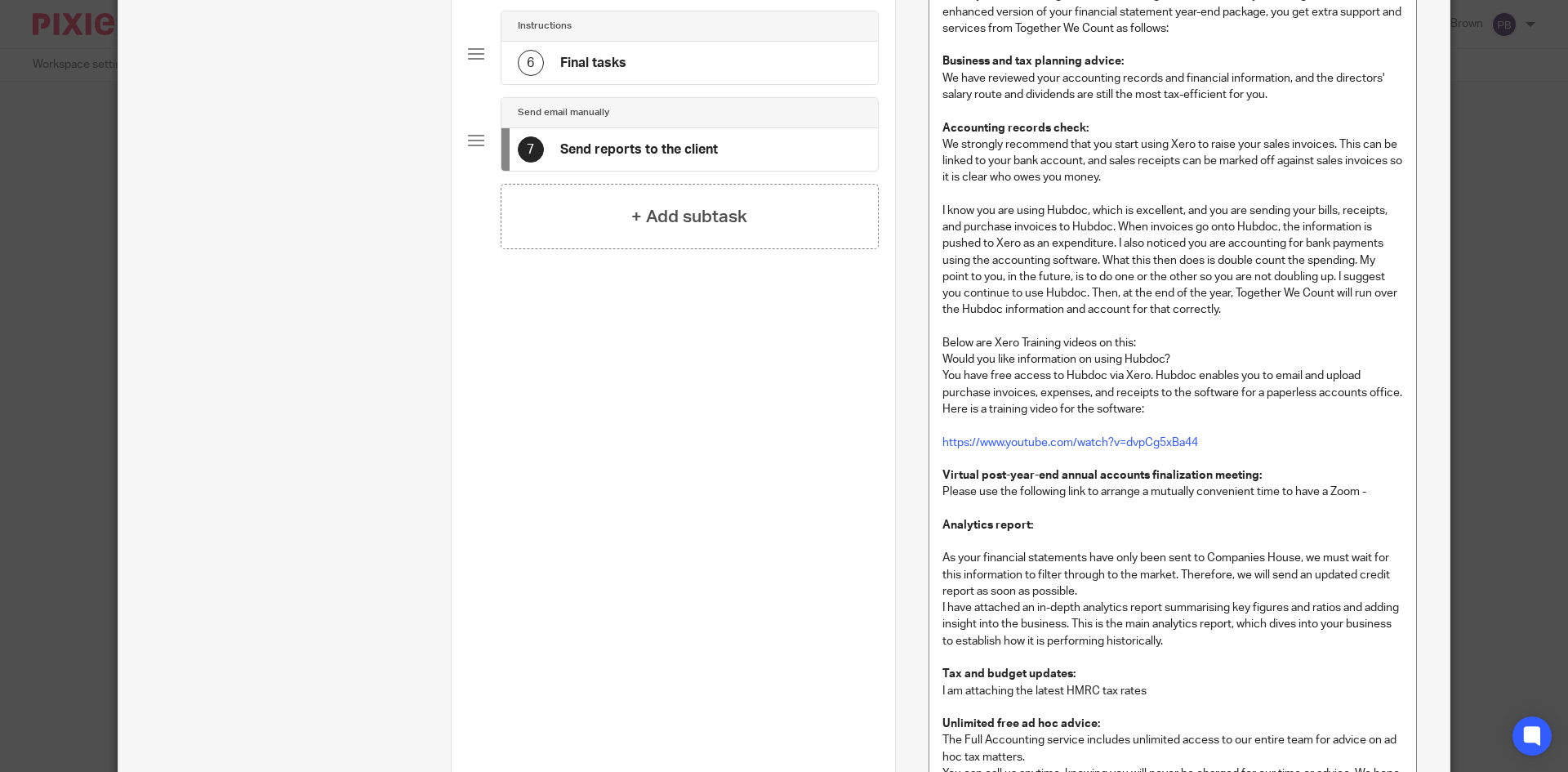 click at bounding box center [1173, 509] 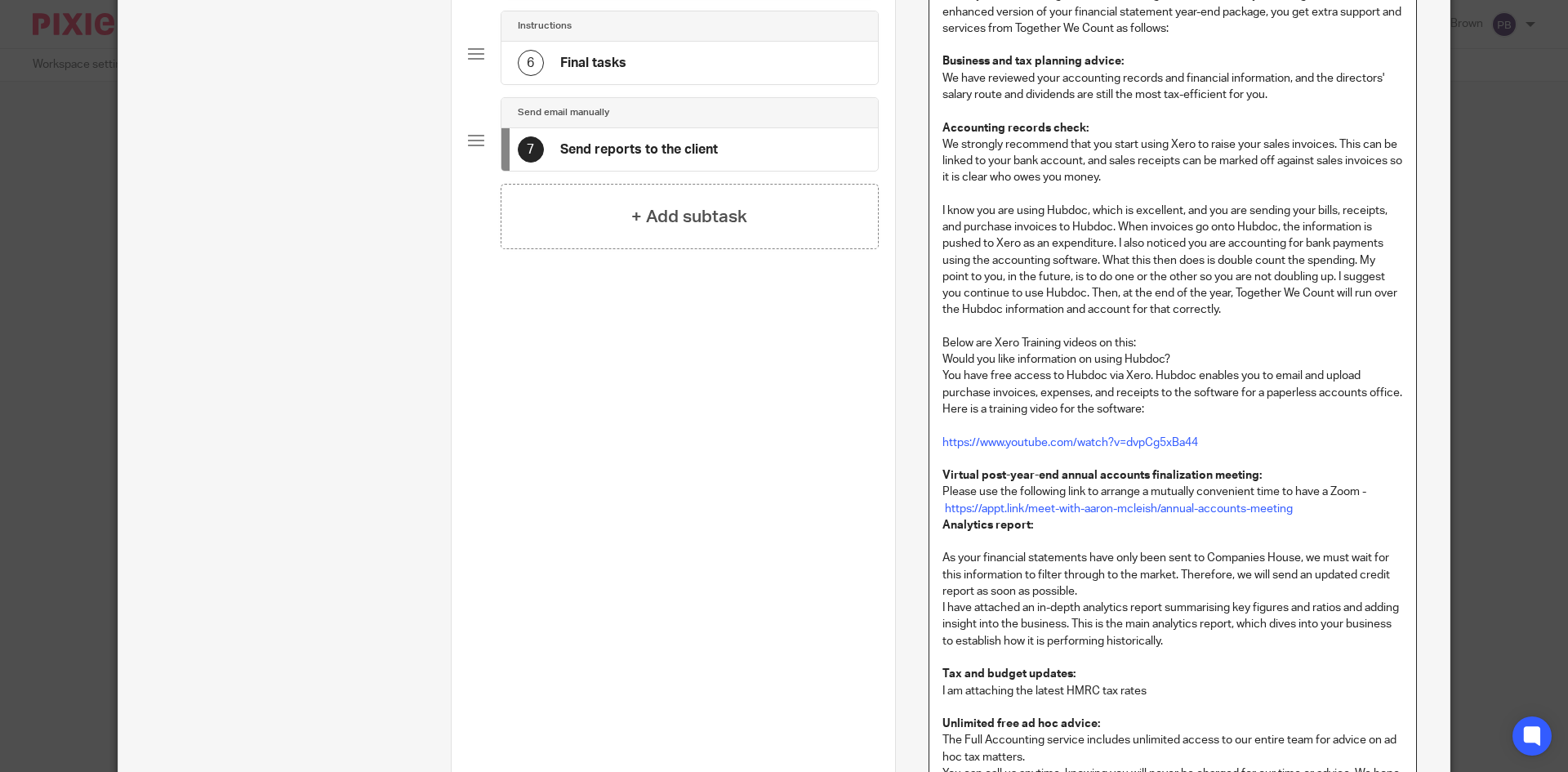 click on "Hi  [[Contact: First name]] ,   Re:  [[Client: Name]]   Thank you for selecting the full accounting service. Because you have gone for this enhanced version of your financial statement year-end package, you get extra support and services from Together We Count as follows:   Business and tax planning advice: We have reviewed your accounting records and financial information, and the directors' salary route and dividends are still the most tax-efficient for you.   Accounting records check: We strongly recommend that you start using Xero to raise your sales invoices. This can be linked to your bank account, and sales receipts can be marked off against sales invoices so it is clear who owes you money.     Below are Xero Training videos on this: Would you like information on using Hubdoc? You have free access to Hubdoc via Xero. Hubdoc enables you to email and upload purchase invoices, expenses, and receipts to the software for a paperless accounts office. Here is a training video for the software:" at bounding box center (1173, 1232) 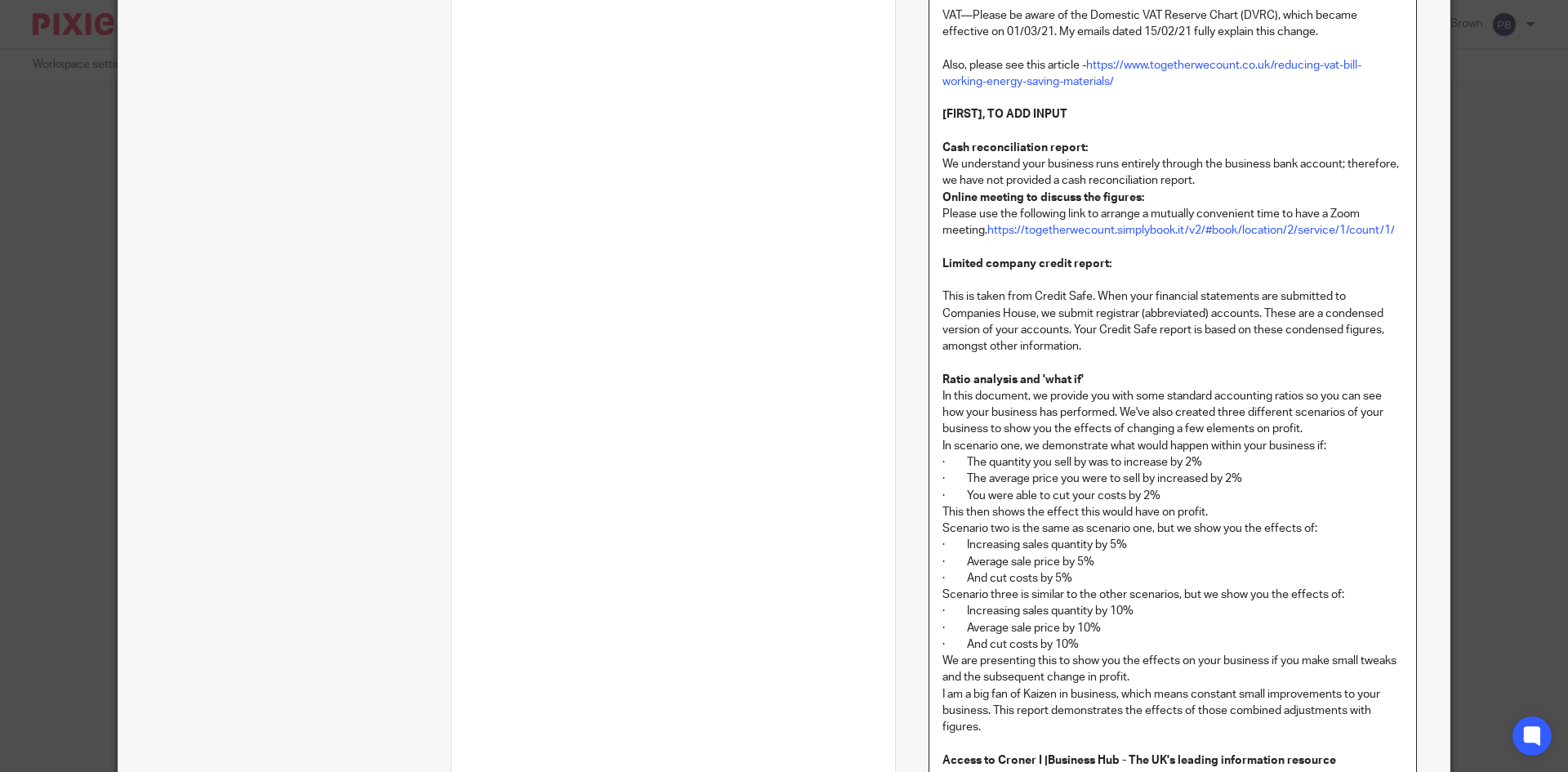 scroll, scrollTop: 1797, scrollLeft: 0, axis: vertical 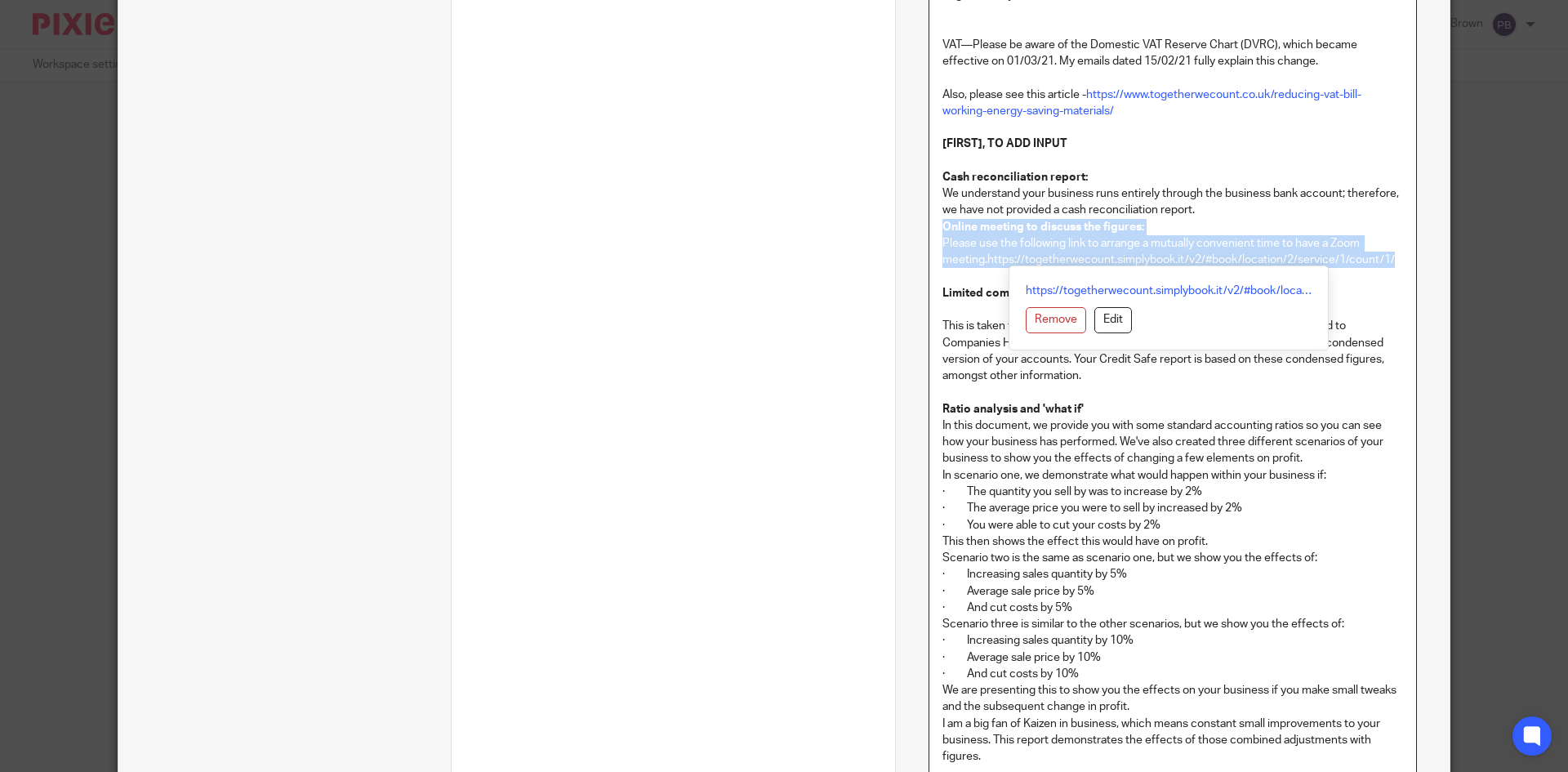 drag, startPoint x: 933, startPoint y: 227, endPoint x: 1392, endPoint y: 259, distance: 460.1141 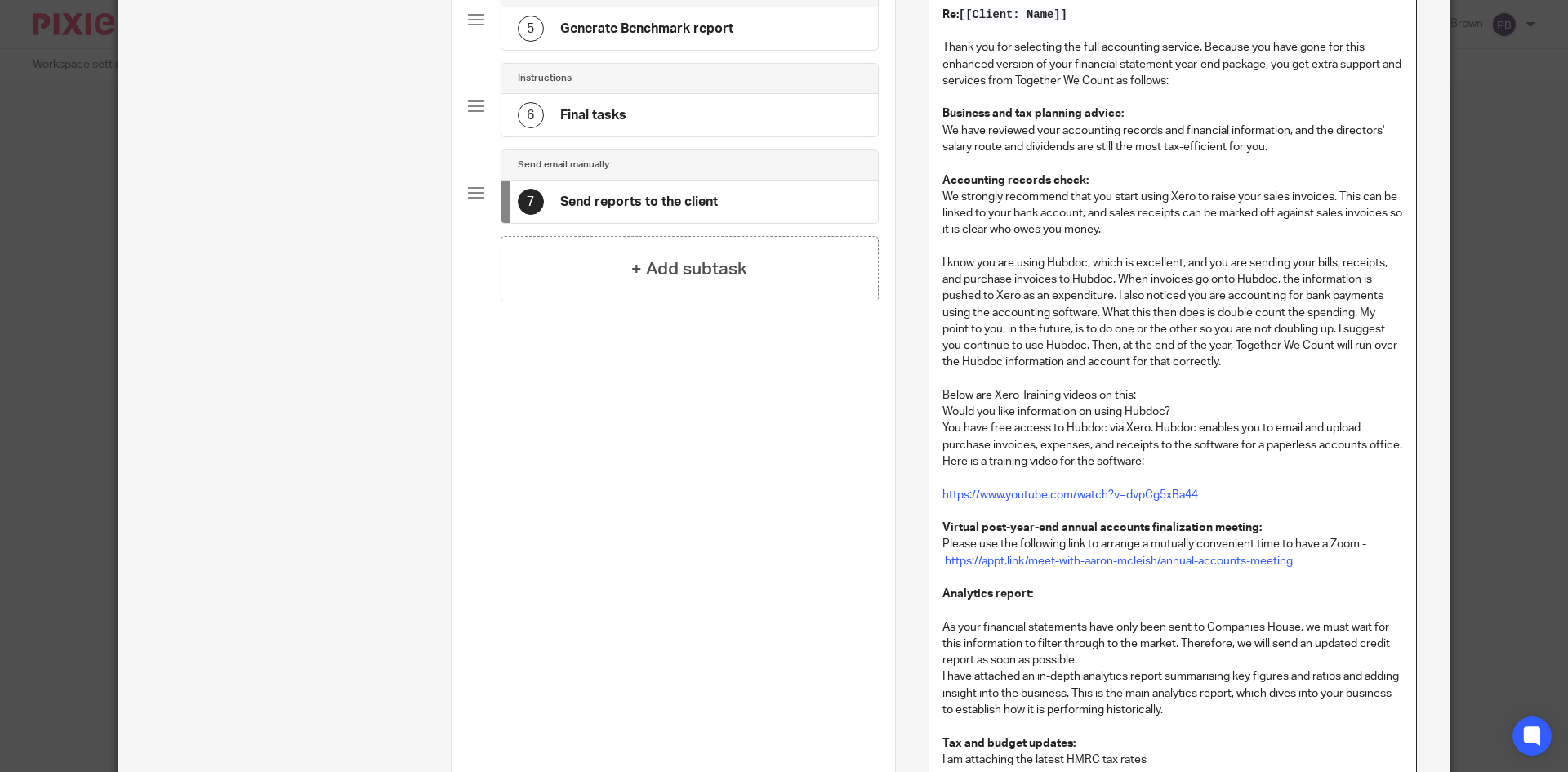 scroll, scrollTop: 490, scrollLeft: 0, axis: vertical 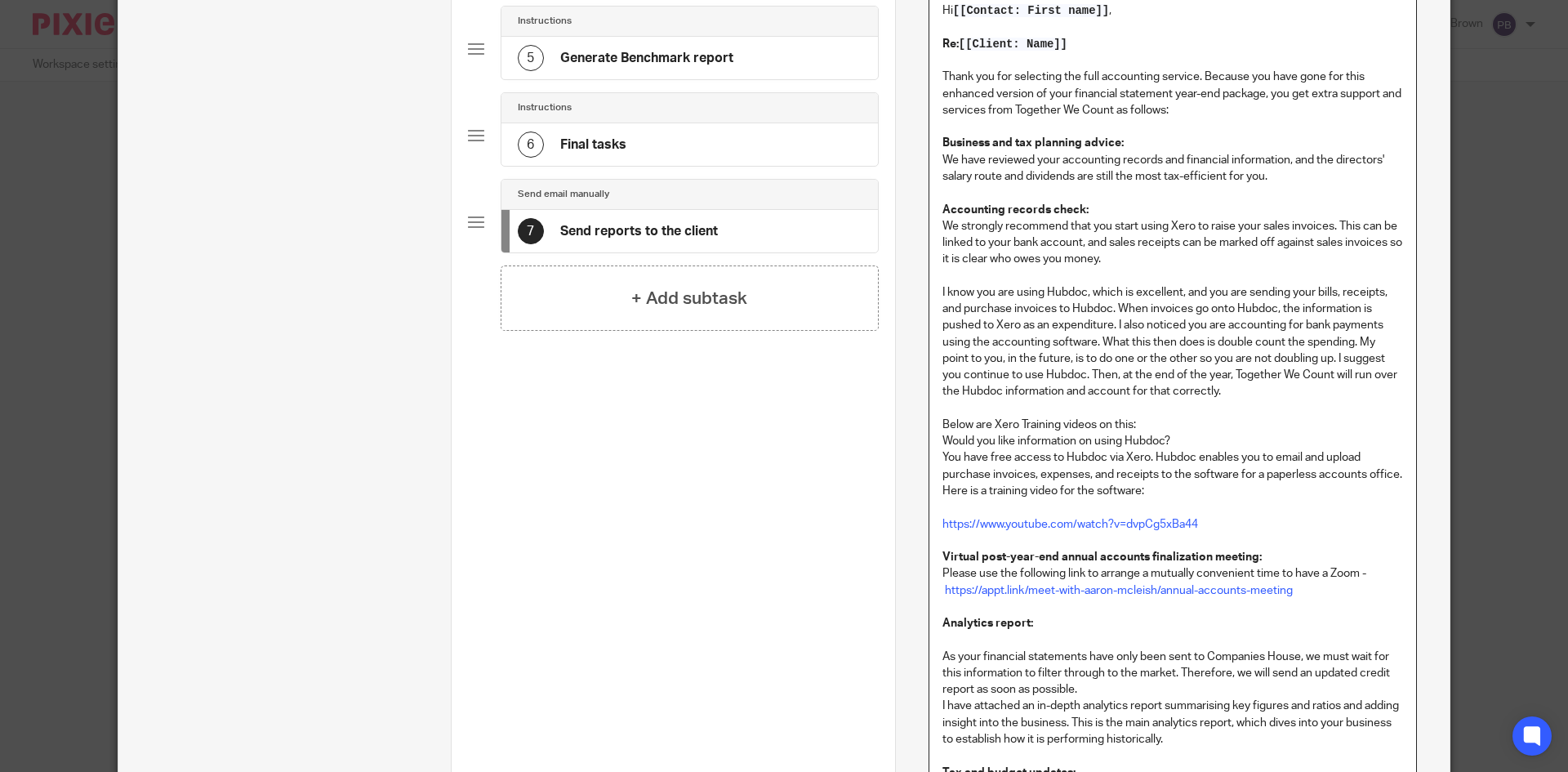 click on "https://www.youtube.com/watch?v=dvpCg5xBa44" at bounding box center [1173, 524] 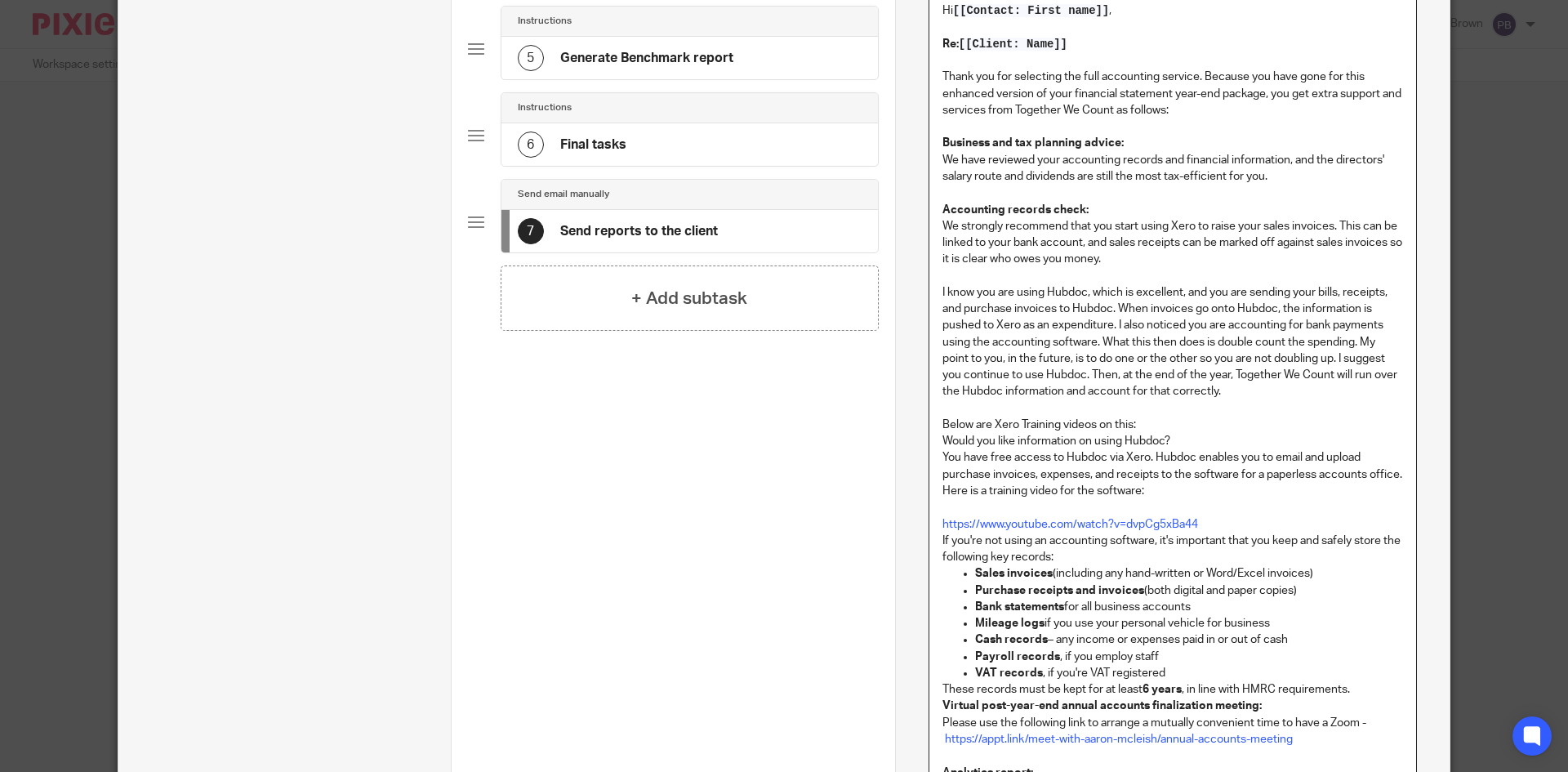 click on "https://www.youtube.com/watch?v=dvpCg5xBa44" at bounding box center [1173, 524] 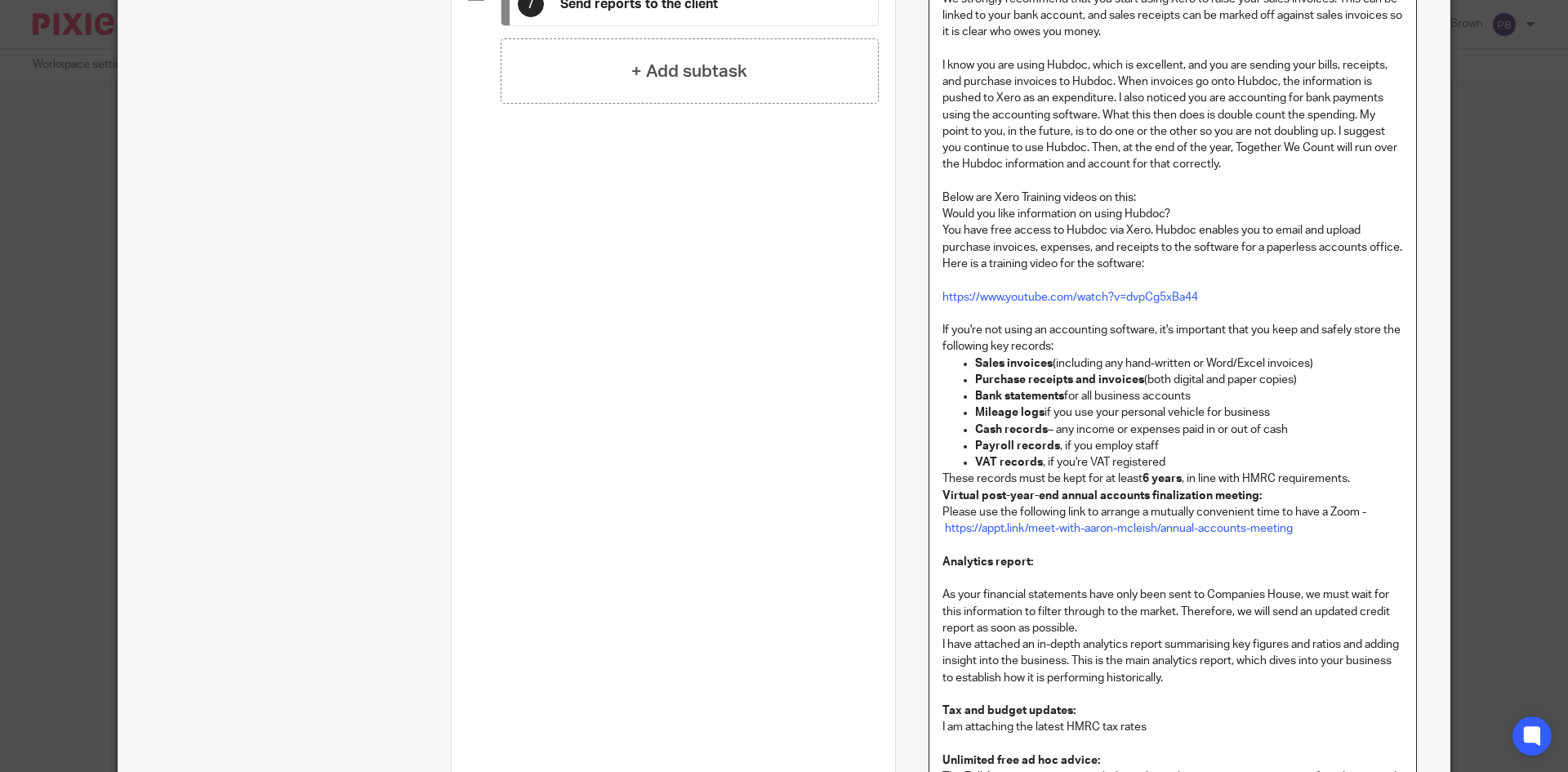 scroll, scrollTop: 735, scrollLeft: 0, axis: vertical 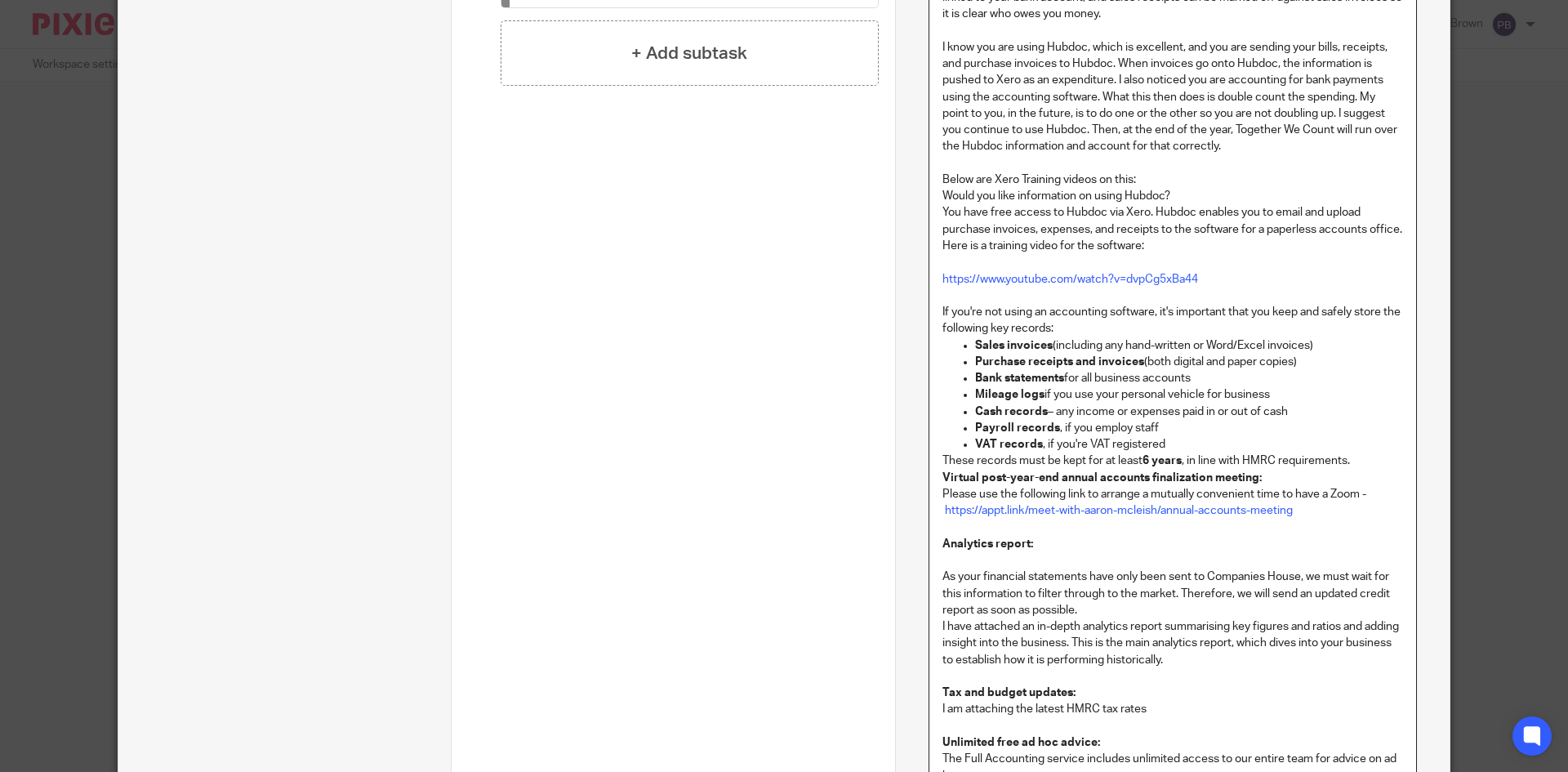 click on "These records must be kept for at least  6 years , in line with HMRC requirements." at bounding box center (1173, 461) 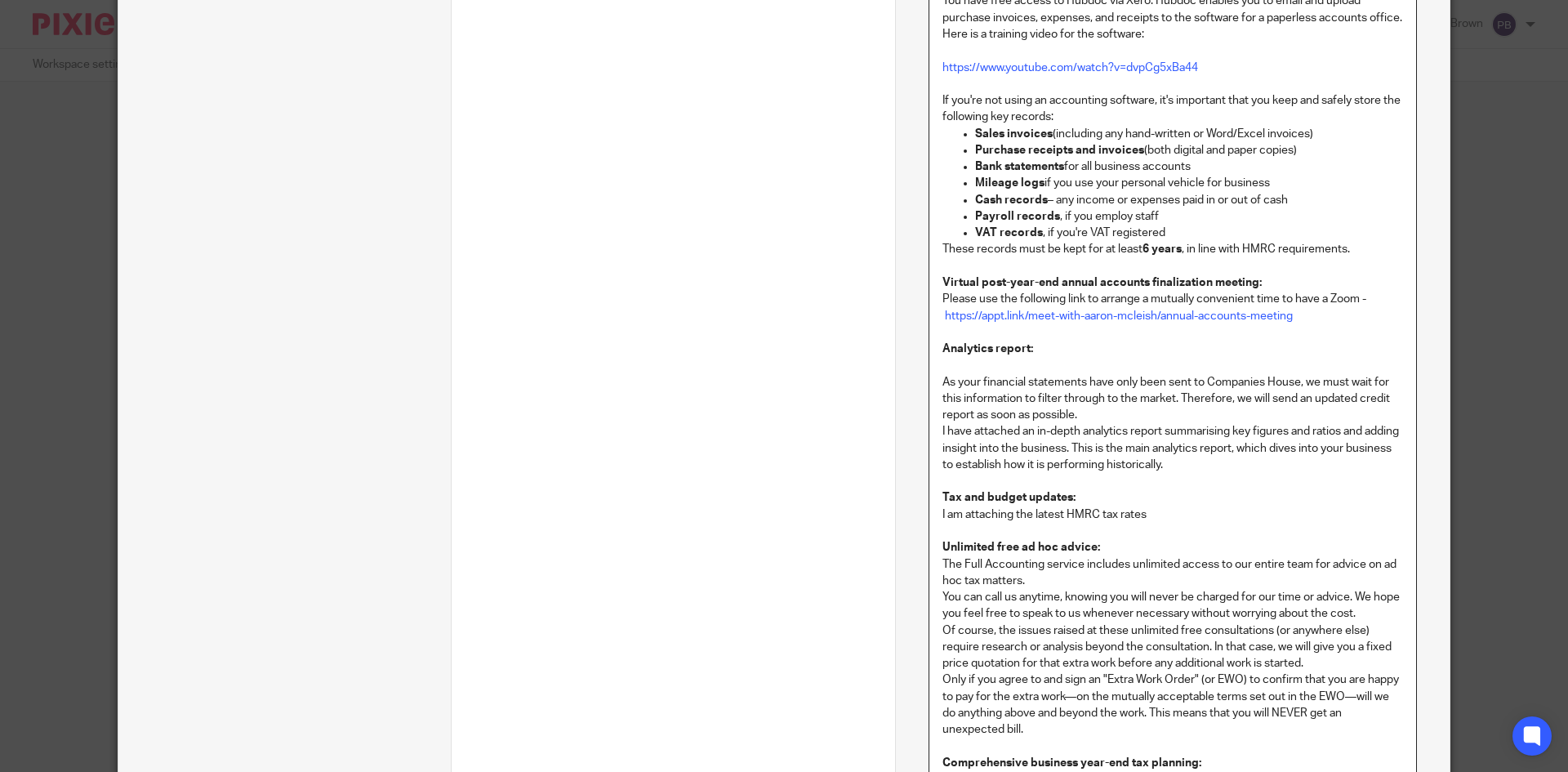 scroll, scrollTop: 980, scrollLeft: 0, axis: vertical 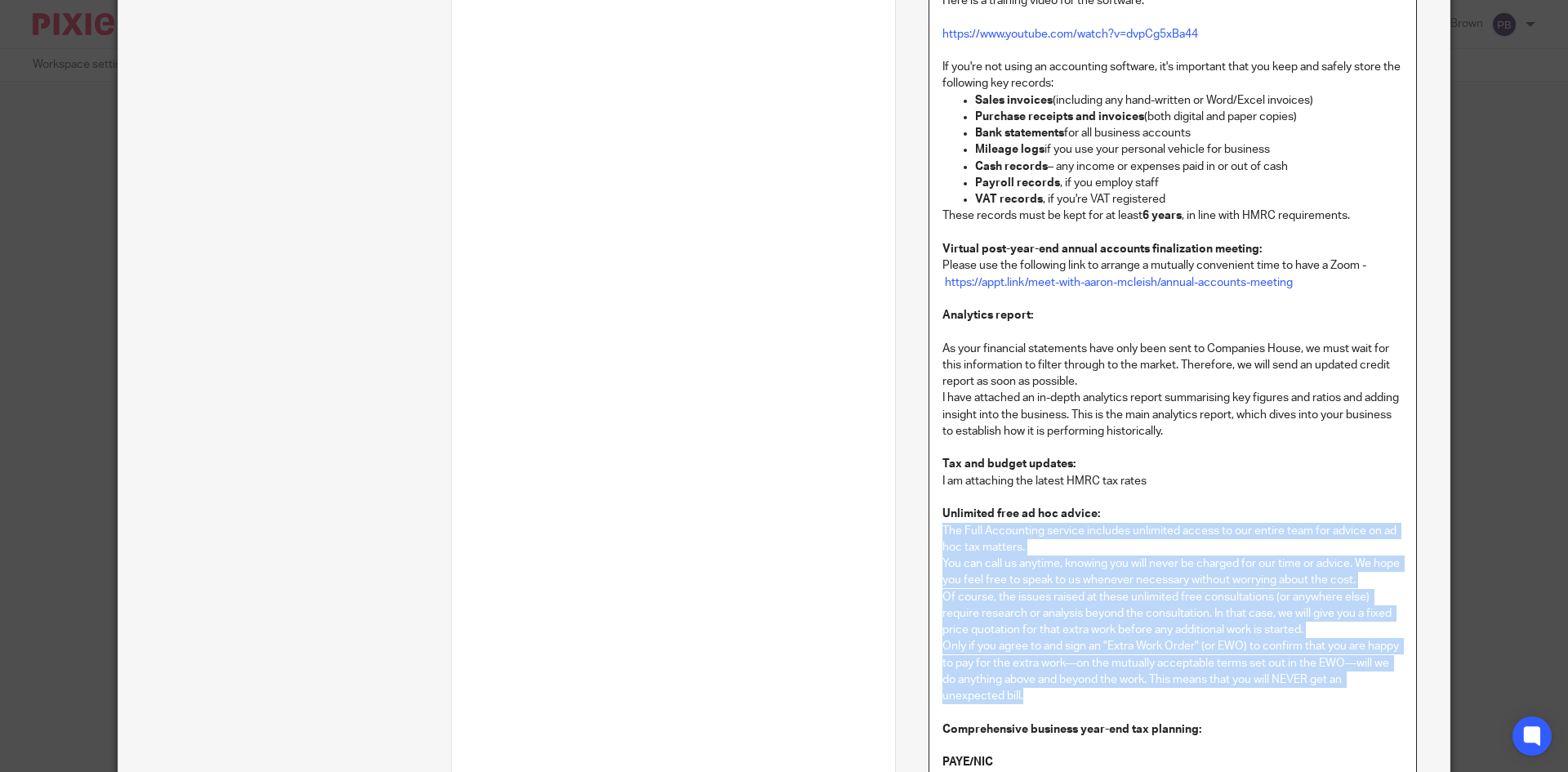 drag, startPoint x: 938, startPoint y: 528, endPoint x: 1044, endPoint y: 693, distance: 196.11476 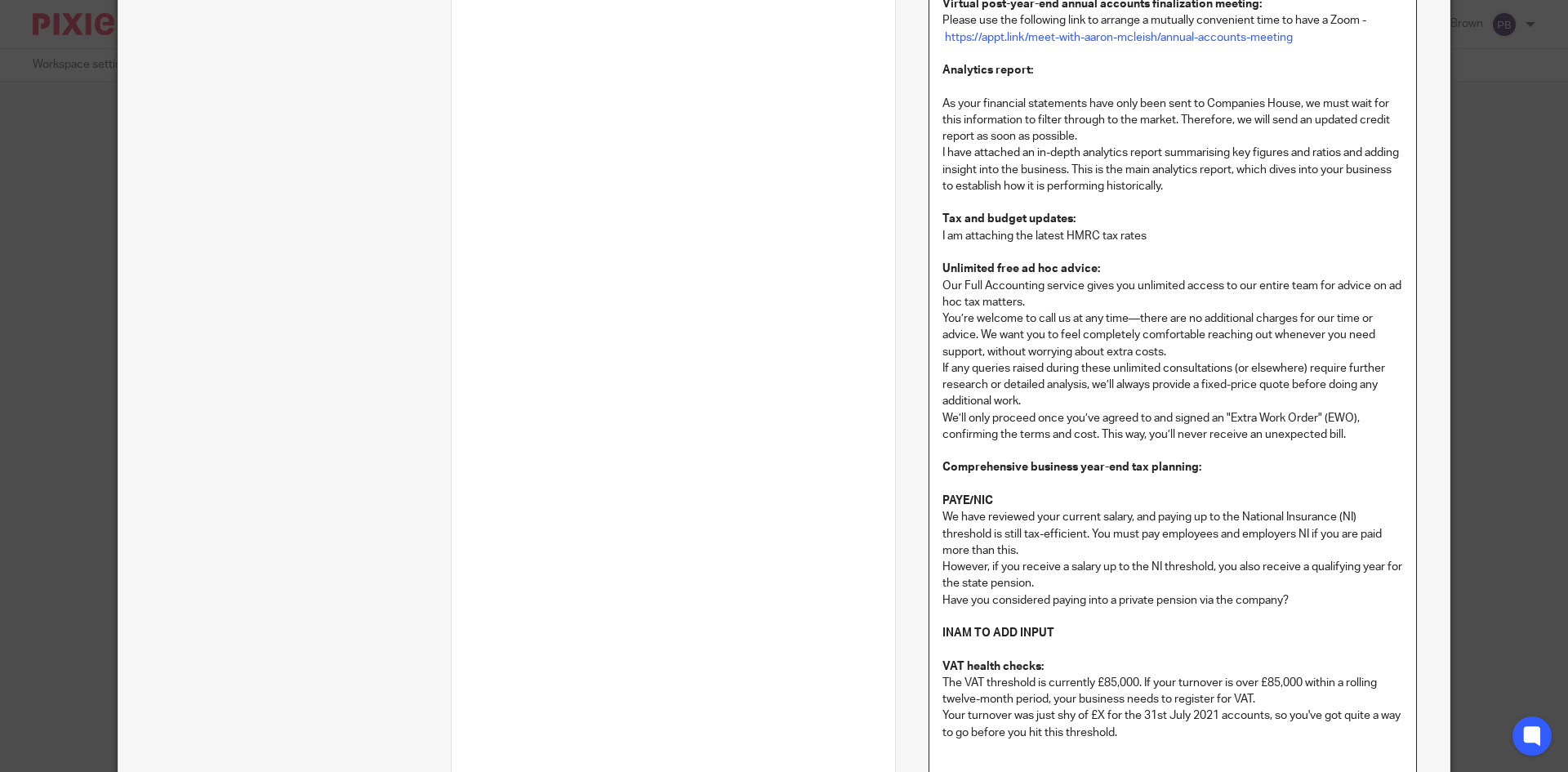 scroll, scrollTop: 1307, scrollLeft: 0, axis: vertical 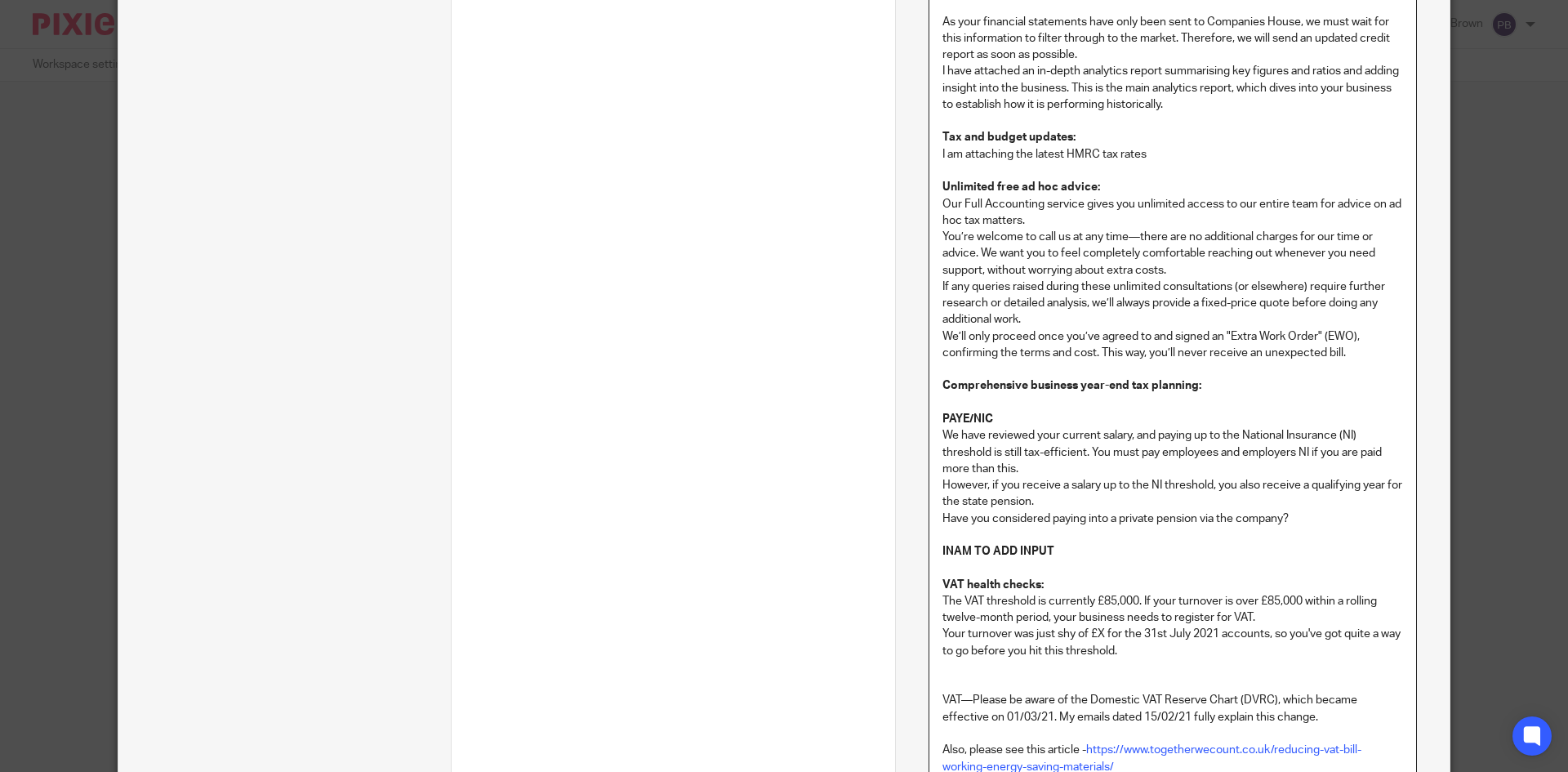 click on "The VAT threshold is currently £85,000. If your turnover is over £85,000 within a rolling twelve-month period, your business needs to register for VAT." at bounding box center (1173, 609) 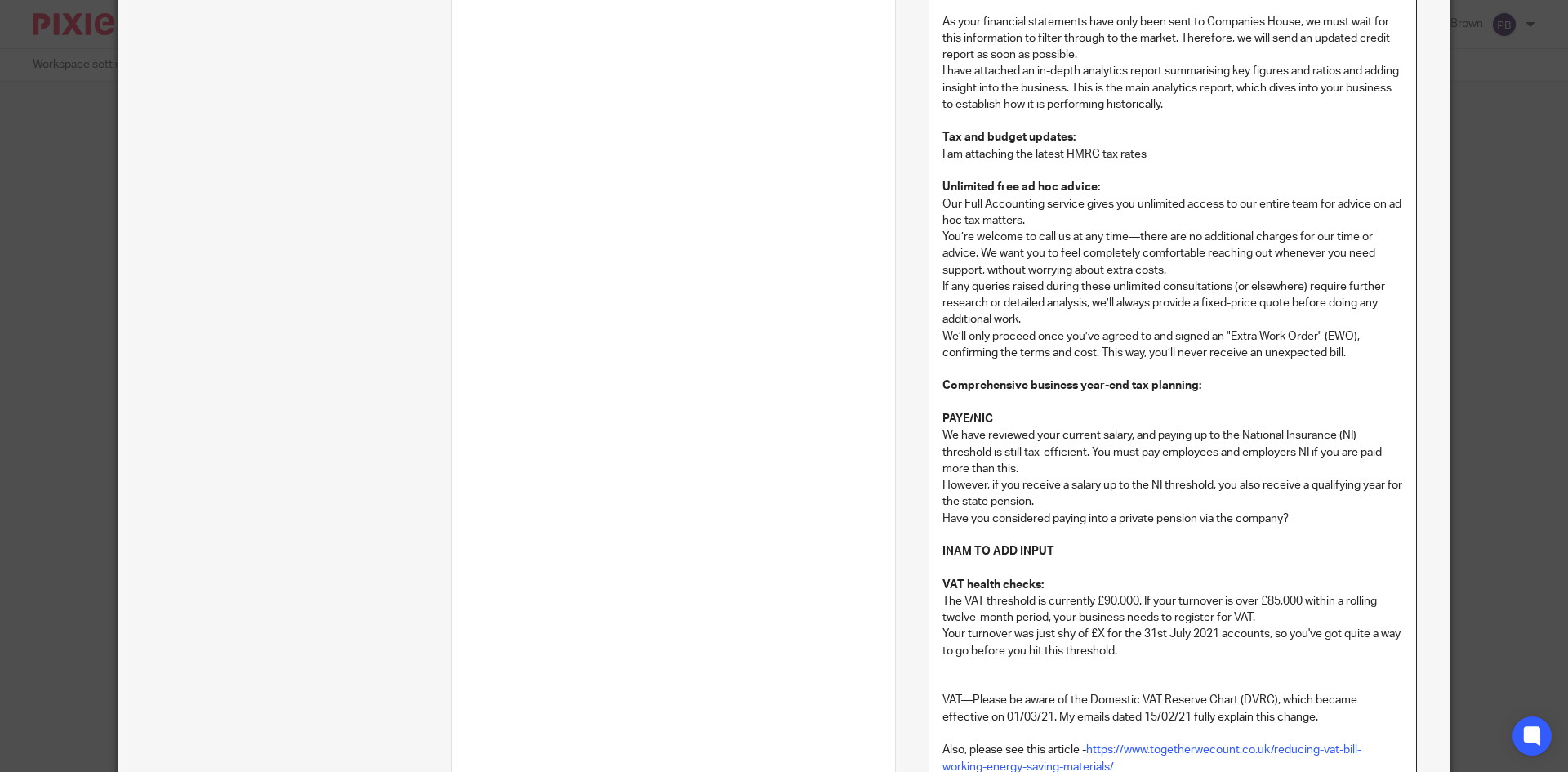 click on "The VAT threshold is currently £90,000. If your turnover is over £85,000 within a rolling twelve-month period, your business needs to register for VAT." at bounding box center [1173, 609] 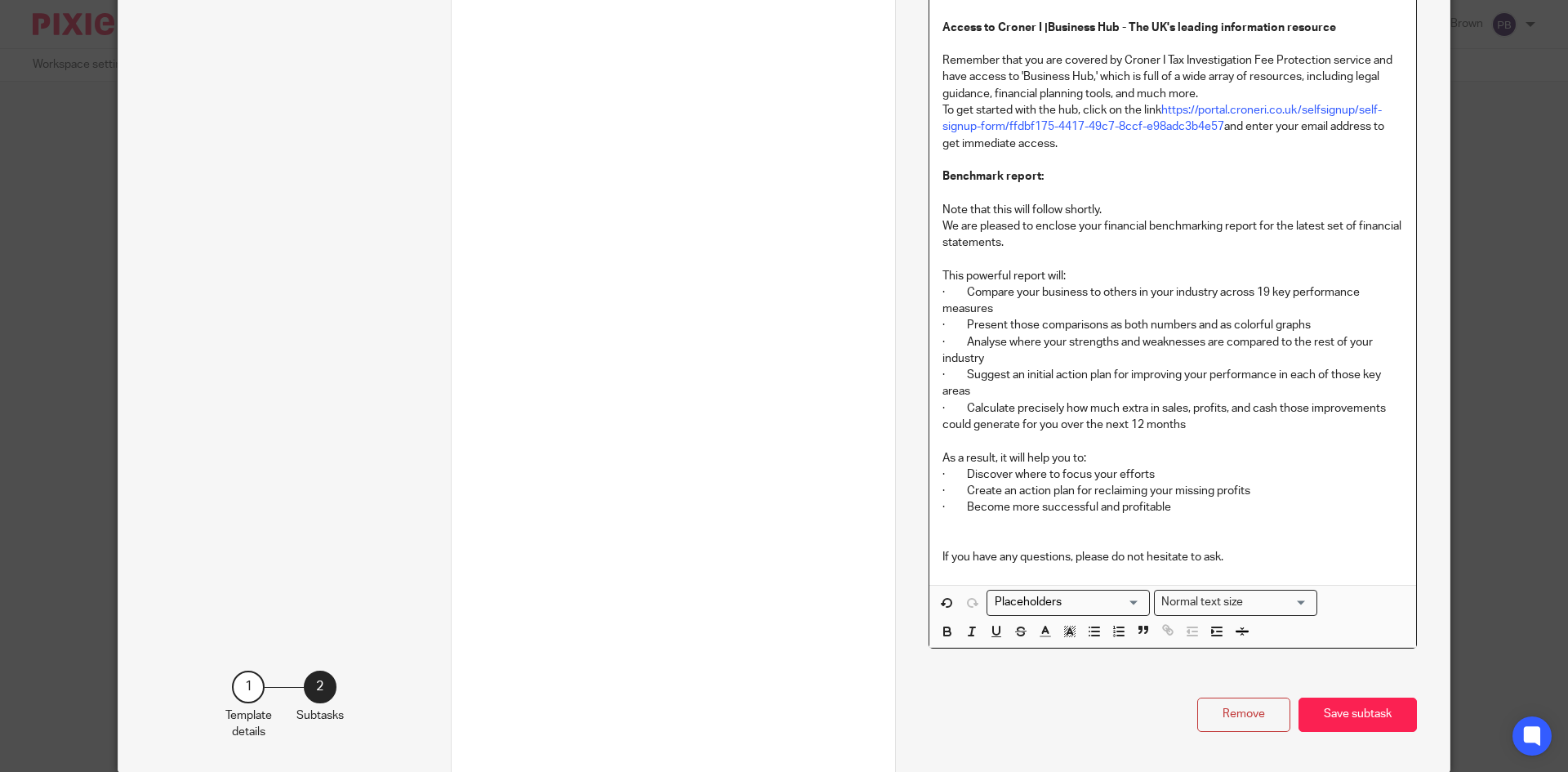 scroll, scrollTop: 2696, scrollLeft: 0, axis: vertical 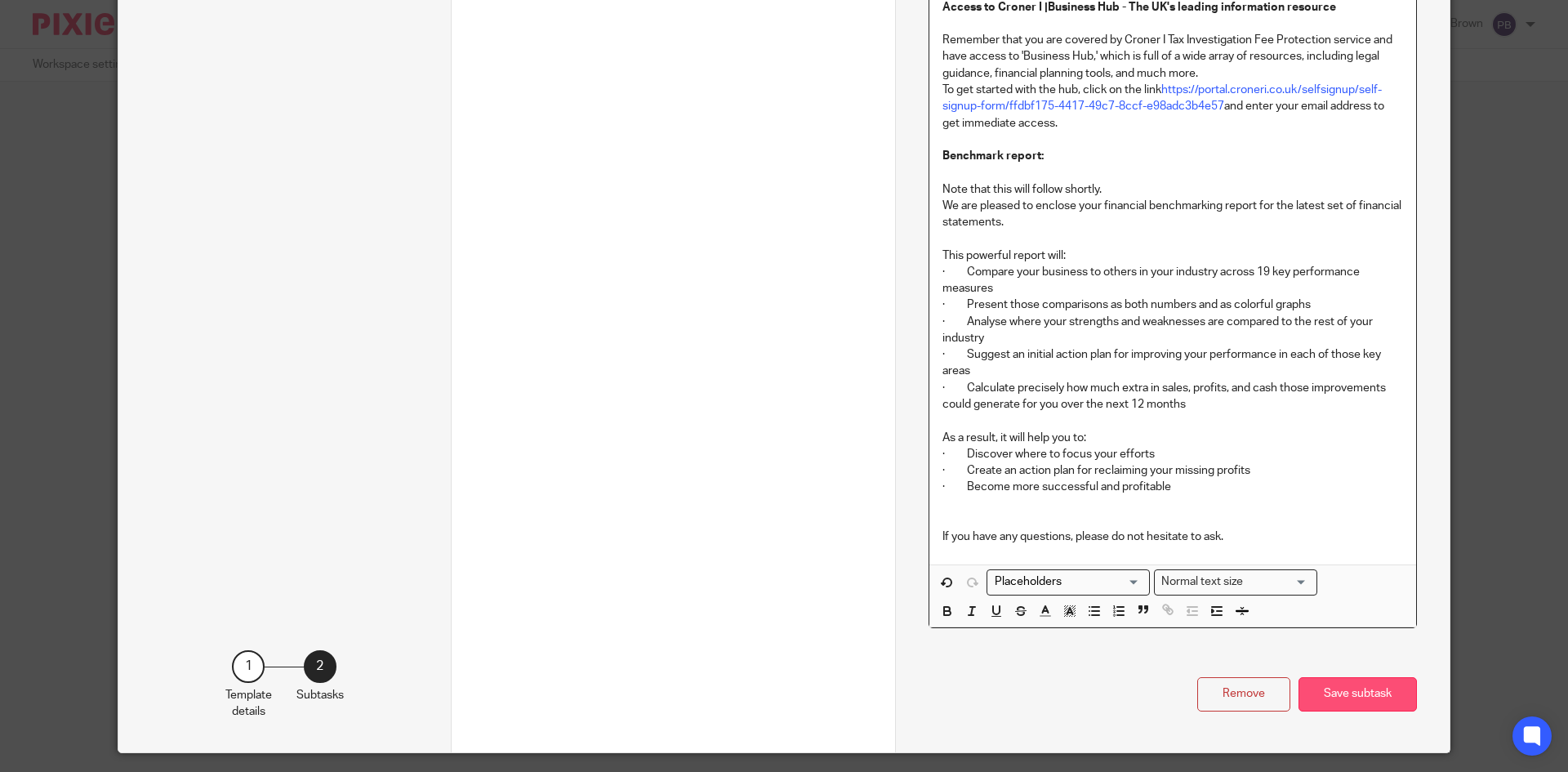 click on "Save subtask" at bounding box center (1357, 694) 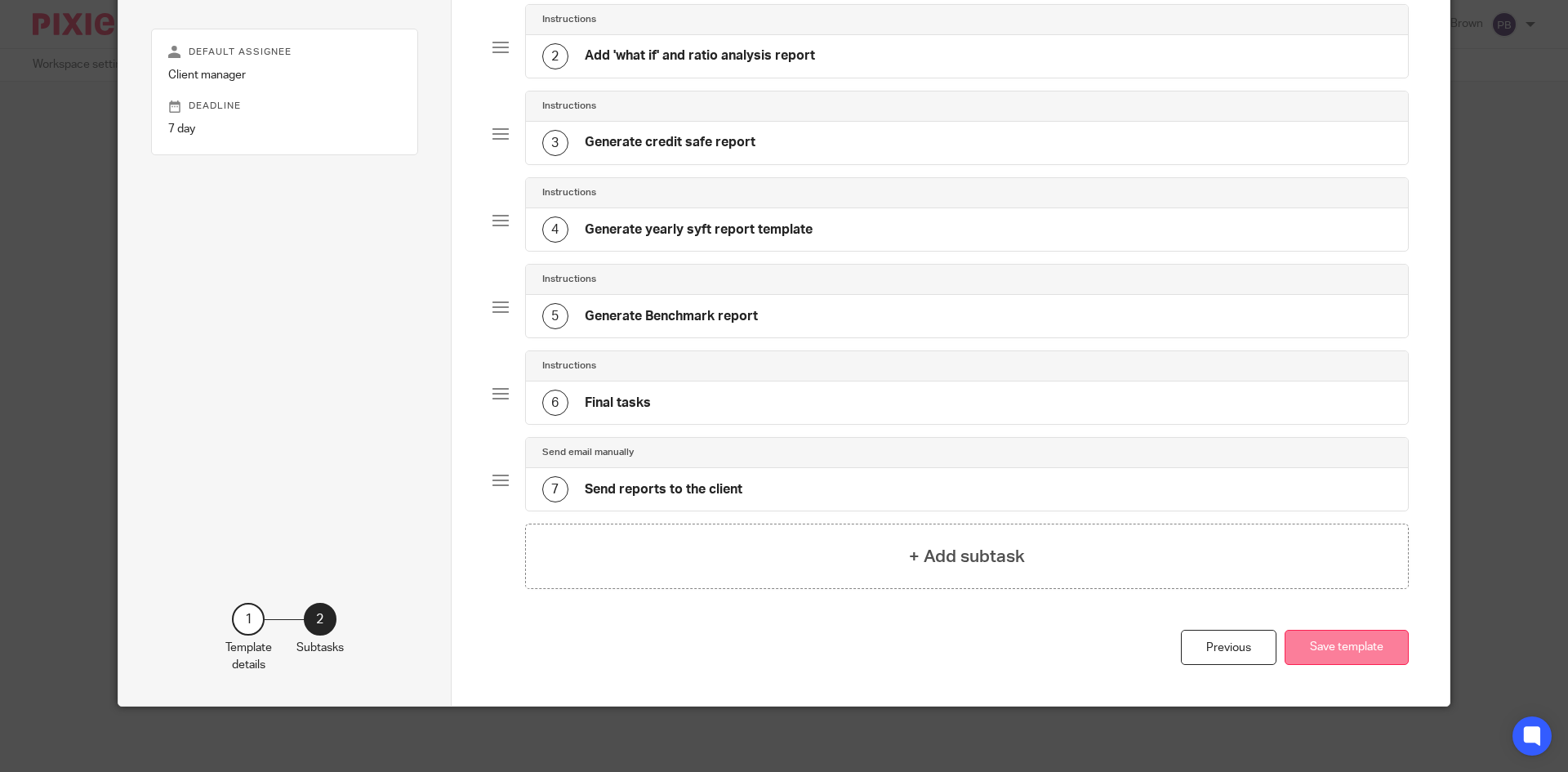 click on "Save template" at bounding box center (1347, 647) 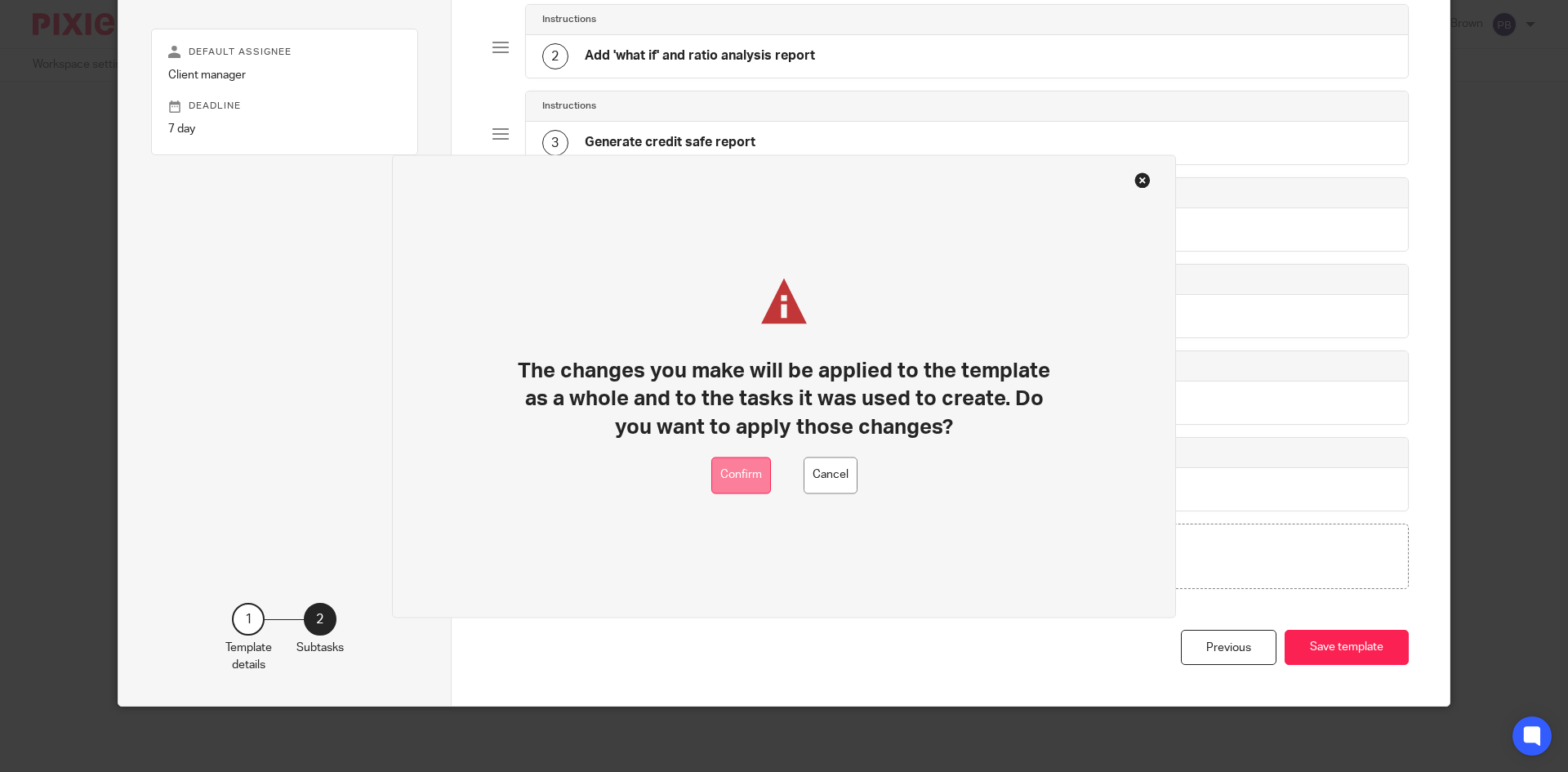 click on "Confirm" at bounding box center (741, 475) 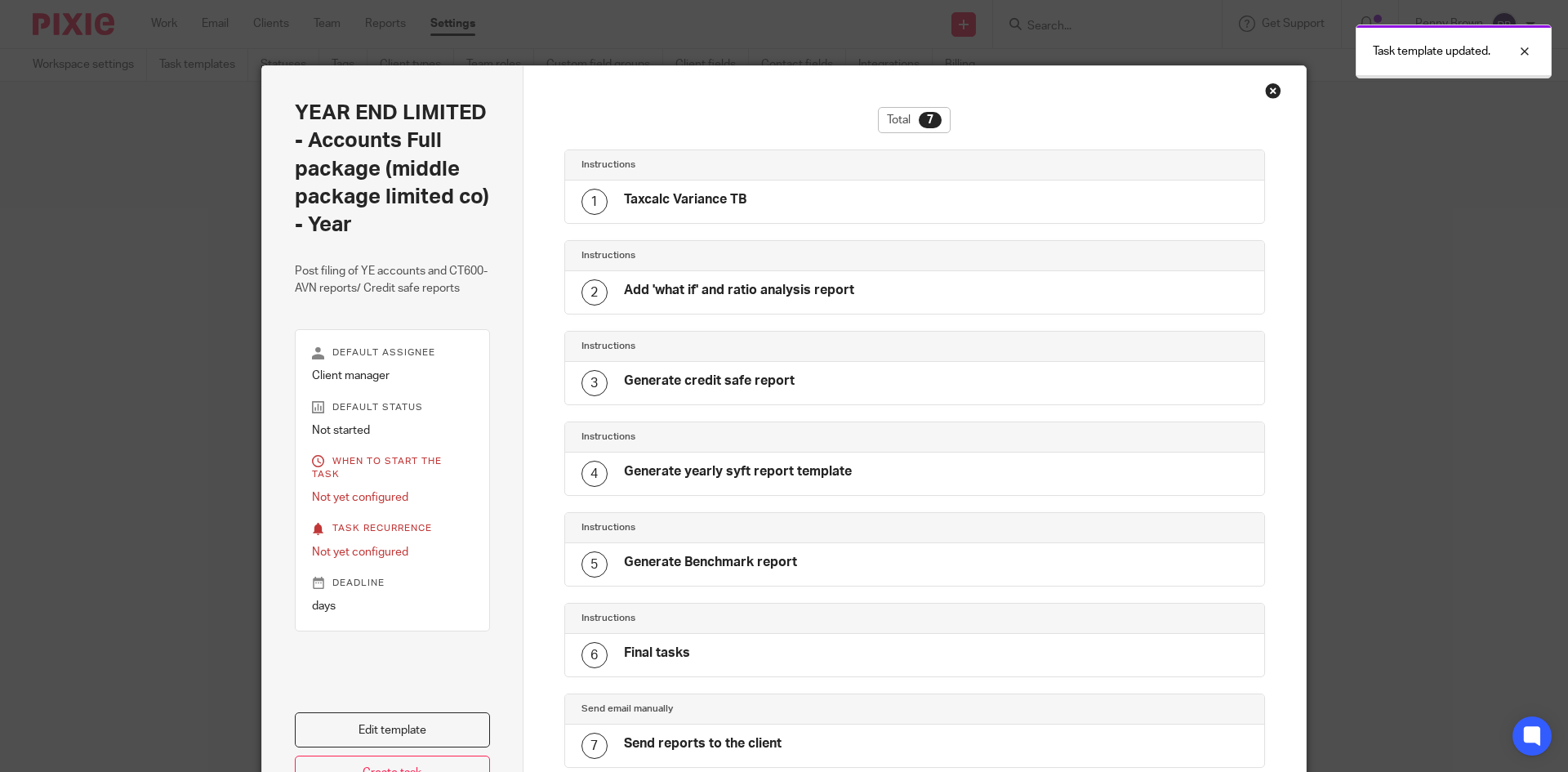 scroll, scrollTop: 0, scrollLeft: 0, axis: both 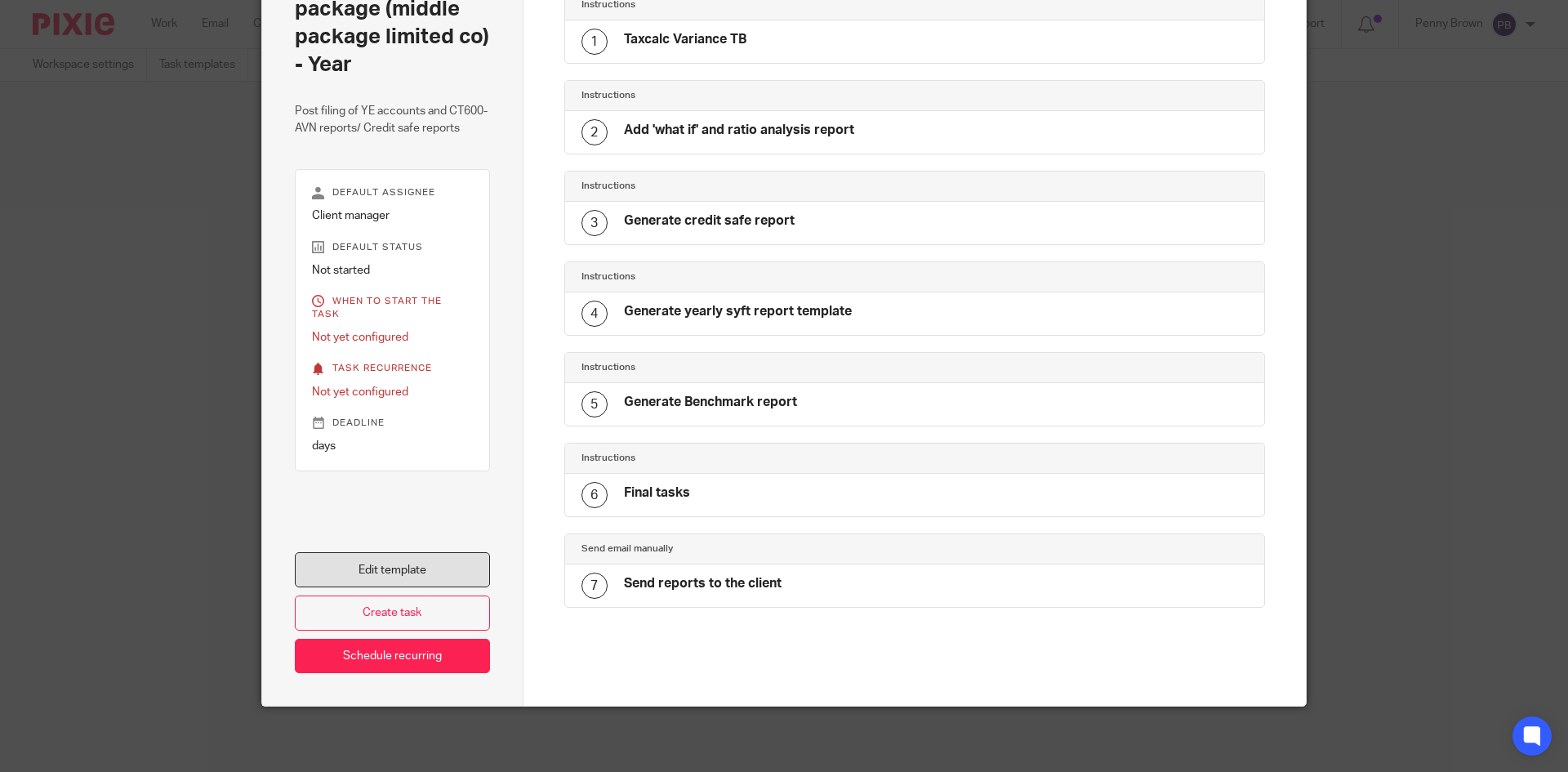 click on "Edit template" at bounding box center (392, 569) 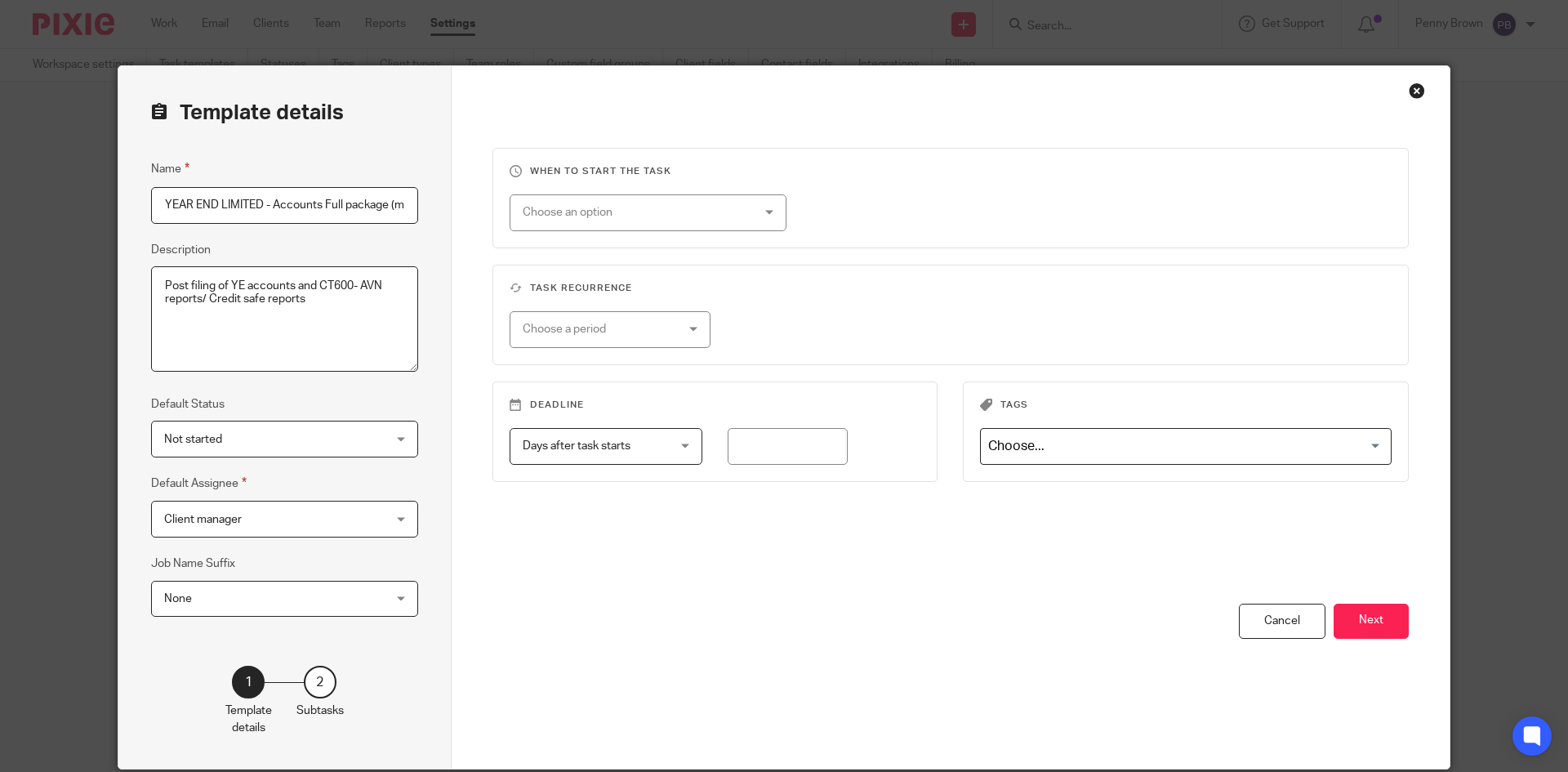 scroll, scrollTop: 0, scrollLeft: 0, axis: both 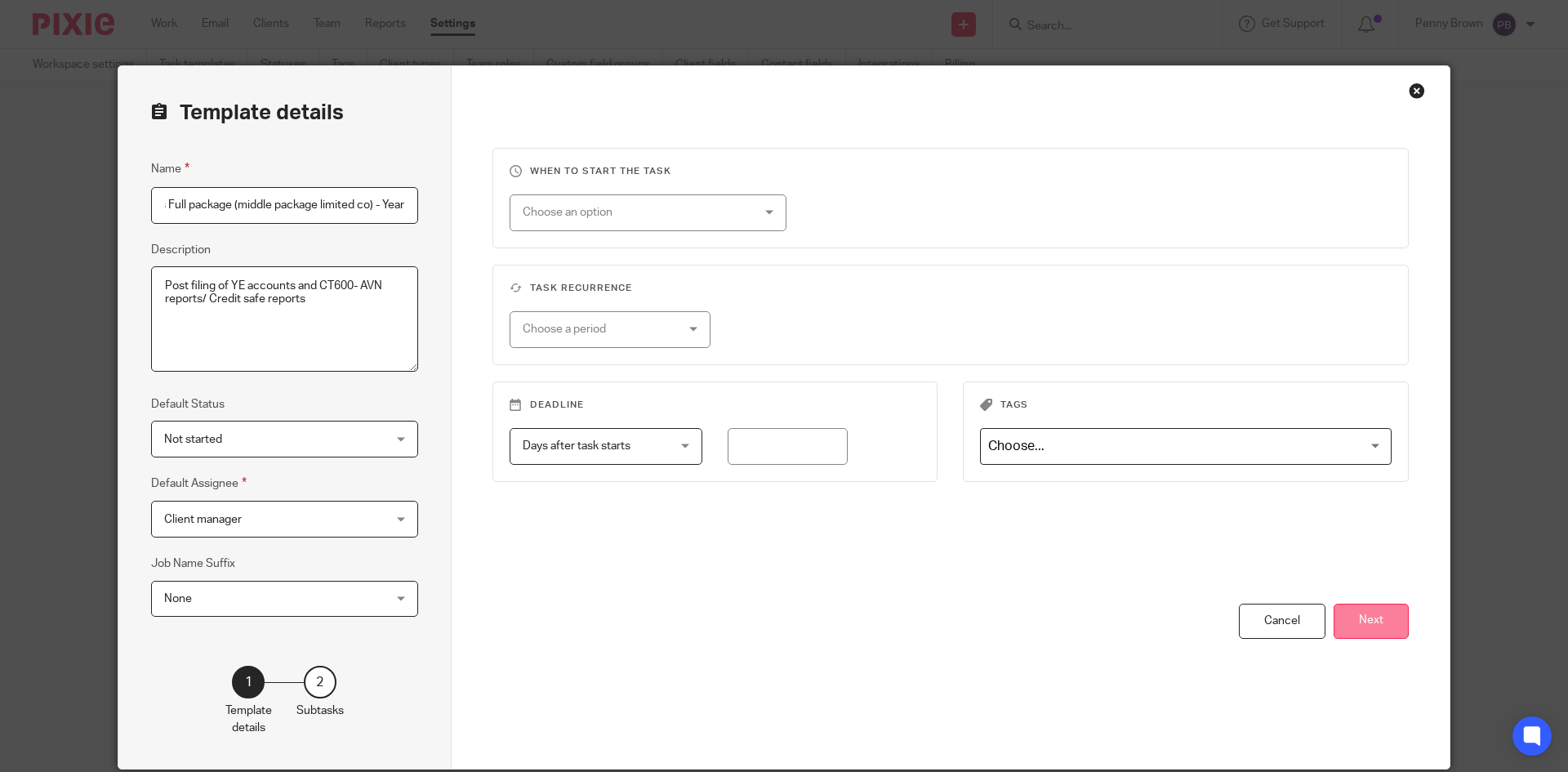 click on "Next" at bounding box center (1371, 621) 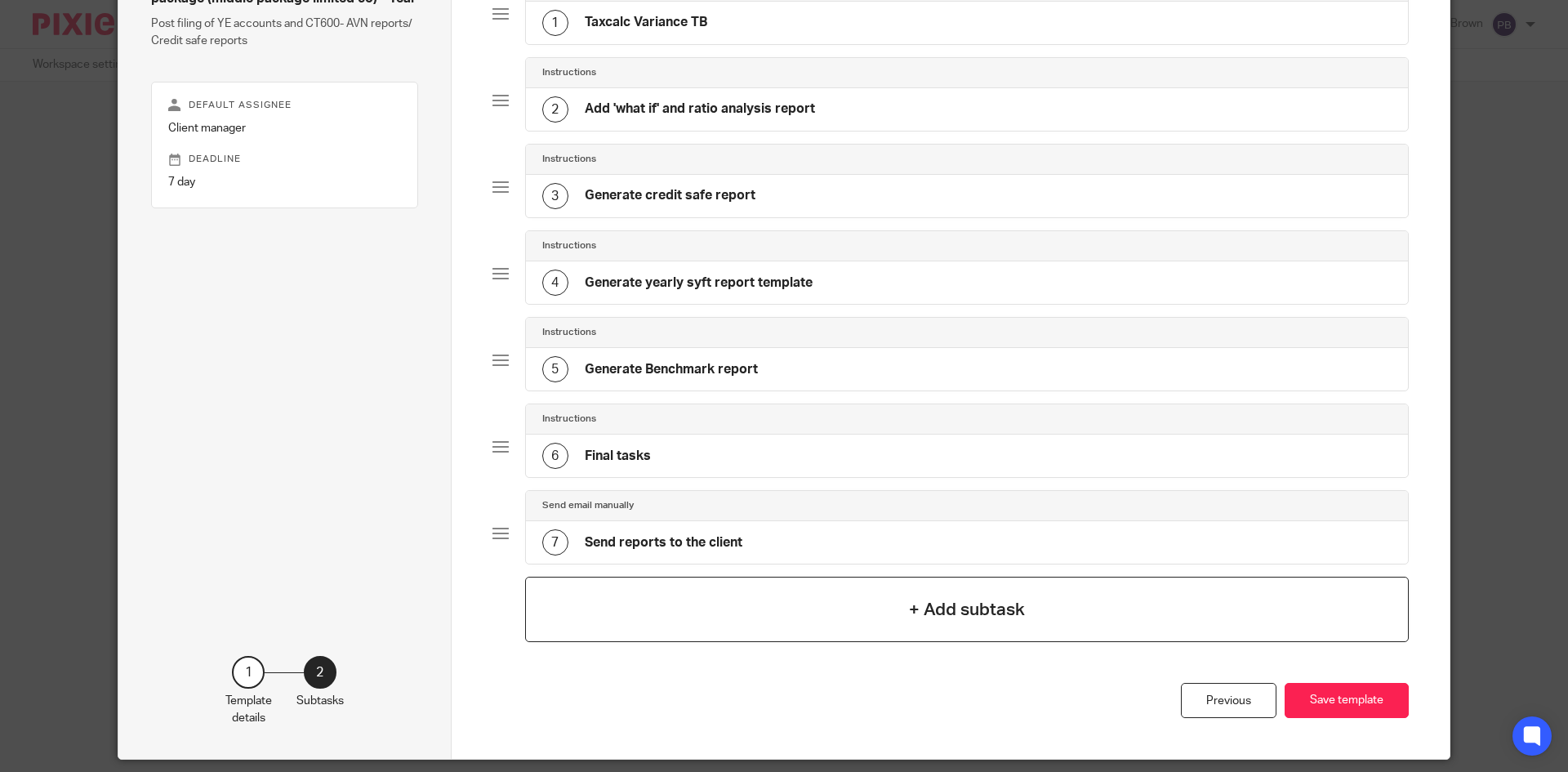 scroll, scrollTop: 232, scrollLeft: 0, axis: vertical 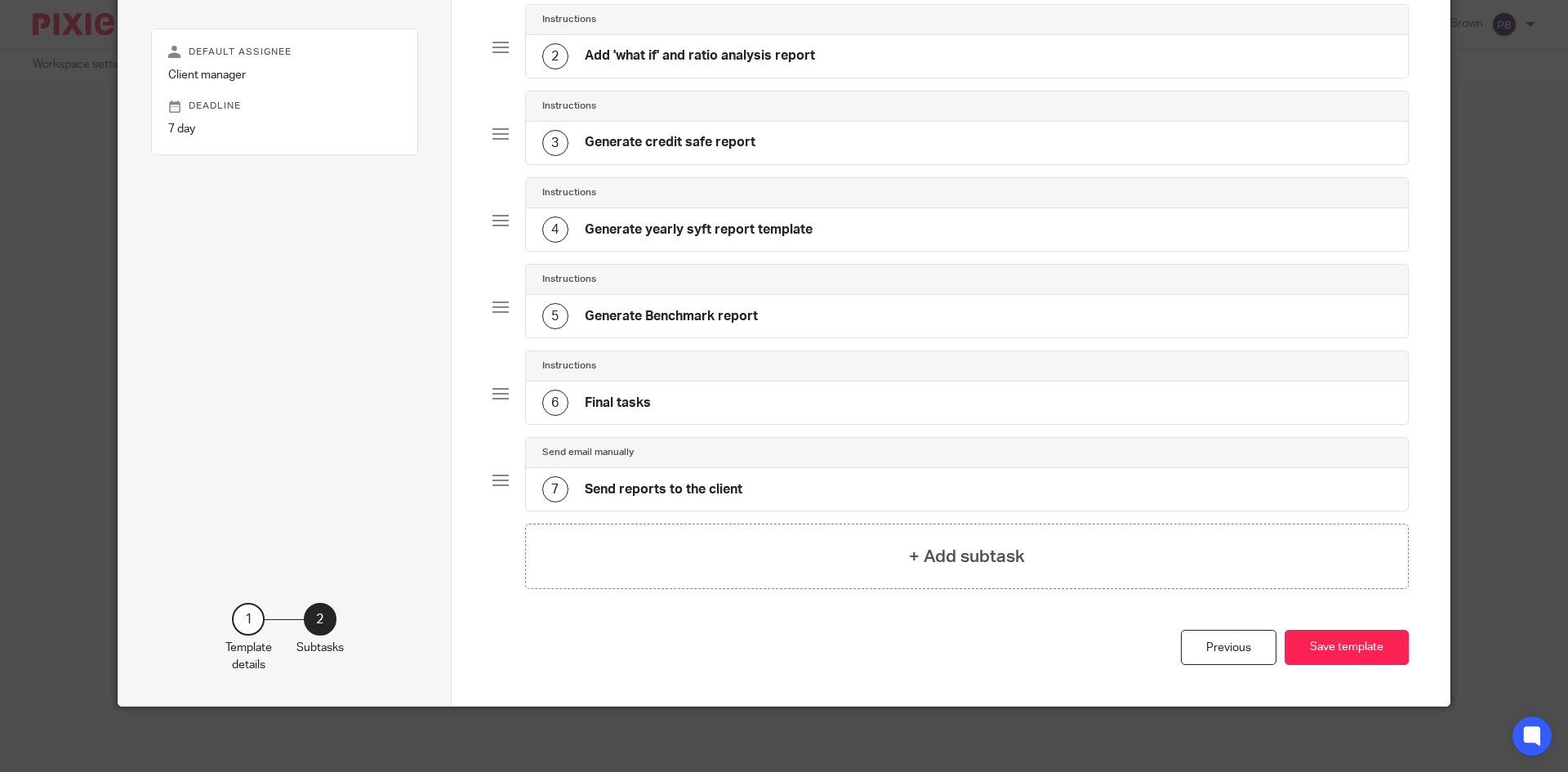 click on "Send reports to the client" 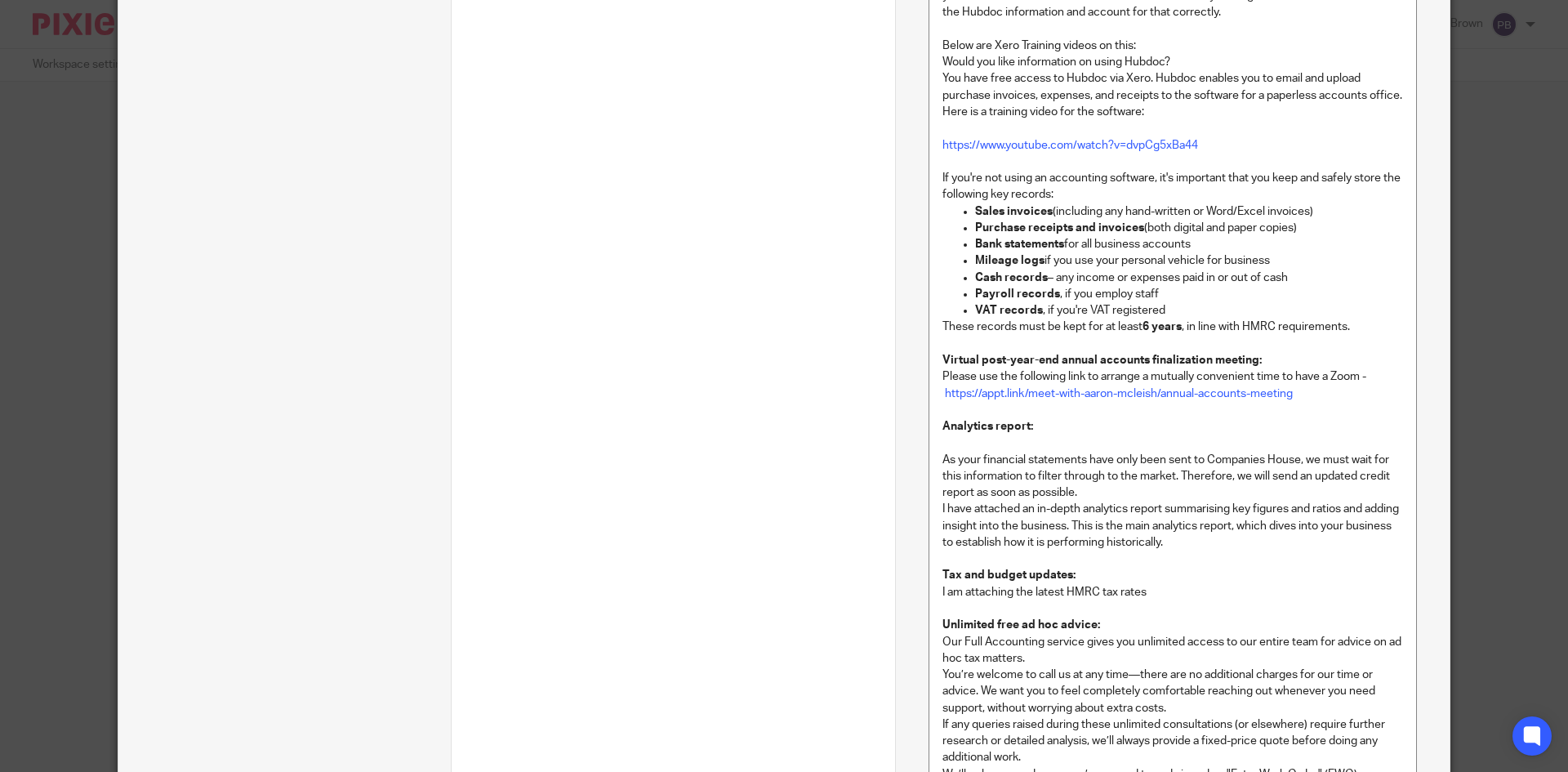 scroll, scrollTop: 899, scrollLeft: 0, axis: vertical 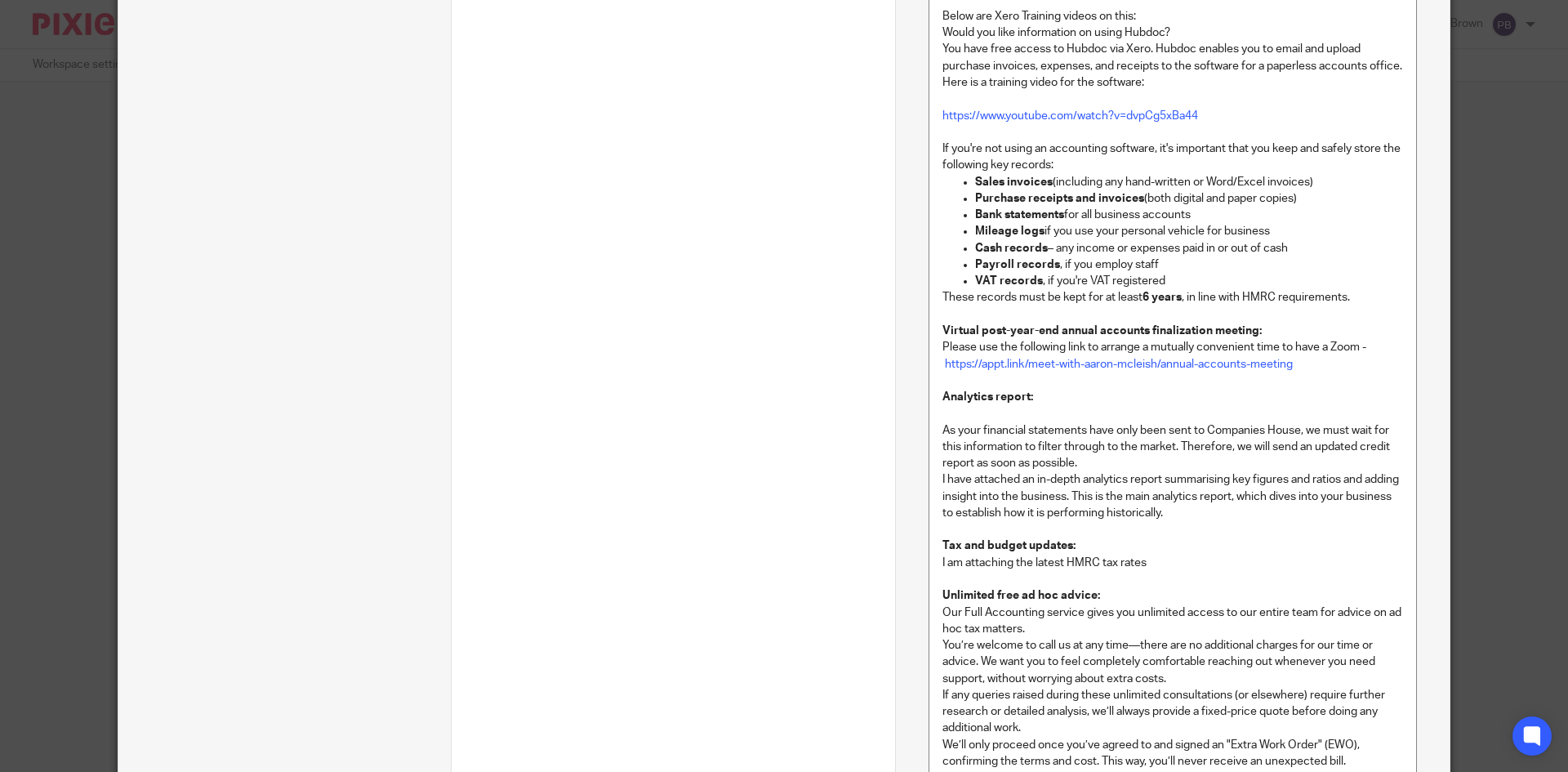 click on "As your financial statements have only been sent to Companies House, we must wait for this information to filter through to the market. Therefore, we will send an updated credit report as soon as possible." at bounding box center (1173, 447) 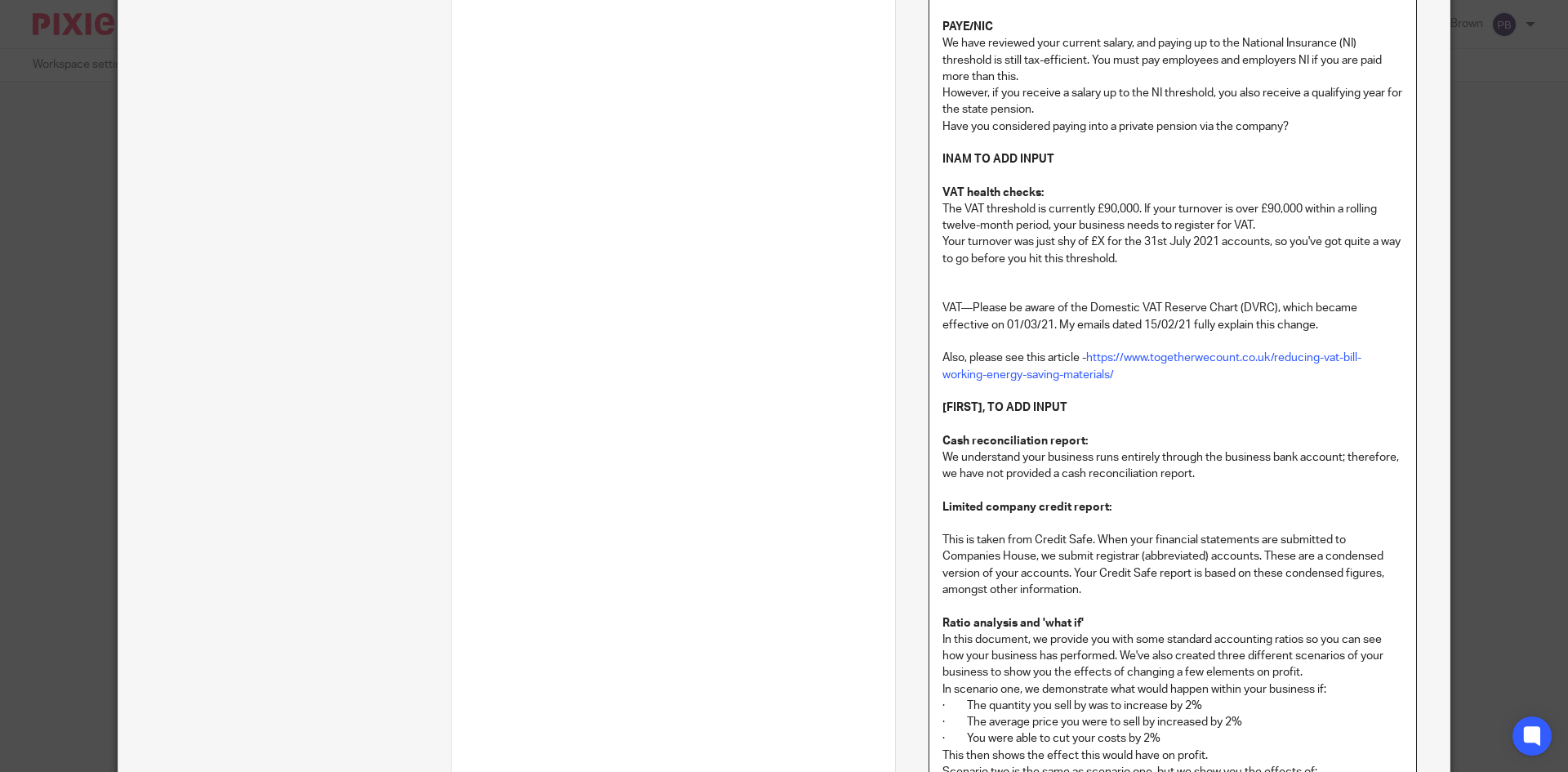 scroll, scrollTop: 1716, scrollLeft: 0, axis: vertical 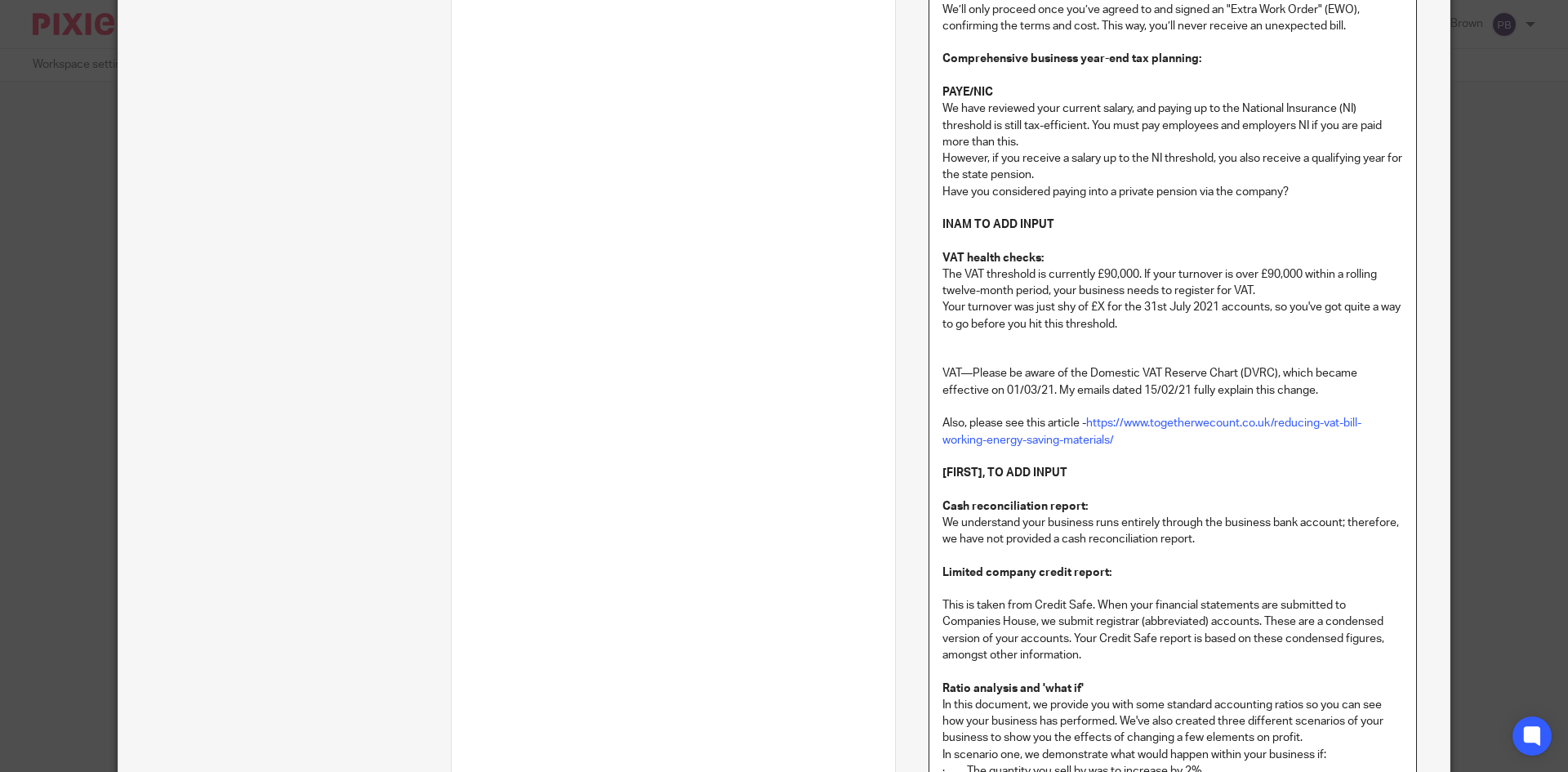 click on "Hi  [[Contact: First name]] ,   Re:  [[Client: Name]]   Thank you for selecting the full accounting service. Because you have gone for this enhanced version of your financial statement year-end package, you get extra support and services from Together We Count as follows:   Business and tax planning advice: We have reviewed your accounting records and financial information, and the directors' salary route and dividends are still the most tax-efficient for you.   Accounting records check: We strongly recommend that you start using Xero to raise your sales invoices. This can be linked to your bank account, and sales receipts can be marked off against sales invoices so it is clear who owes you money.     Below are Xero Training videos on this: Would you like information on using Hubdoc? You have free access to Hubdoc via Xero. Hubdoc enables you to email and upload purchase invoices, expenses, and receipts to the software for a paperless accounts office. Here is a training video for the software:" at bounding box center (1173, 236) 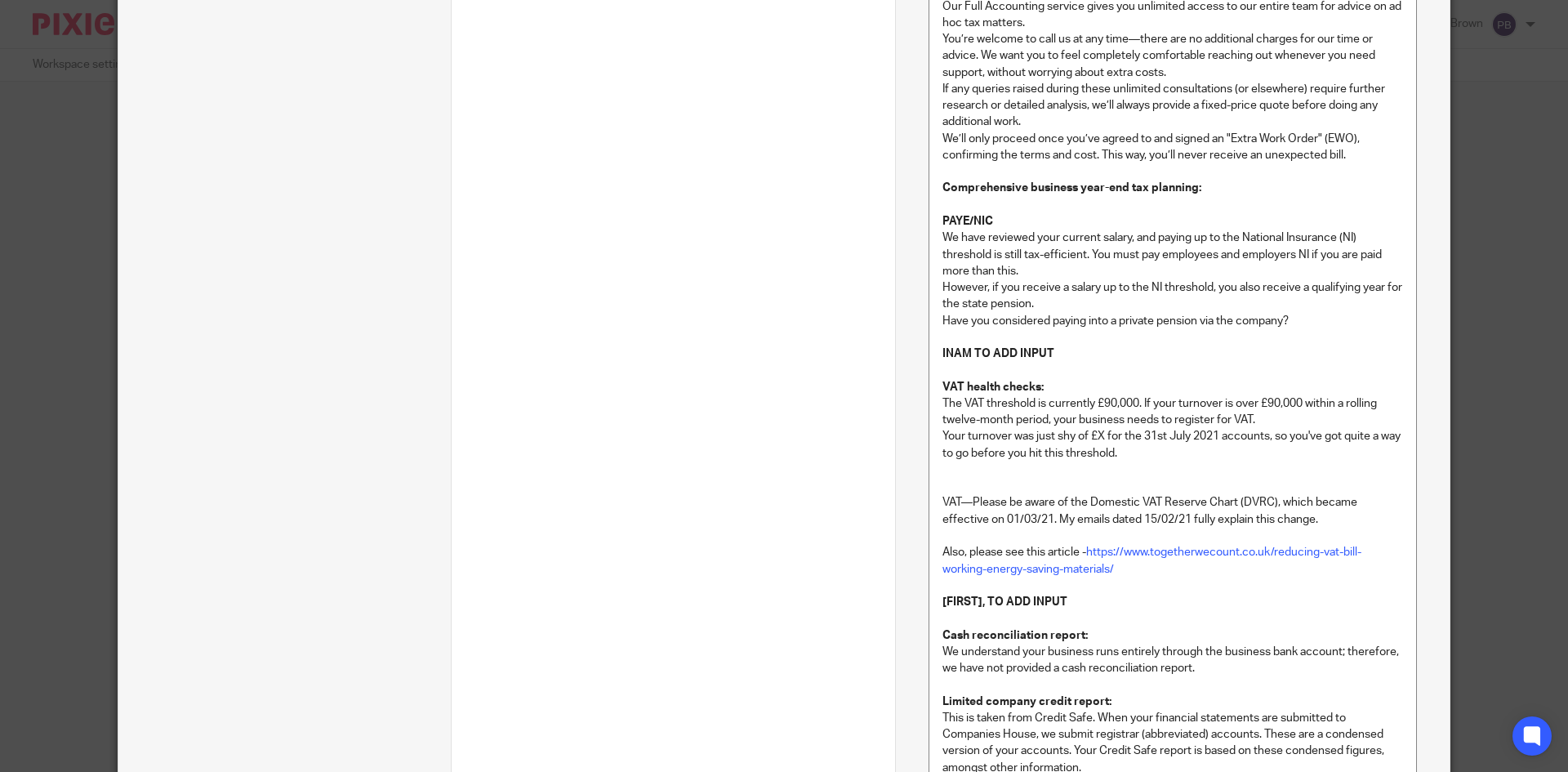 scroll, scrollTop: 1552, scrollLeft: 0, axis: vertical 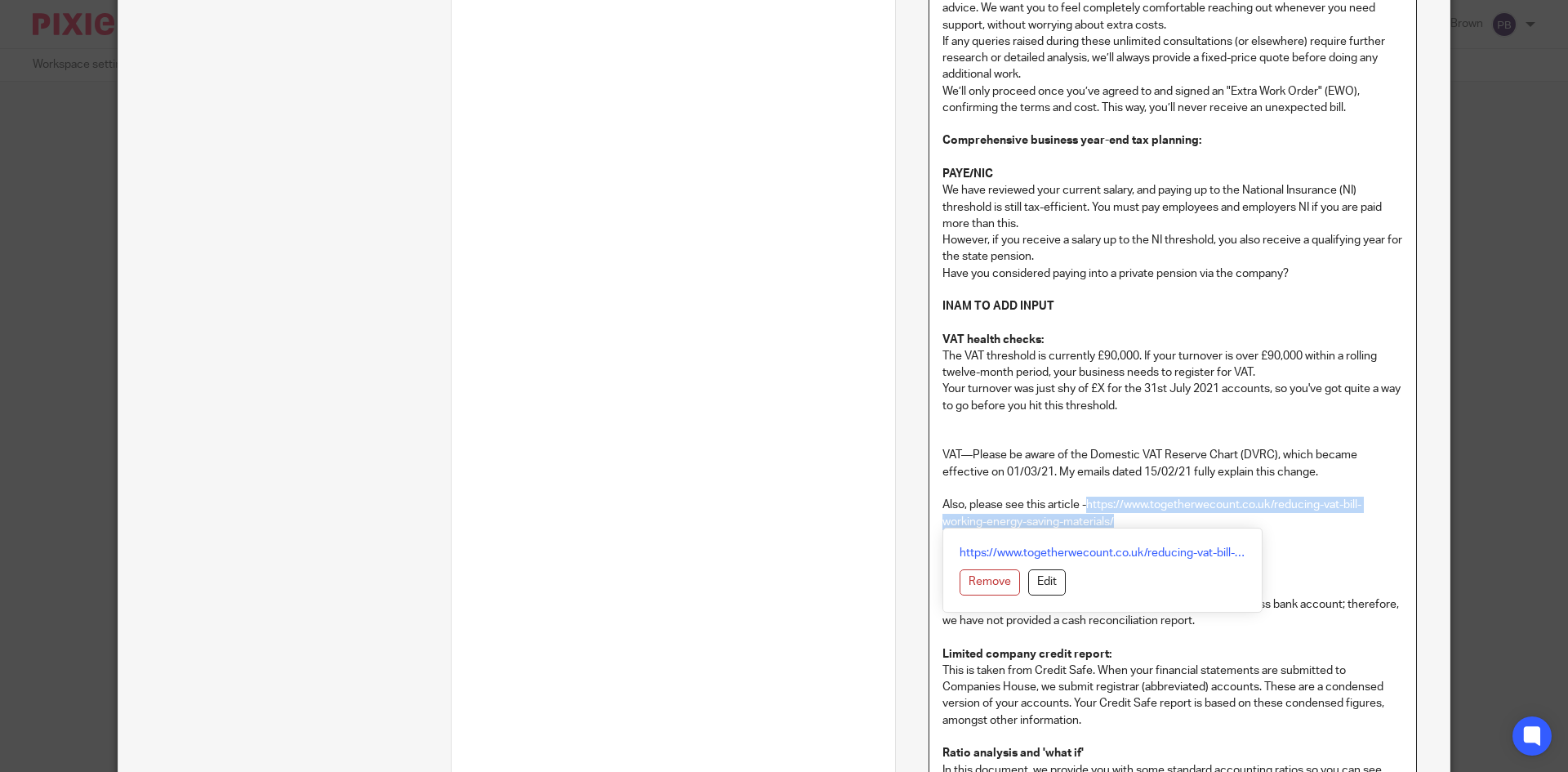 drag, startPoint x: 1081, startPoint y: 502, endPoint x: 1120, endPoint y: 529, distance: 47.434165 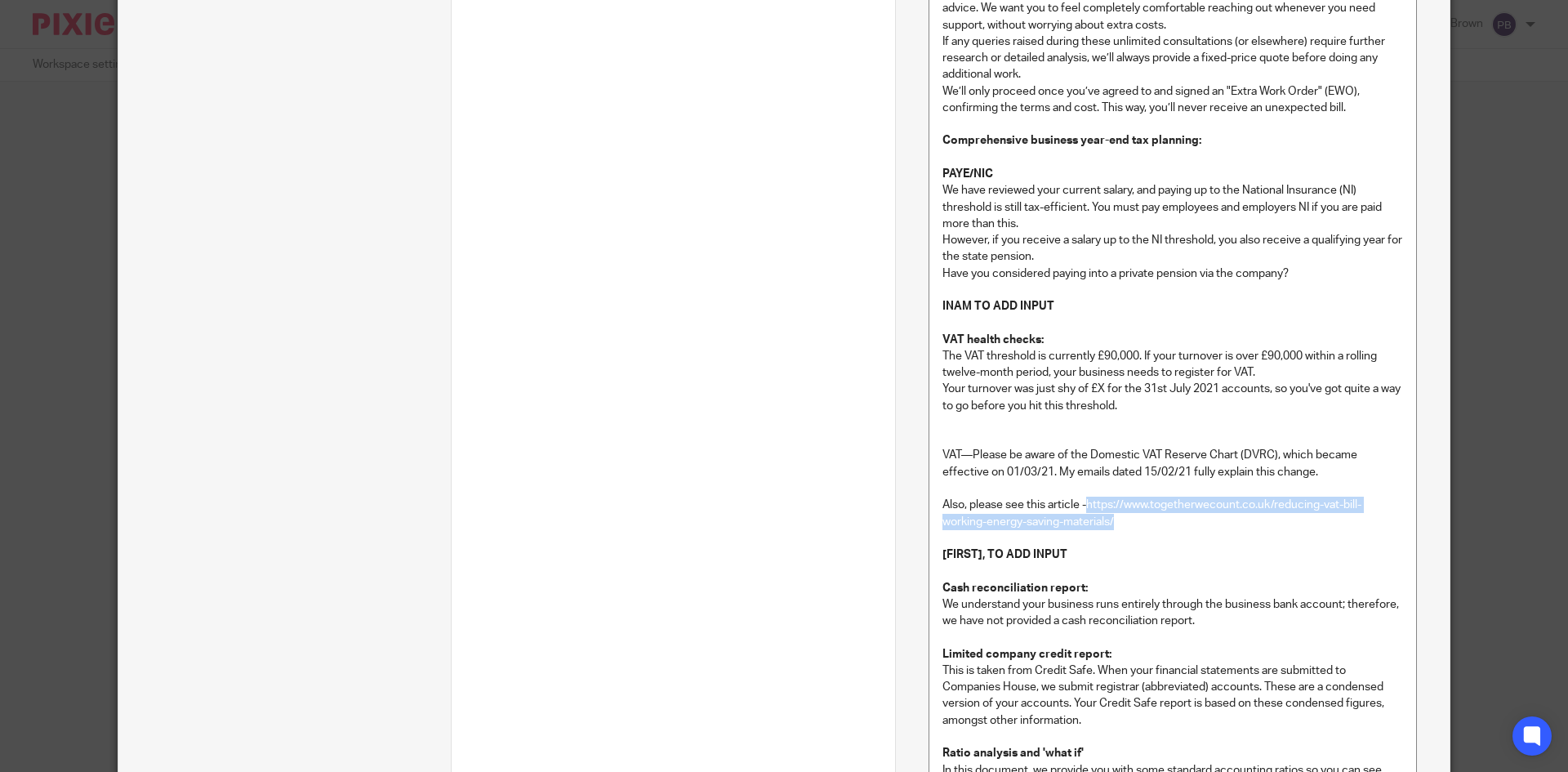 click on "Total  7
Instructions
1
Taxcalc Variance TB
Instructions
2
Add 'what if' and ratio analysis report
Instructions
3
Generate credit safe report
Instructions
4
Generate yearly syft report template
Instructions
5
Generate Benchmark report
Instructions
6
Final tasks
Send email manually
7
Send reports to the client
+ Add subtask" 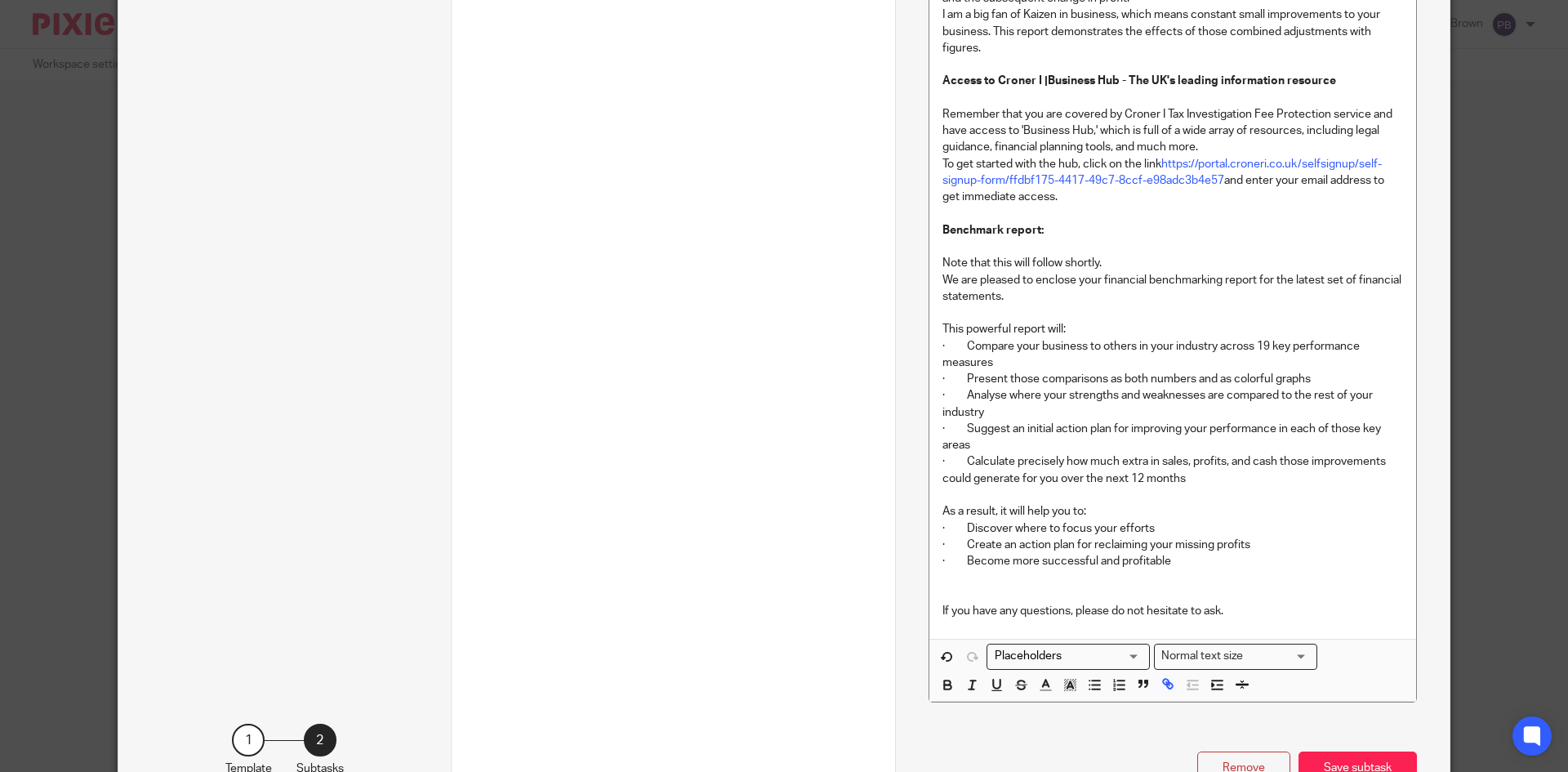 scroll, scrollTop: 2726, scrollLeft: 0, axis: vertical 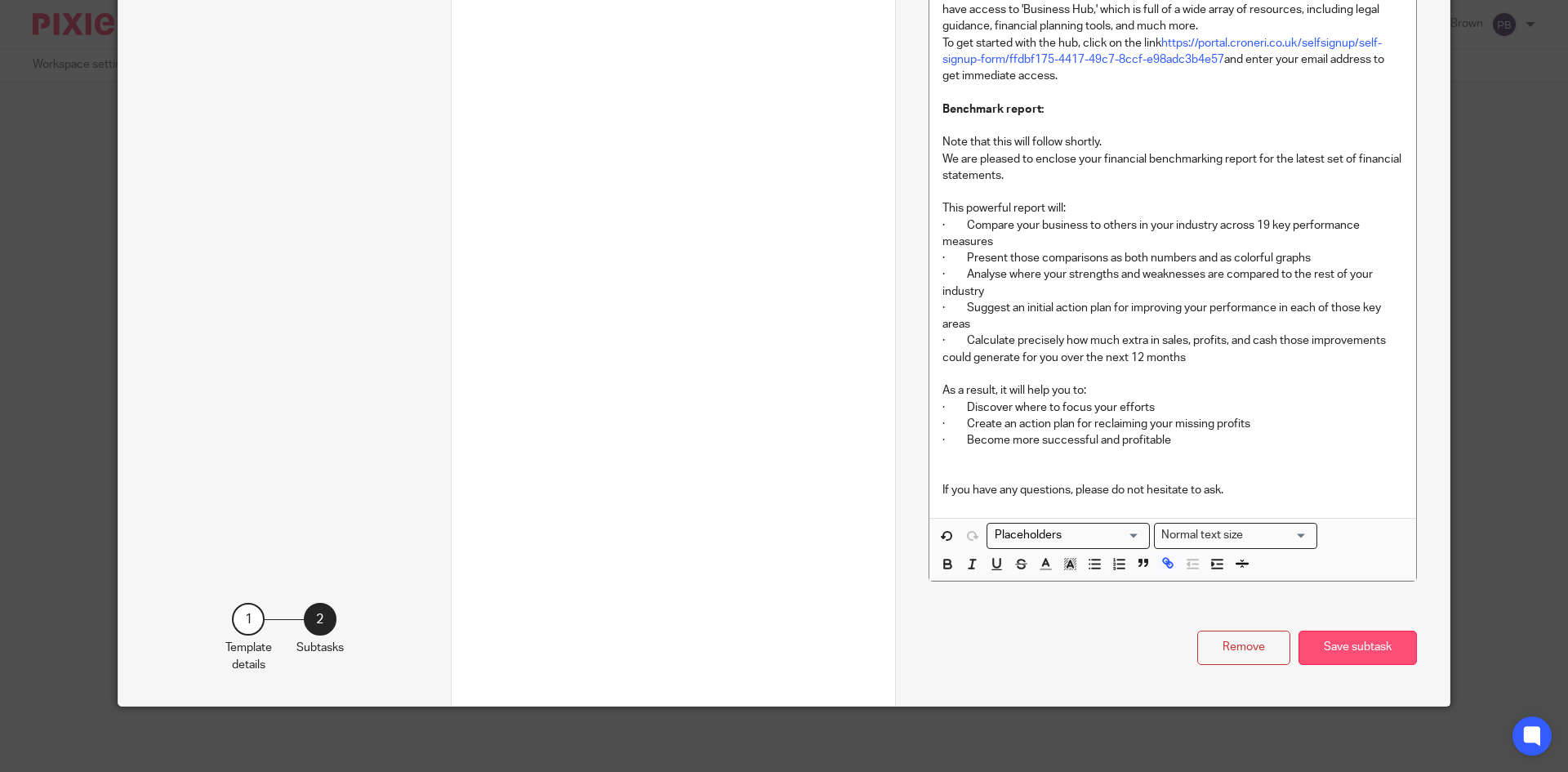 click on "Save subtask" at bounding box center [1357, 648] 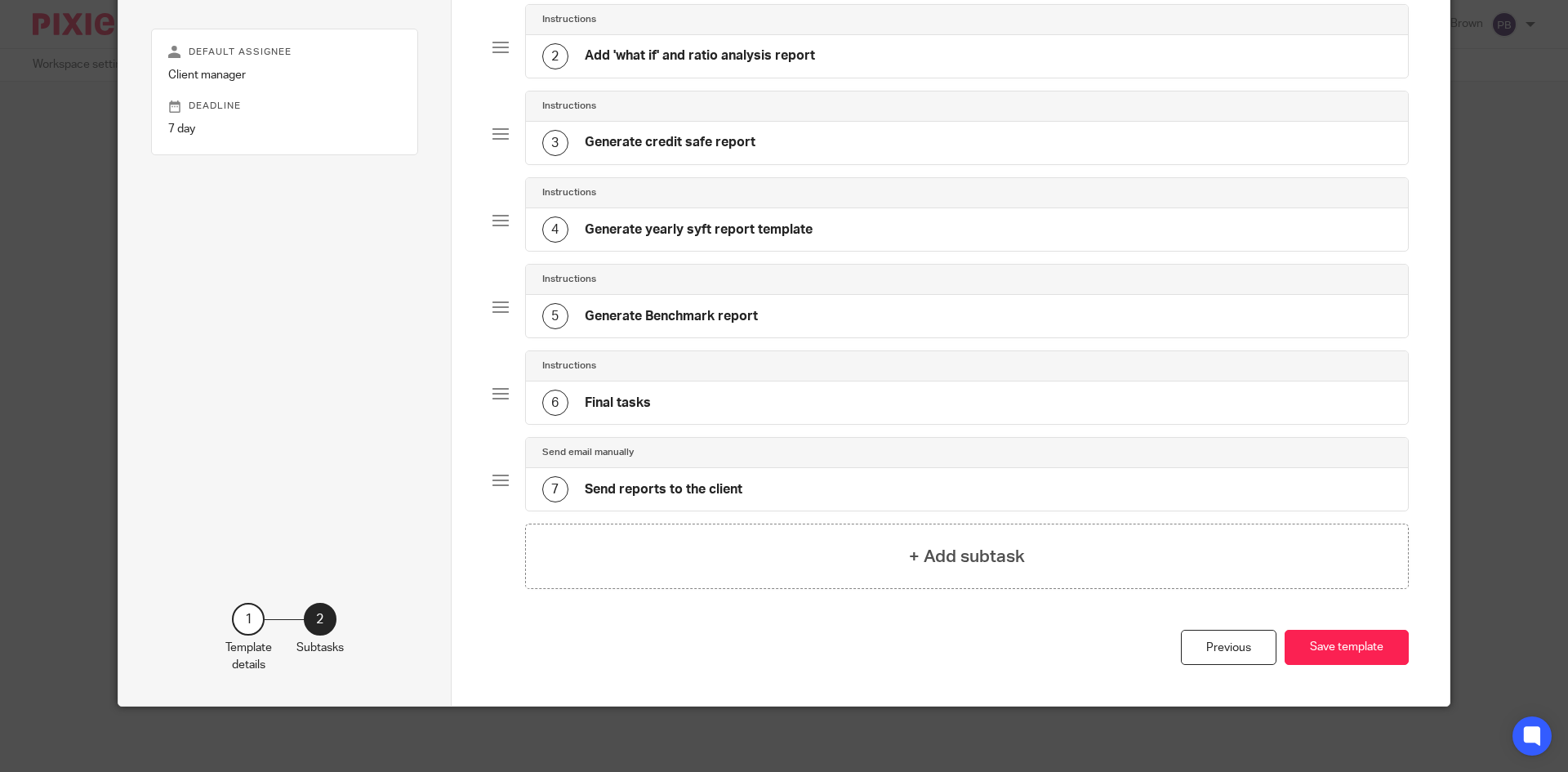 click on "Send reports to the client" 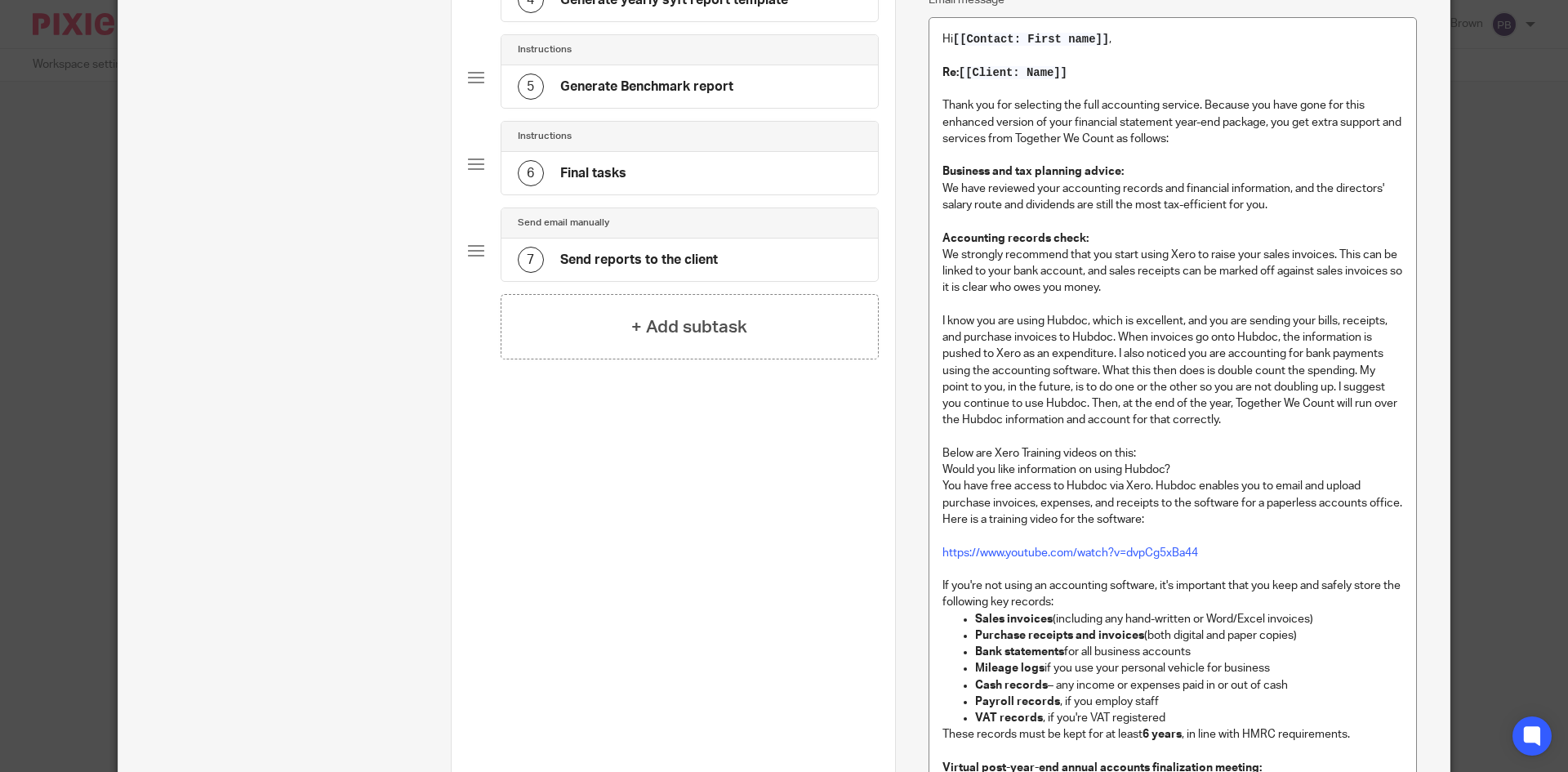 scroll, scrollTop: 490, scrollLeft: 0, axis: vertical 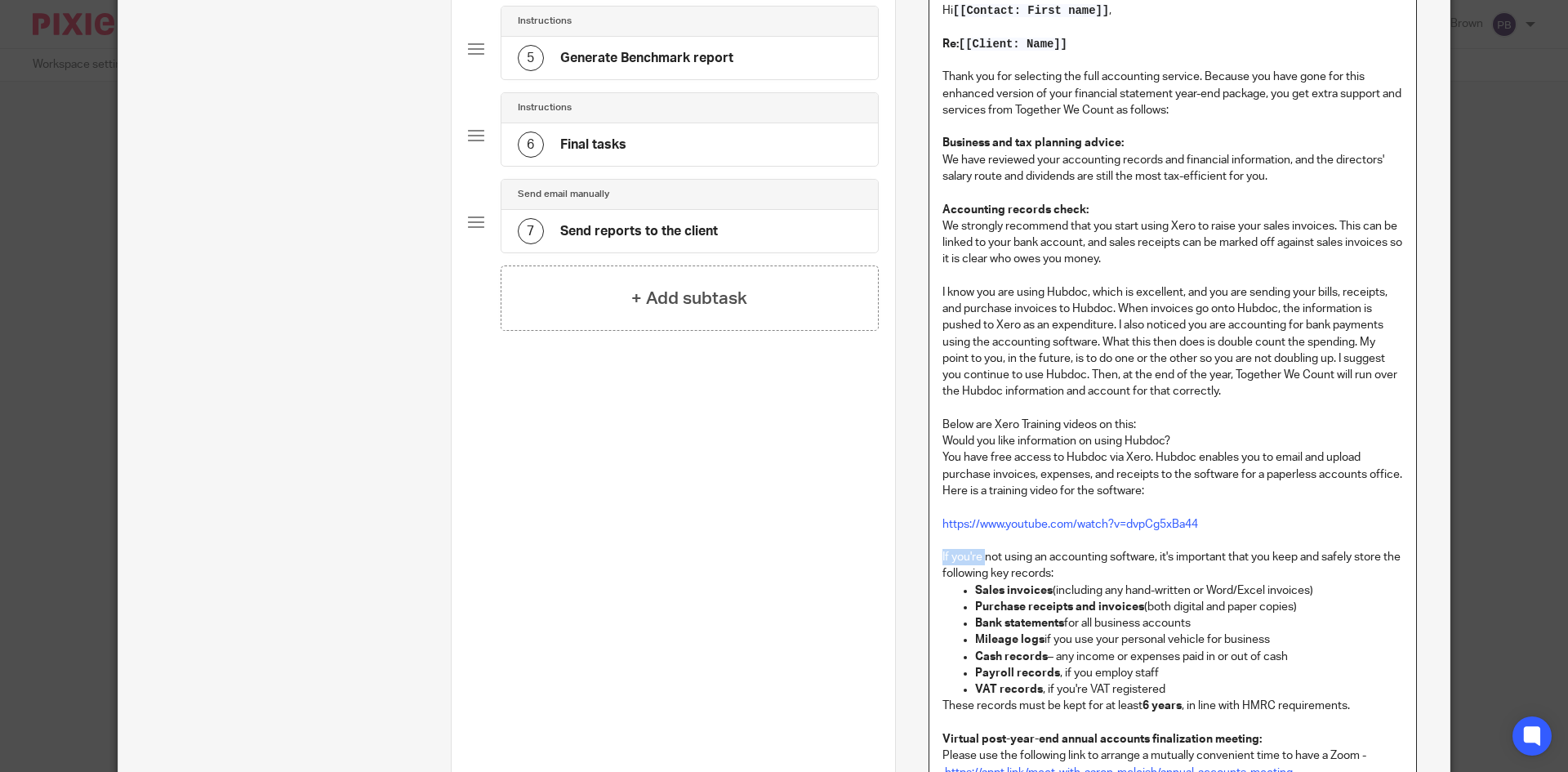 drag, startPoint x: 980, startPoint y: 554, endPoint x: 923, endPoint y: 555, distance: 57.00877 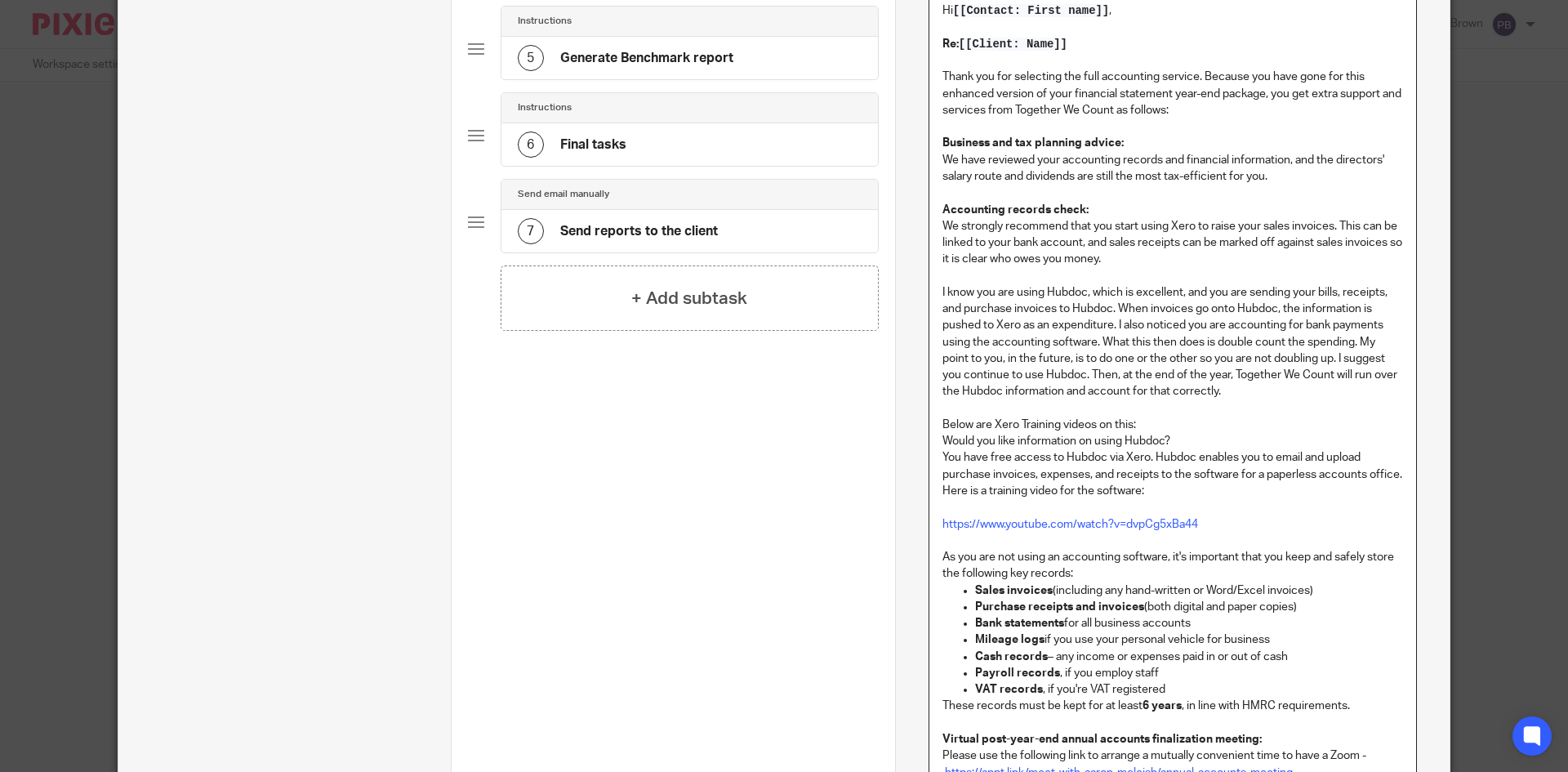 drag, startPoint x: 1011, startPoint y: 556, endPoint x: 1120, endPoint y: 642, distance: 138.84164 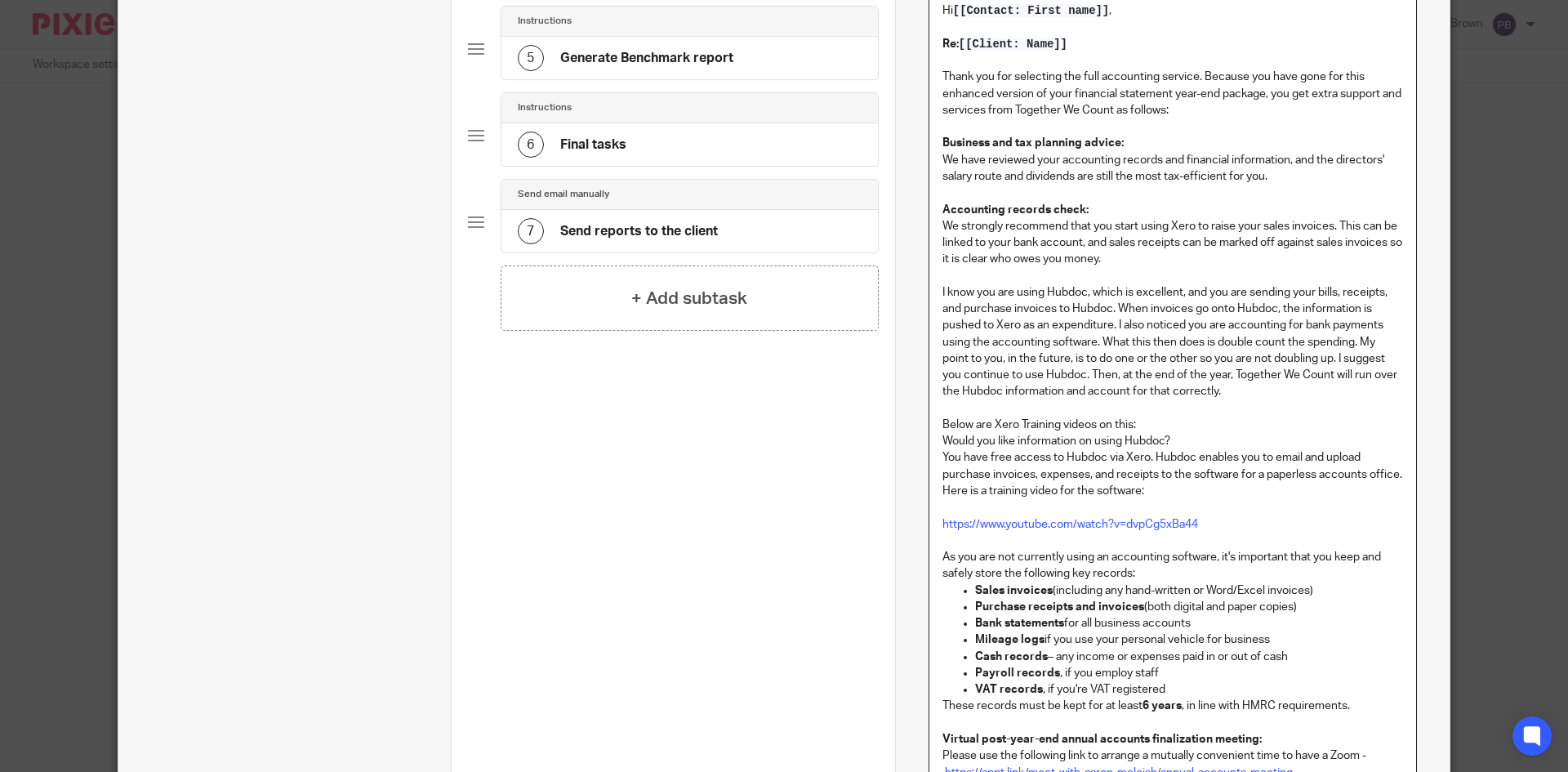 click on "As you are not currently using an accounting software, it's important that you keep and safely store the following key records:" at bounding box center (1173, 565) 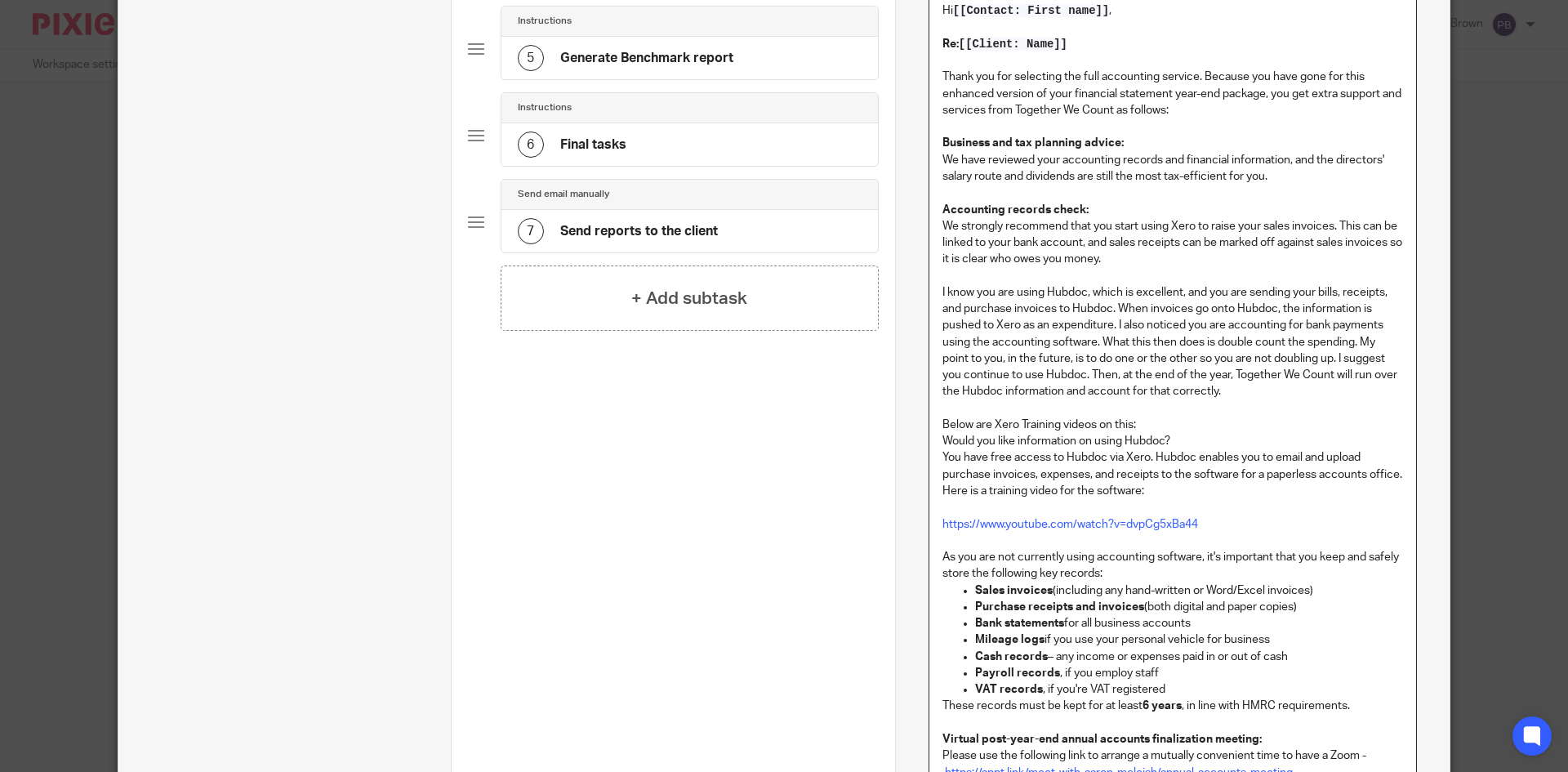 click on "As you are not currently using accounting software, it's important that you keep and safely store the following key records:" at bounding box center (1173, 565) 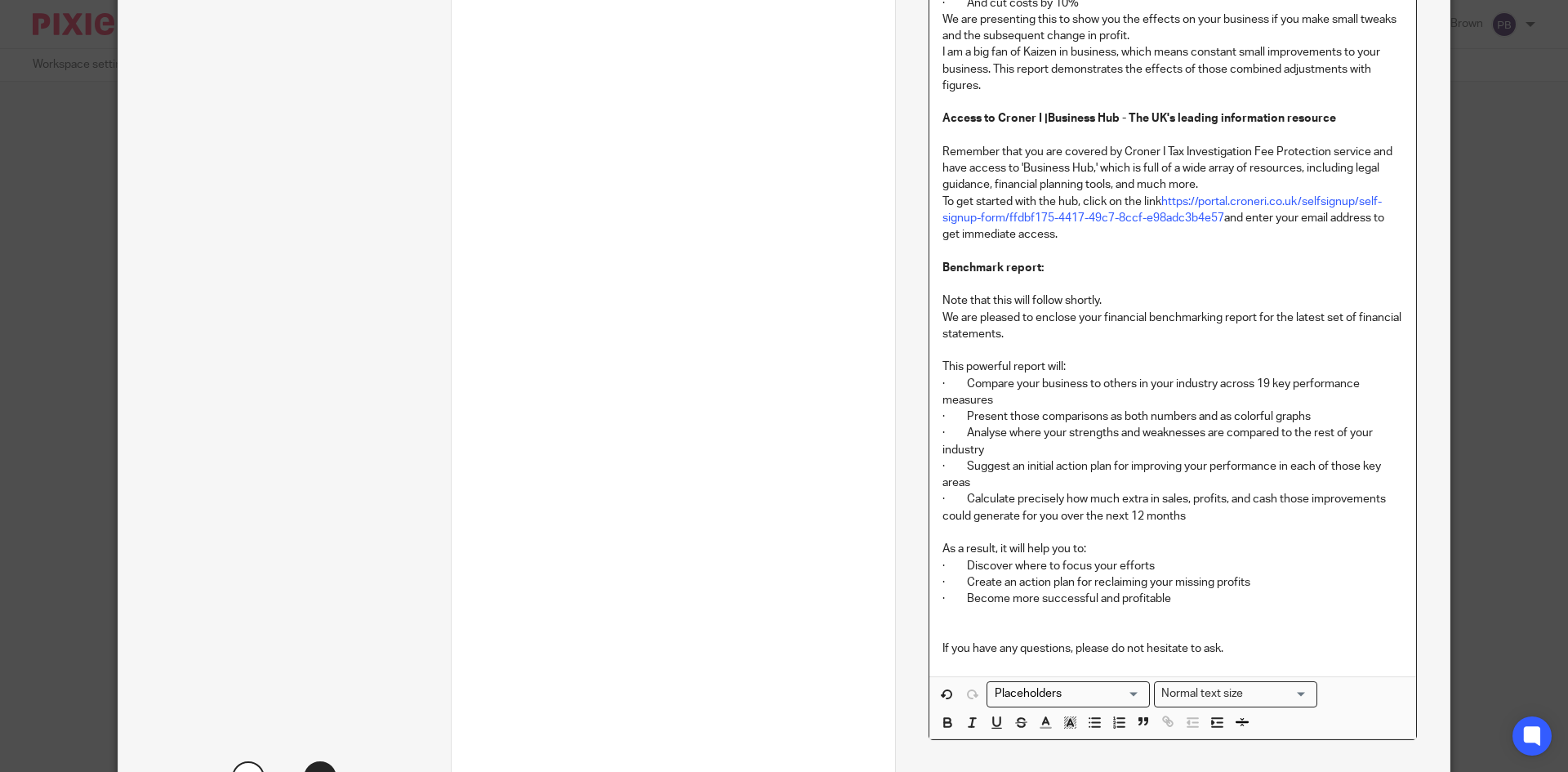 scroll, scrollTop: 2726, scrollLeft: 0, axis: vertical 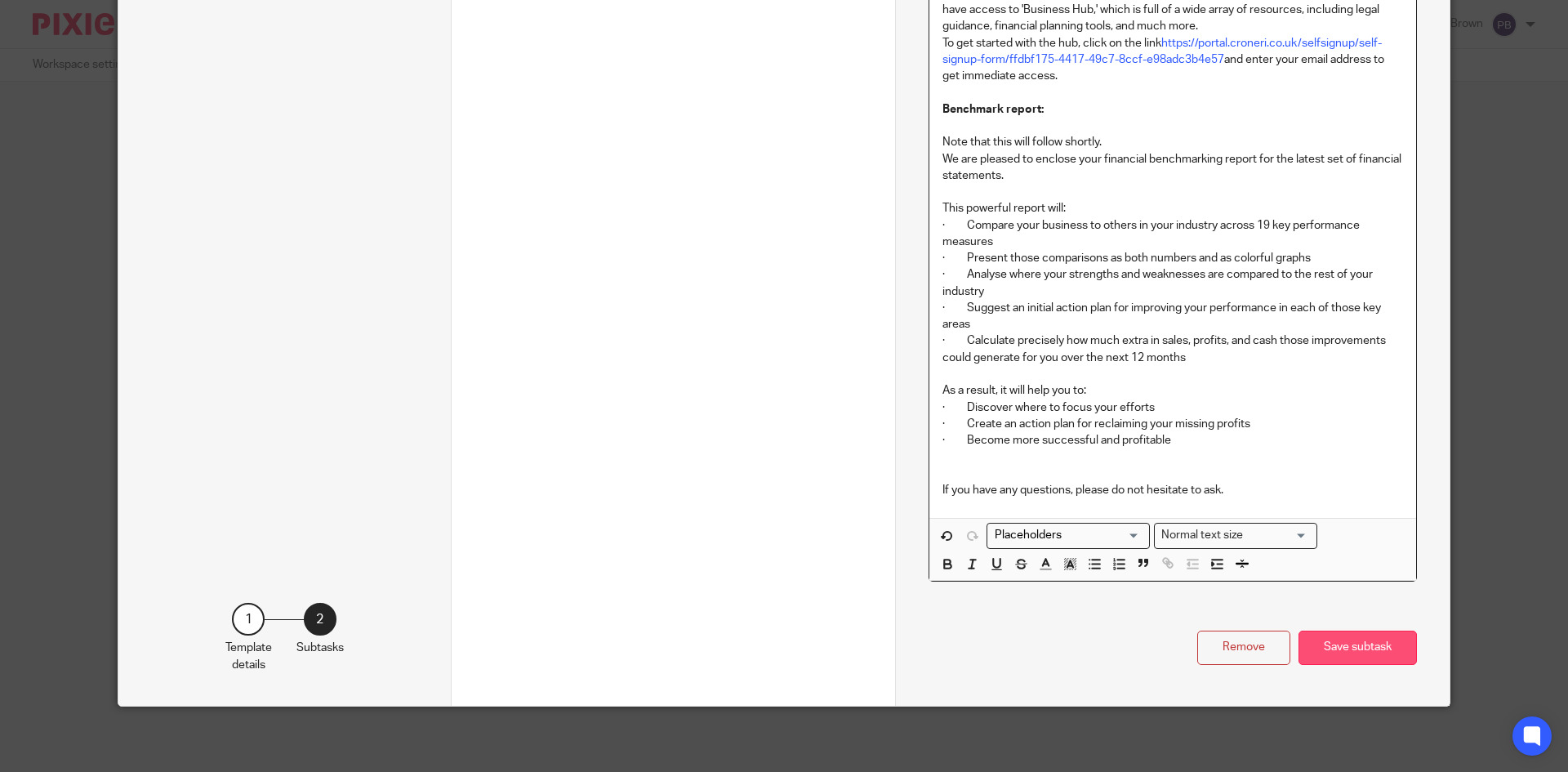 click on "Save subtask" at bounding box center (1357, 648) 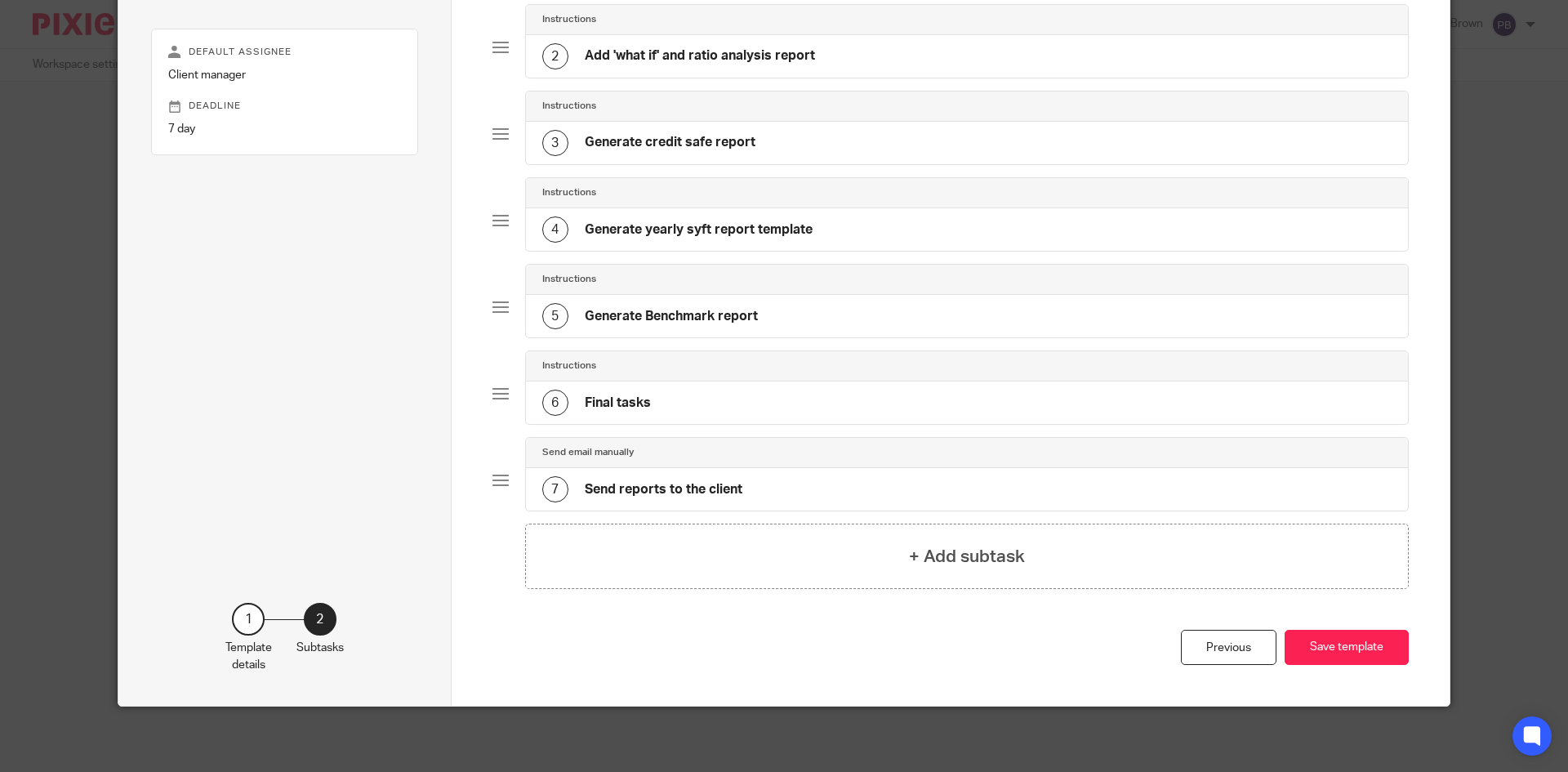 scroll, scrollTop: 232, scrollLeft: 0, axis: vertical 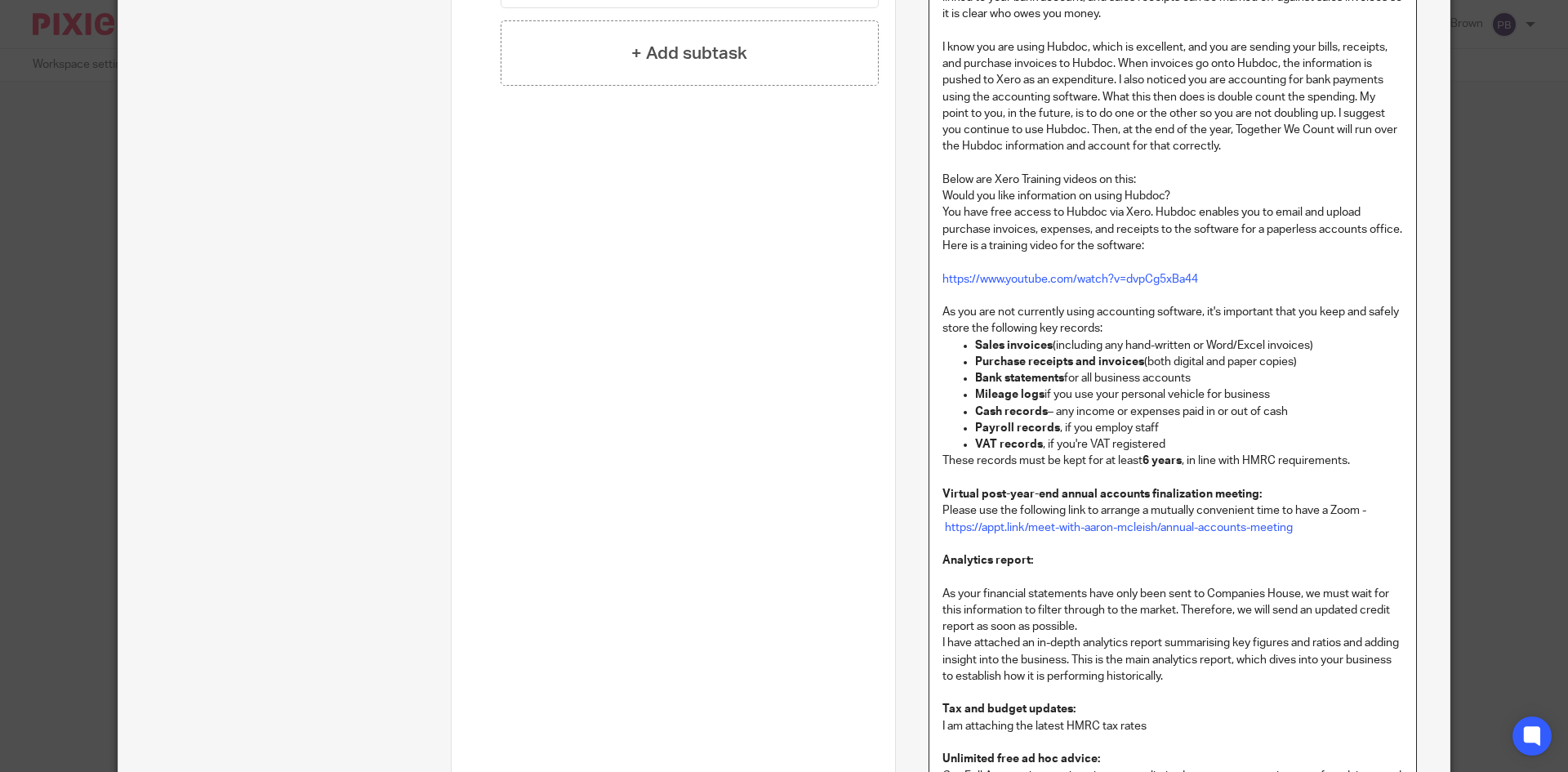click on "Virtual post-year-end annual accounts finalization meeting:" at bounding box center (1102, 494) 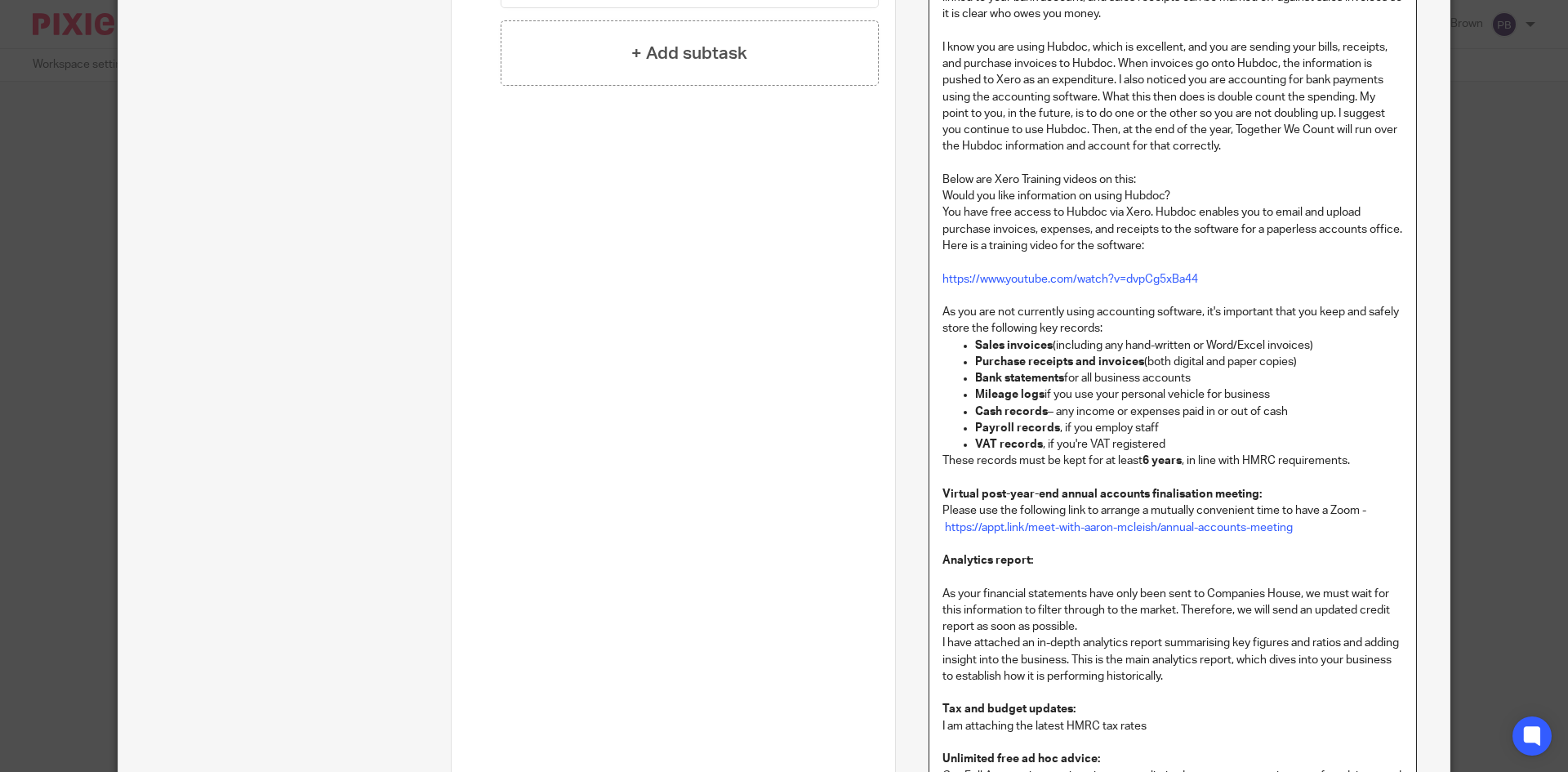 click on "Virtual post-year-end annual accounts finalisation meeting:" at bounding box center [1173, 494] 